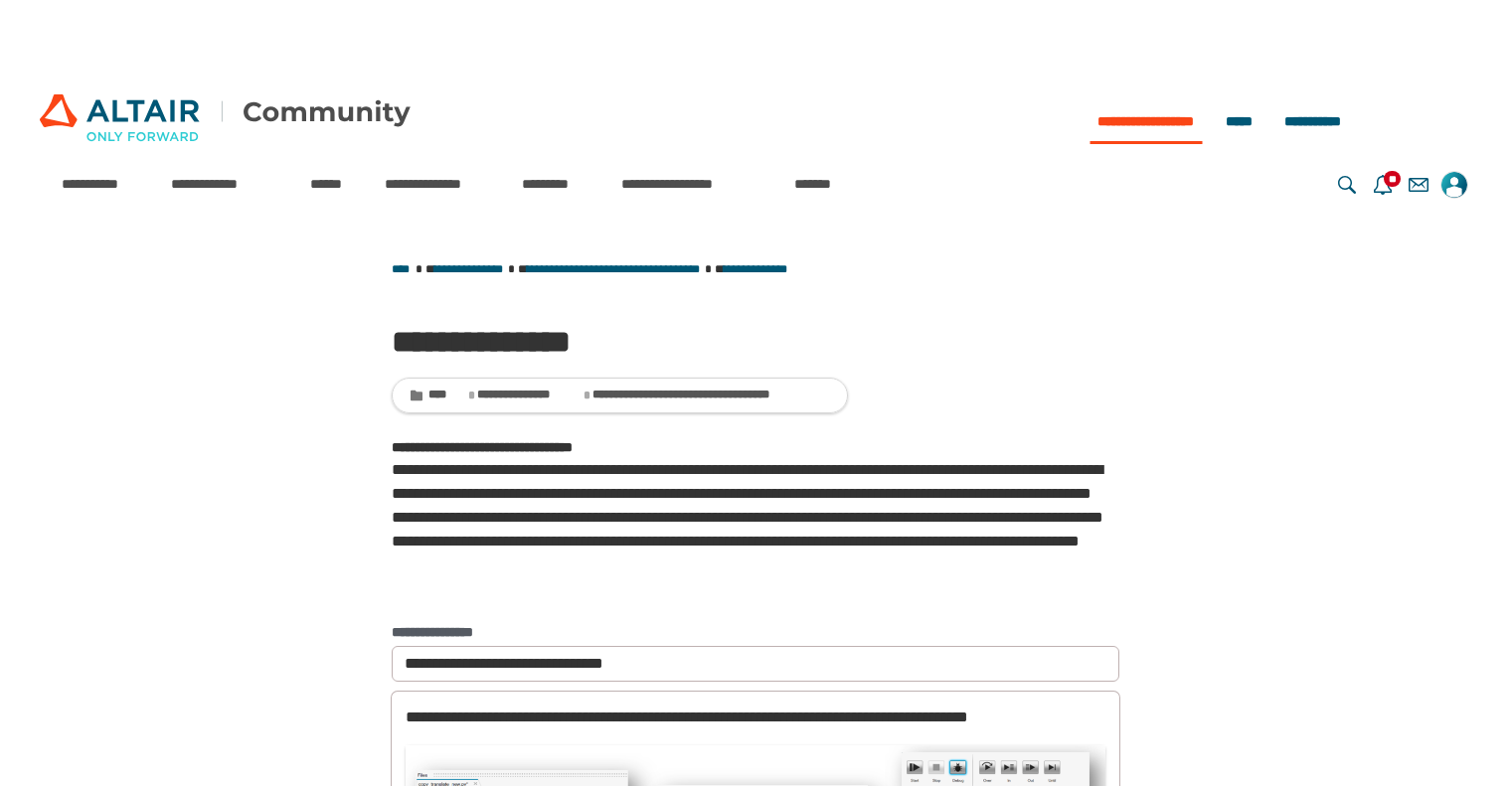scroll, scrollTop: 2267, scrollLeft: 0, axis: vertical 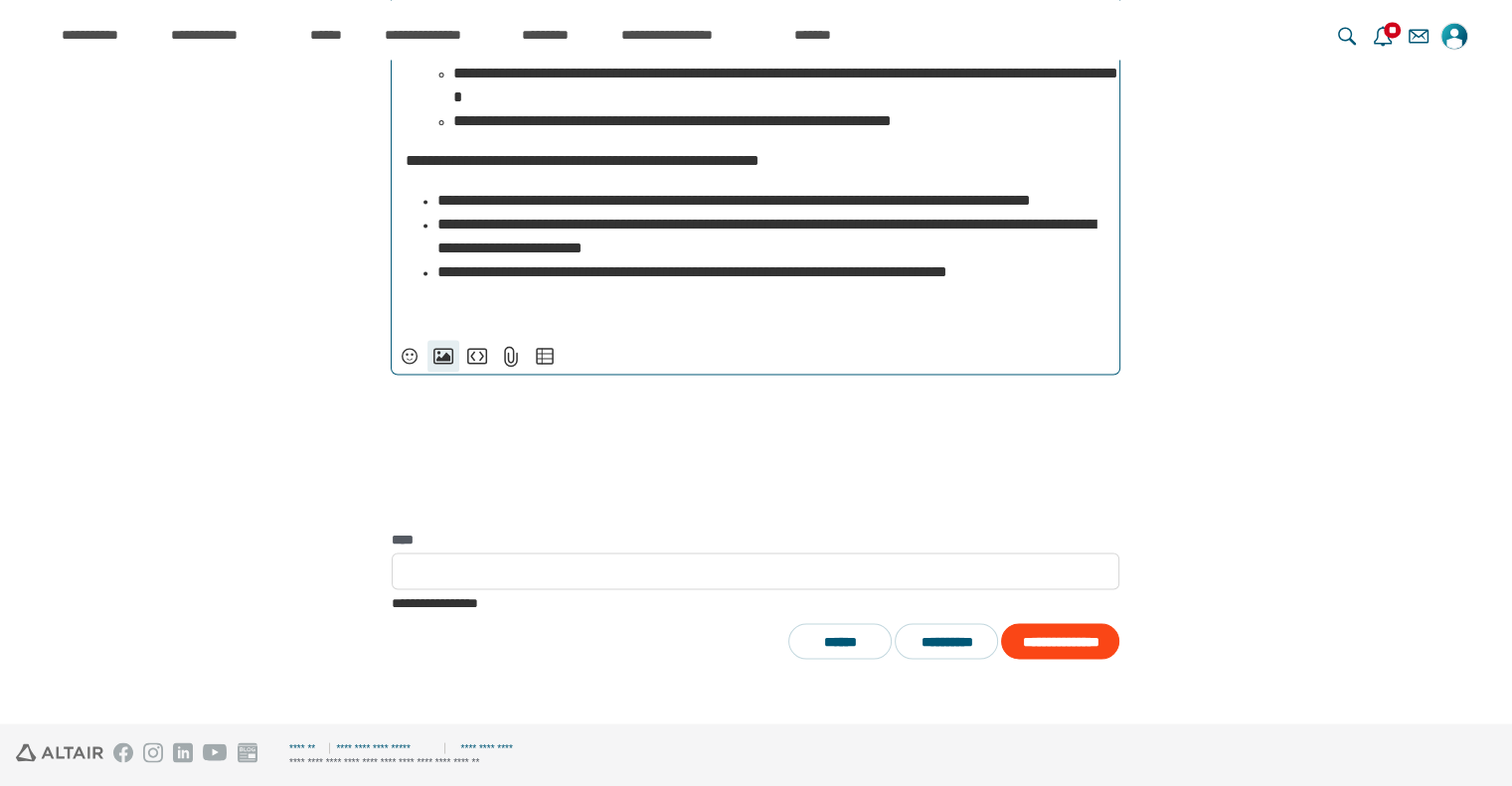 click on "**********" at bounding box center (443, 356) 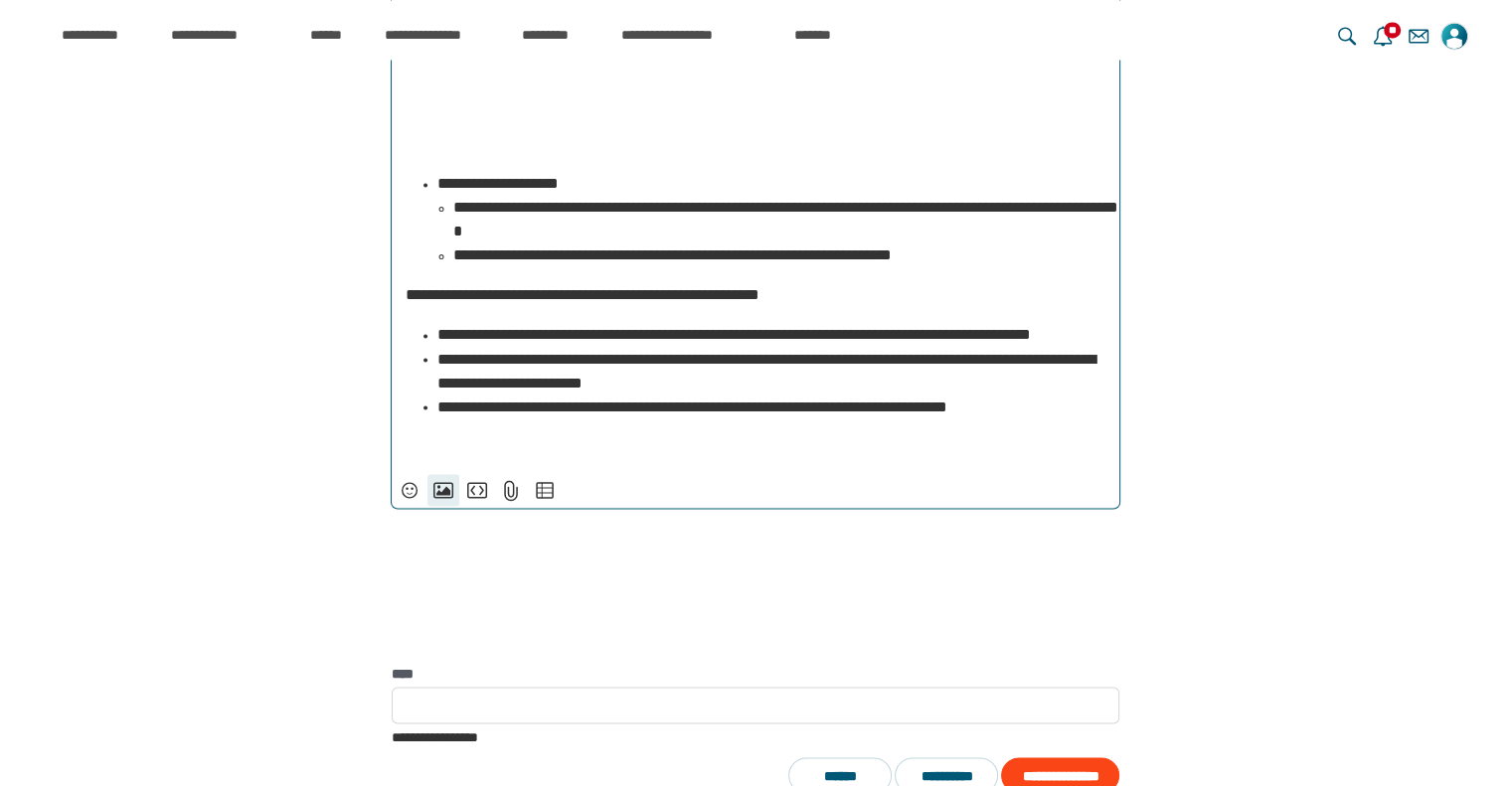scroll, scrollTop: 1330, scrollLeft: 0, axis: vertical 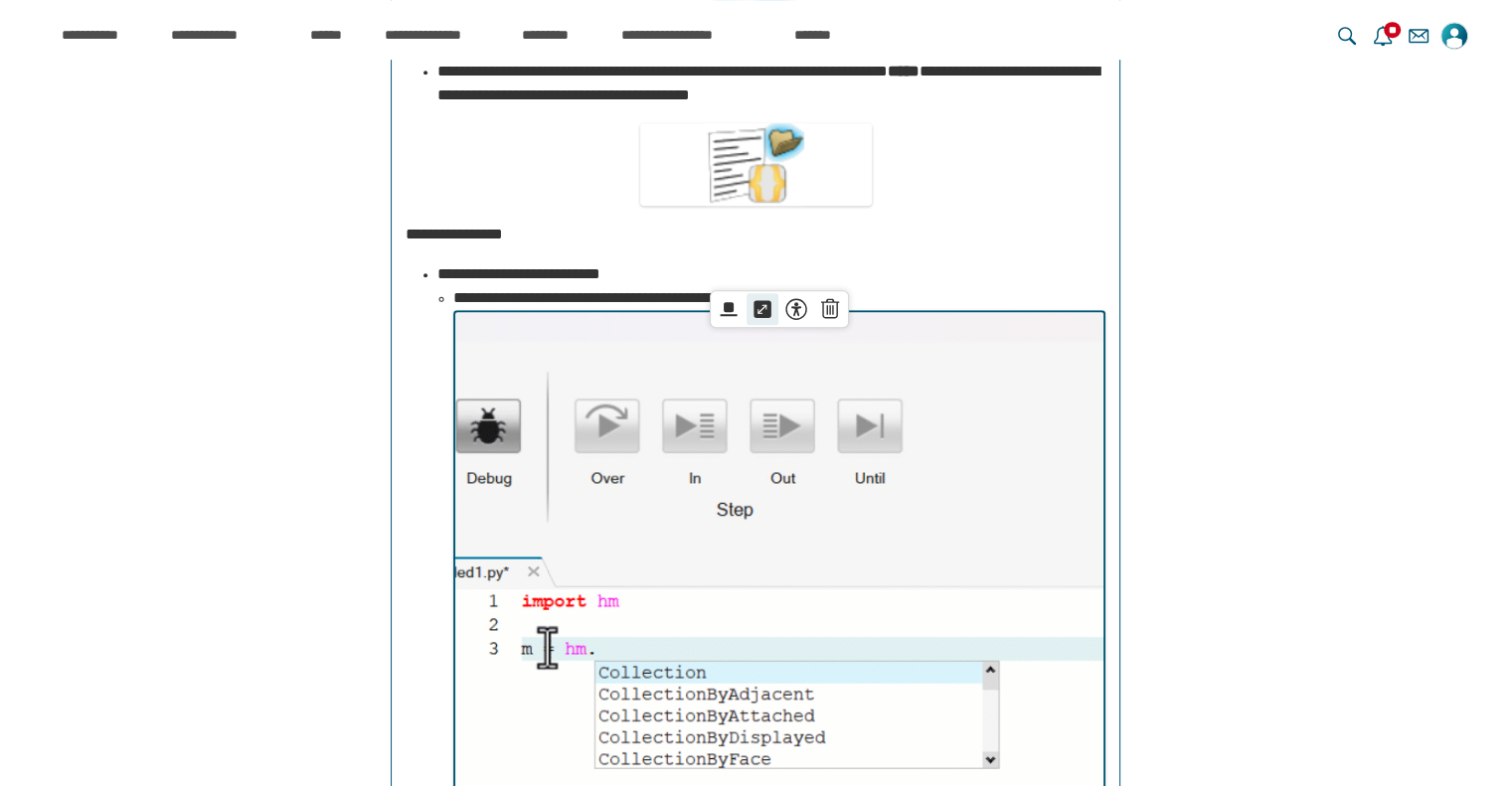 click on "*****" at bounding box center (762, 309) 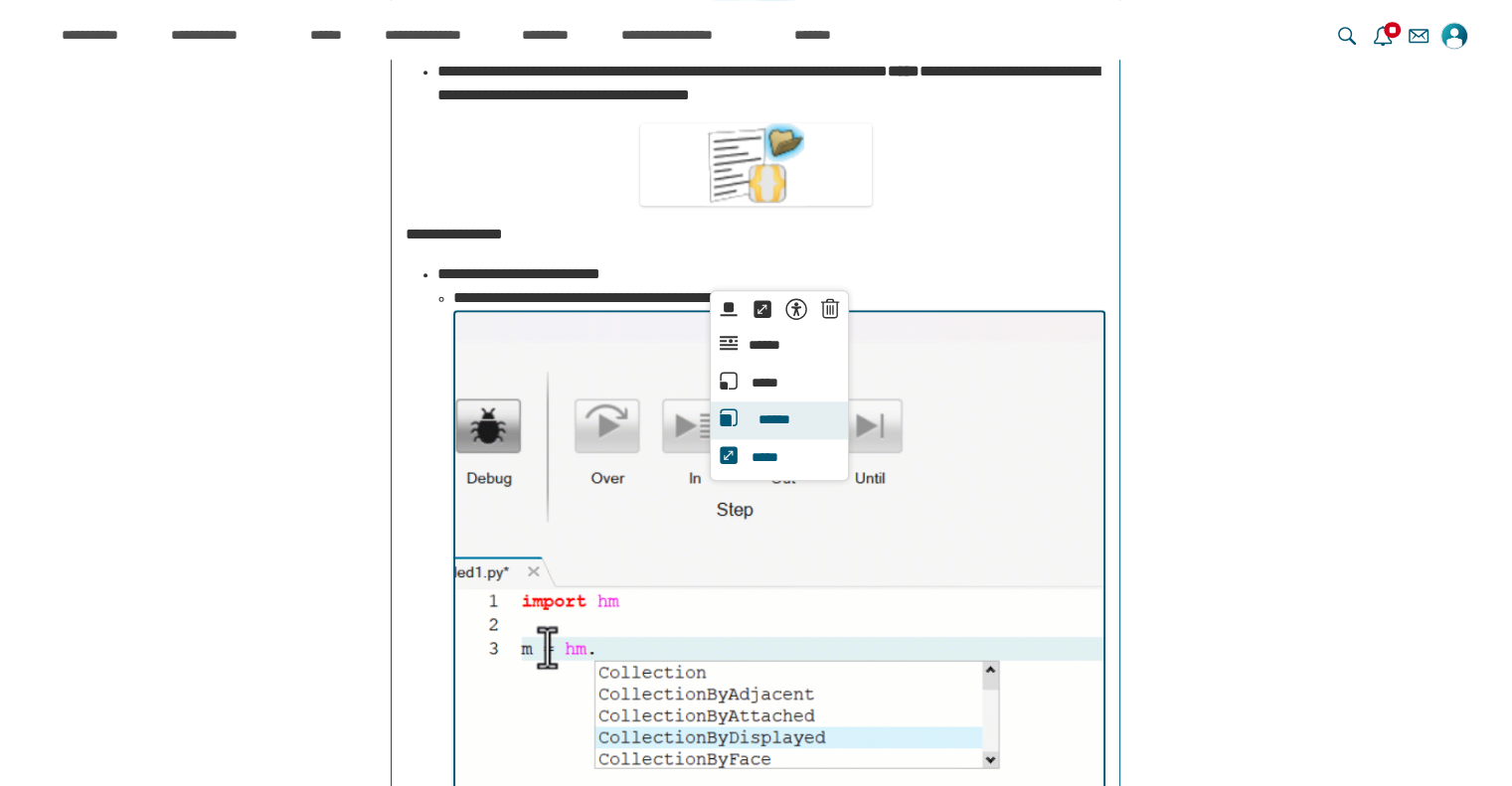 click on "******" at bounding box center (773, 420) 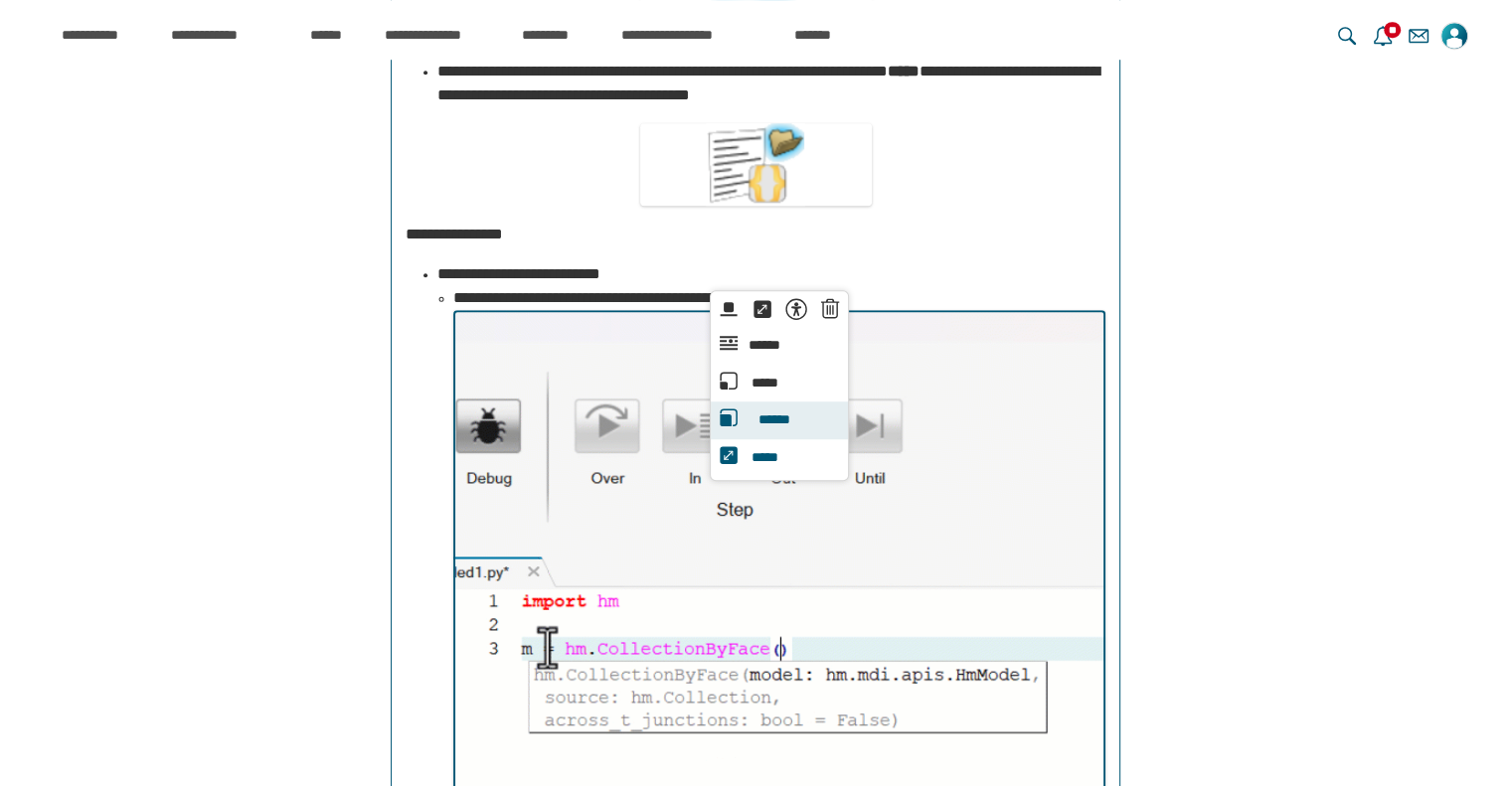 scroll, scrollTop: 16102, scrollLeft: 0, axis: vertical 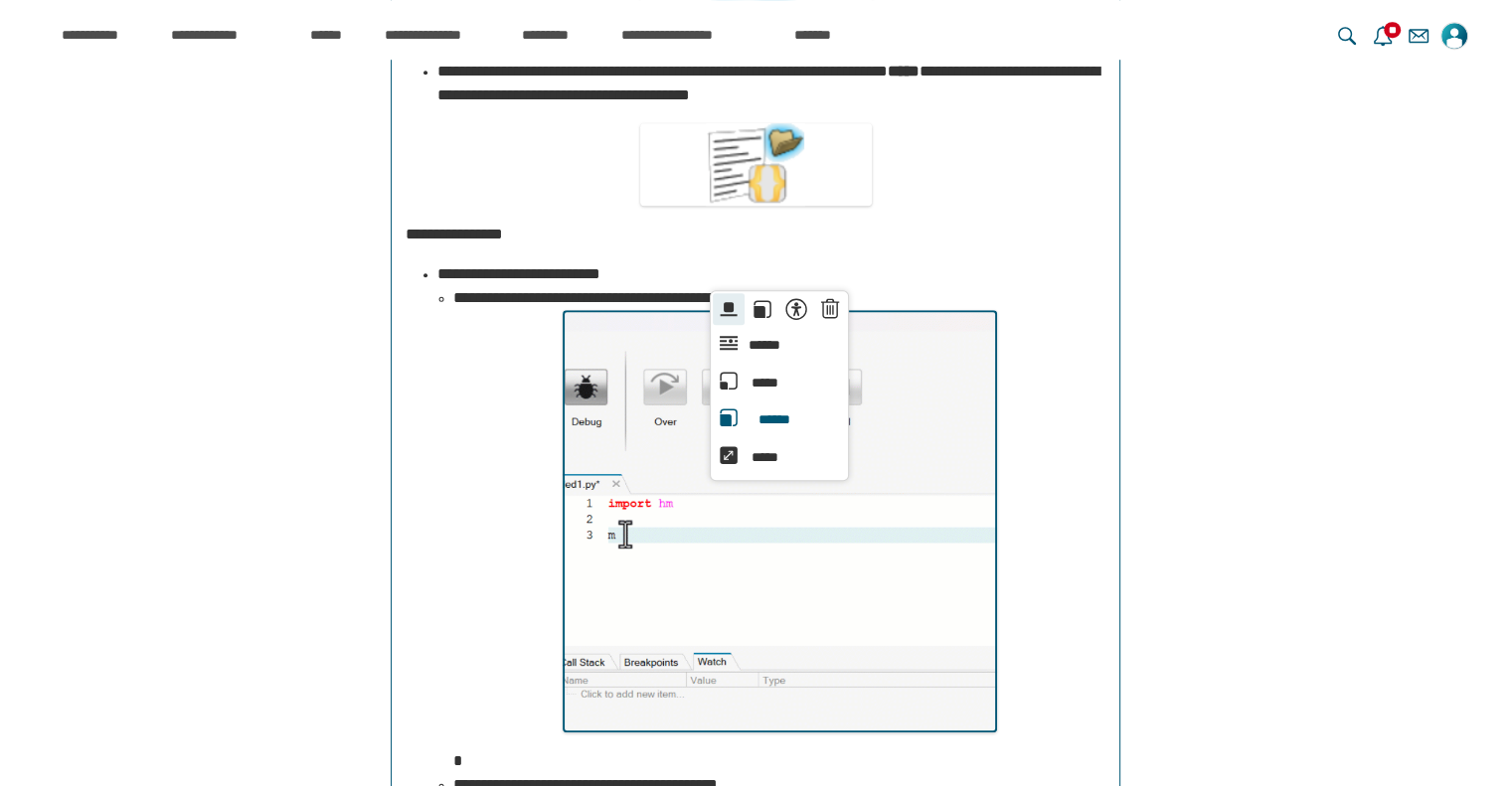 click on "******" at bounding box center [729, 309] 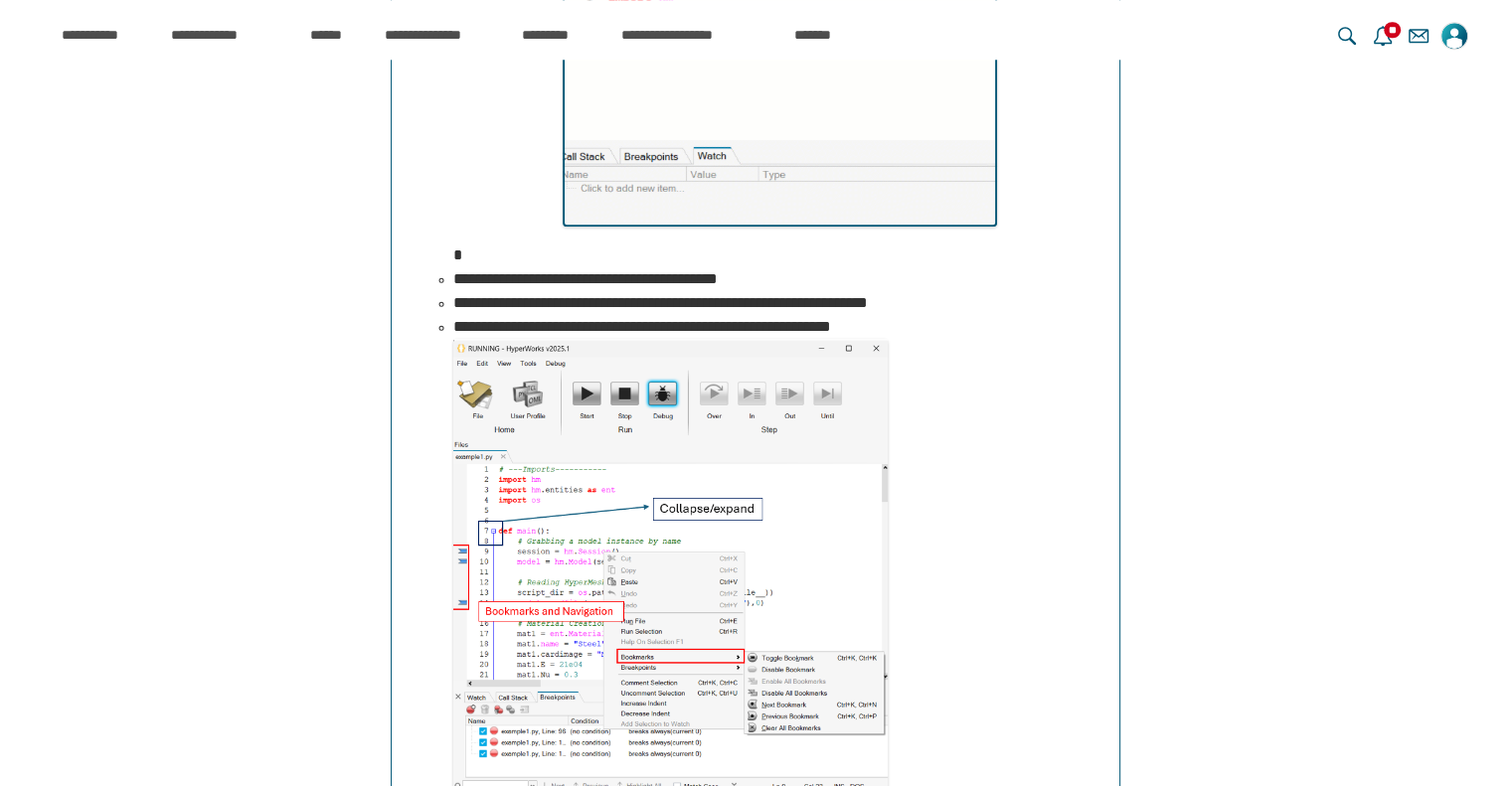 scroll, scrollTop: 1837, scrollLeft: 0, axis: vertical 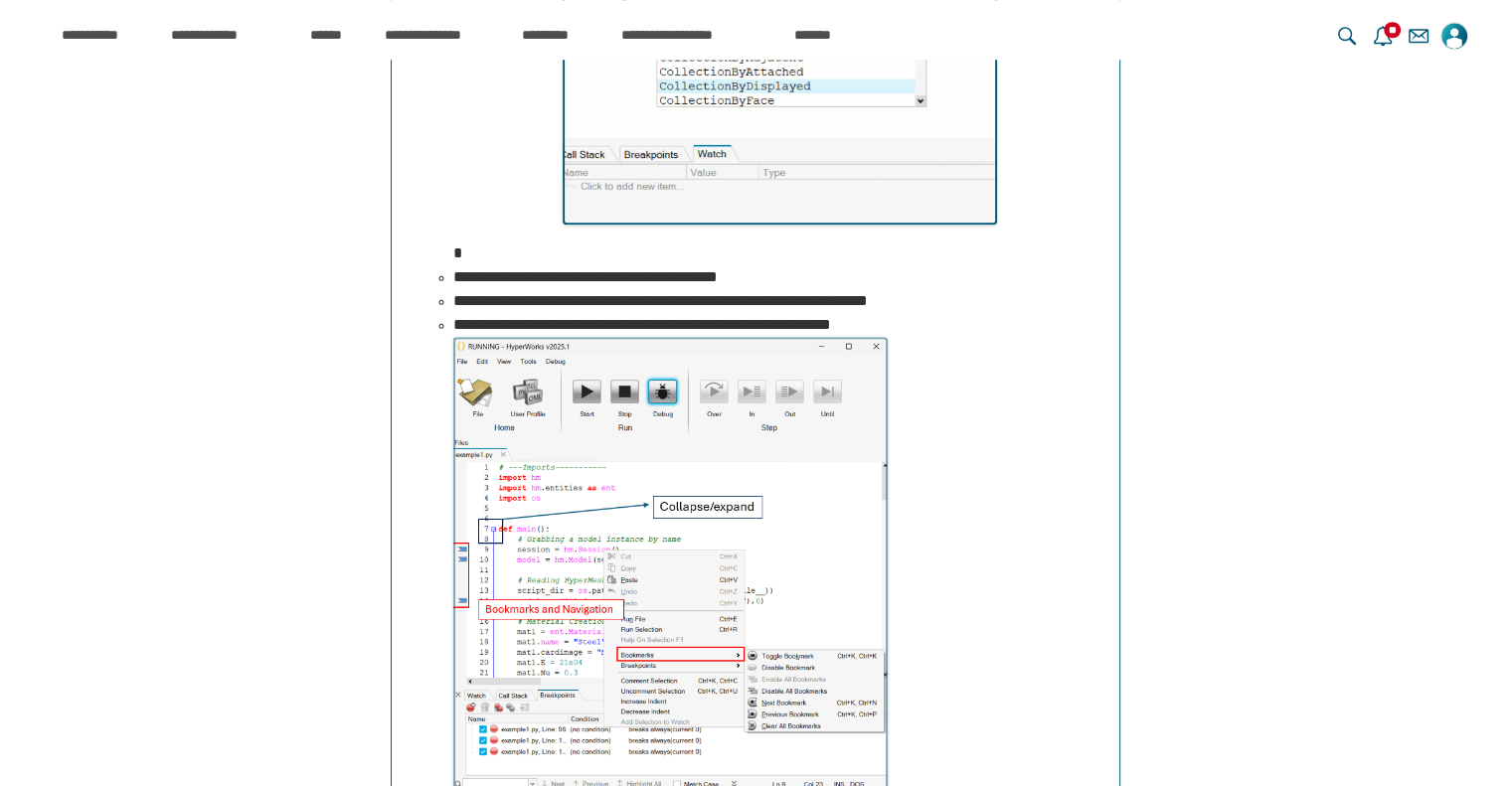 click at bounding box center [670, 562] 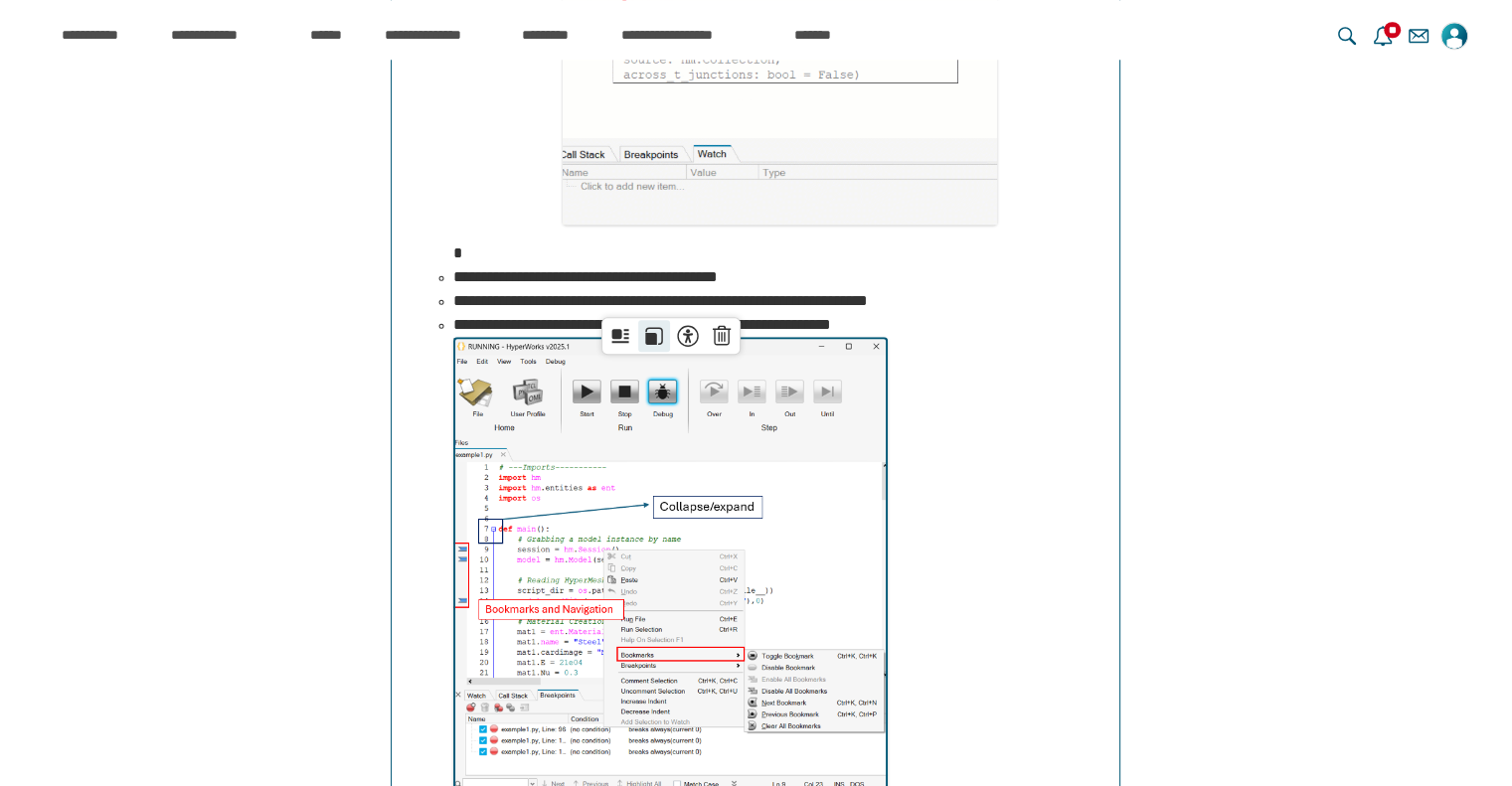 click on "******" at bounding box center (654, 336) 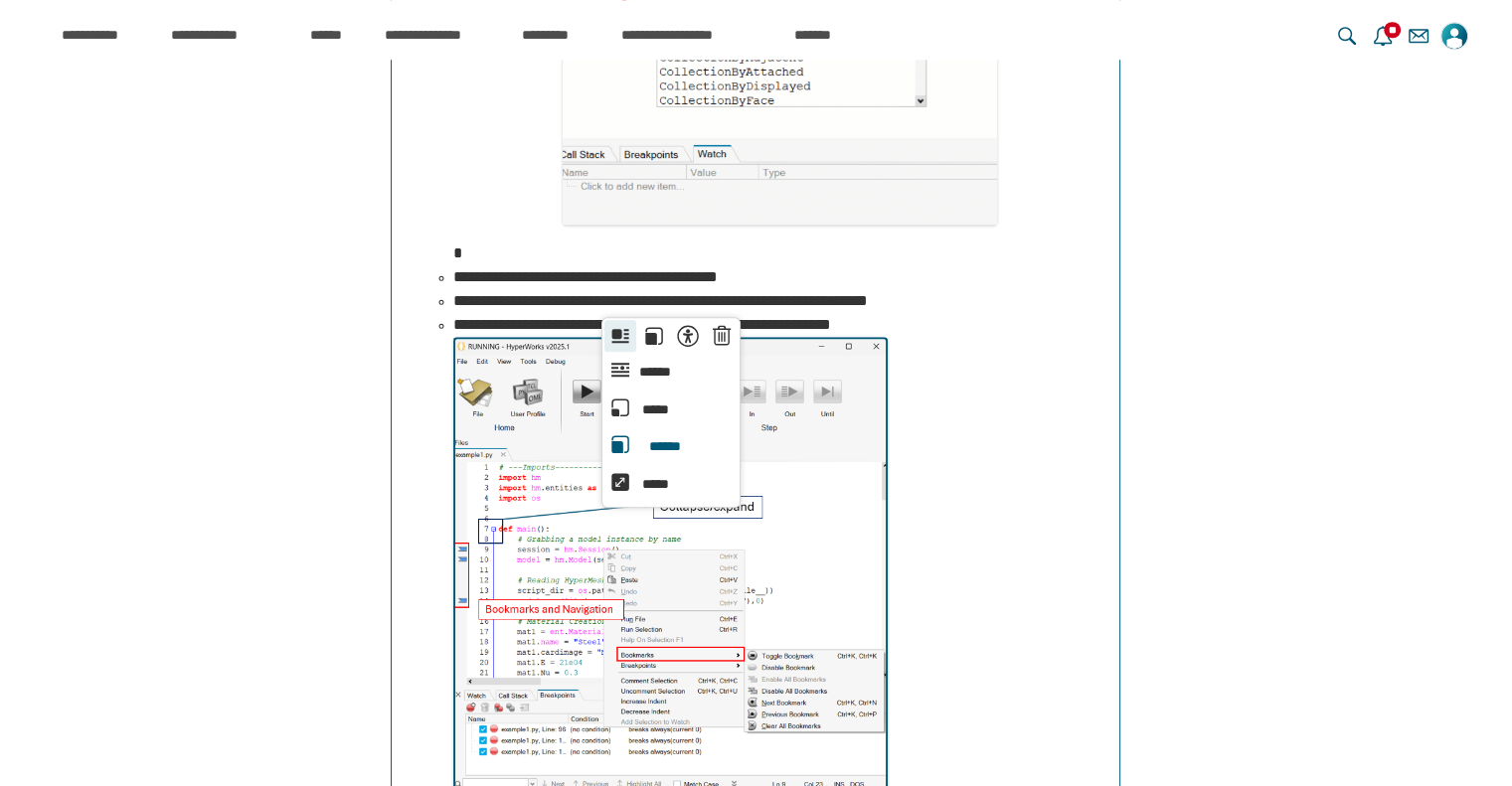 click on "**********" at bounding box center (620, 336) 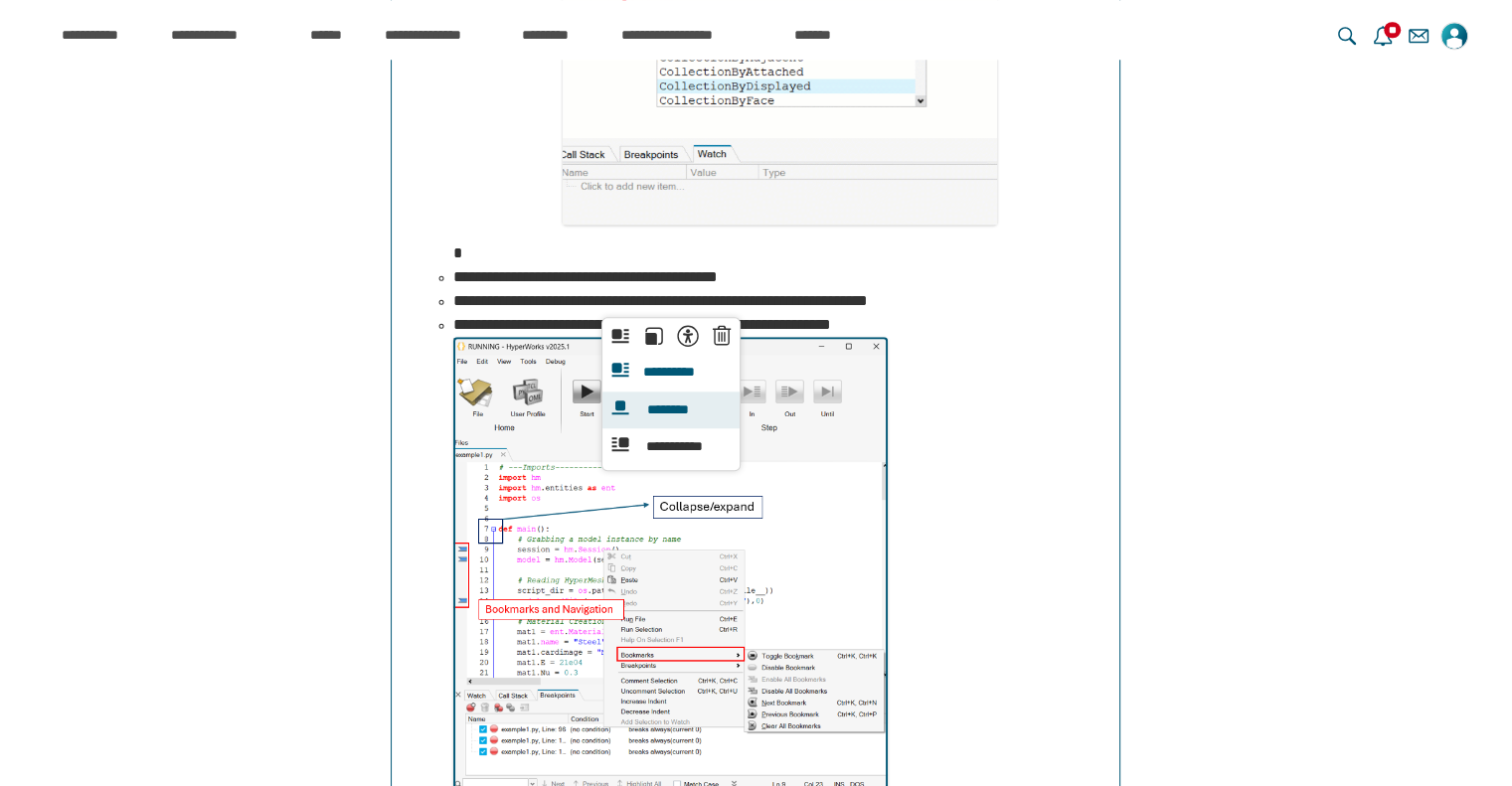 click on "********" at bounding box center (668, 410) 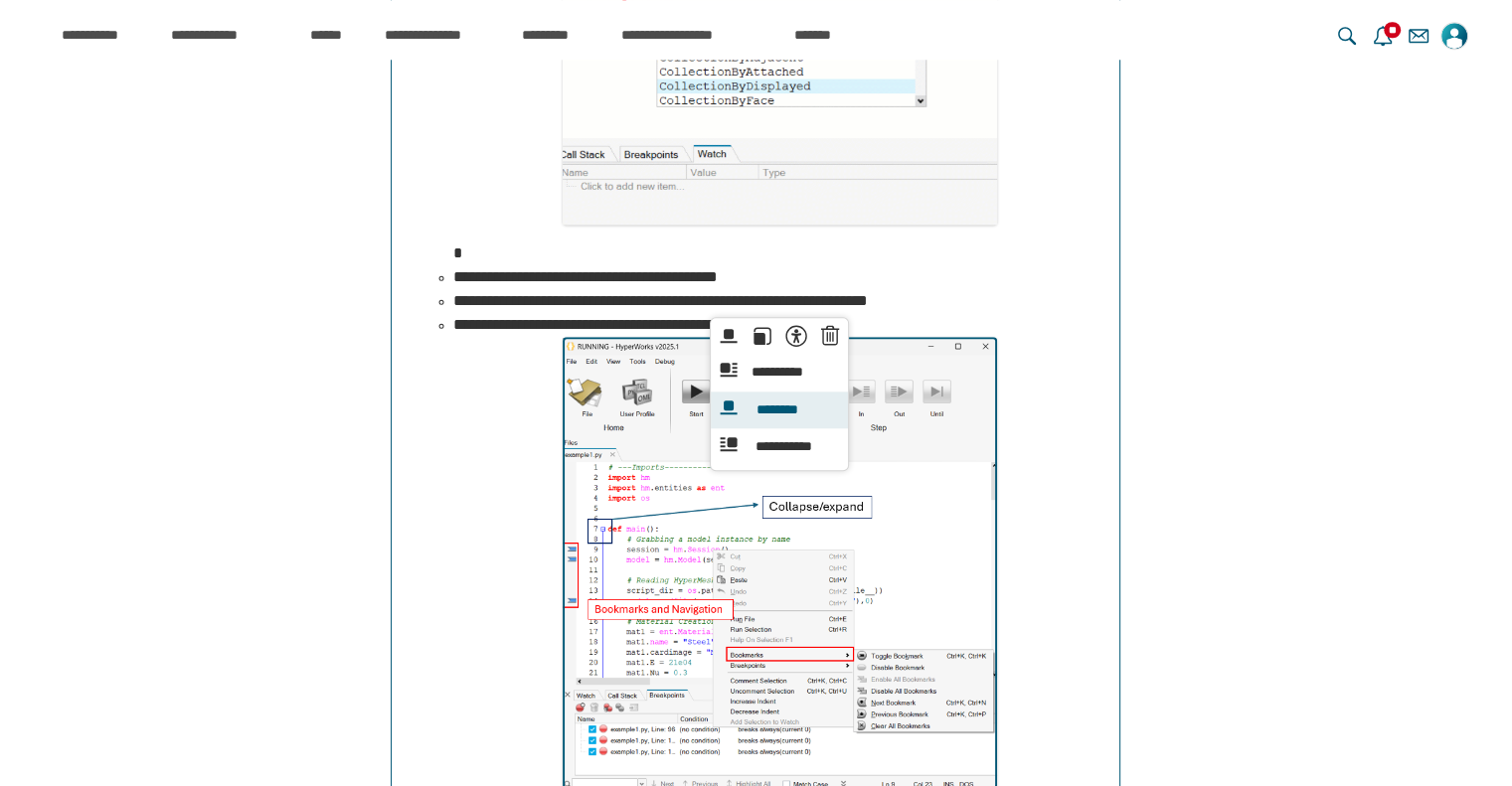 scroll, scrollTop: 16102, scrollLeft: 0, axis: vertical 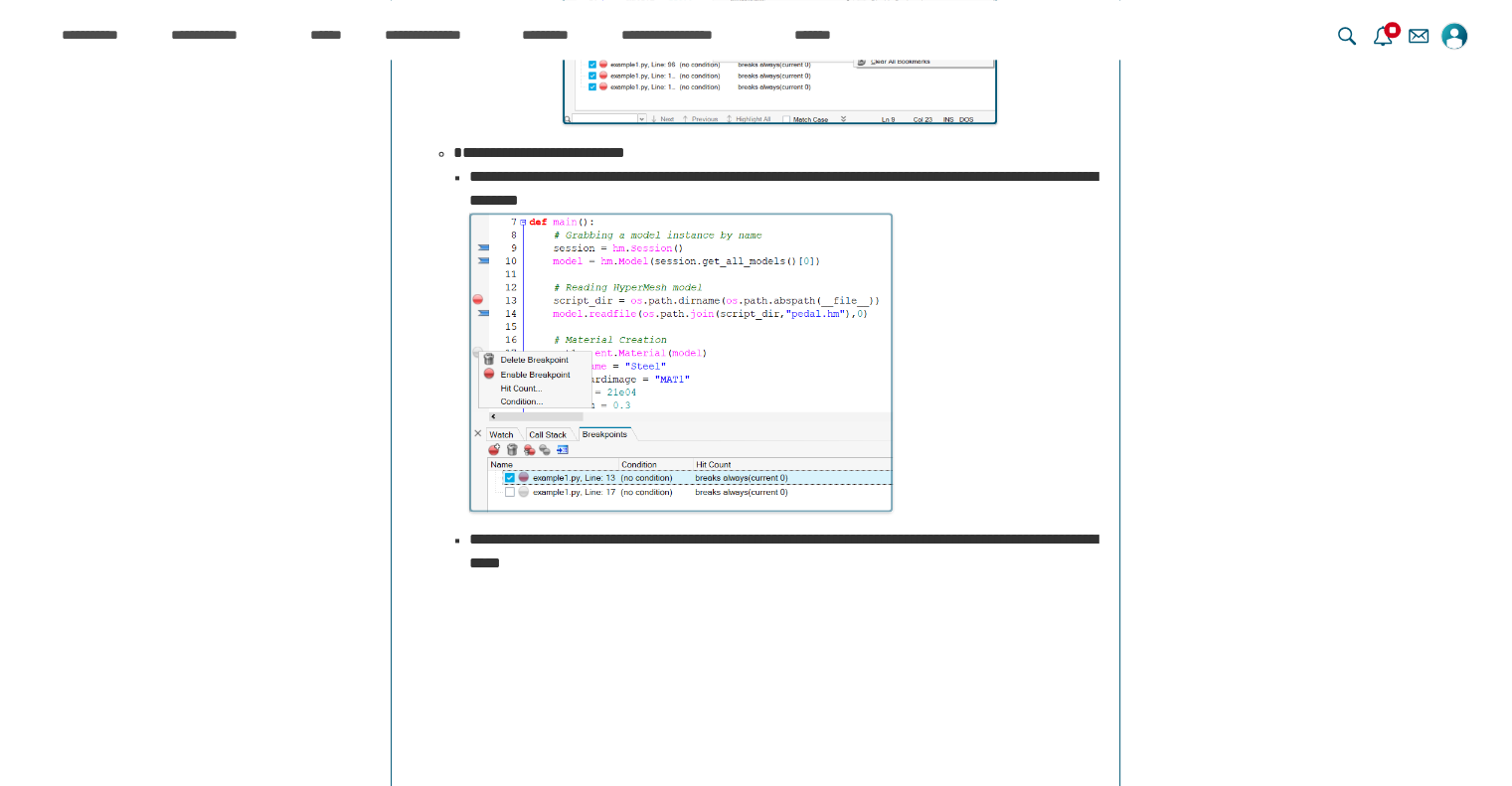click at bounding box center (681, 362) 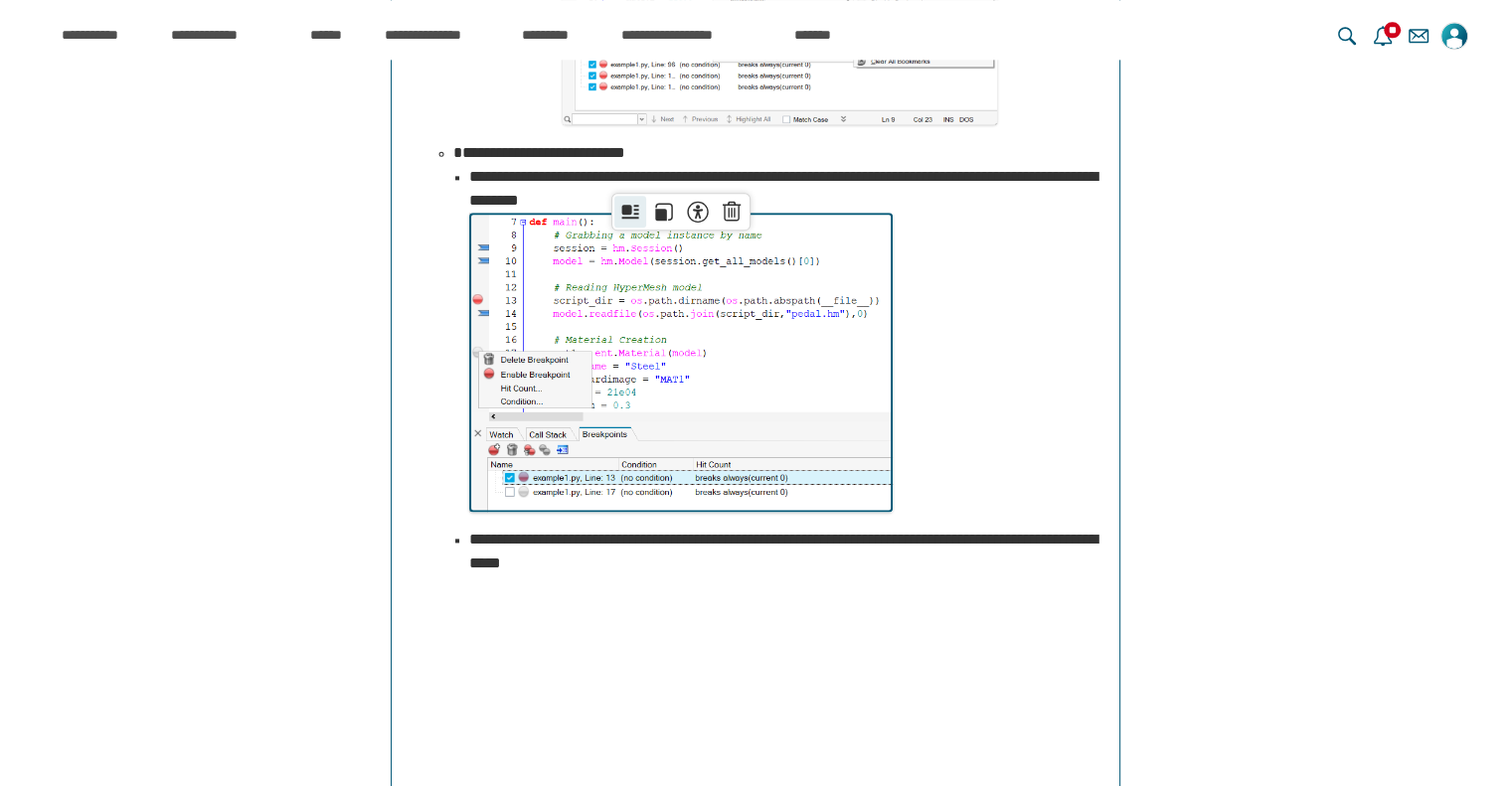 click on "**********" at bounding box center (630, 212) 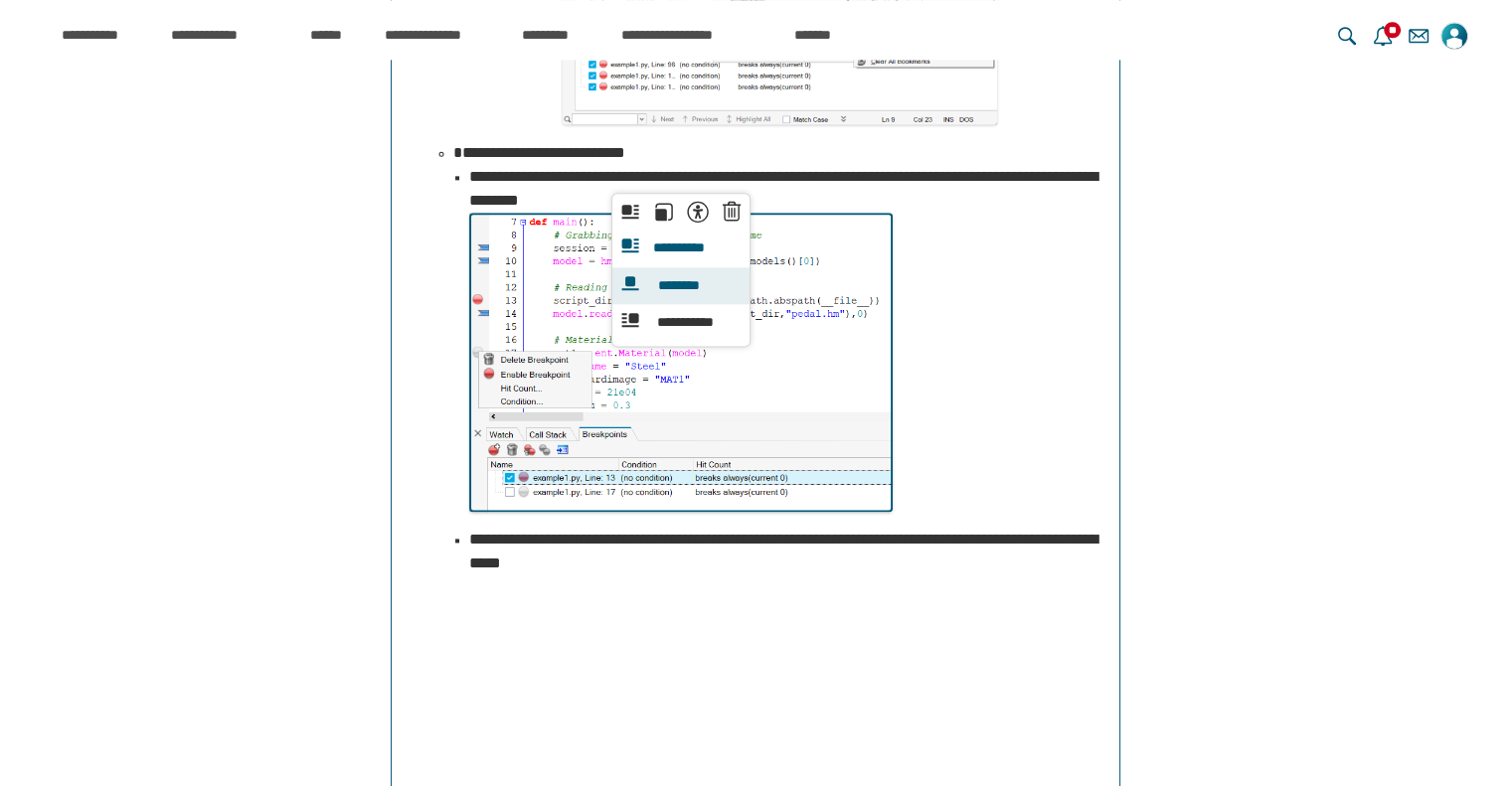 click on "********" at bounding box center (678, 286) 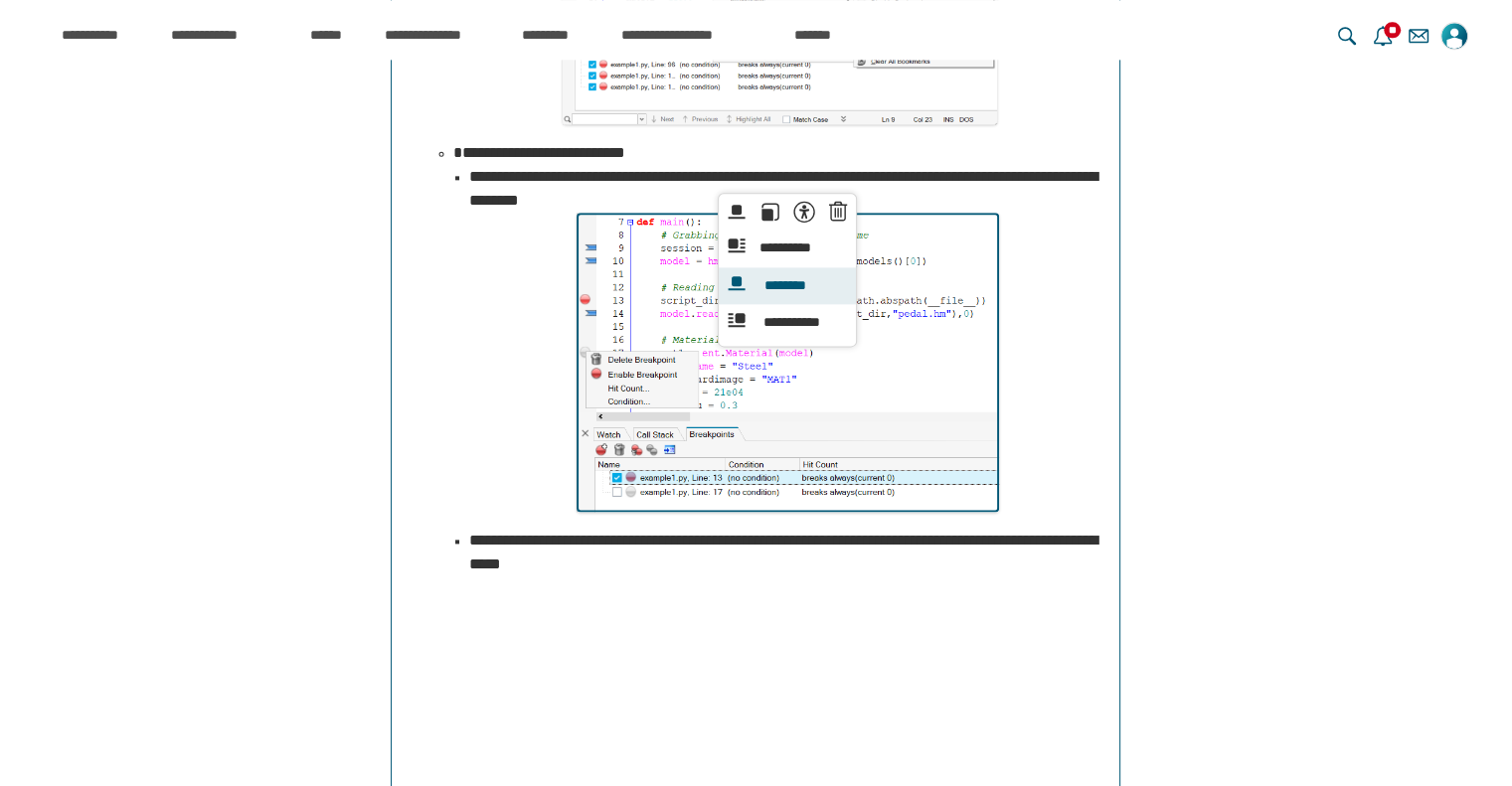 scroll, scrollTop: 16102, scrollLeft: 0, axis: vertical 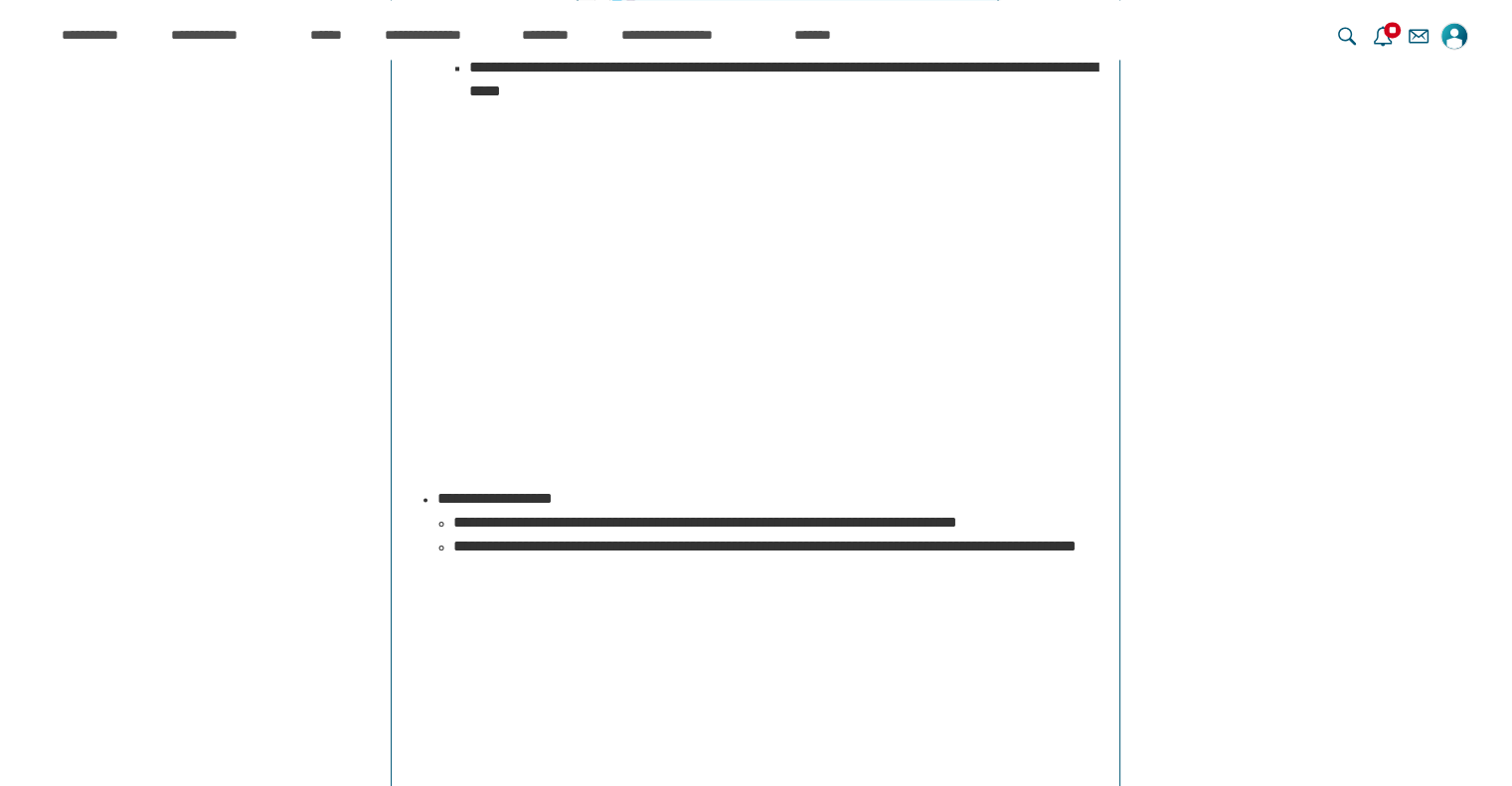 click at bounding box center (787, 287) 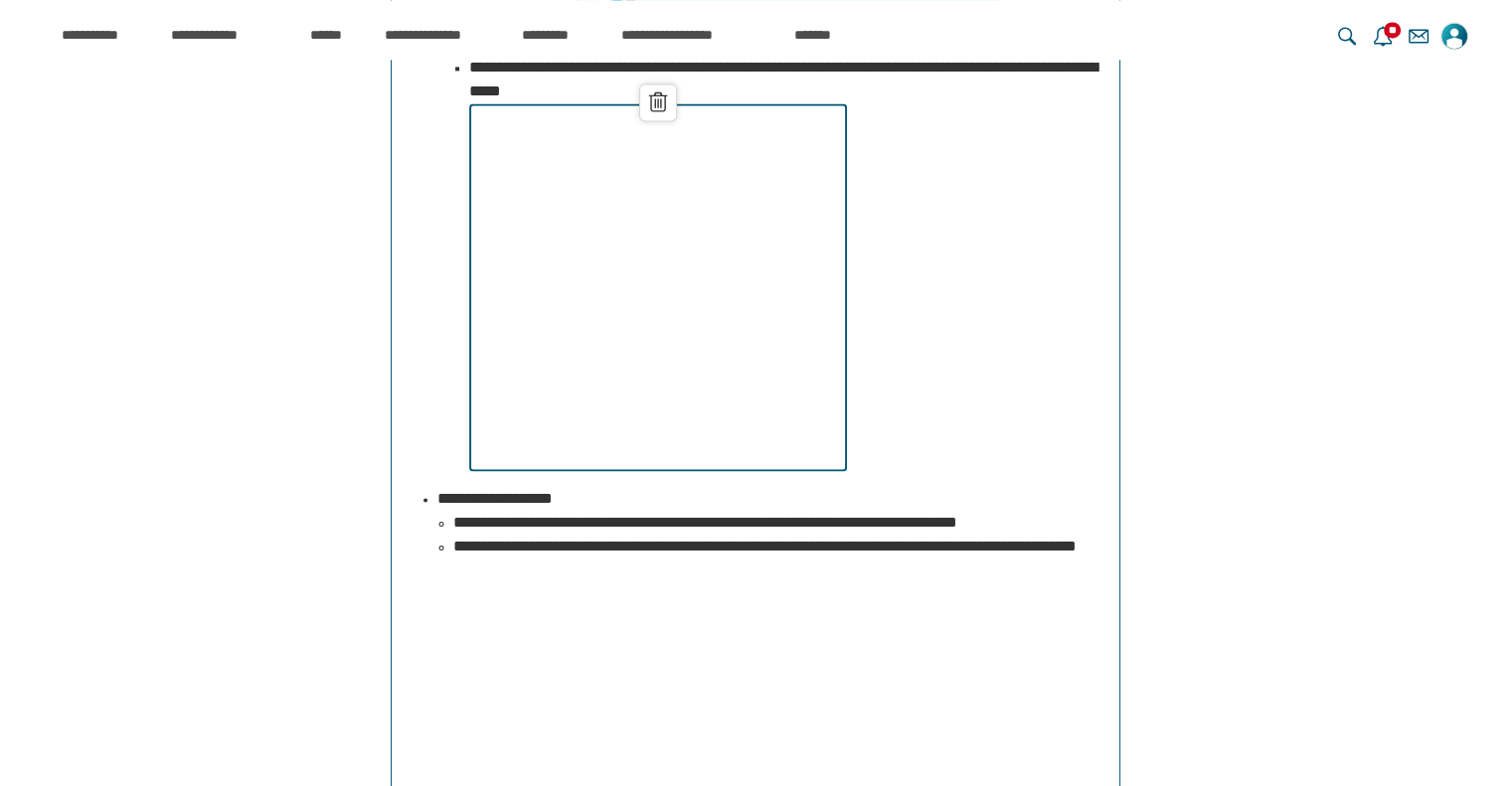 scroll, scrollTop: 16102, scrollLeft: 0, axis: vertical 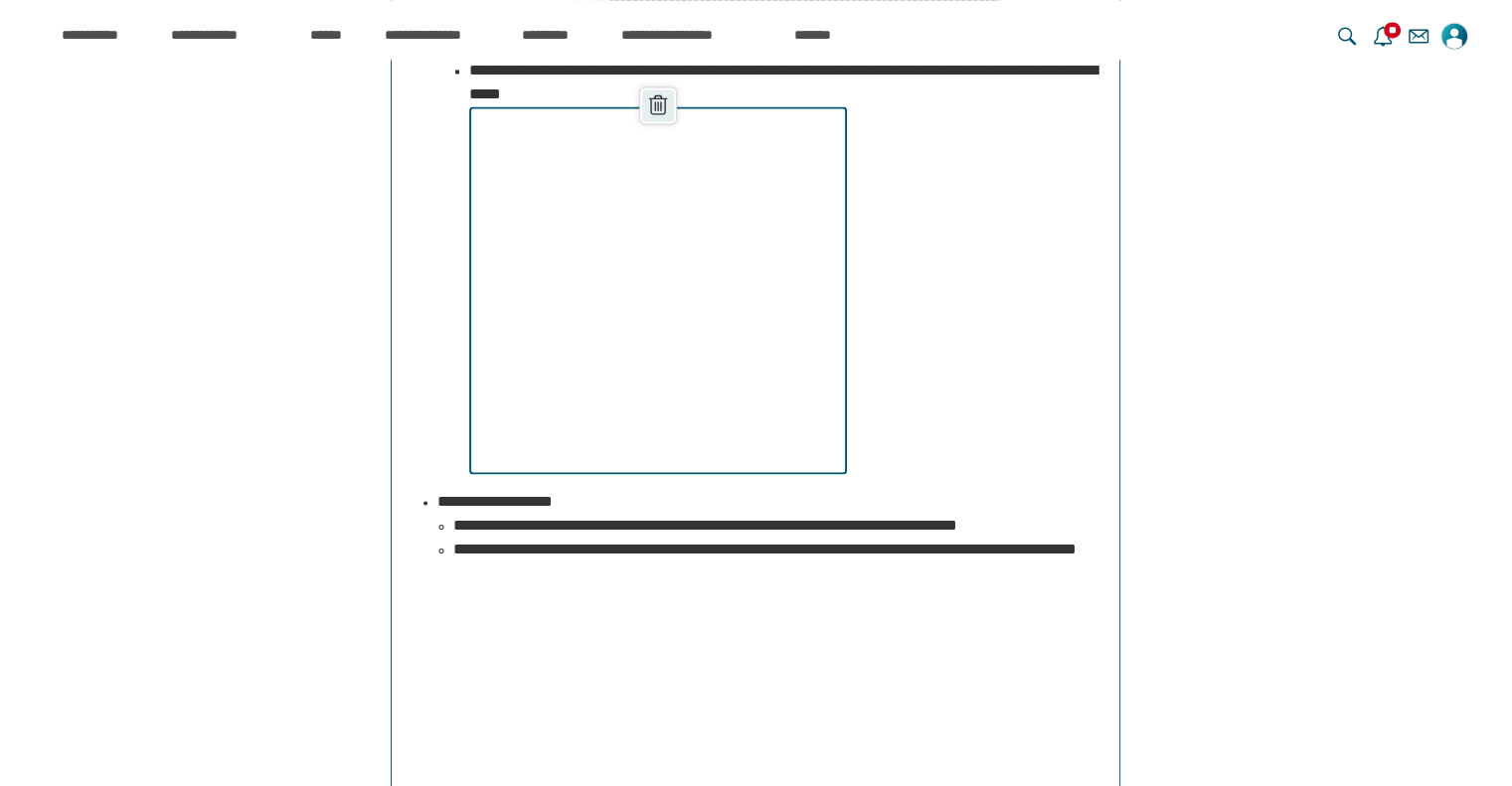 click on "******" at bounding box center [658, 105] 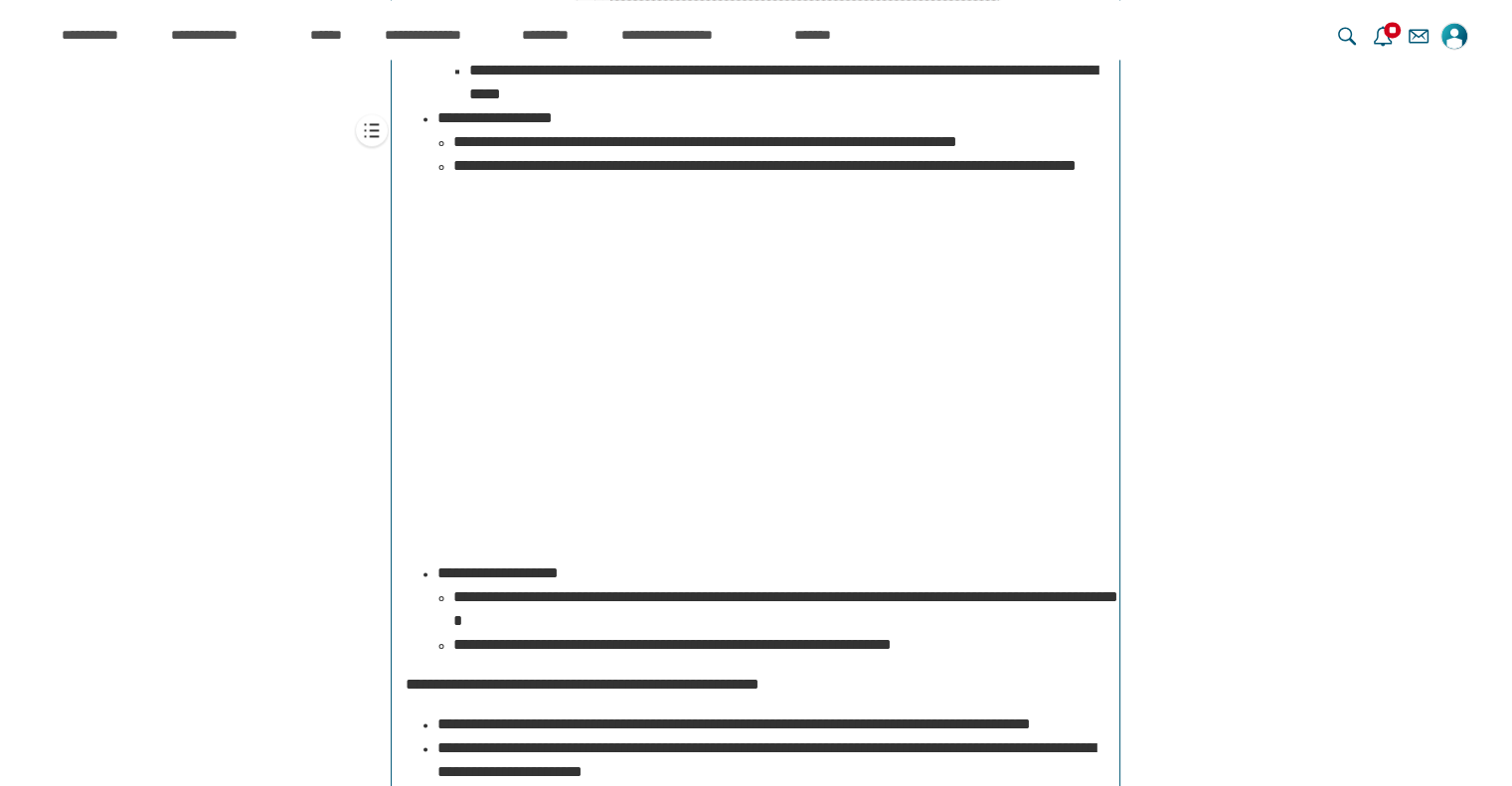scroll, scrollTop: 15243, scrollLeft: 0, axis: vertical 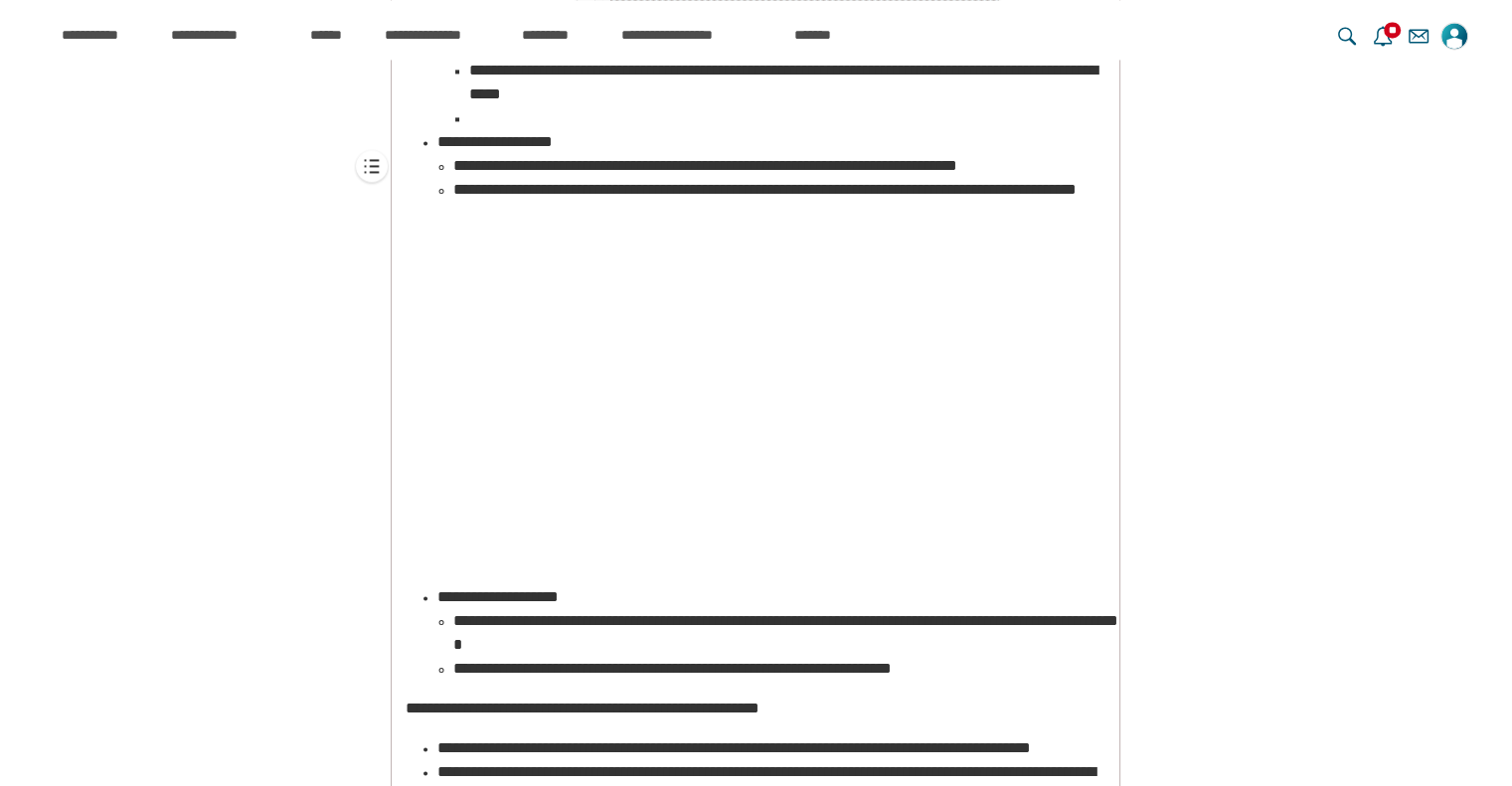 click on "**********" at bounding box center (756, -747) 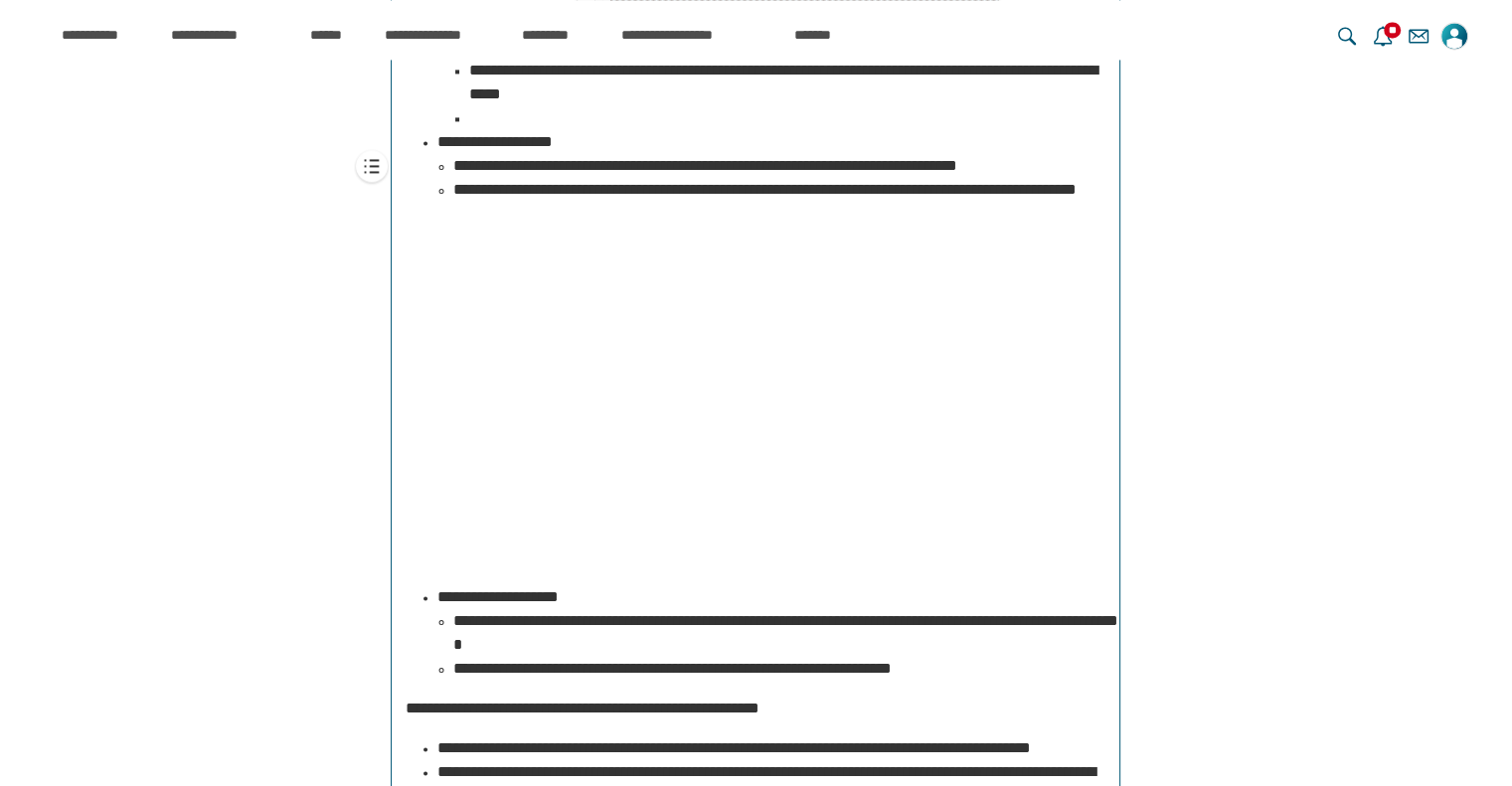 click at bounding box center (779, 386) 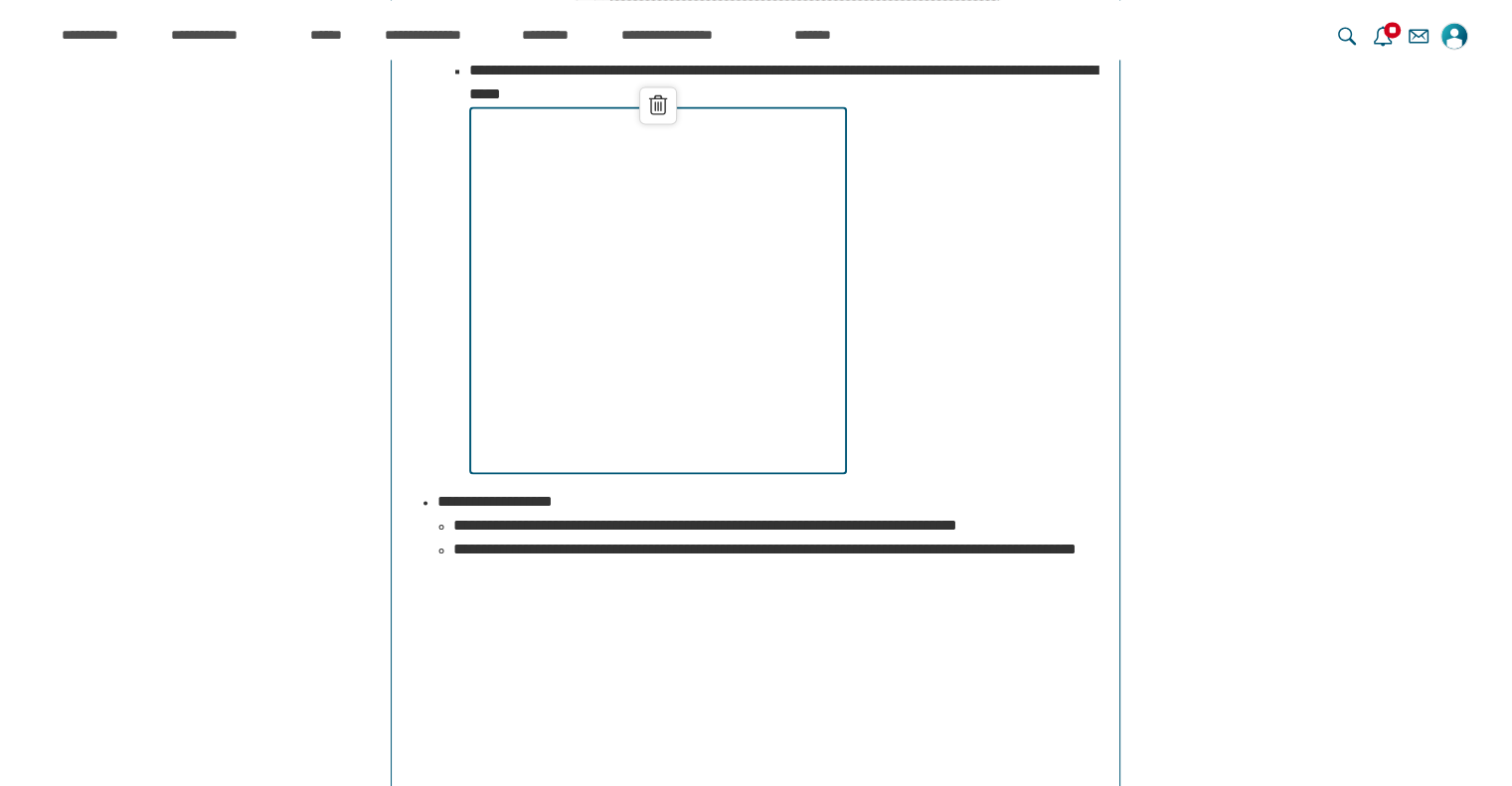 scroll, scrollTop: 16102, scrollLeft: 0, axis: vertical 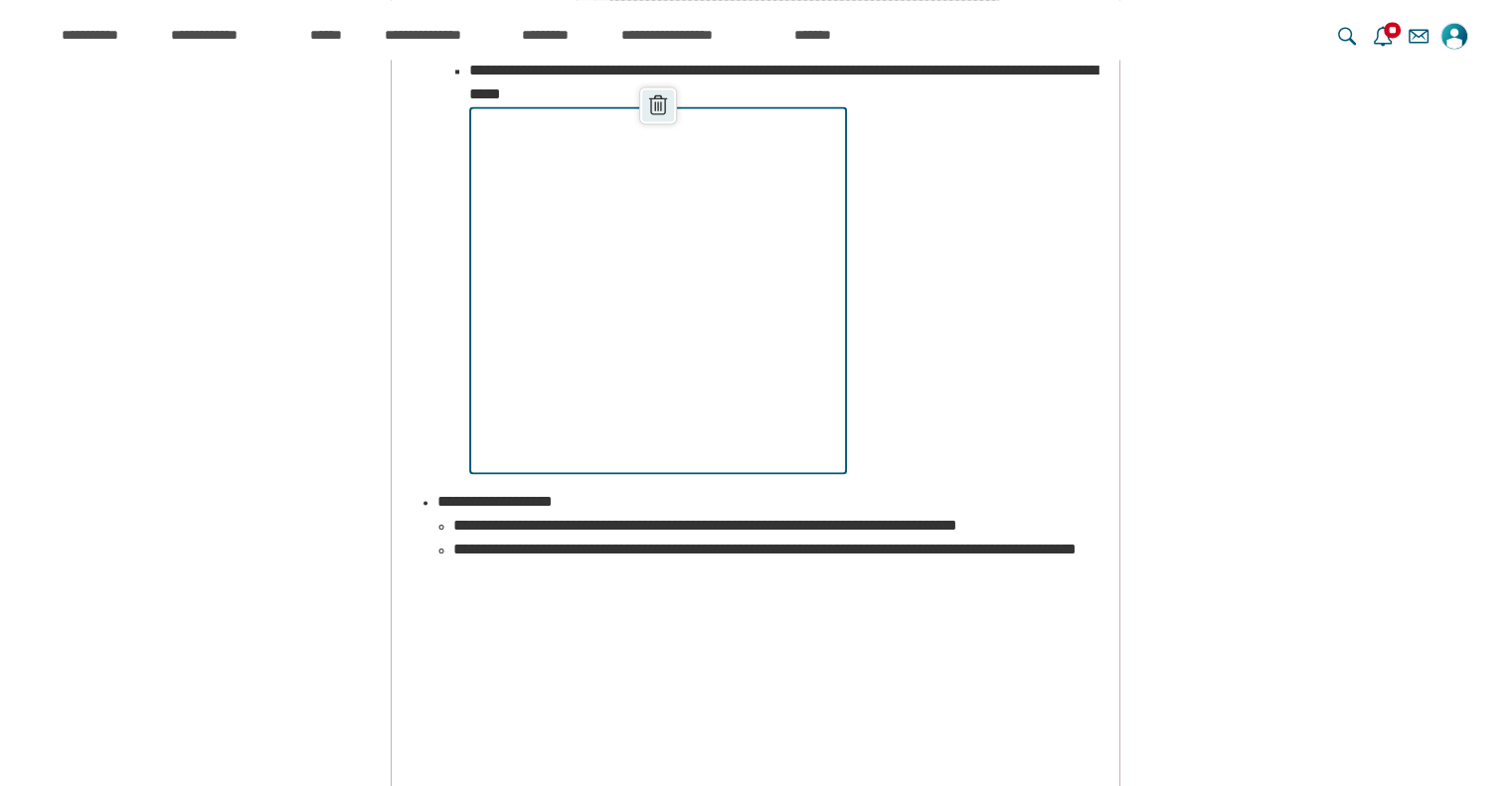 click on "******" at bounding box center (658, 105) 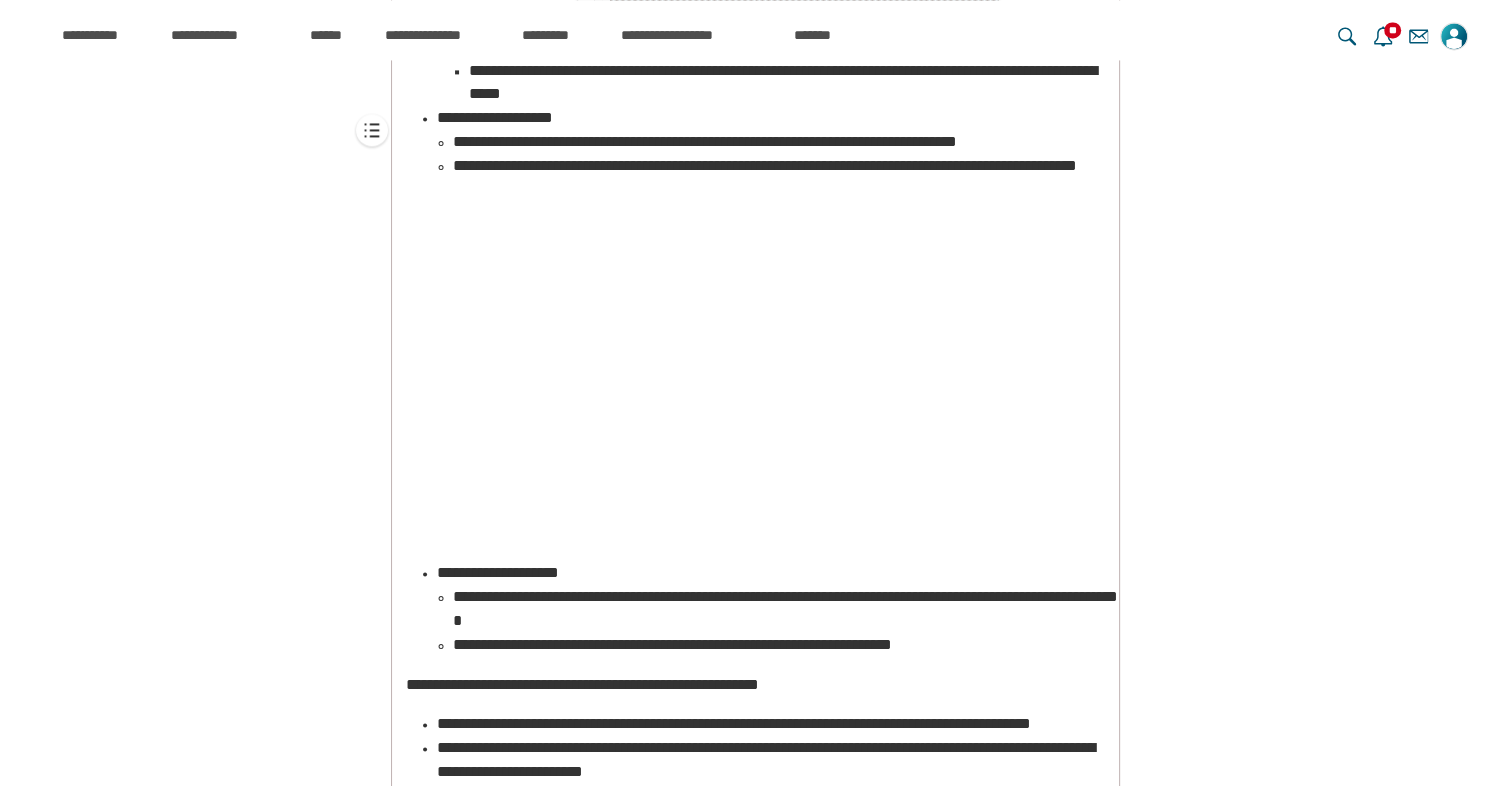 scroll, scrollTop: 15243, scrollLeft: 0, axis: vertical 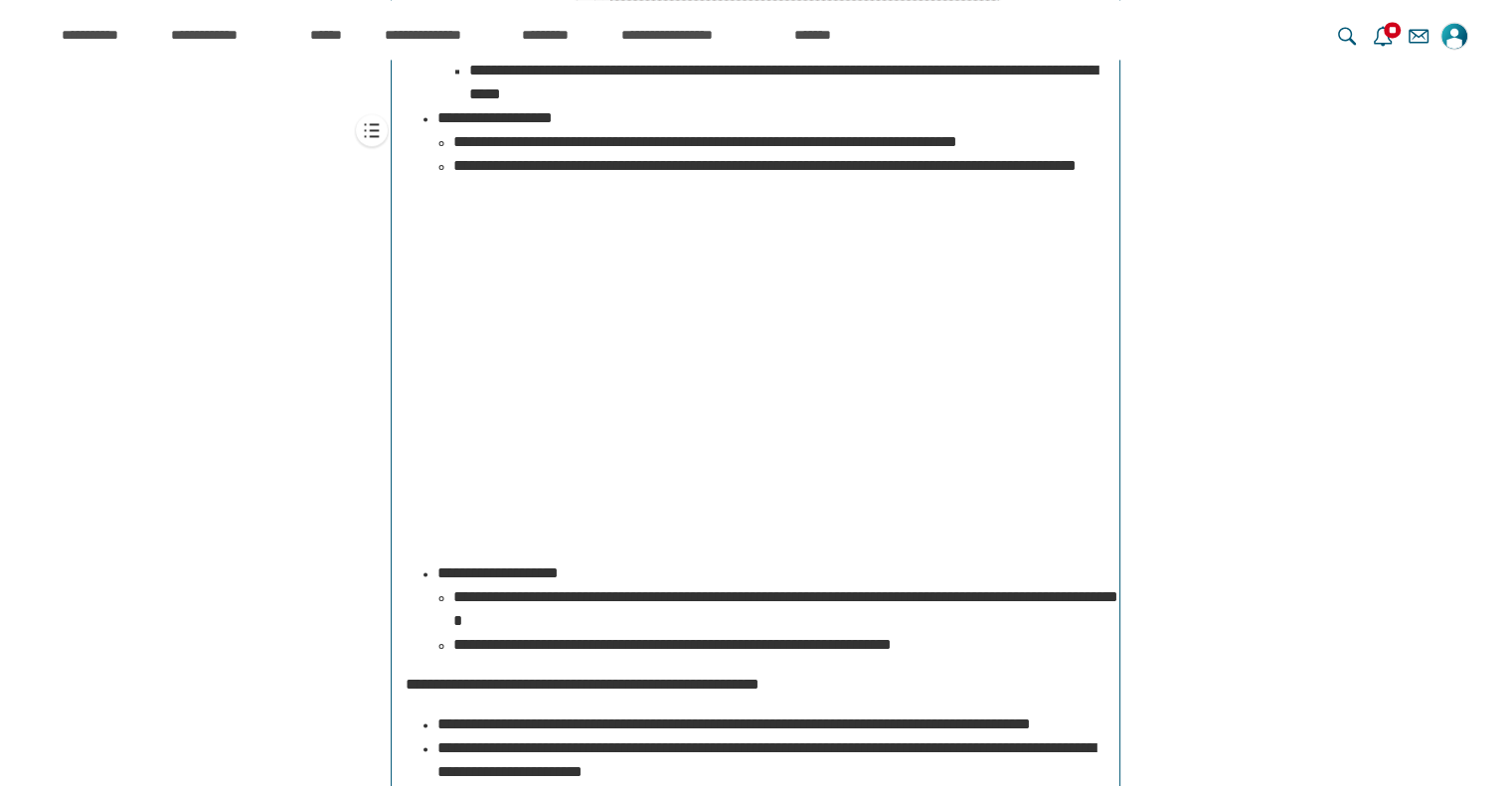click on "**********" at bounding box center [787, 82] 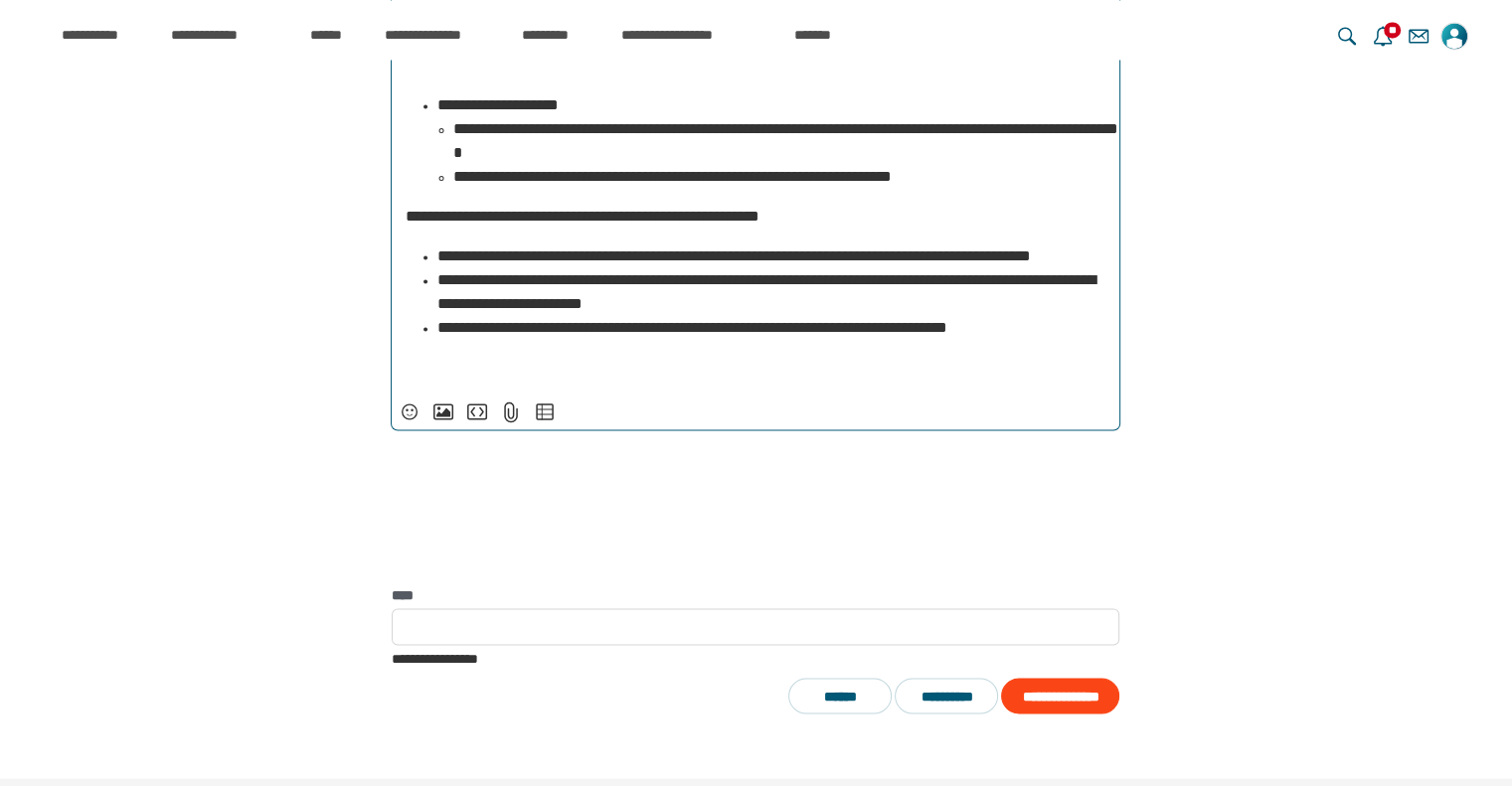 scroll, scrollTop: 3441, scrollLeft: 0, axis: vertical 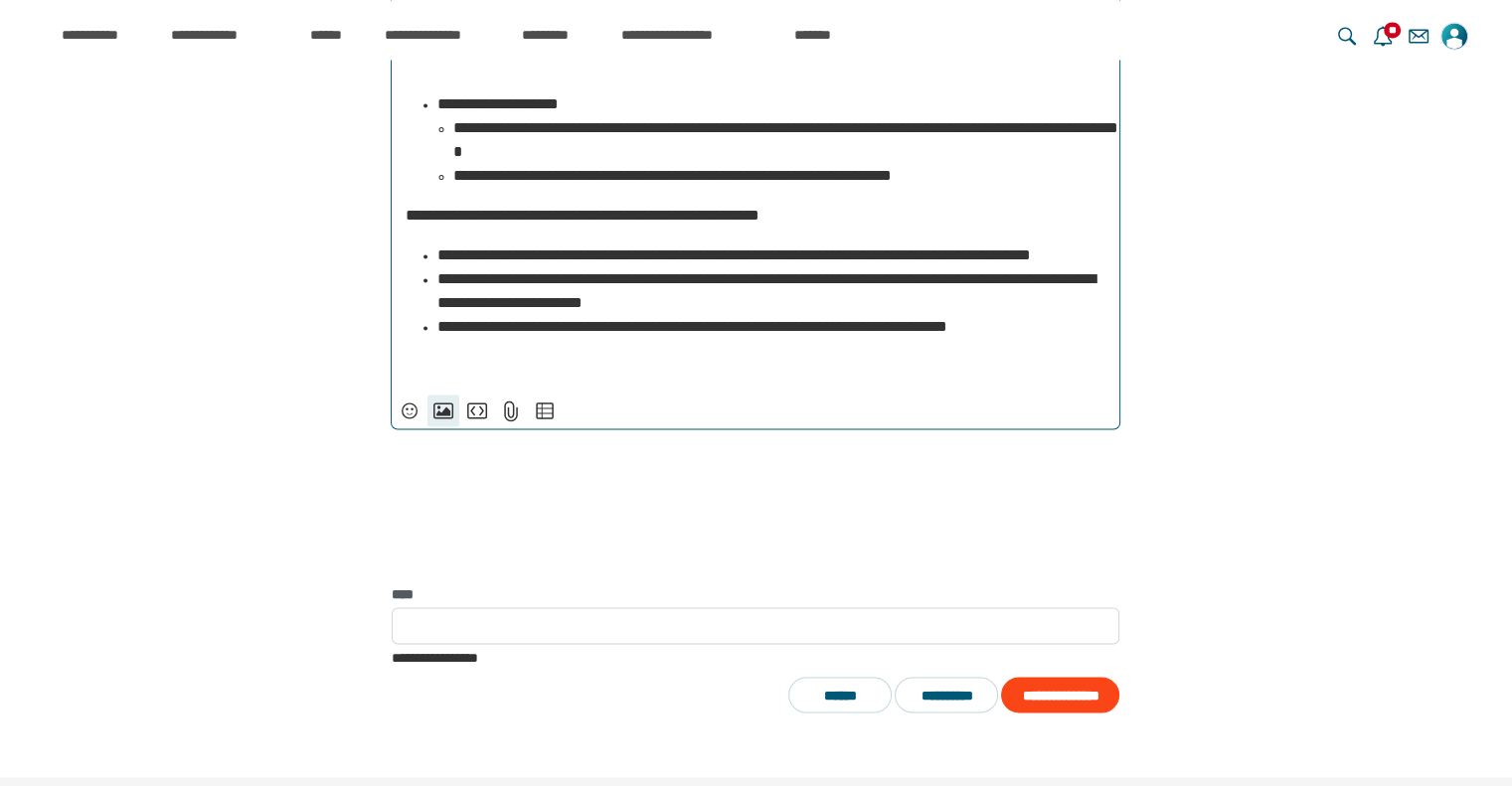 click on "**********" at bounding box center (443, 410) 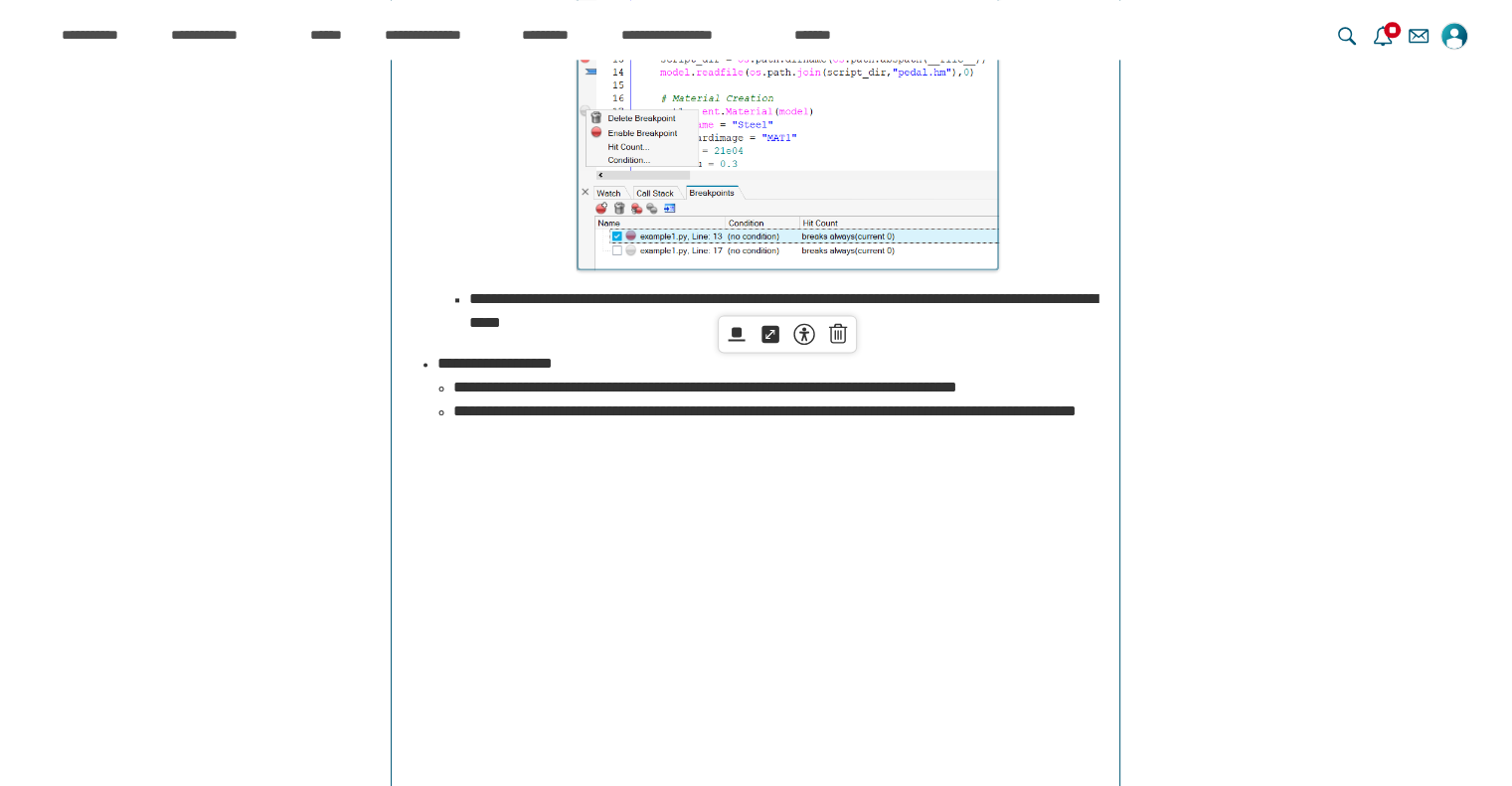 scroll, scrollTop: 16273, scrollLeft: 0, axis: vertical 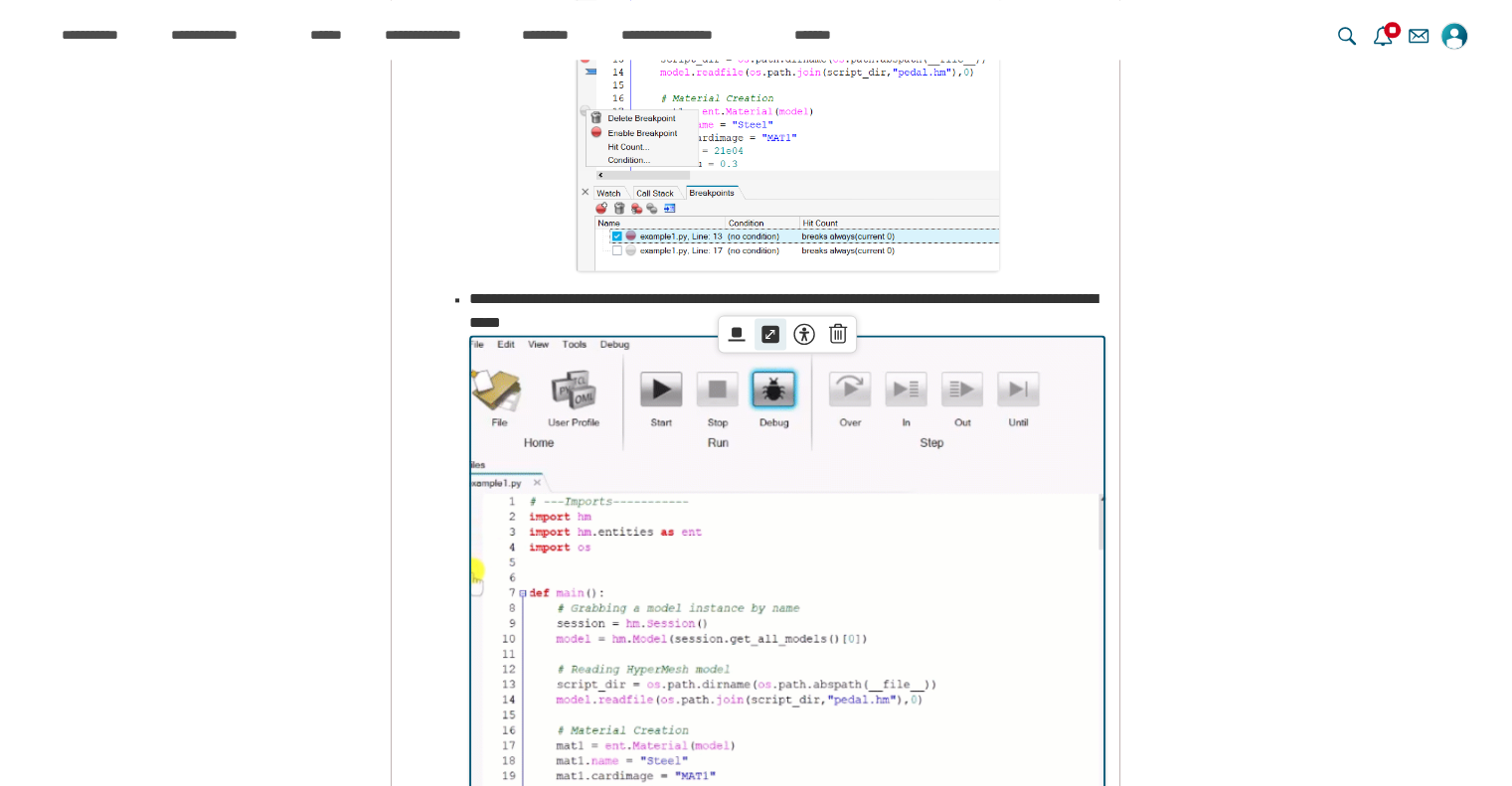 click on "*****" at bounding box center (770, 334) 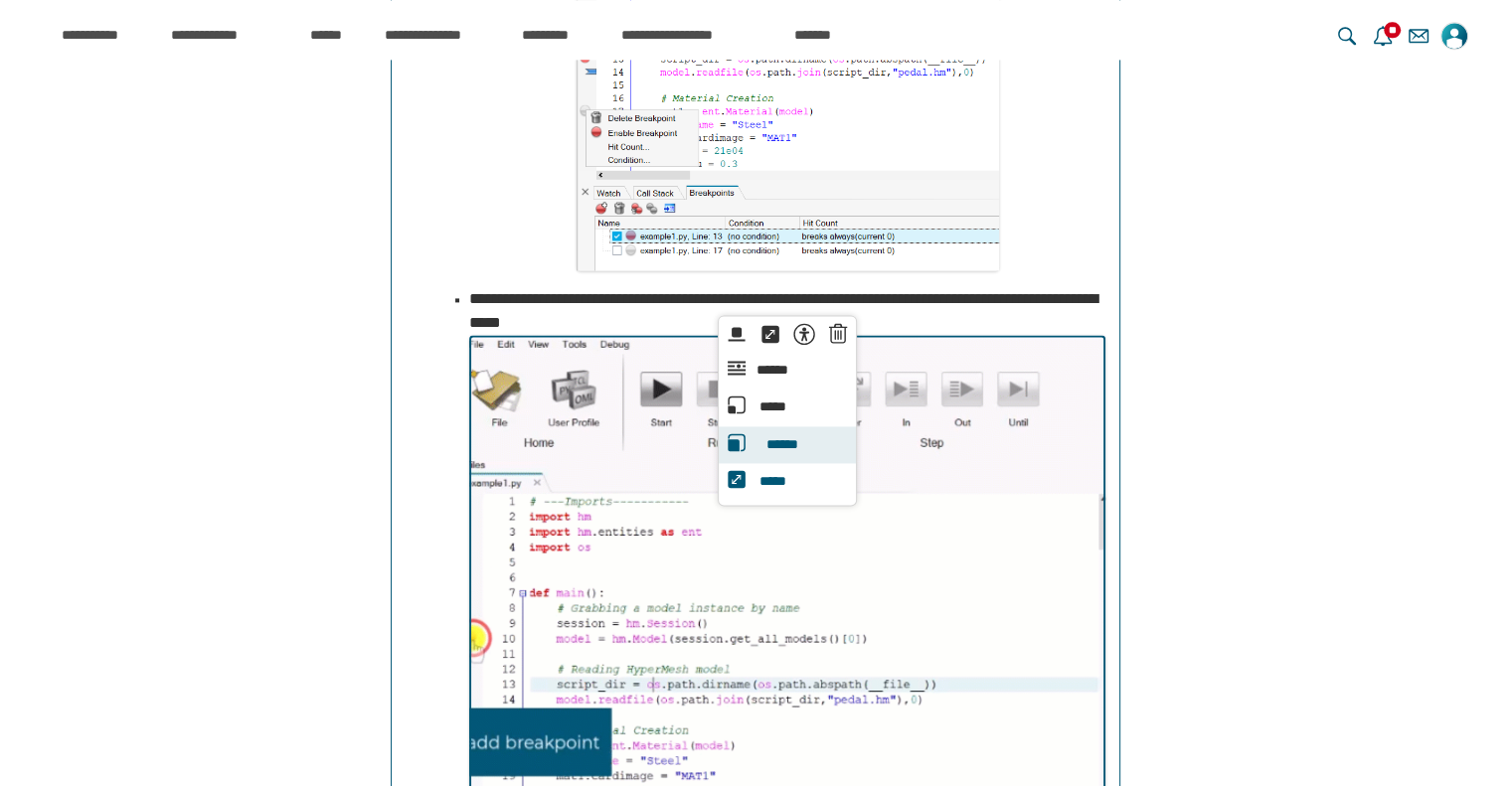 click on "******" at bounding box center (781, 445) 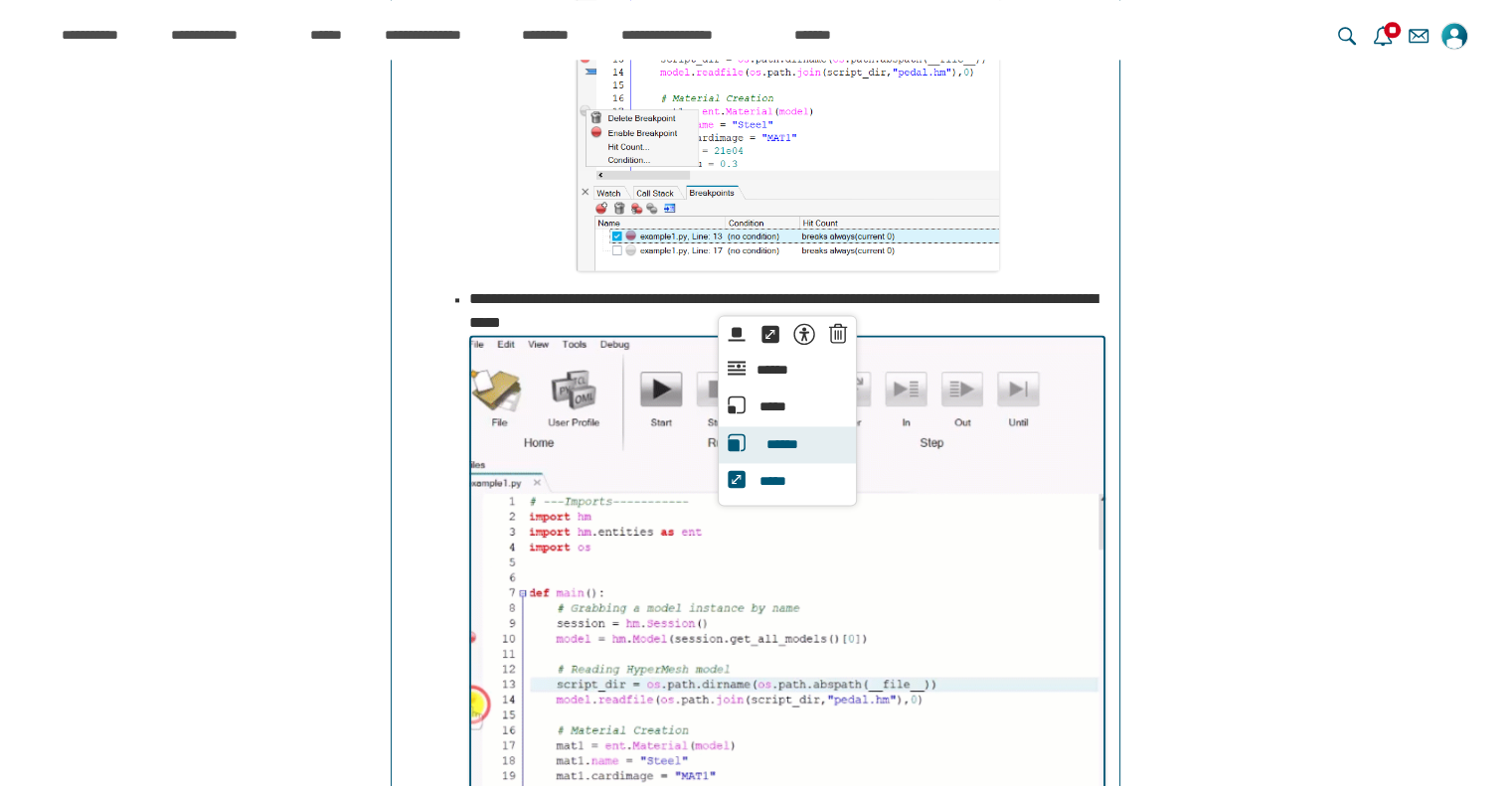 scroll, scrollTop: 16273, scrollLeft: 0, axis: vertical 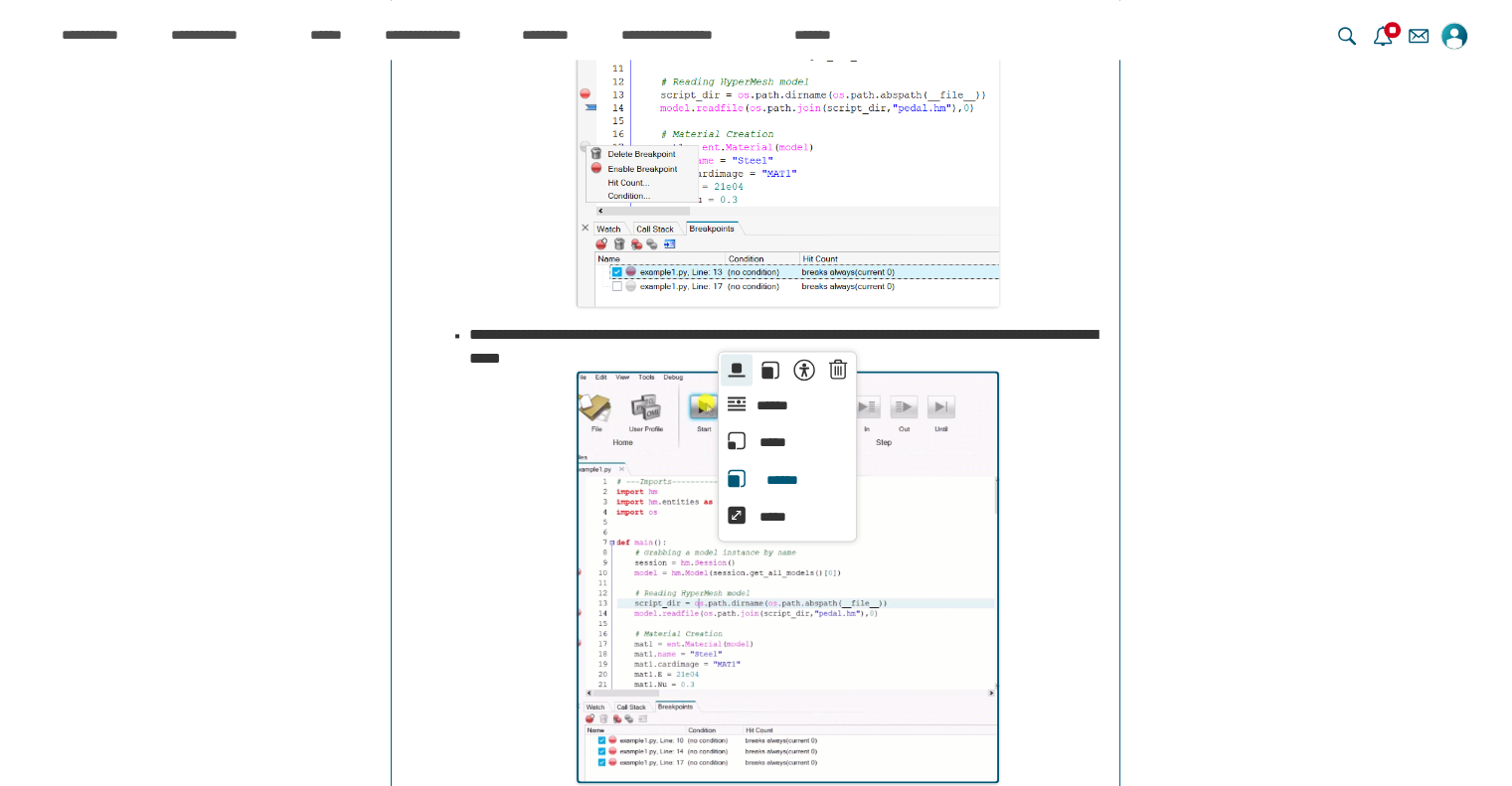 click on "******" at bounding box center [737, 370] 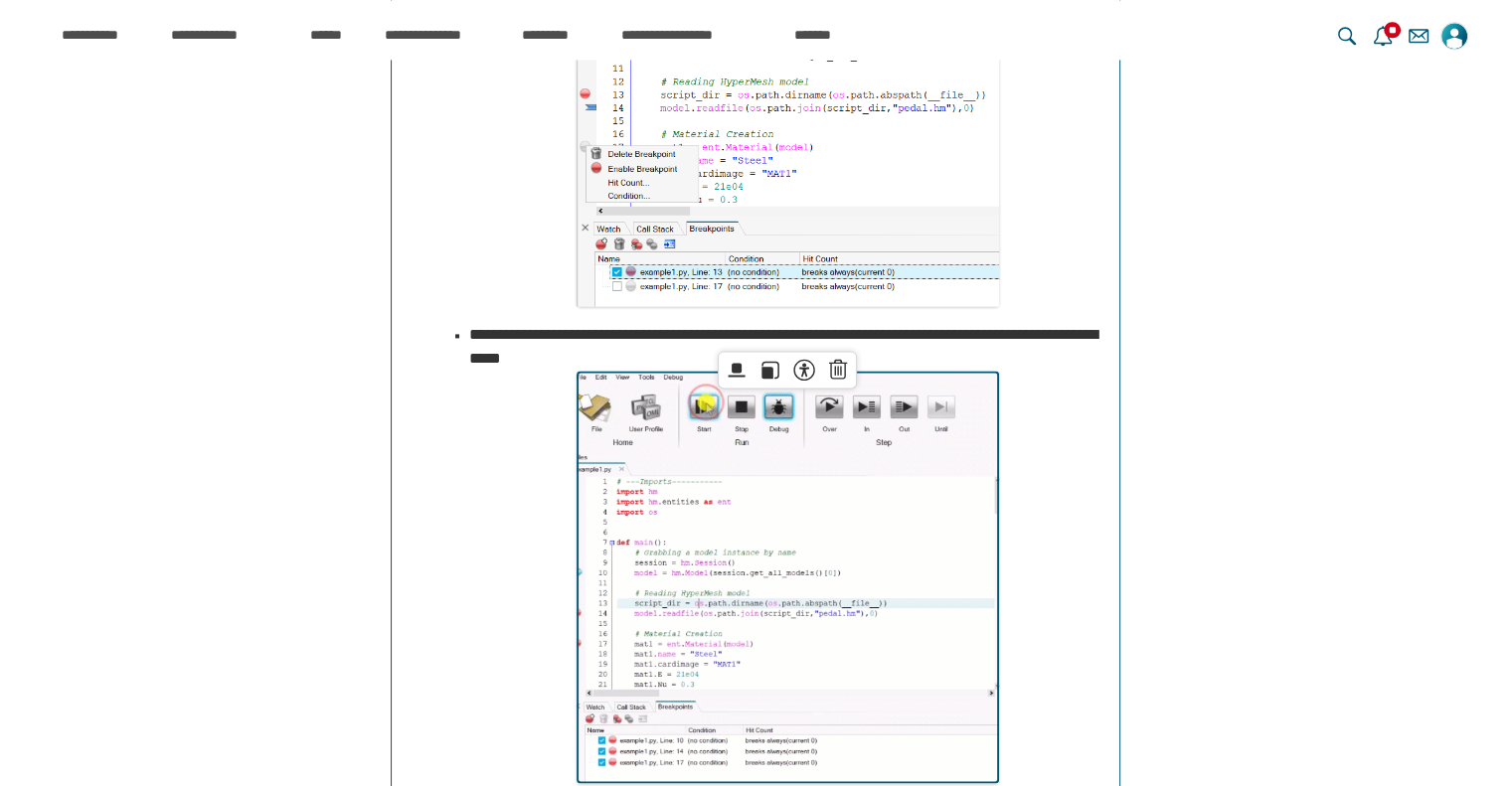 click on "**********" at bounding box center [787, 577] 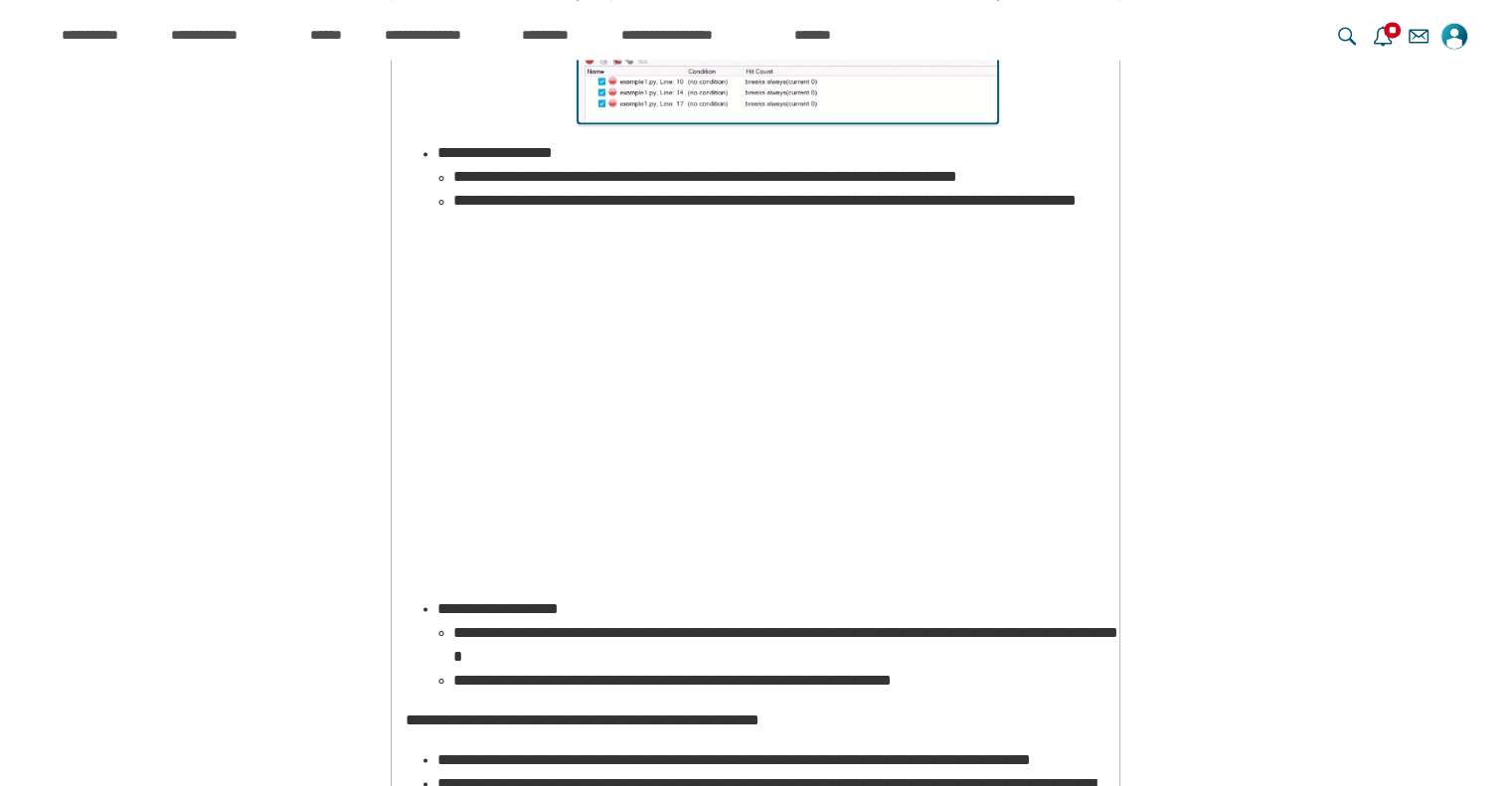scroll, scrollTop: 3458, scrollLeft: 0, axis: vertical 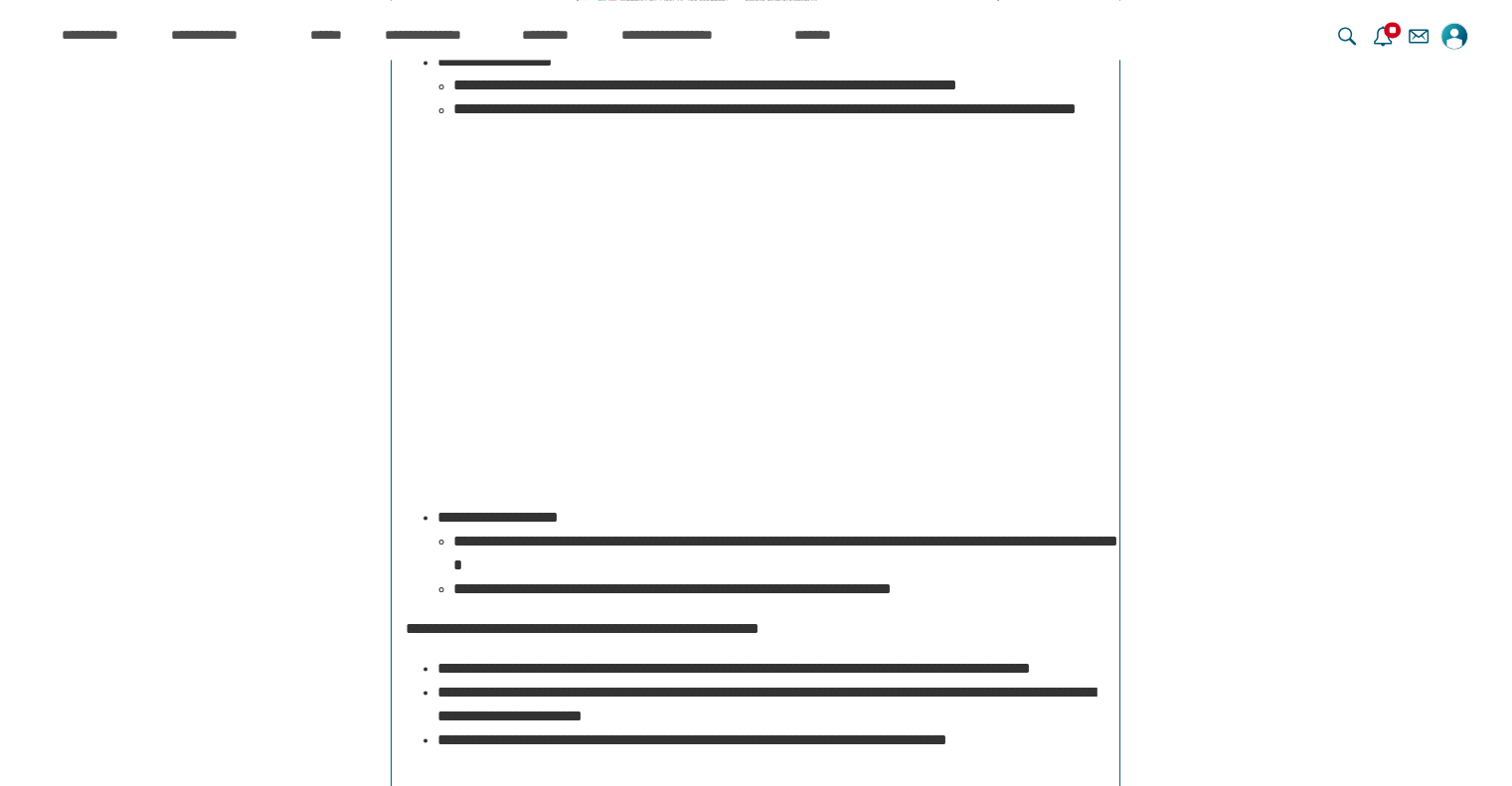 click at bounding box center (779, 305) 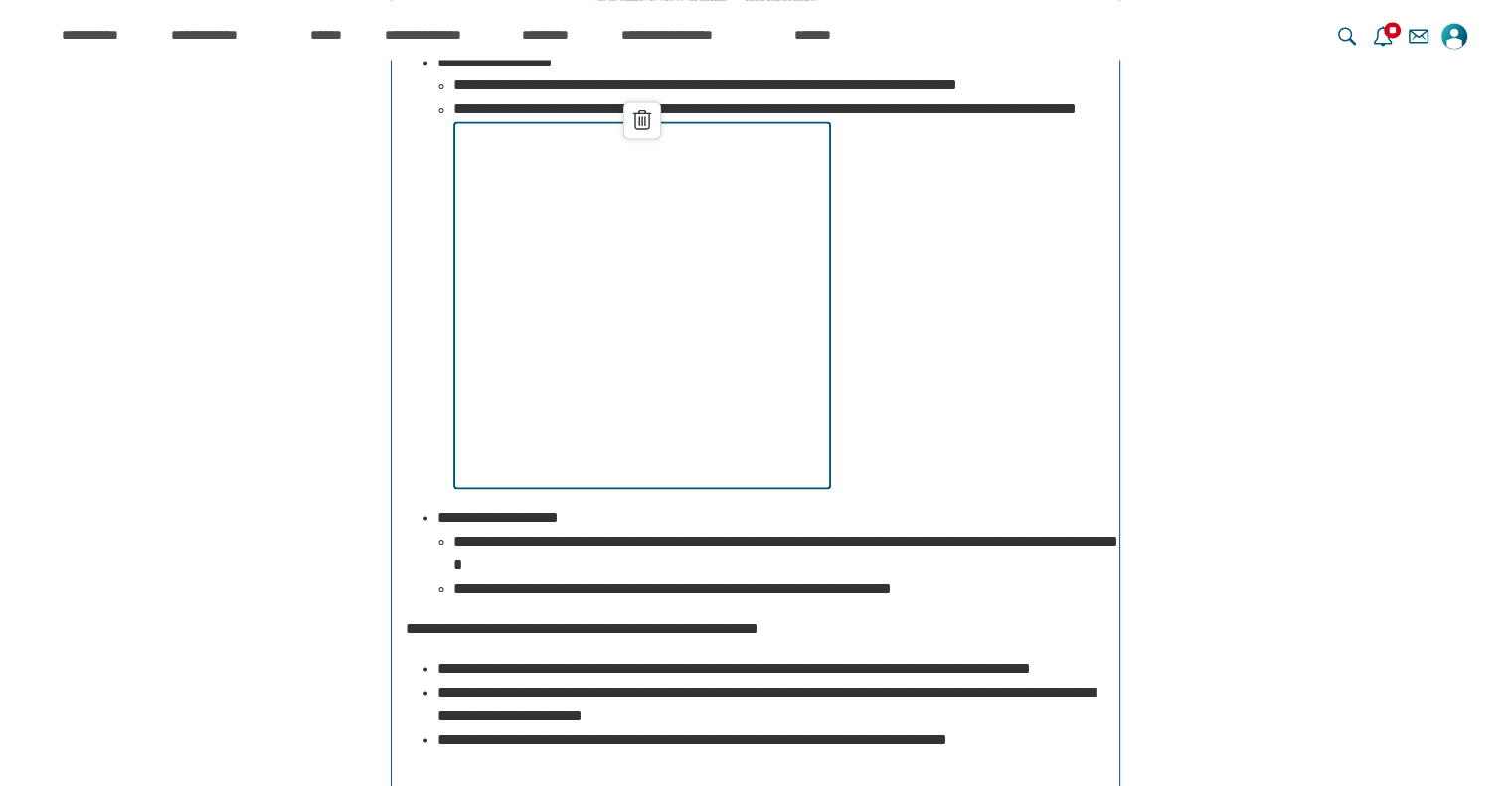 scroll, scrollTop: 16273, scrollLeft: 0, axis: vertical 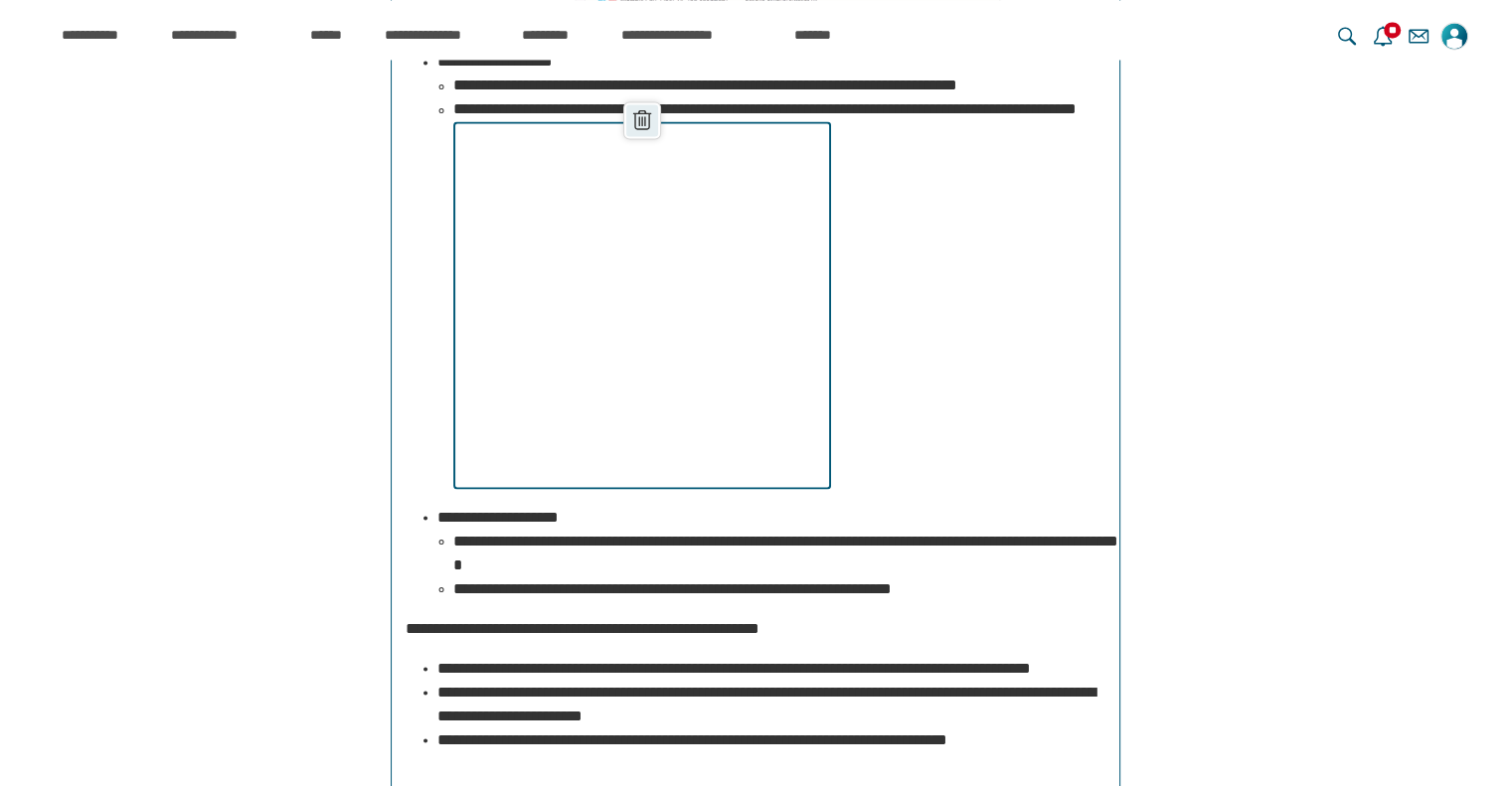click on "******" at bounding box center [642, 120] 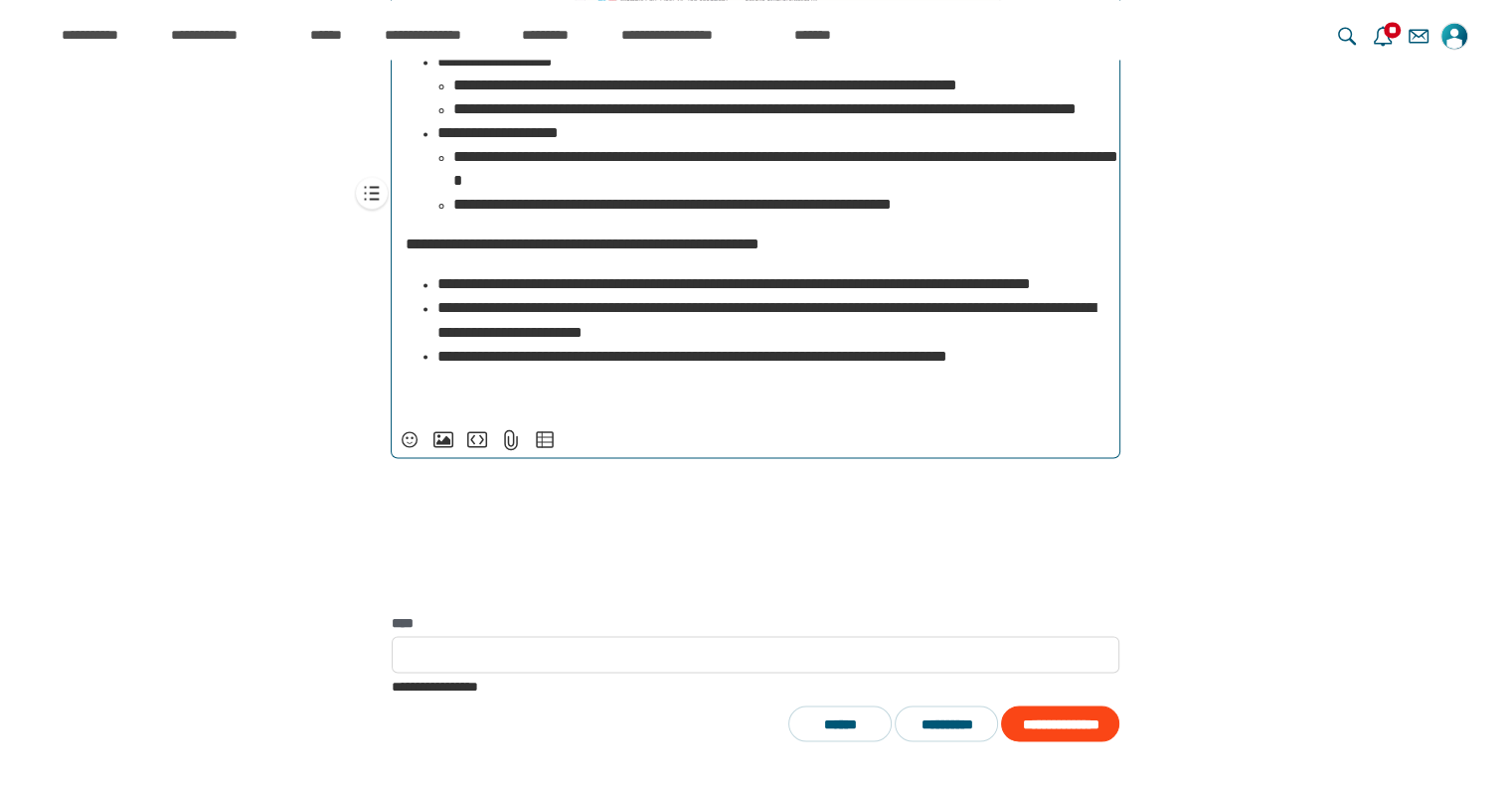 scroll, scrollTop: 15396, scrollLeft: 0, axis: vertical 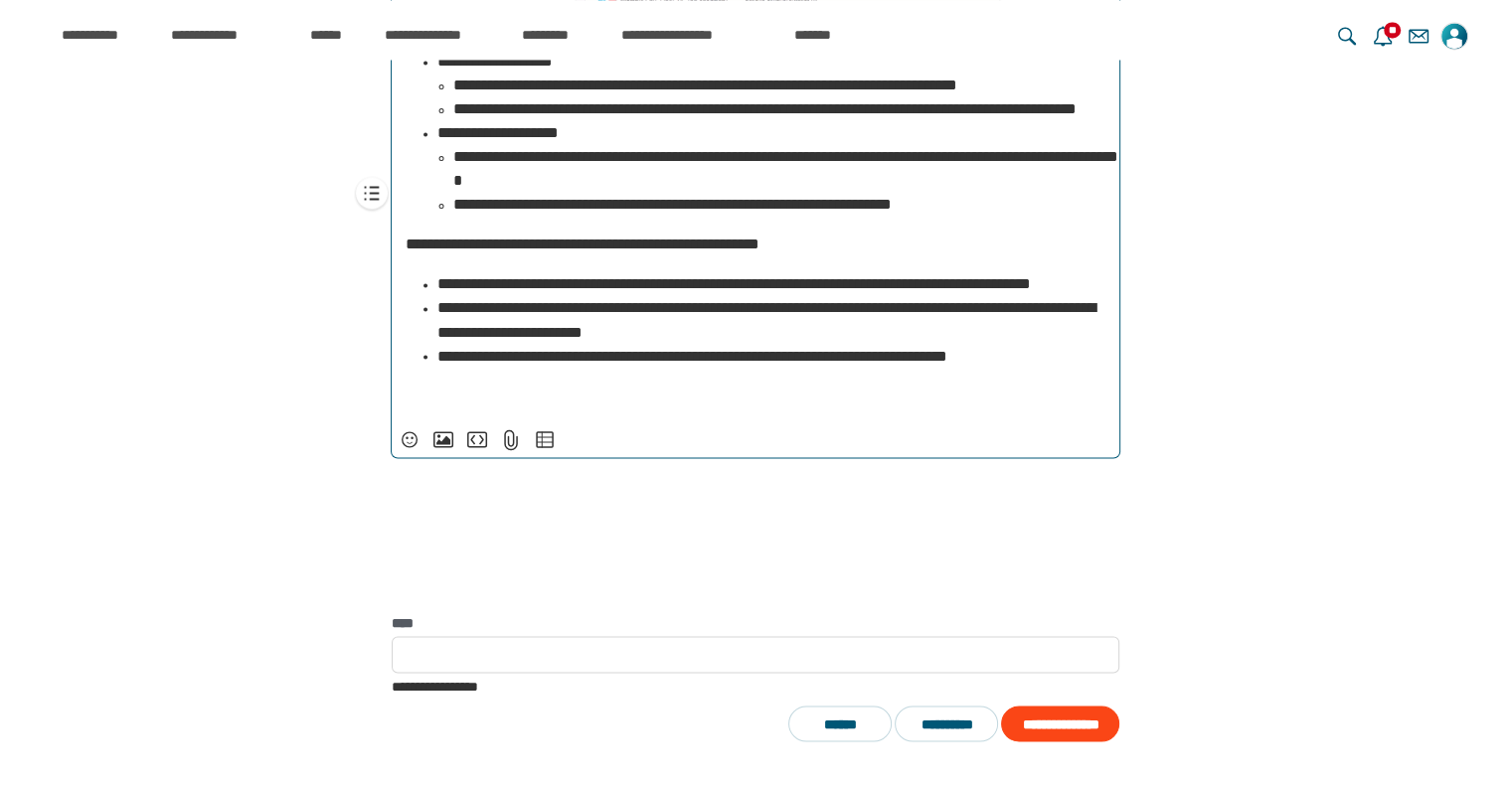 click on "**********" at bounding box center [779, 109] 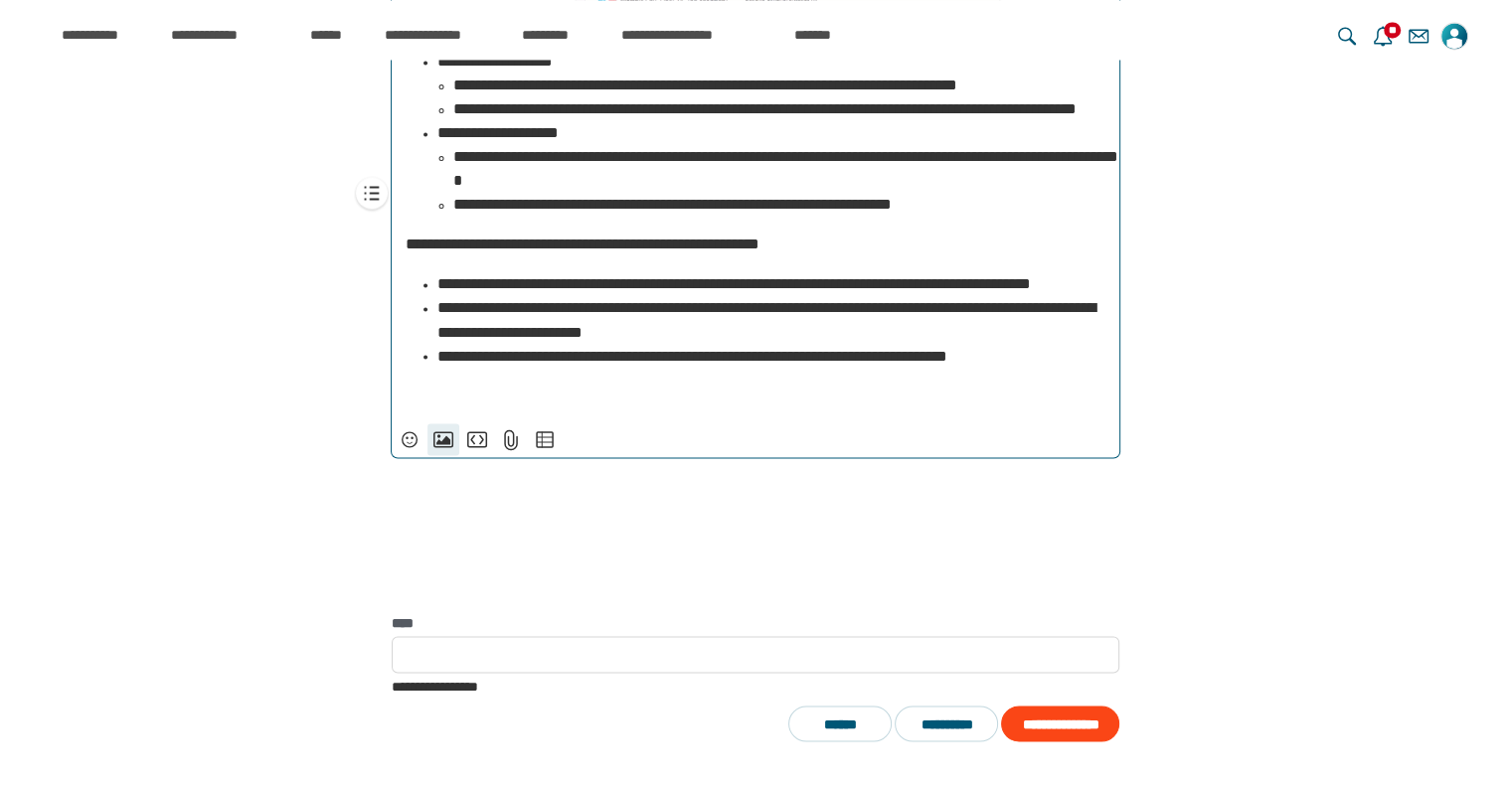 click on "**********" at bounding box center (443, 439) 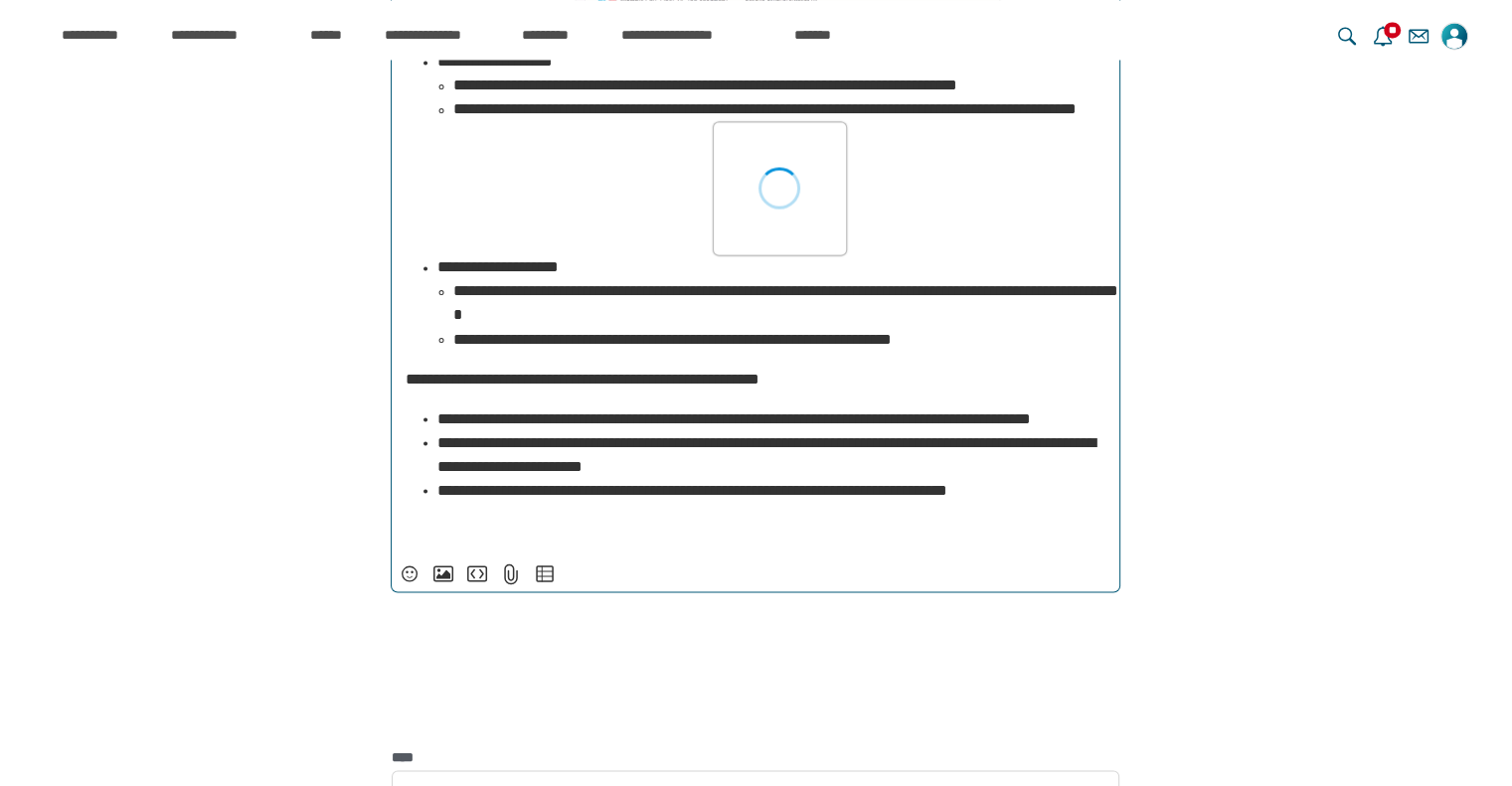 scroll, scrollTop: 16483, scrollLeft: 0, axis: vertical 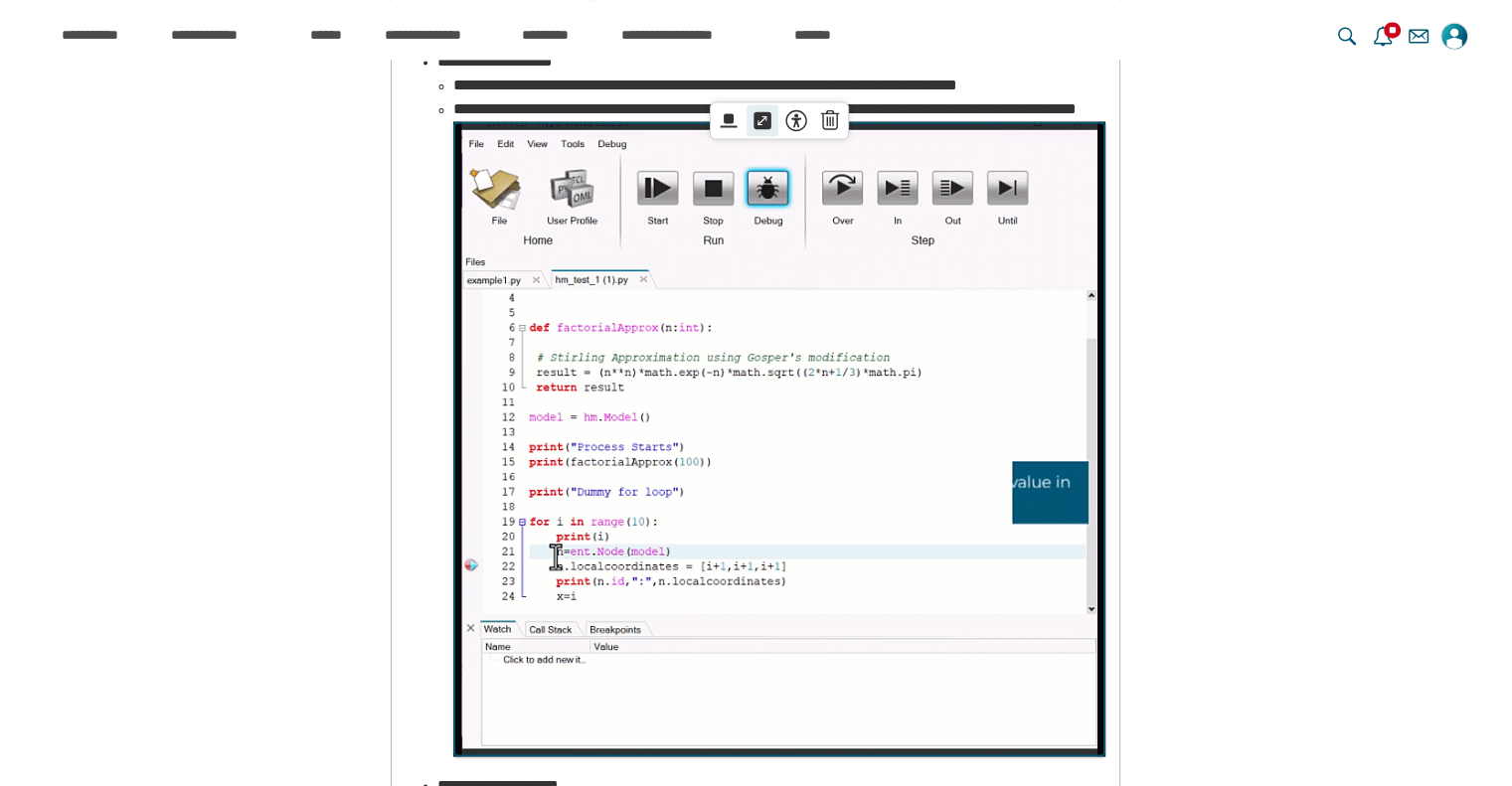click on "*****" at bounding box center (762, 120) 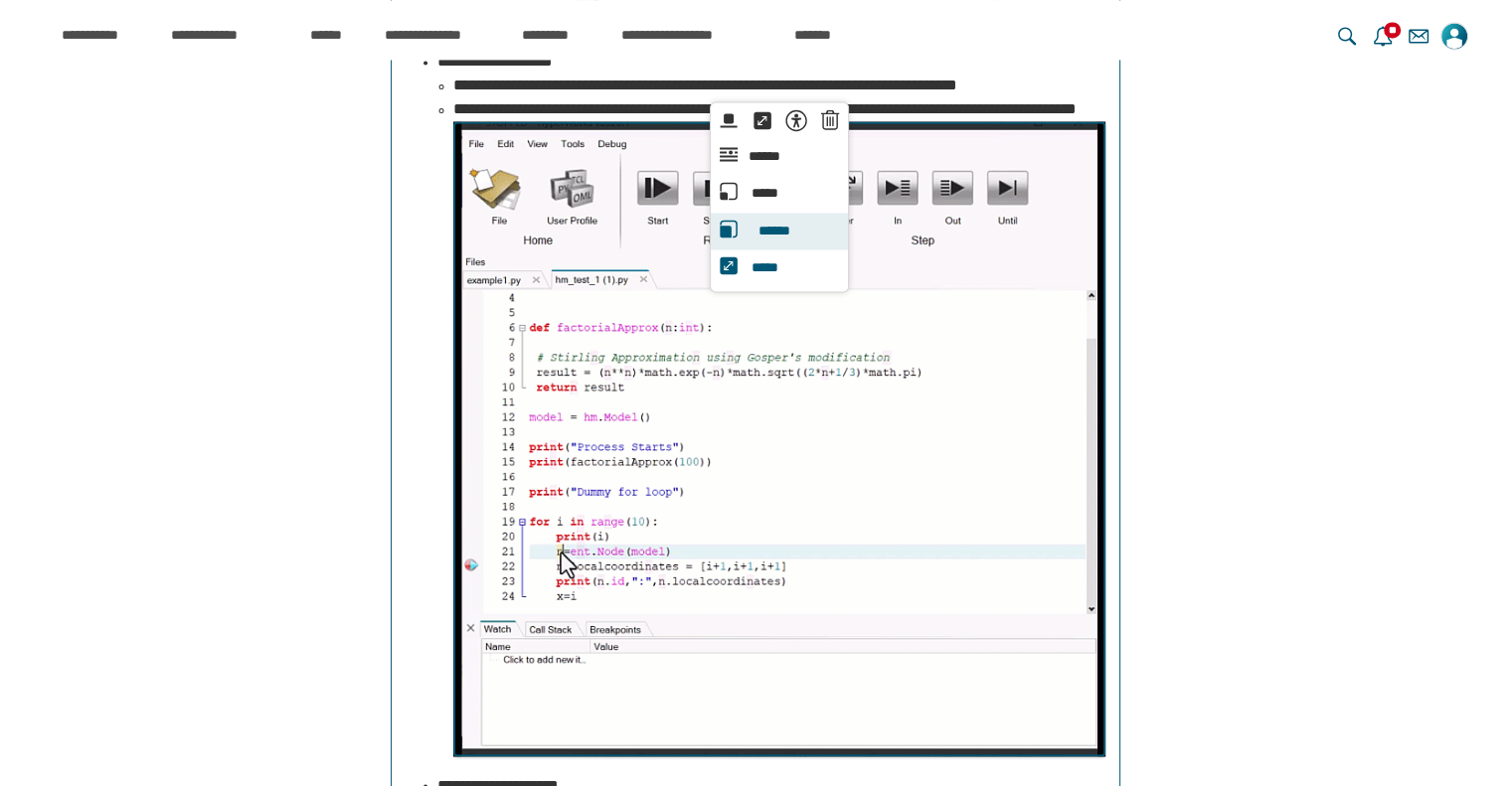 click on "******" at bounding box center [773, 232] 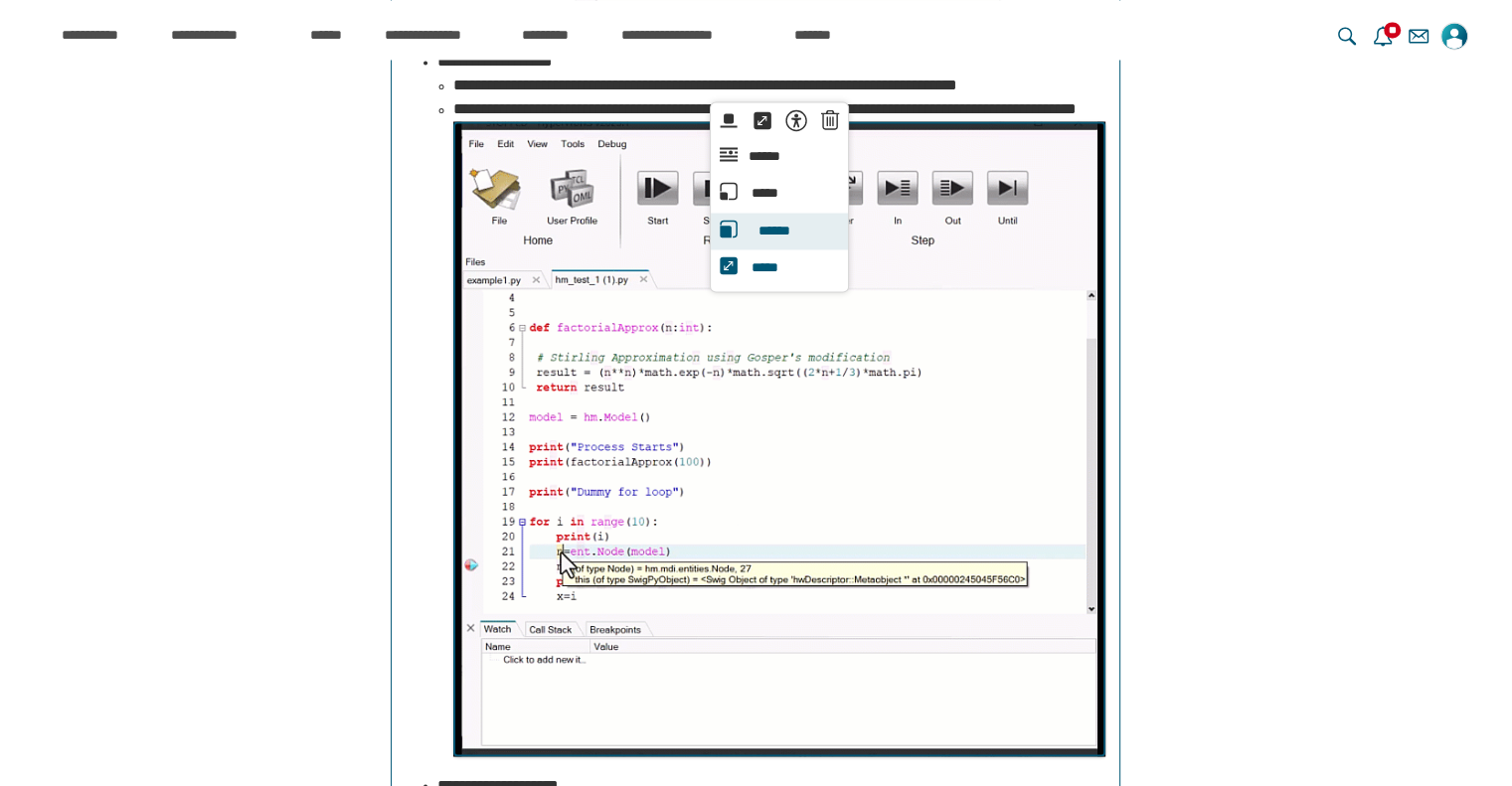 scroll, scrollTop: 16483, scrollLeft: 0, axis: vertical 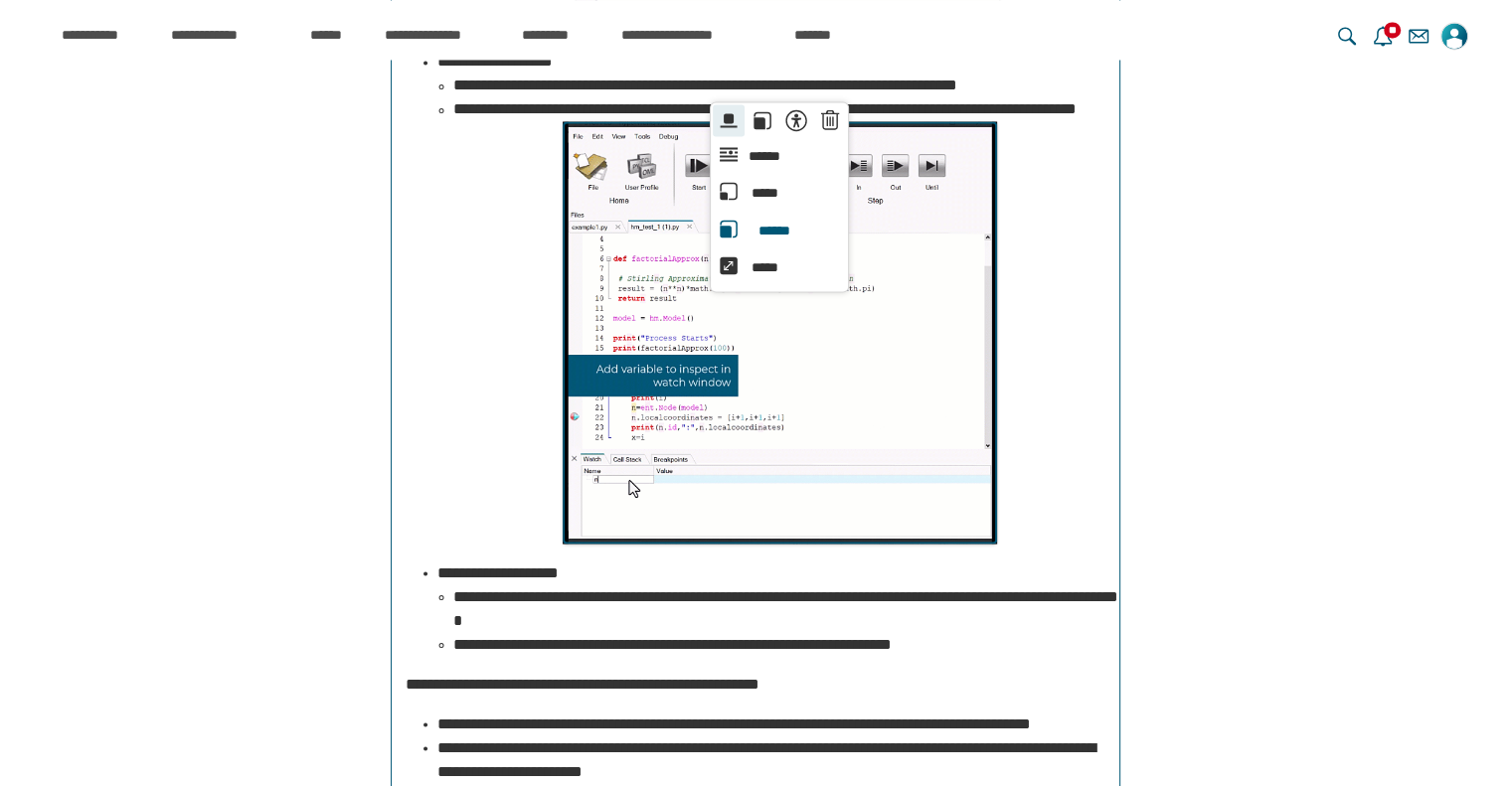click on "******" at bounding box center (729, 120) 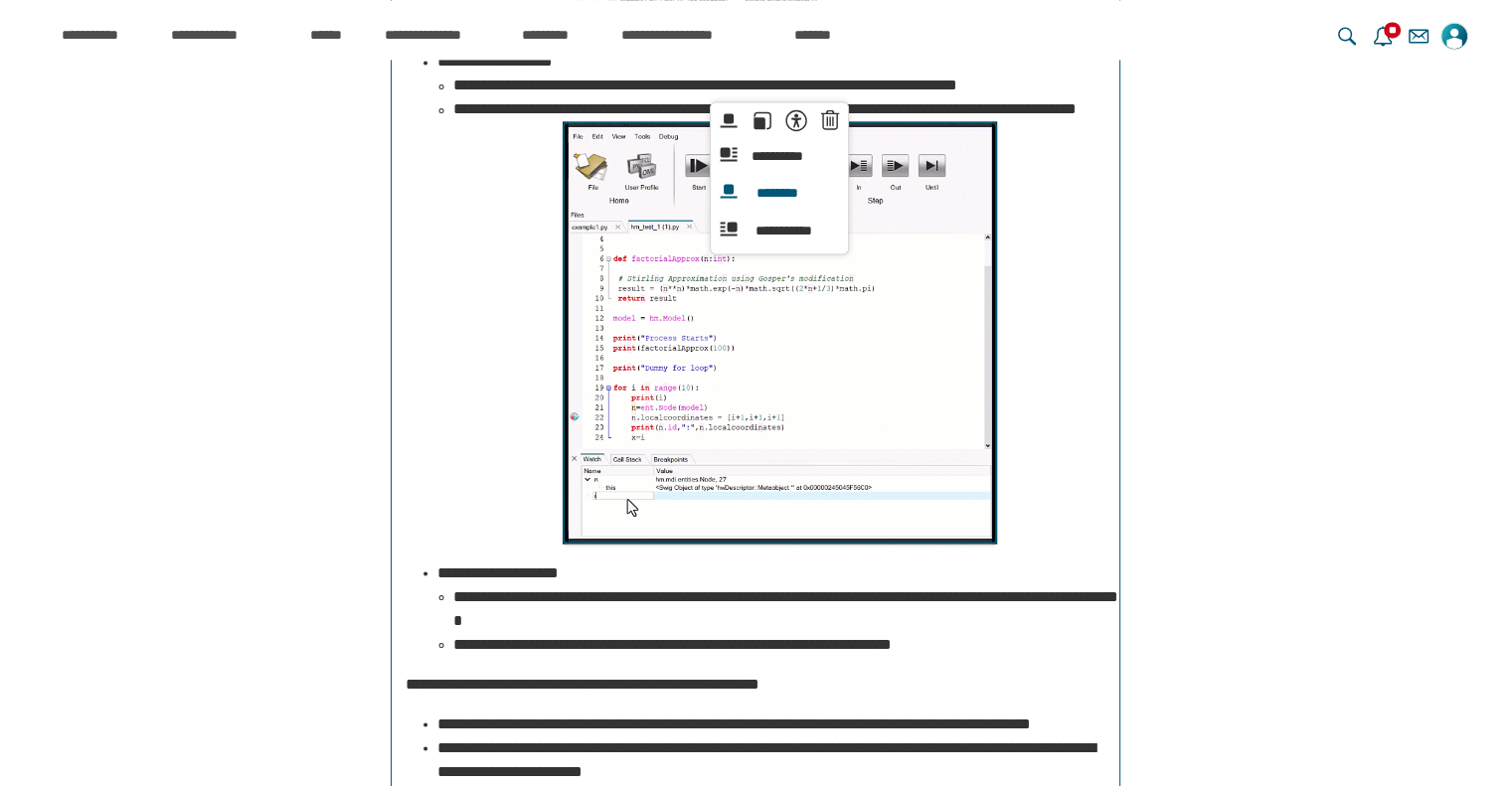 click on "**********" at bounding box center (779, 333) 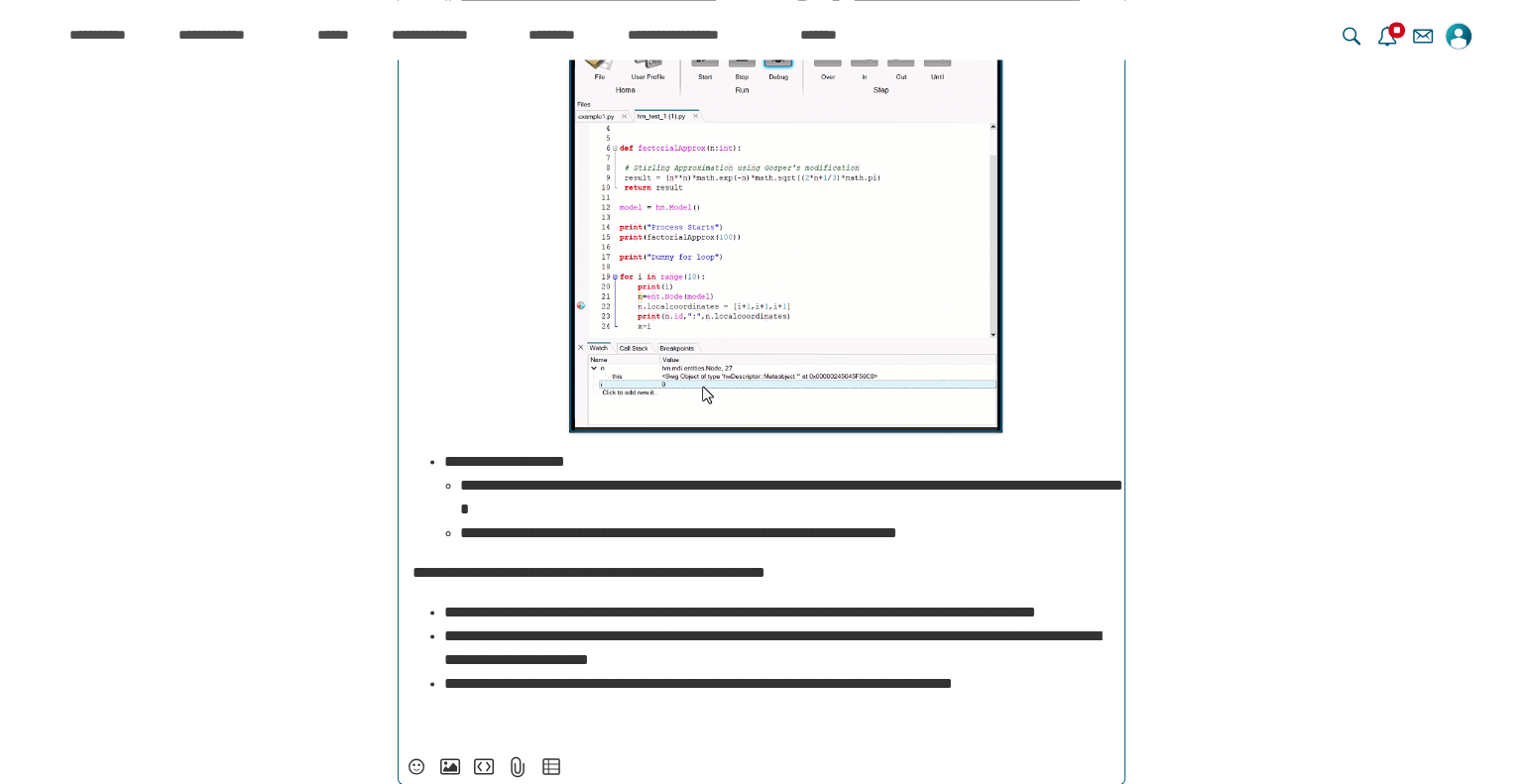 scroll, scrollTop: 3557, scrollLeft: 0, axis: vertical 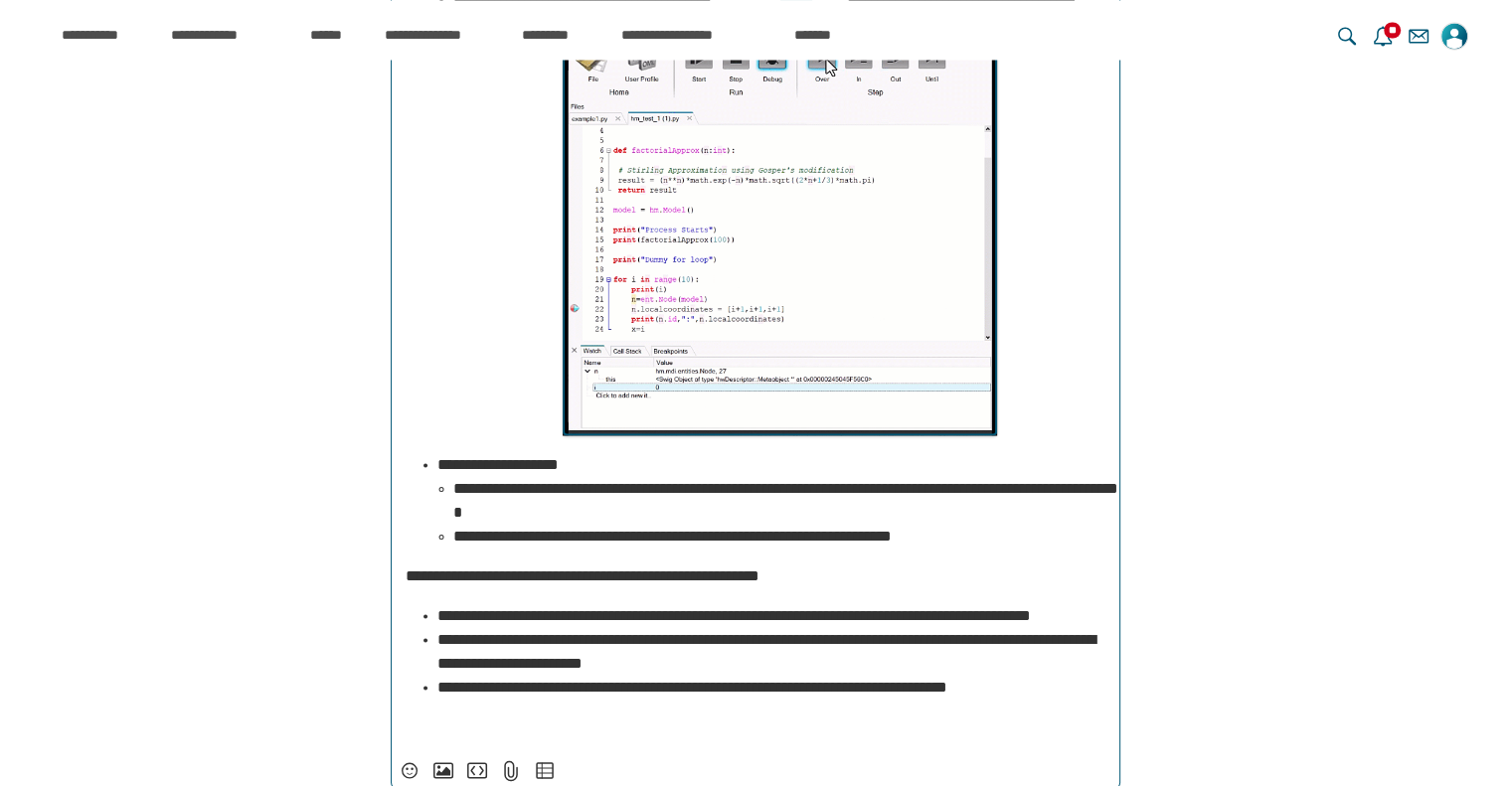 click on "**********" at bounding box center (796, 12) 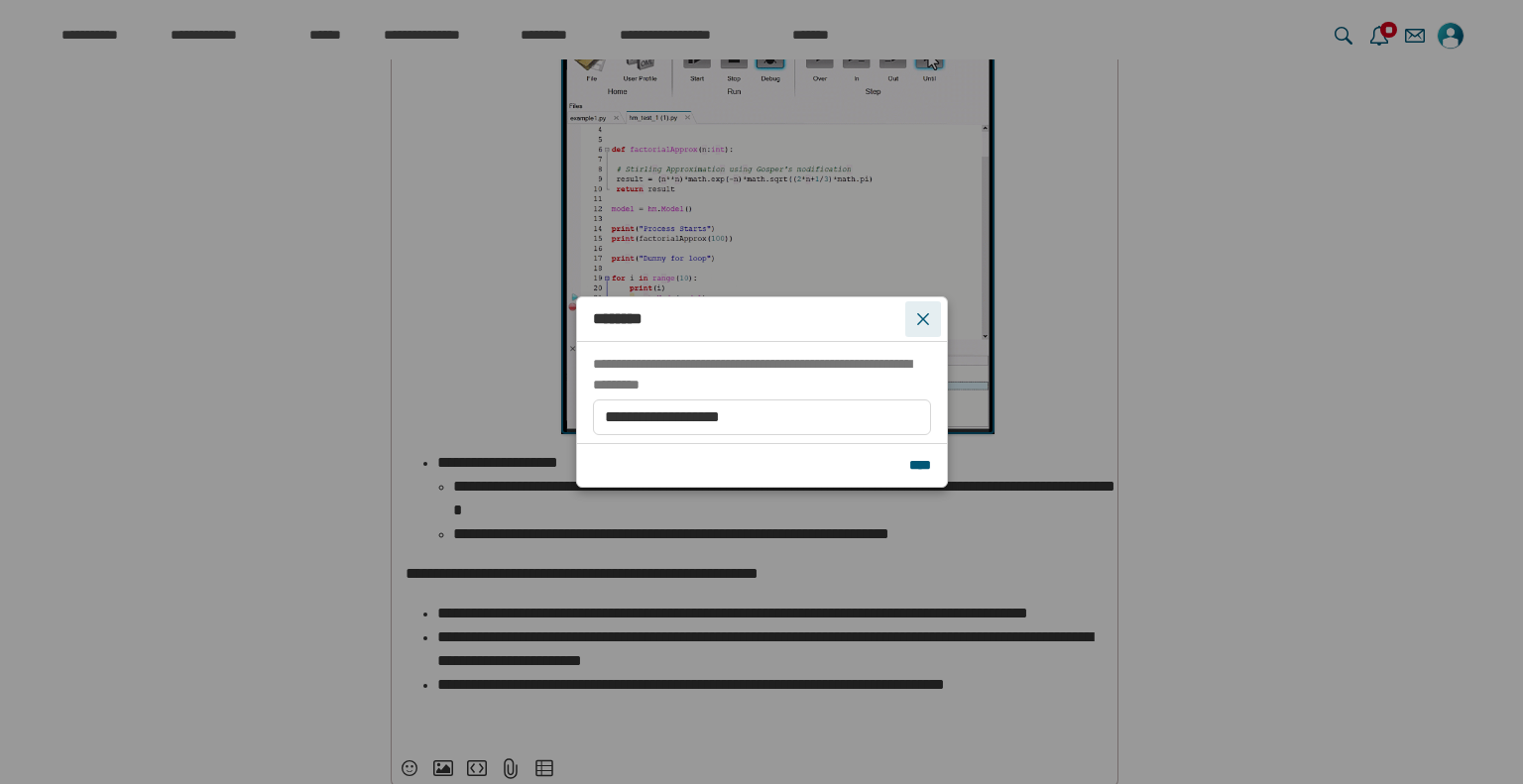 click on "*****" at bounding box center (923, 319) 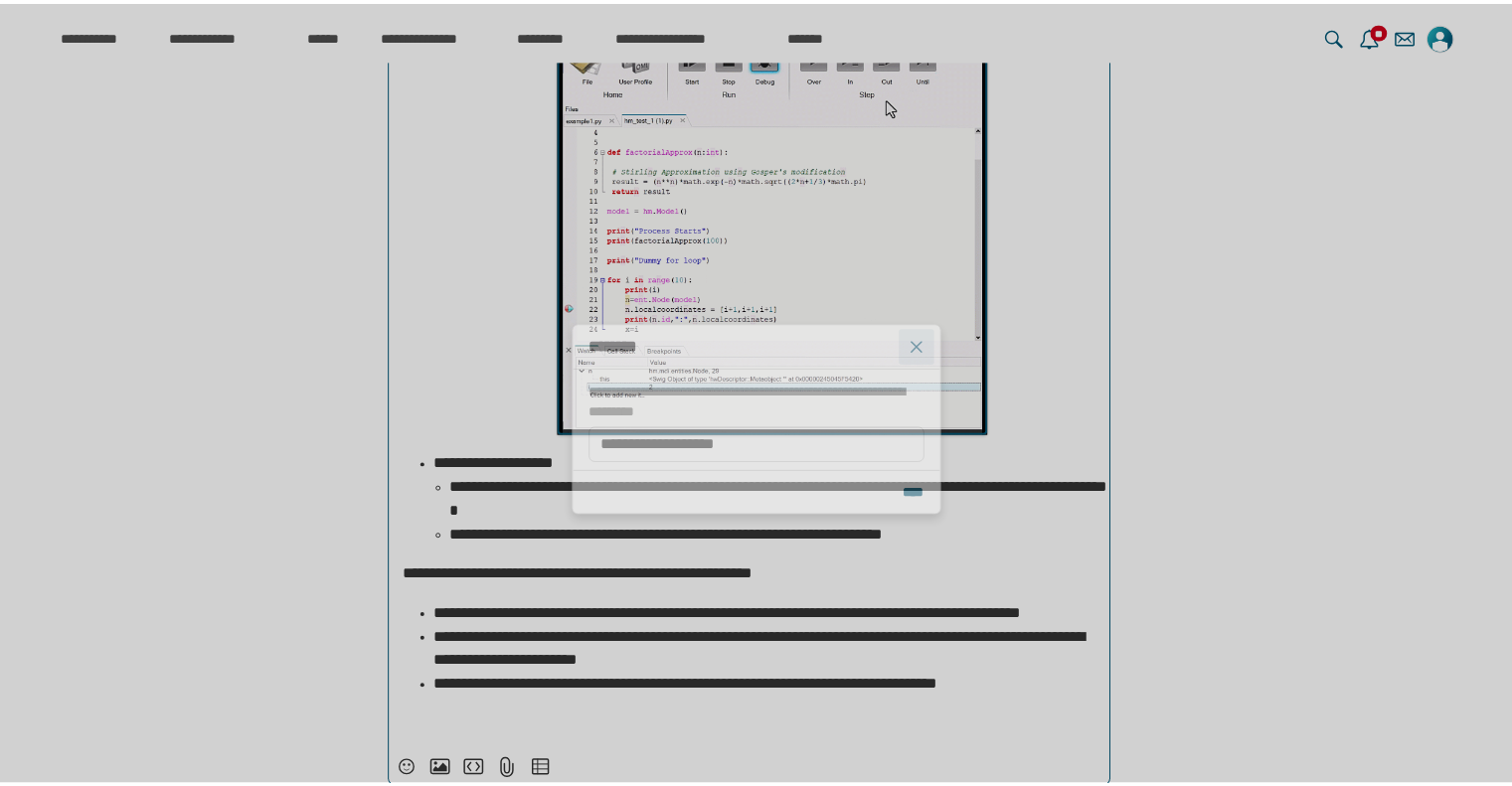 scroll, scrollTop: 16483, scrollLeft: 0, axis: vertical 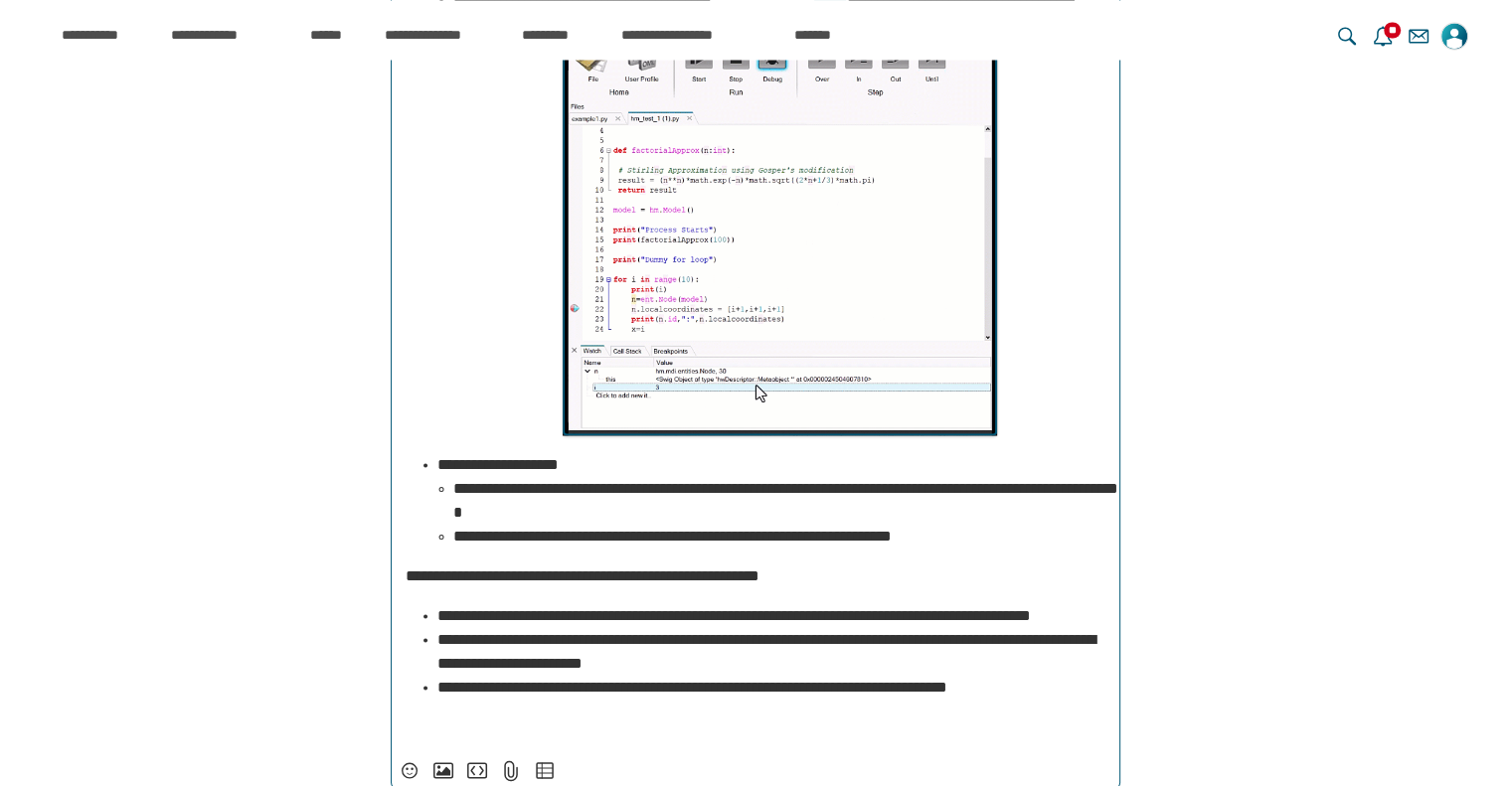 click on "******" at bounding box center [830, 12] 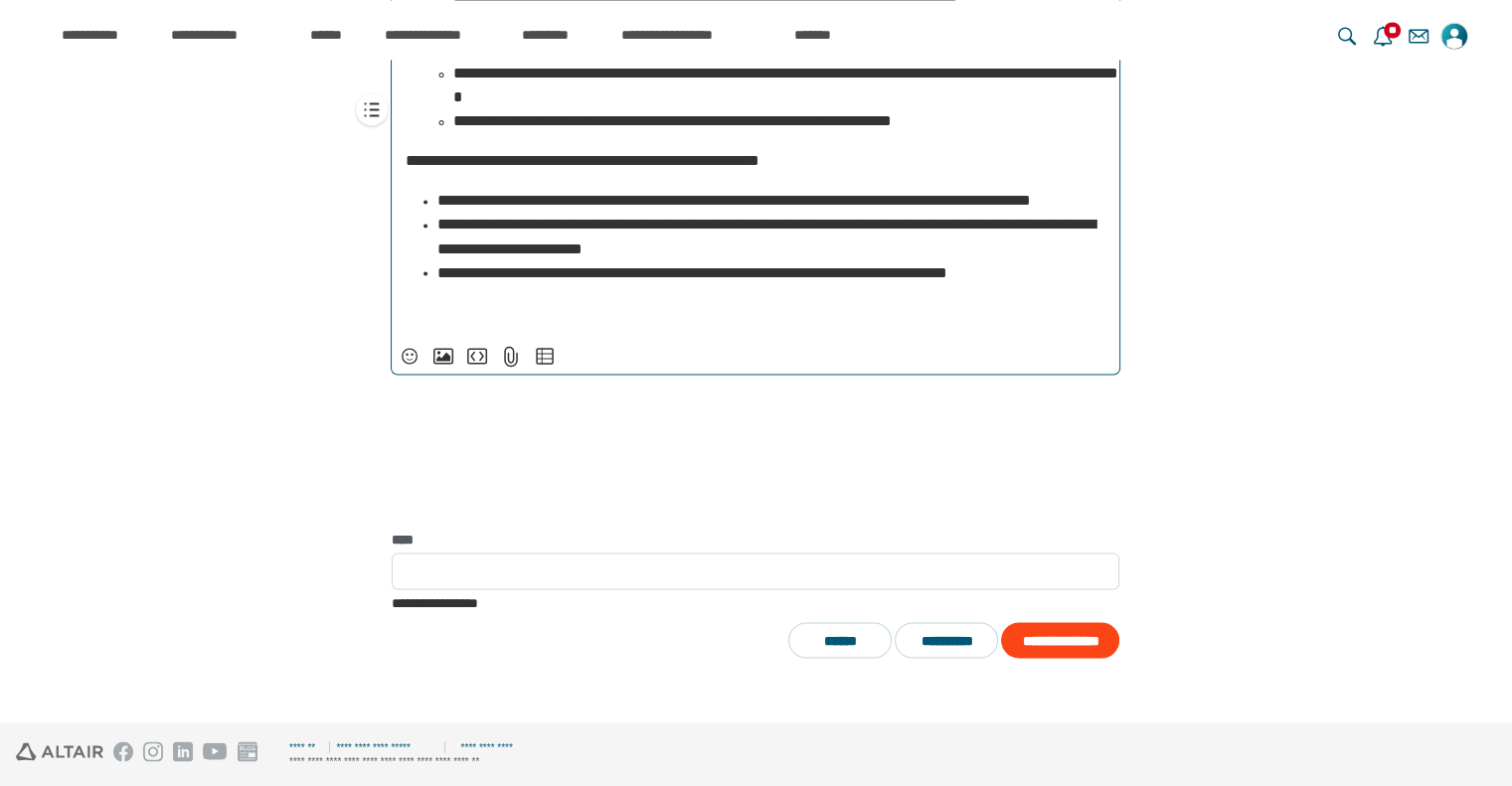scroll, scrollTop: 3541, scrollLeft: 0, axis: vertical 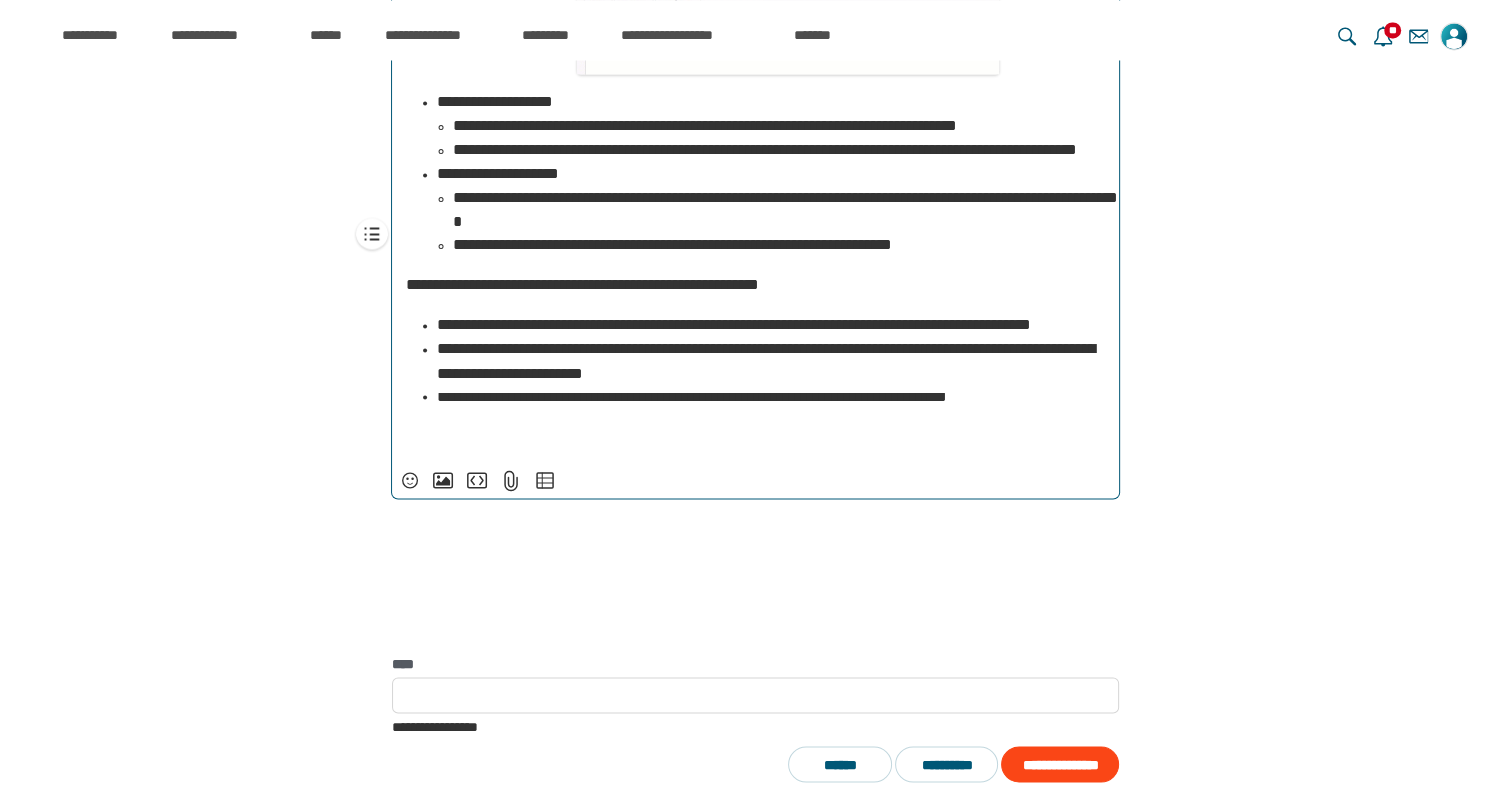 click on "**********" at bounding box center (779, 150) 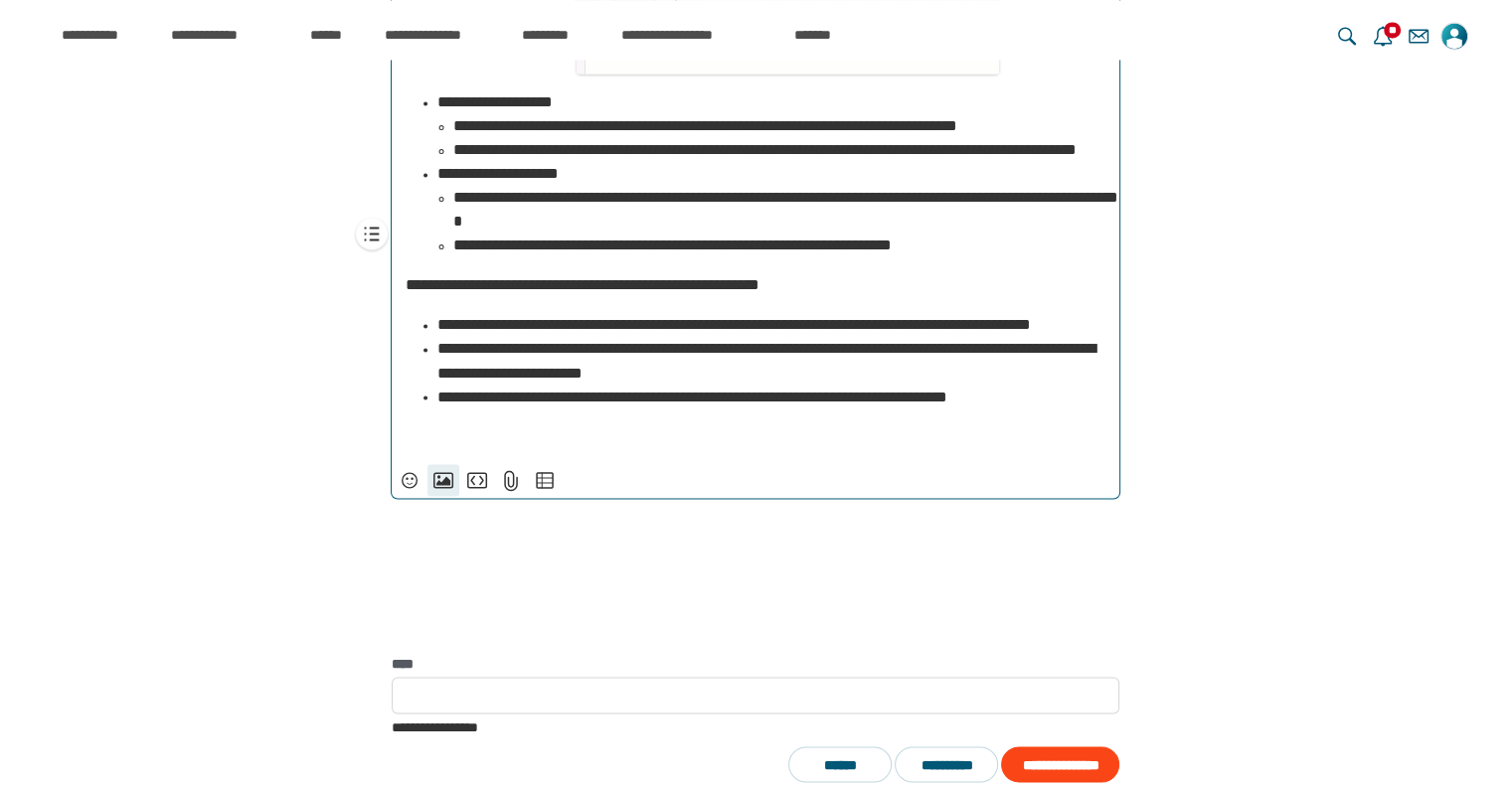 click on "**********" at bounding box center (443, 480) 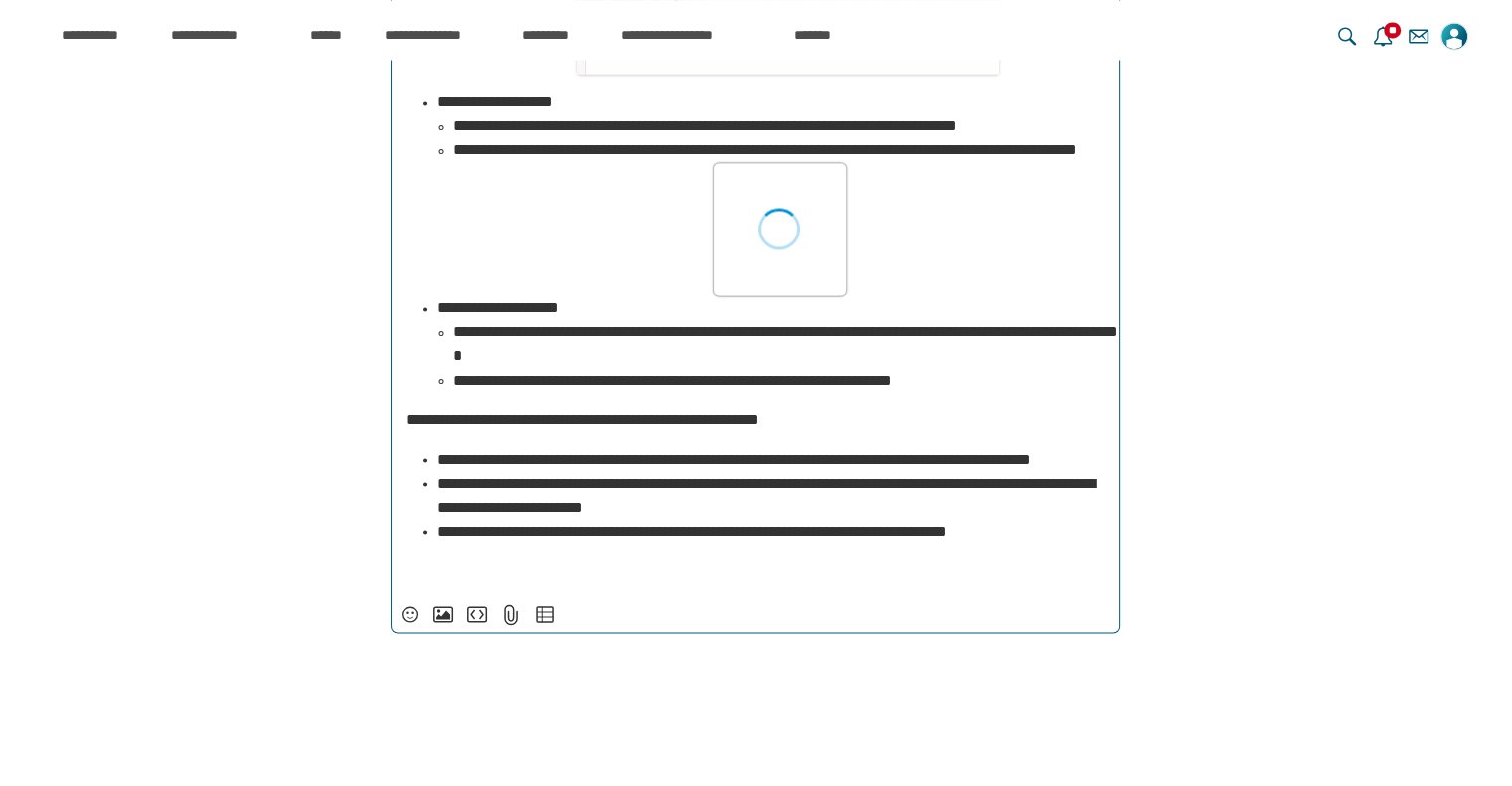 scroll, scrollTop: 16483, scrollLeft: 0, axis: vertical 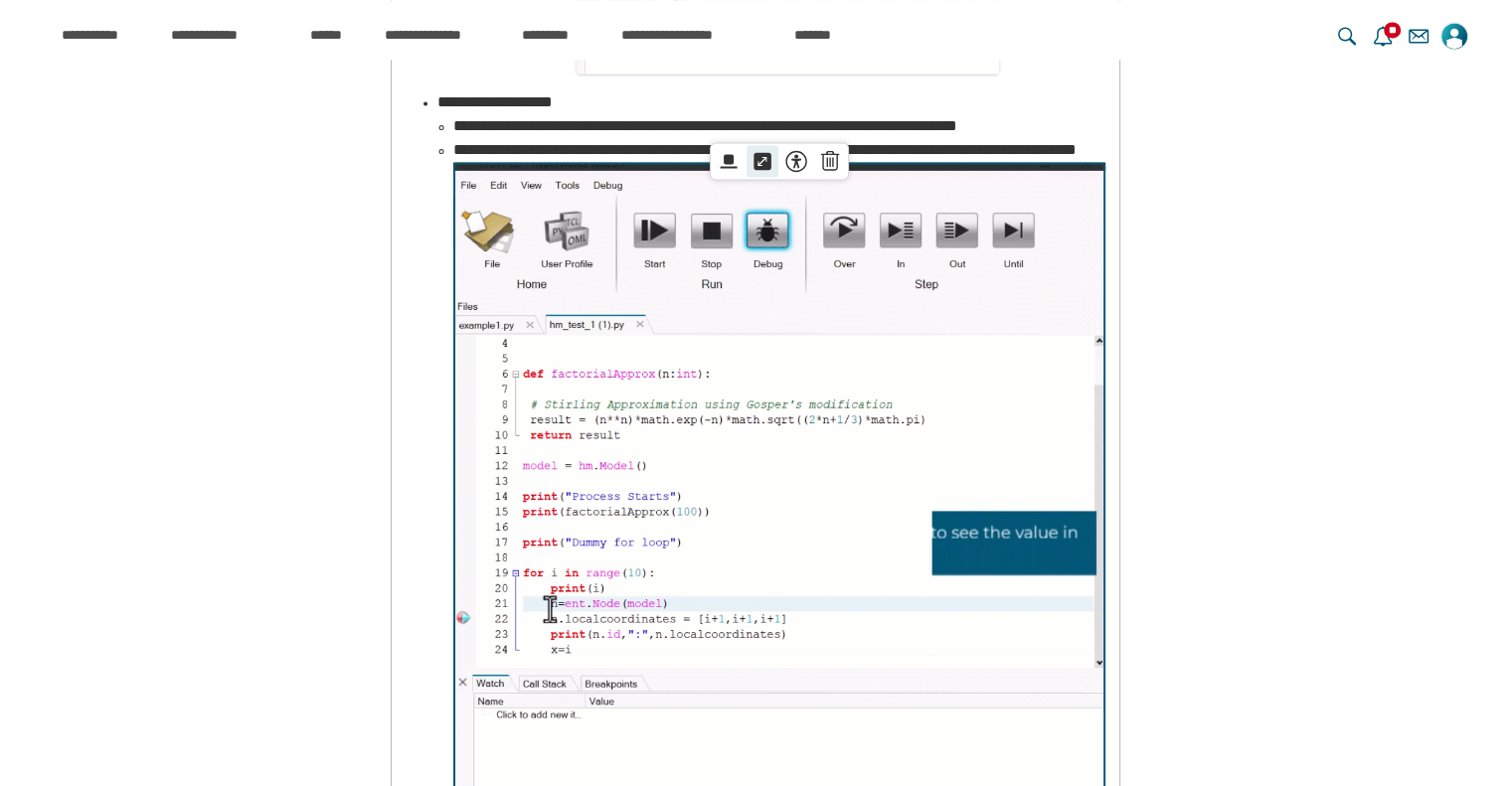 click on "*****" at bounding box center [762, 161] 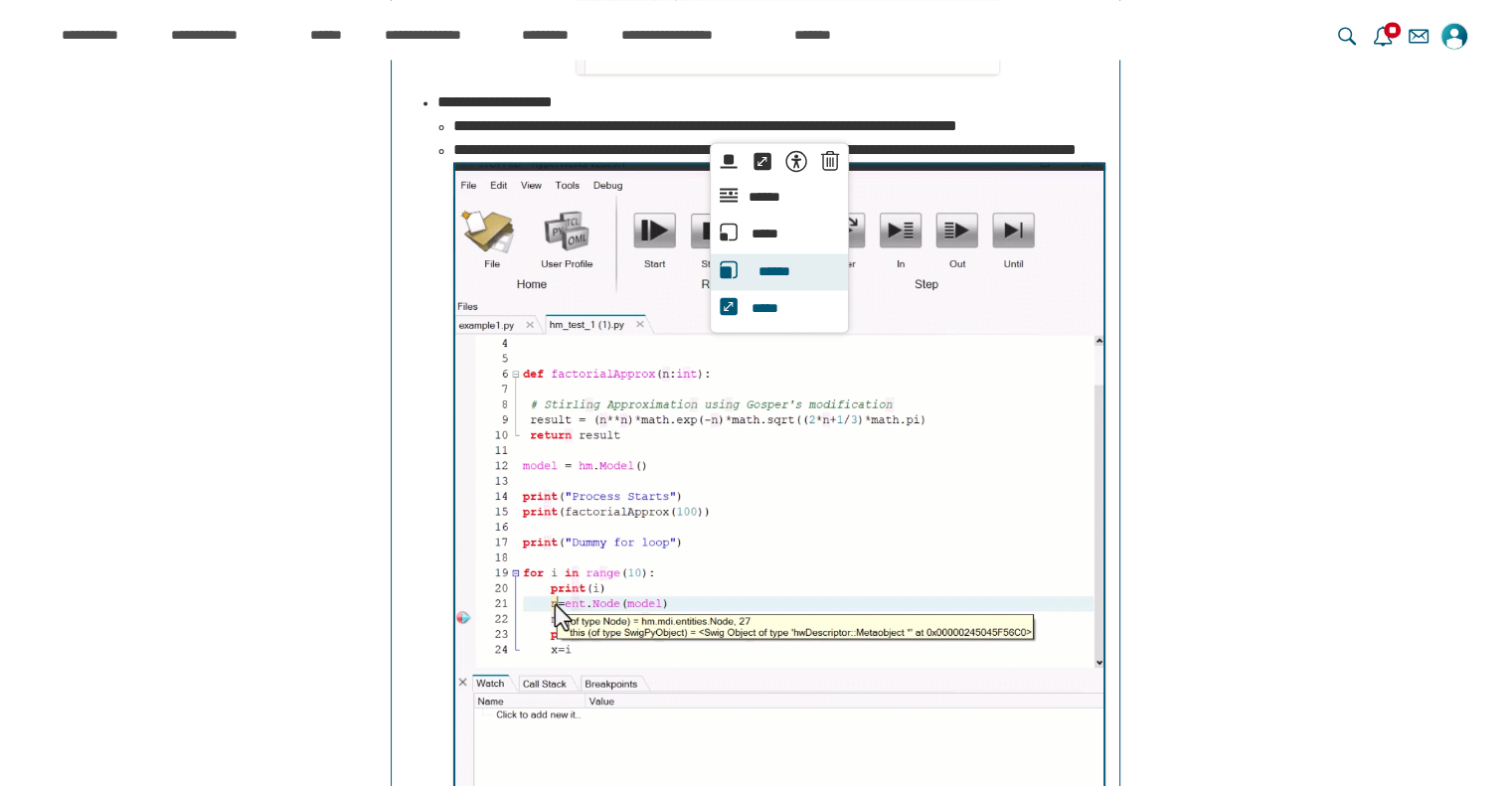 click on "******" at bounding box center (773, 272) 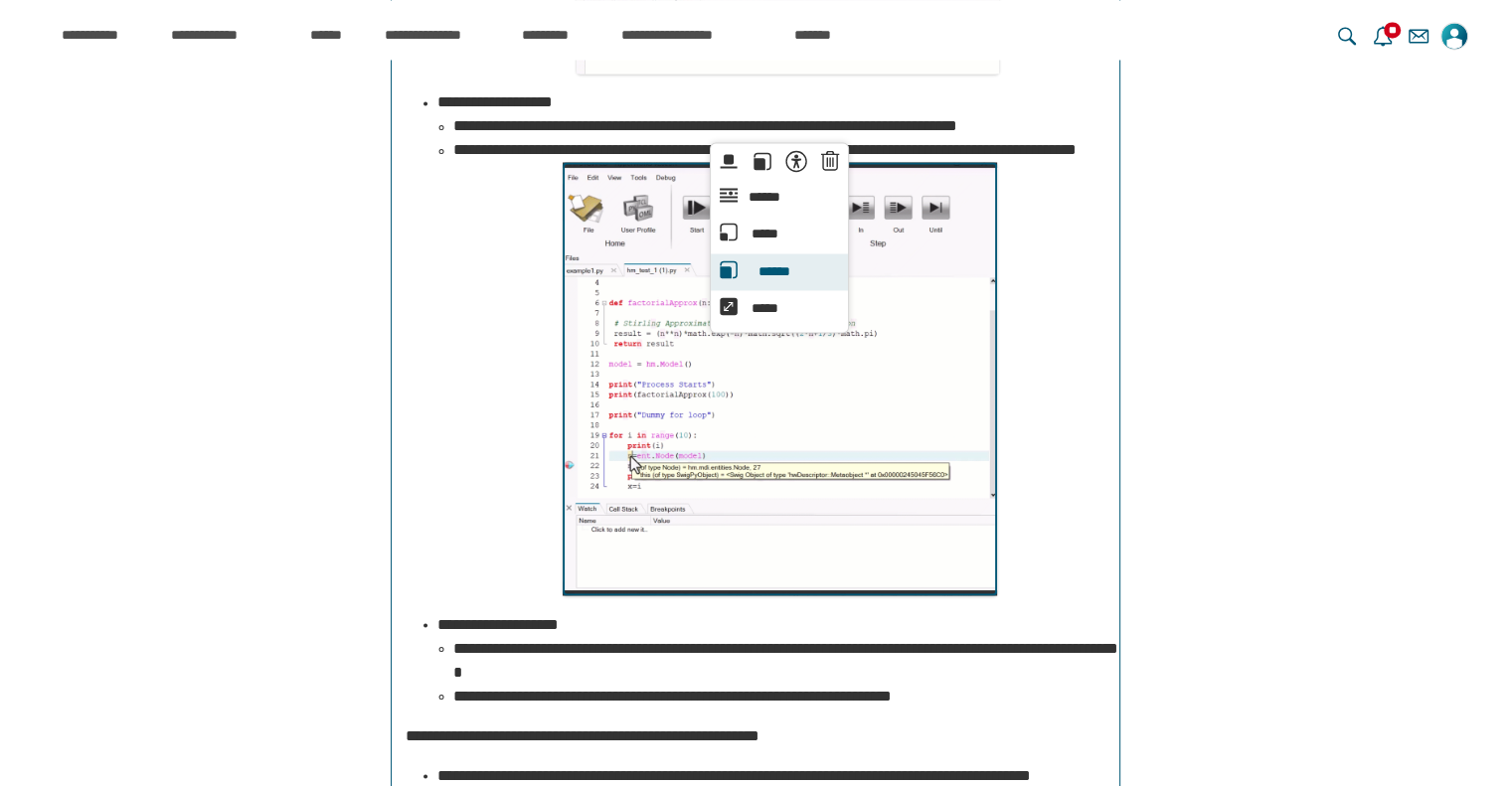 scroll, scrollTop: 16483, scrollLeft: 0, axis: vertical 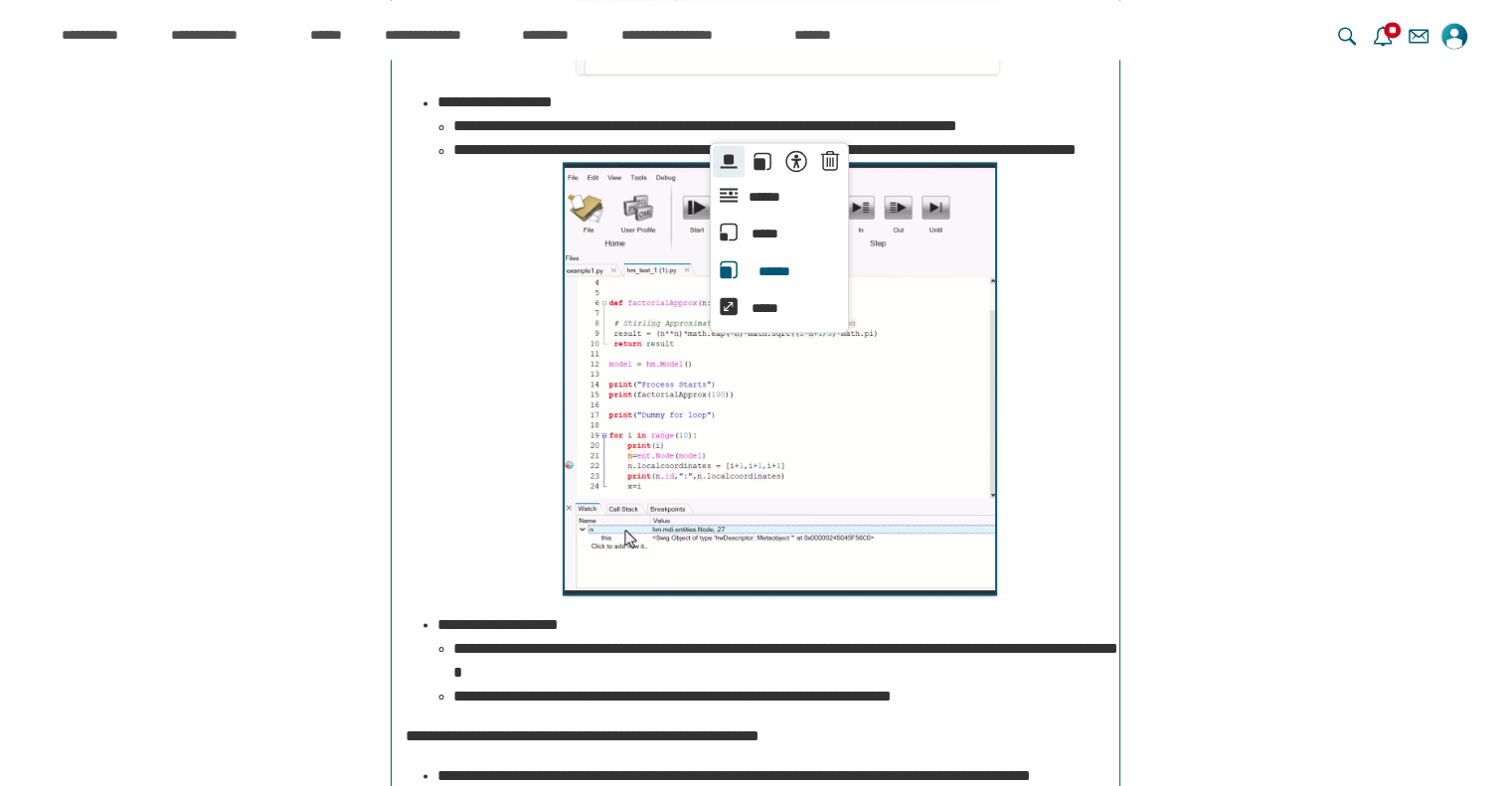 click on "******" at bounding box center (729, 161) 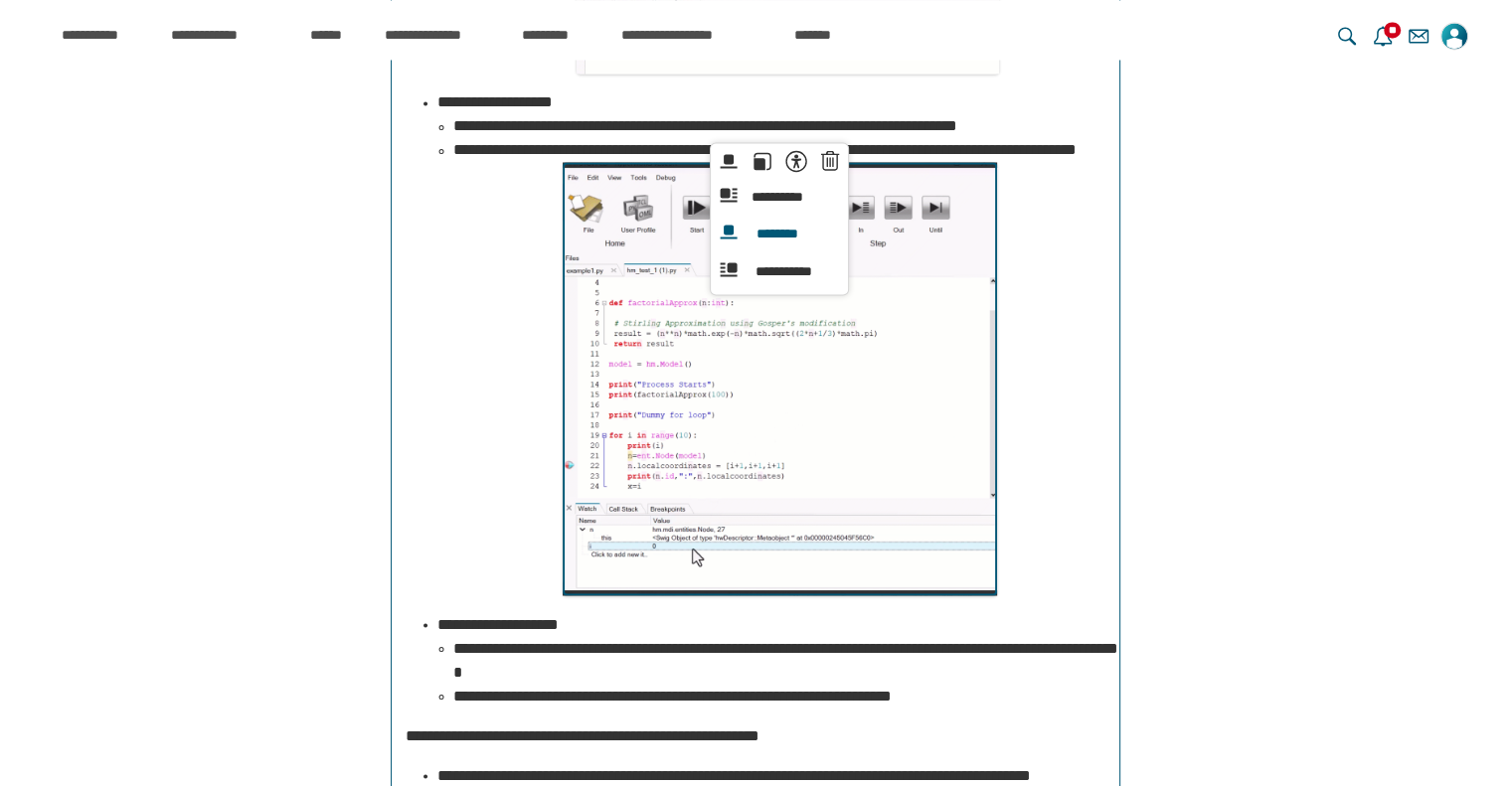 click on "**********" at bounding box center (779, 379) 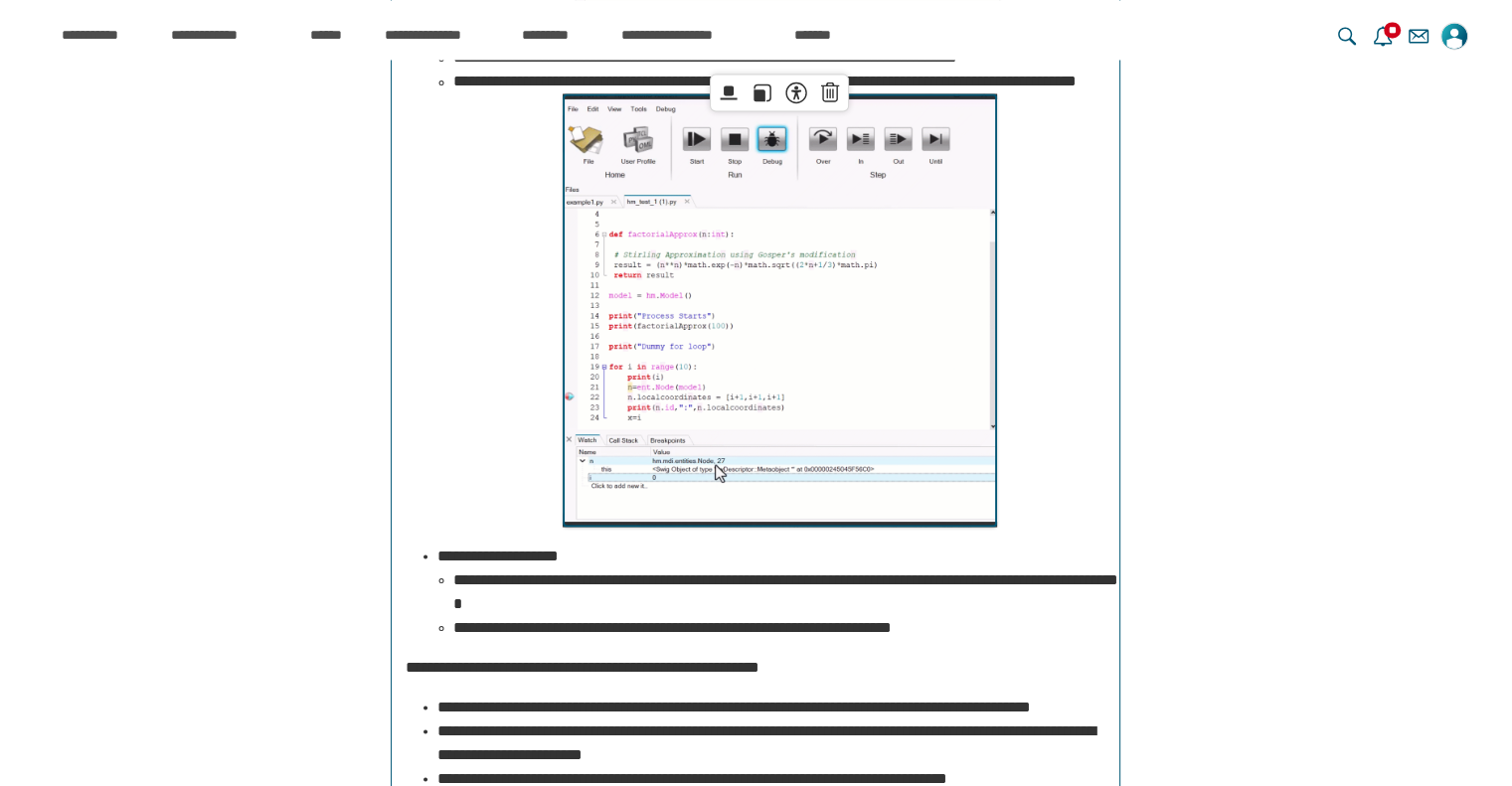 type on "**********" 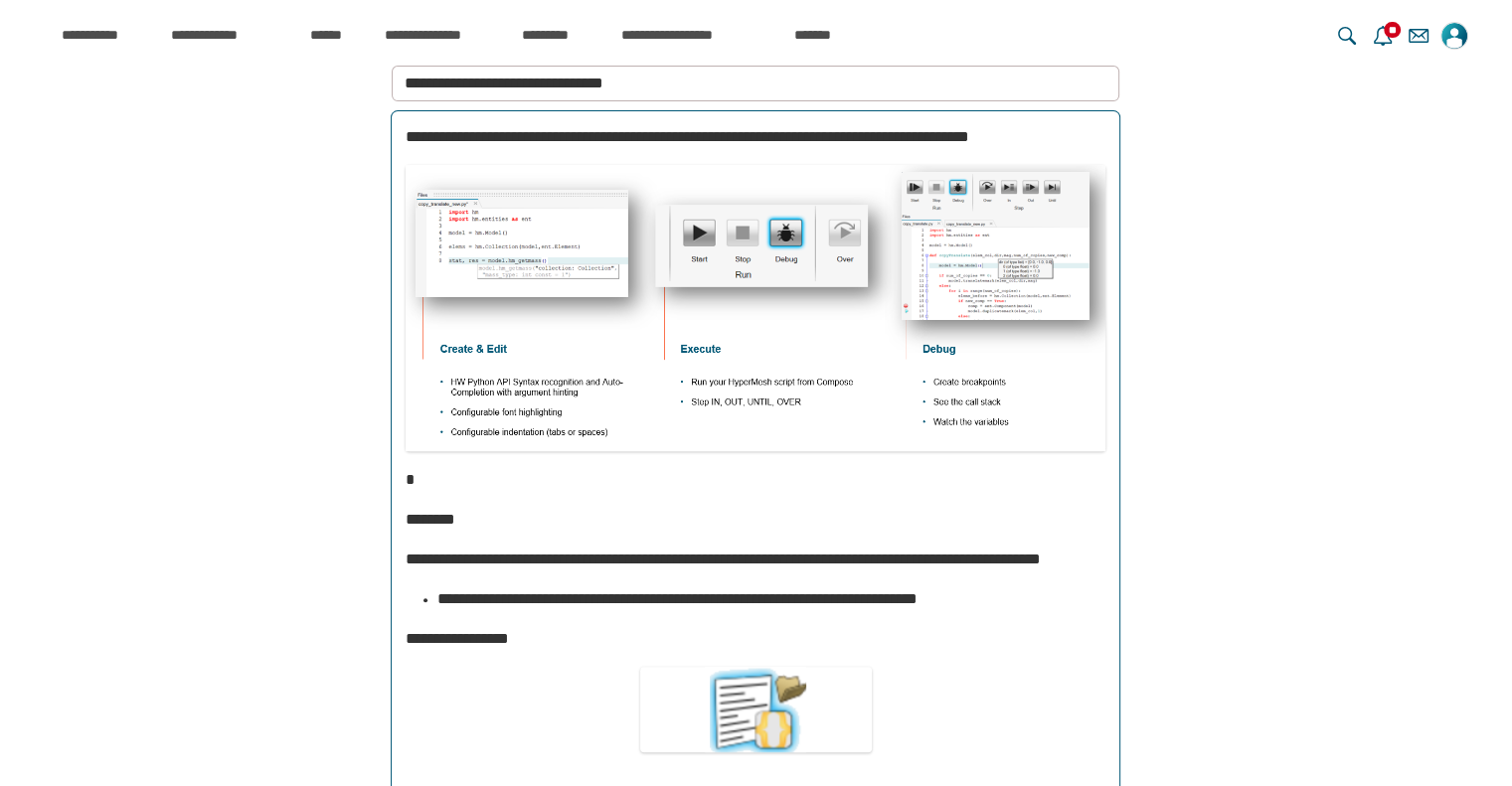 scroll, scrollTop: 579, scrollLeft: 0, axis: vertical 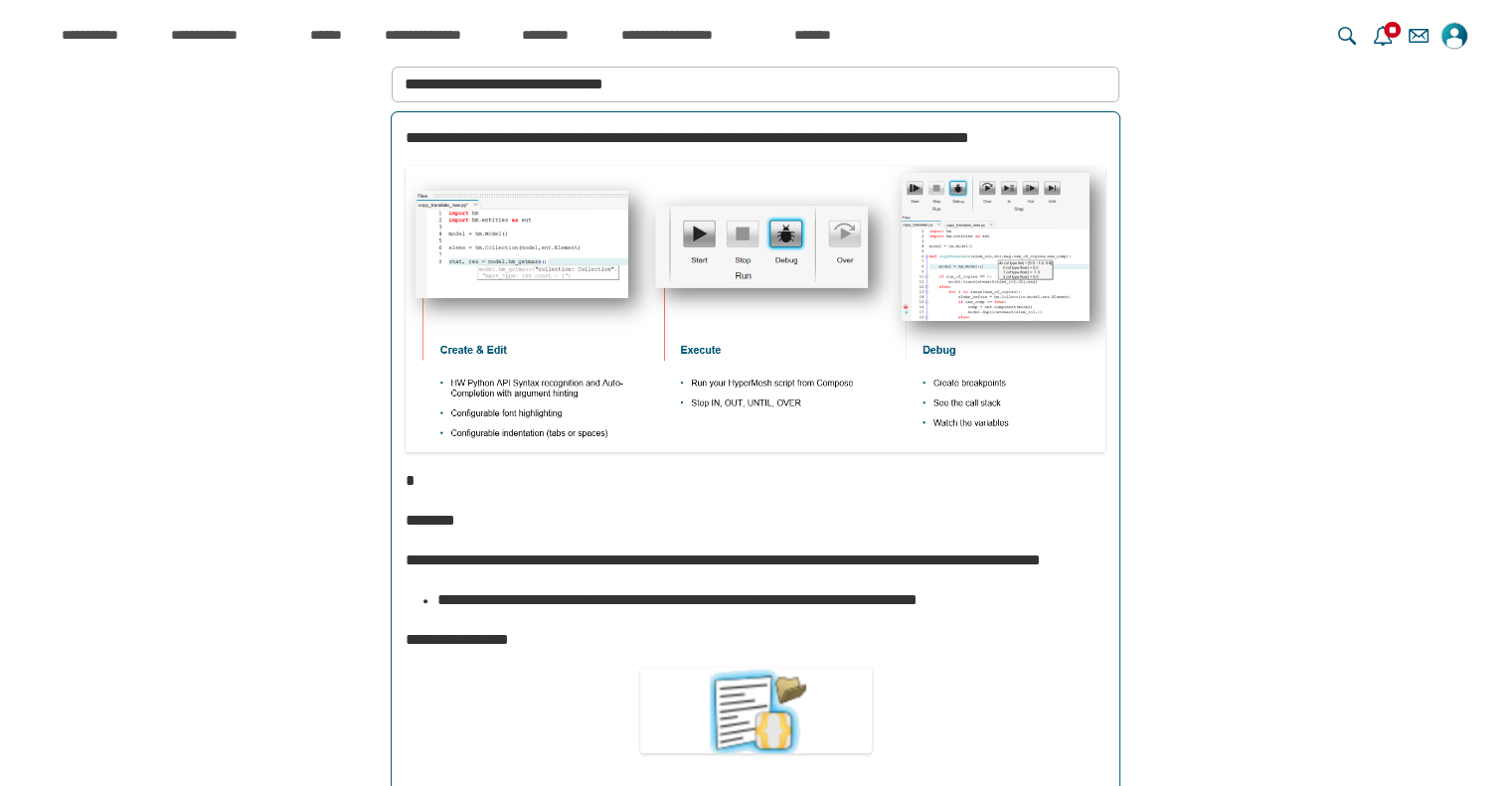 click on "**********" at bounding box center (756, 1931) 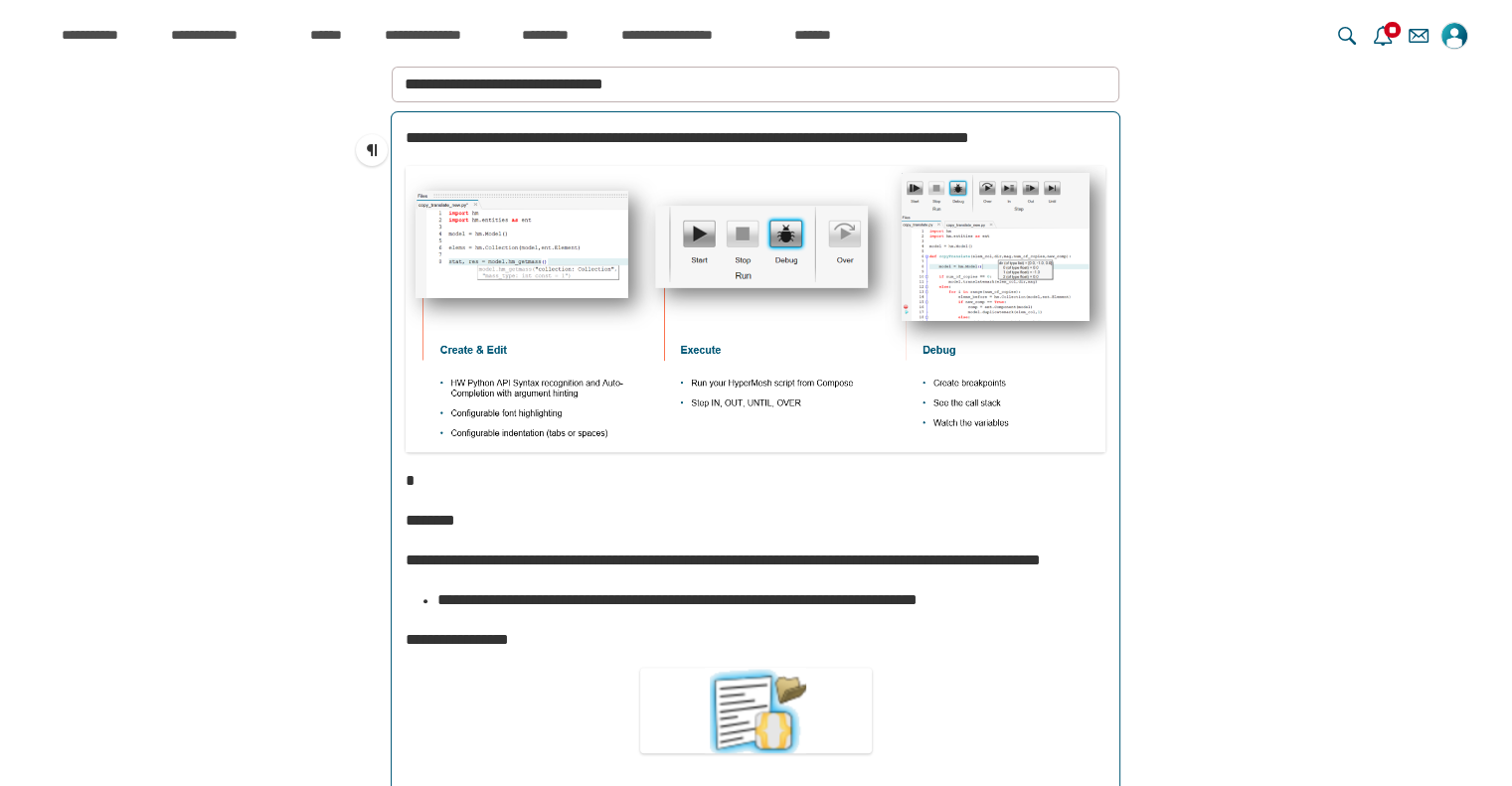 click on "**********" at bounding box center (687, 137) 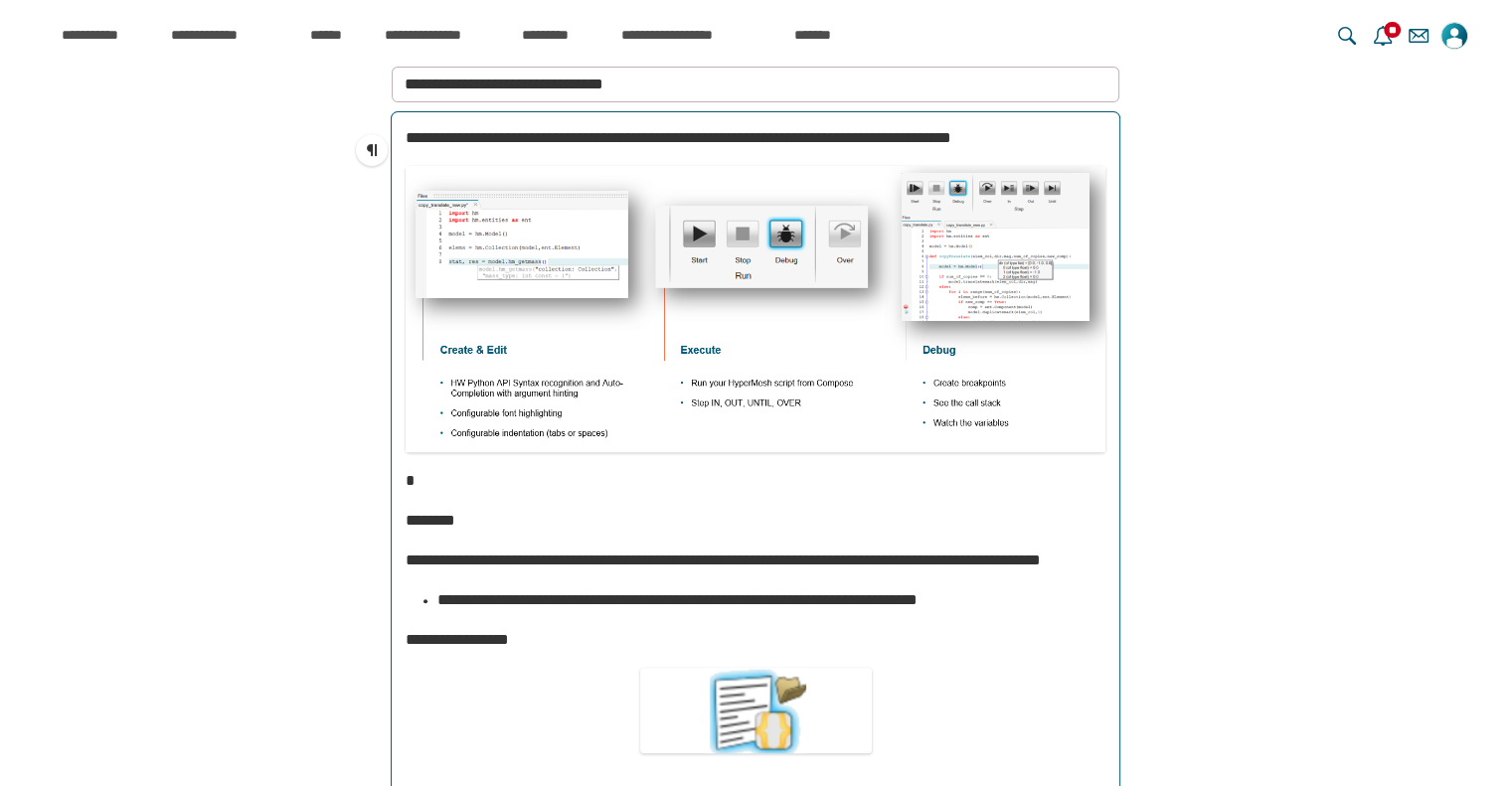 type 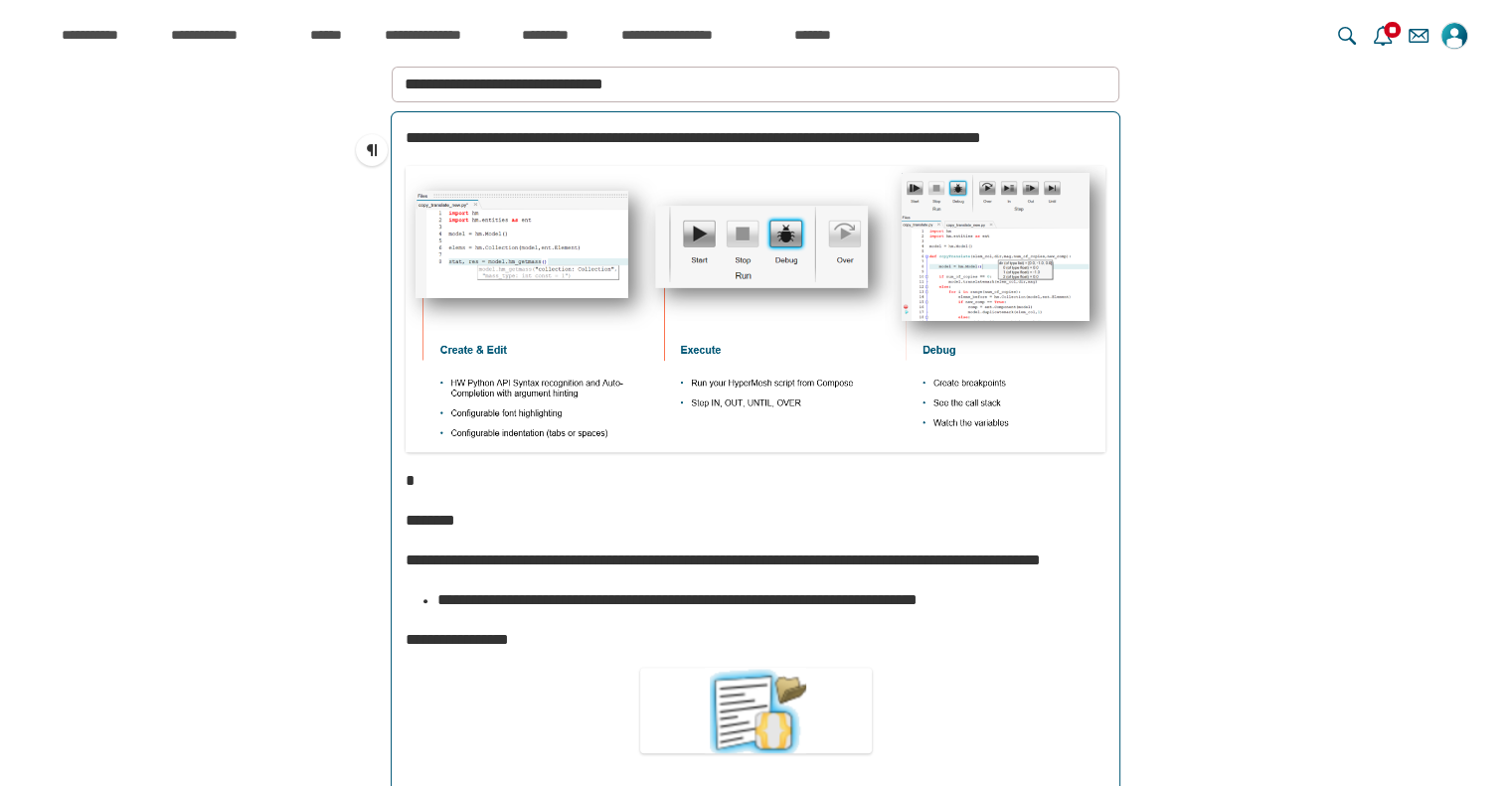 scroll, scrollTop: 16503, scrollLeft: 0, axis: vertical 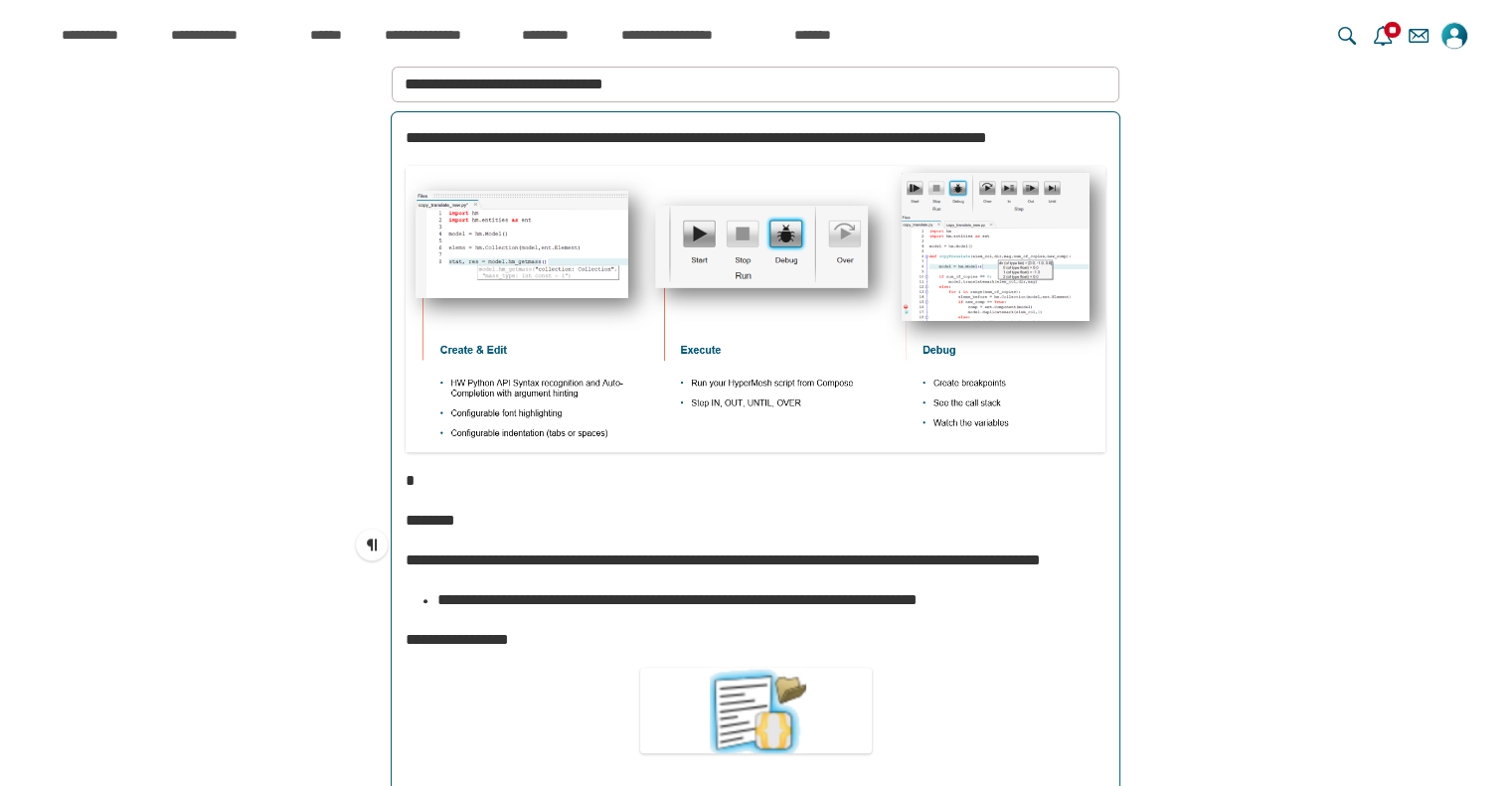 click on "**********" at bounding box center [756, 1931] 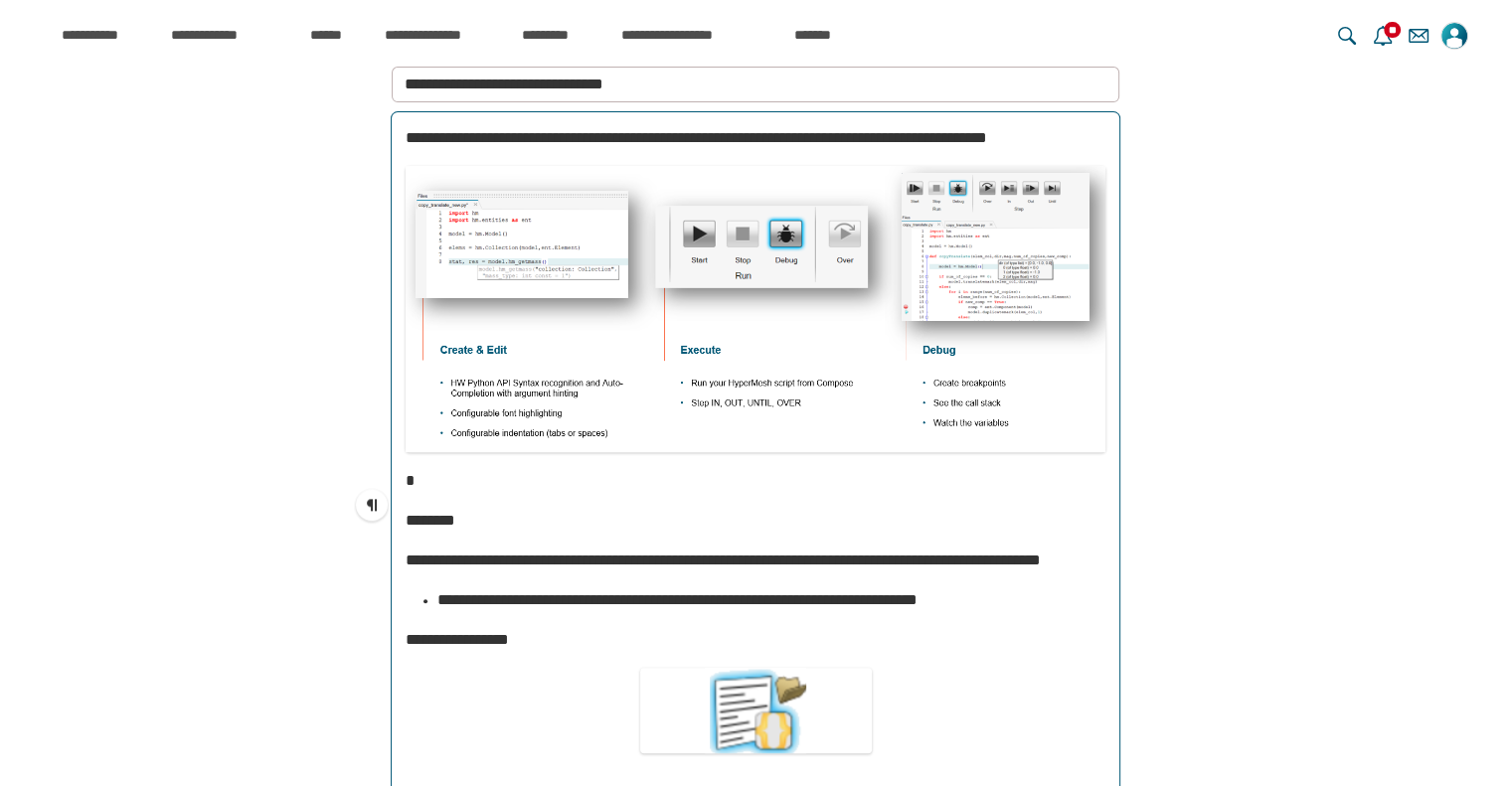 scroll, scrollTop: 16503, scrollLeft: 0, axis: vertical 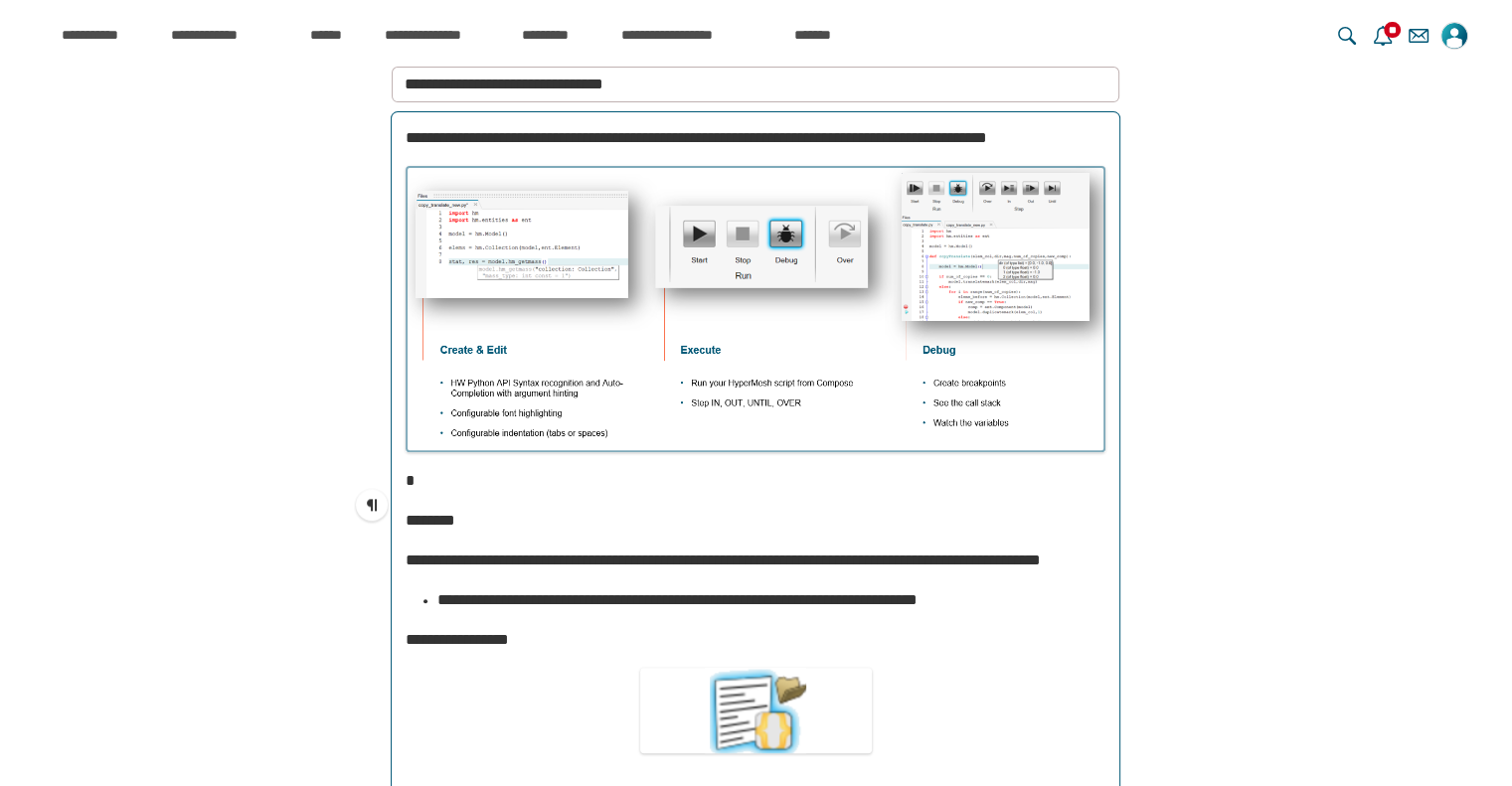 click at bounding box center [756, 309] 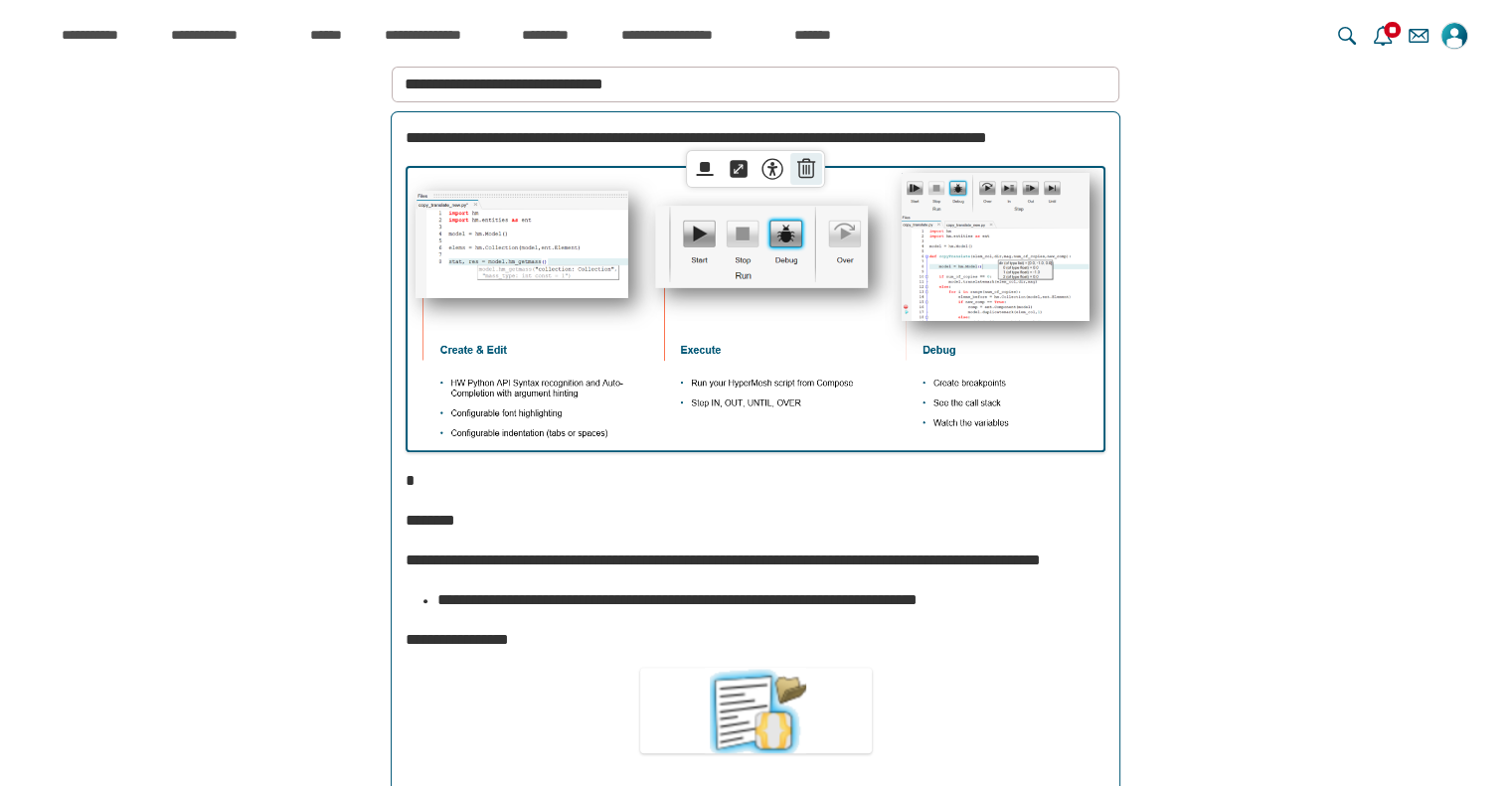 click on "******" at bounding box center [806, 169] 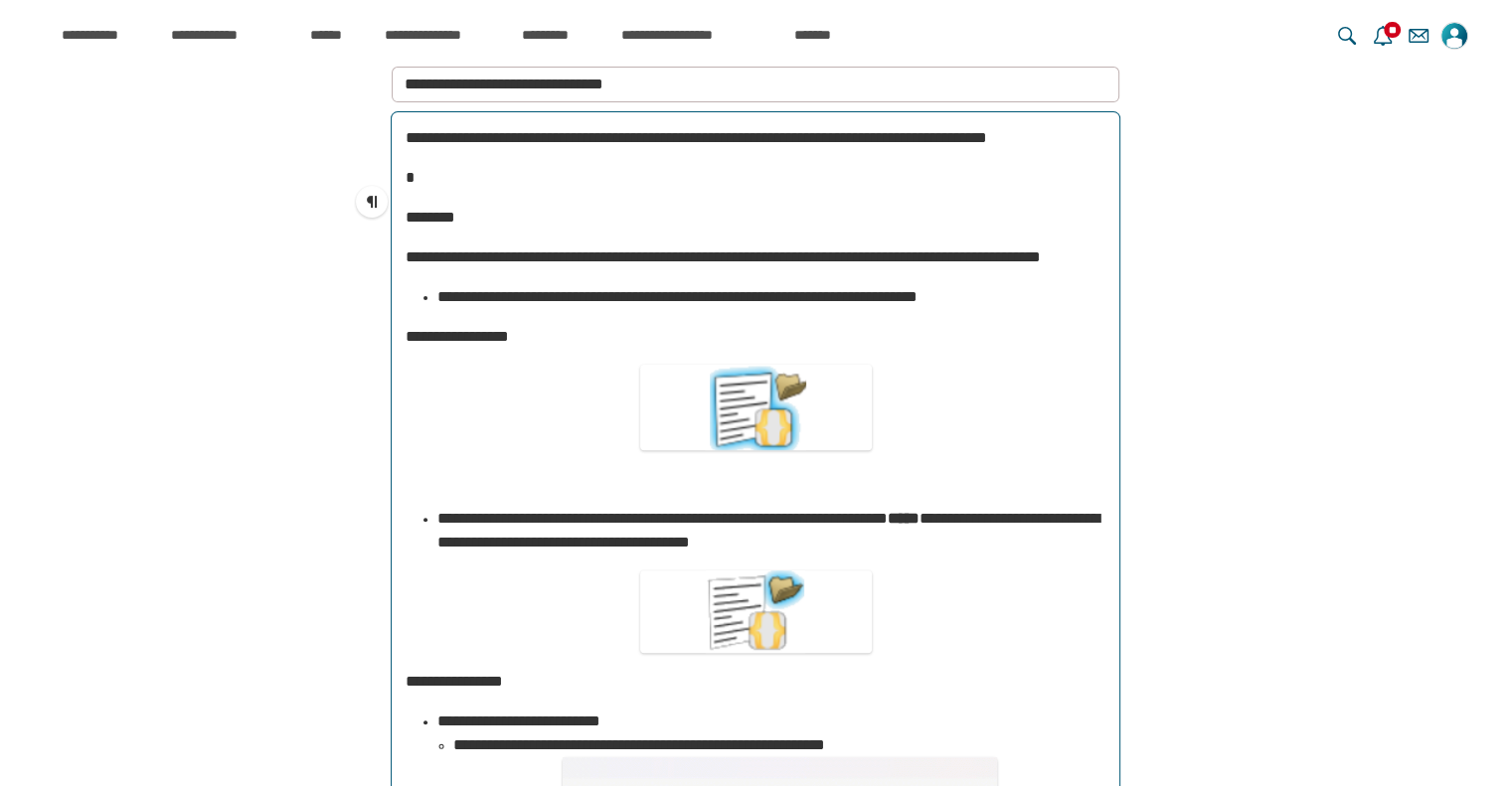 scroll, scrollTop: 15434, scrollLeft: 0, axis: vertical 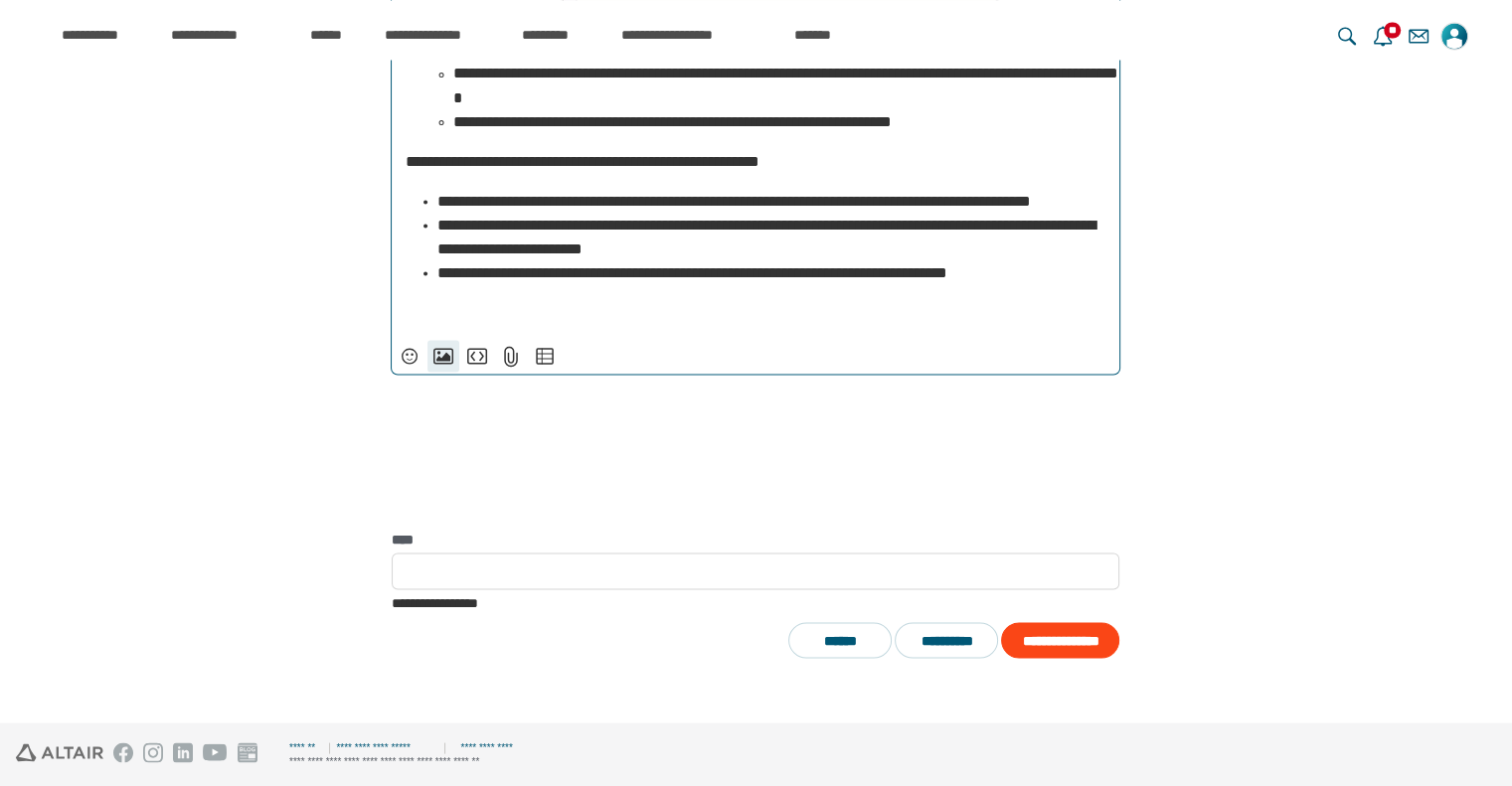 click on "**********" at bounding box center [443, 356] 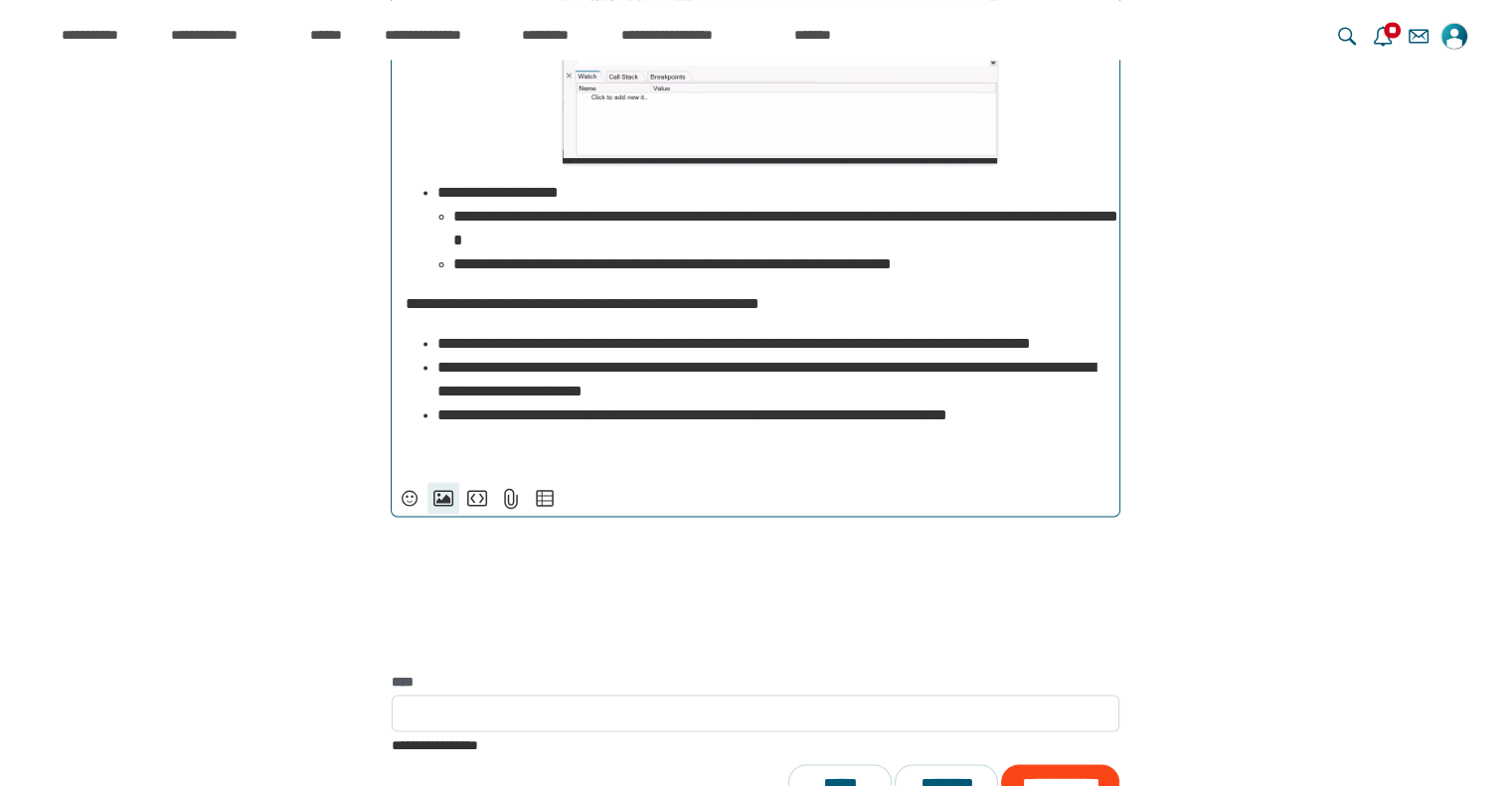 scroll, scrollTop: 426, scrollLeft: 0, axis: vertical 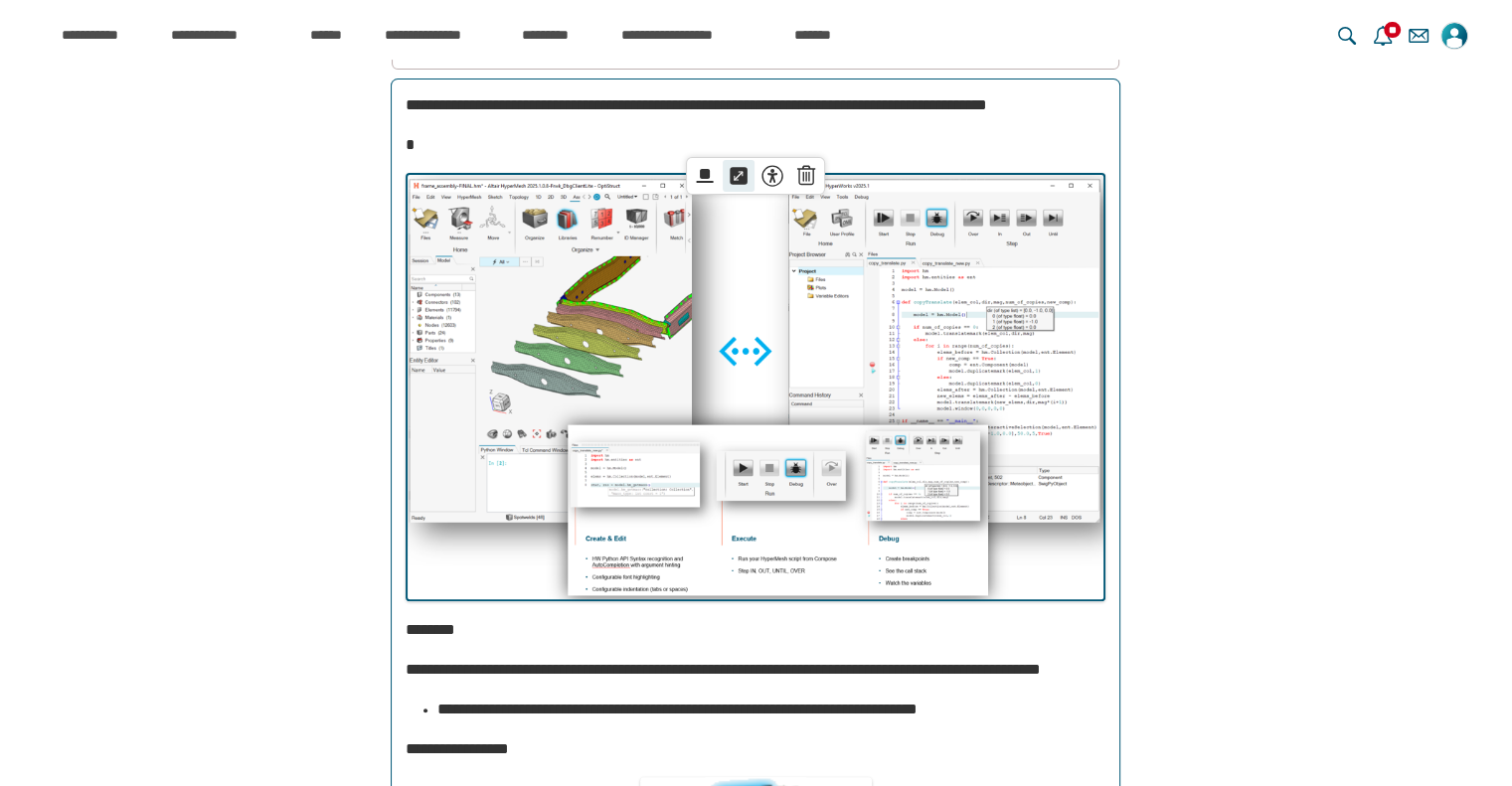 click on "*****" at bounding box center [739, 176] 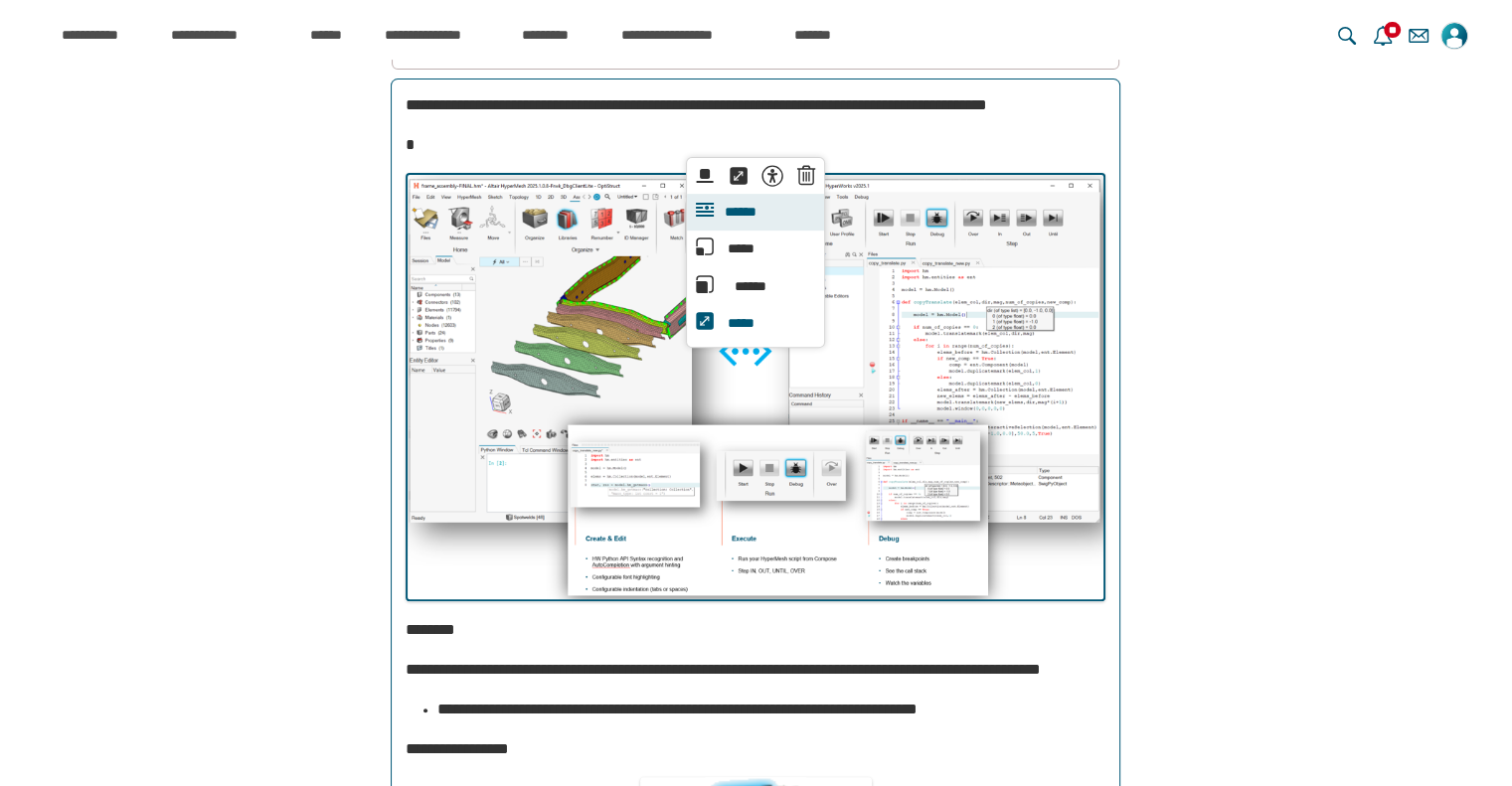 click on "******" at bounding box center [740, 213] 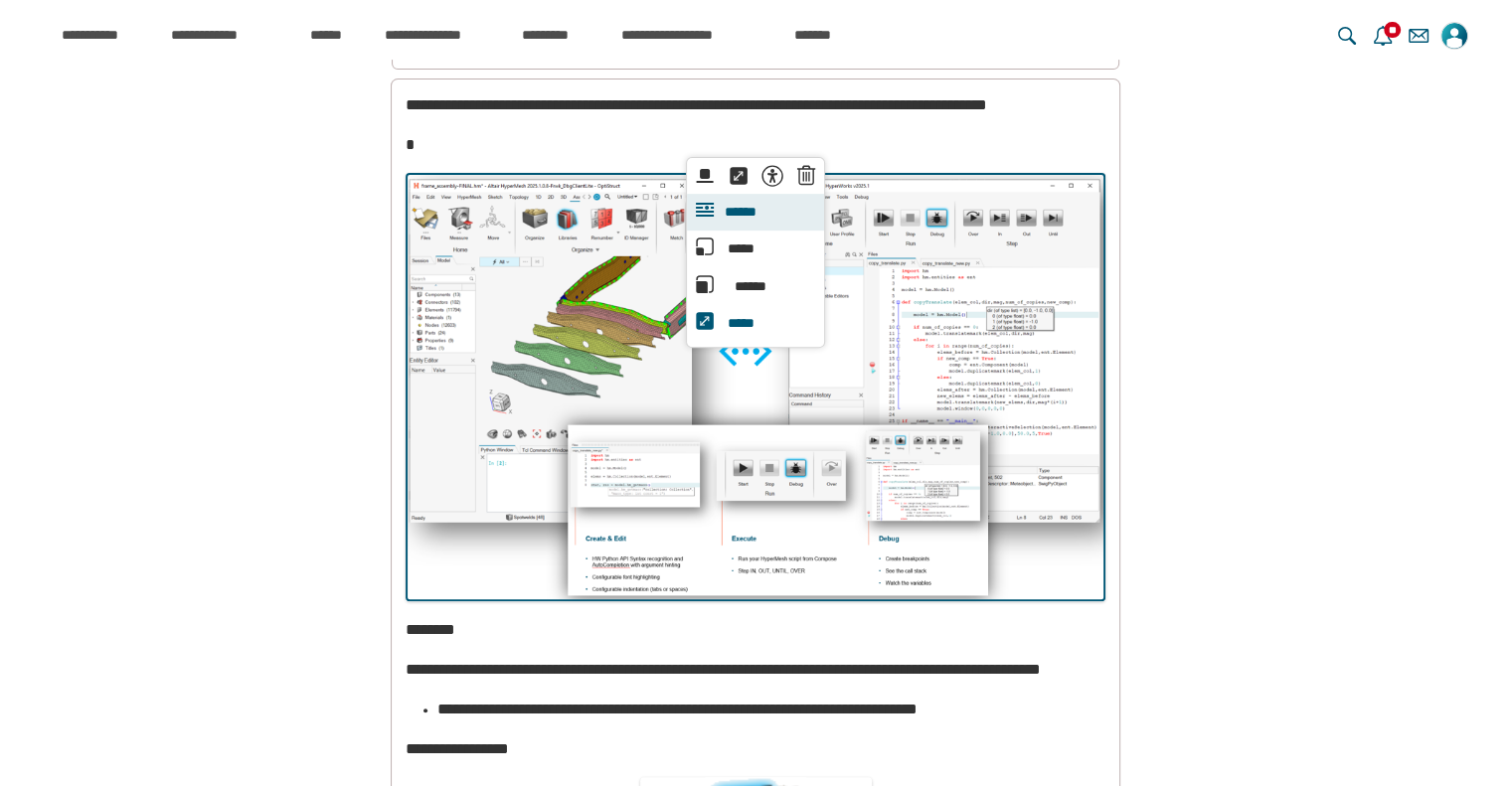scroll, scrollTop: 16503, scrollLeft: 0, axis: vertical 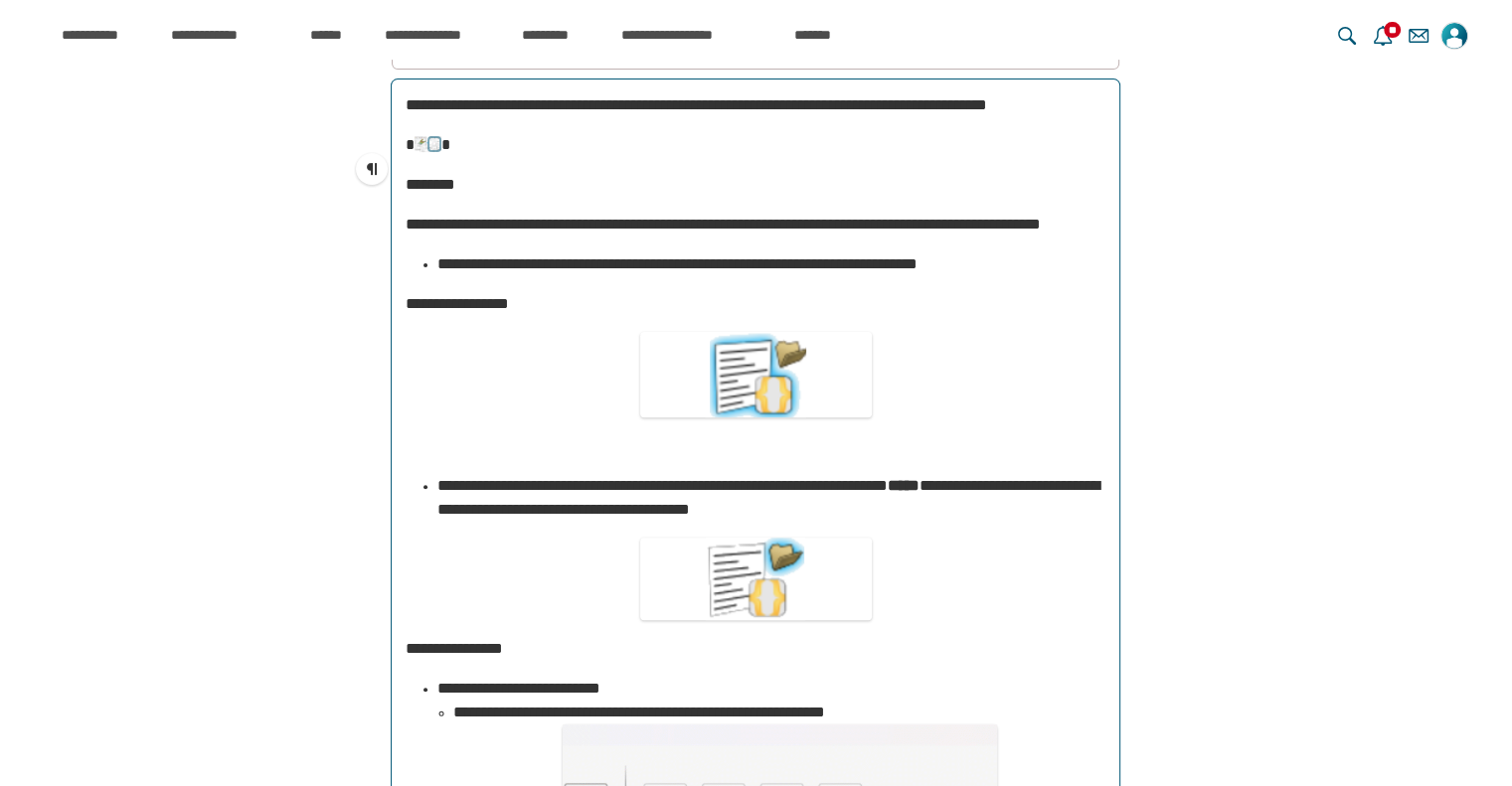 click at bounding box center [427, 144] 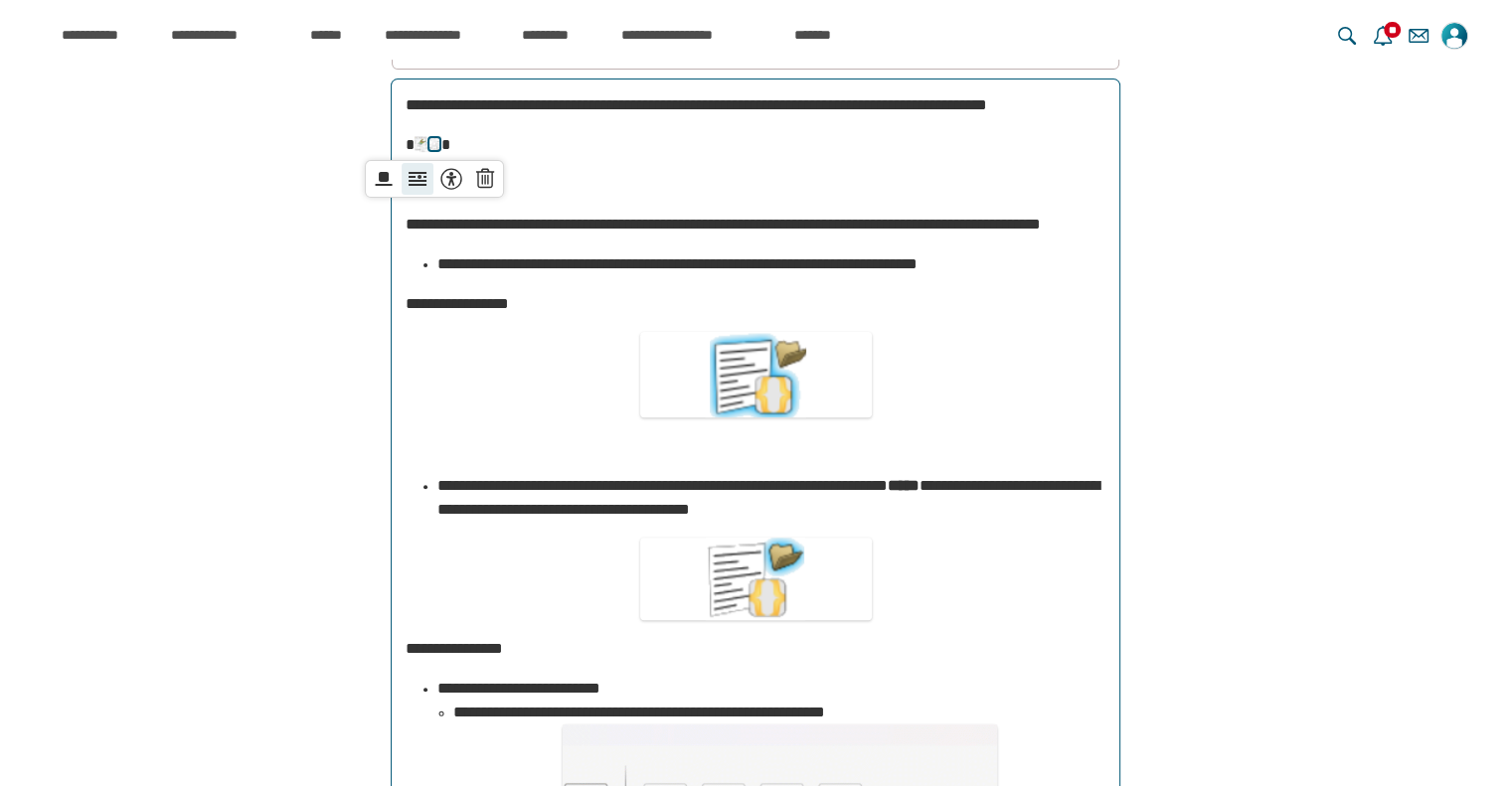click at bounding box center (418, 179) 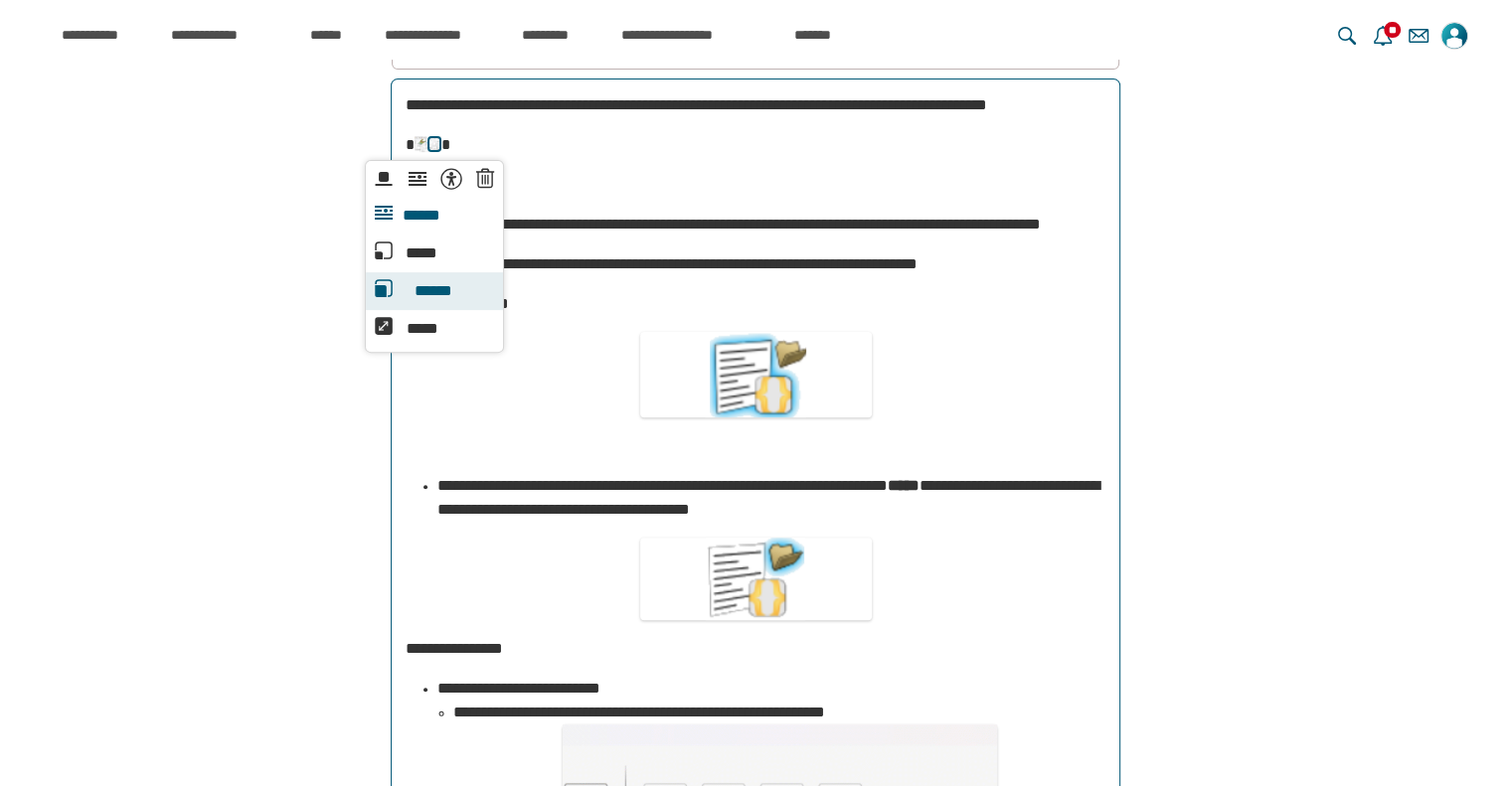 click on "******" at bounding box center (433, 291) 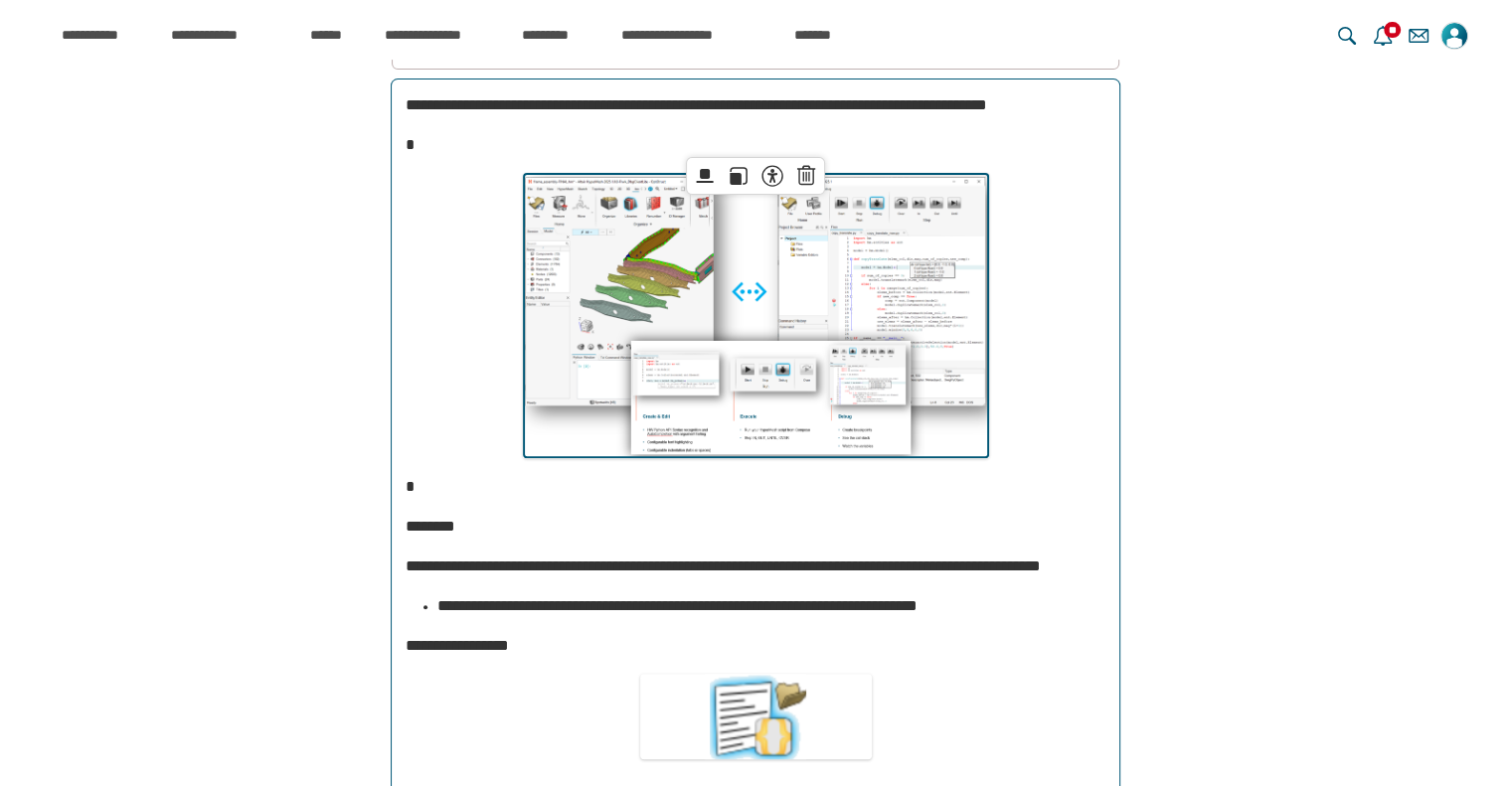 scroll, scrollTop: 16541, scrollLeft: 0, axis: vertical 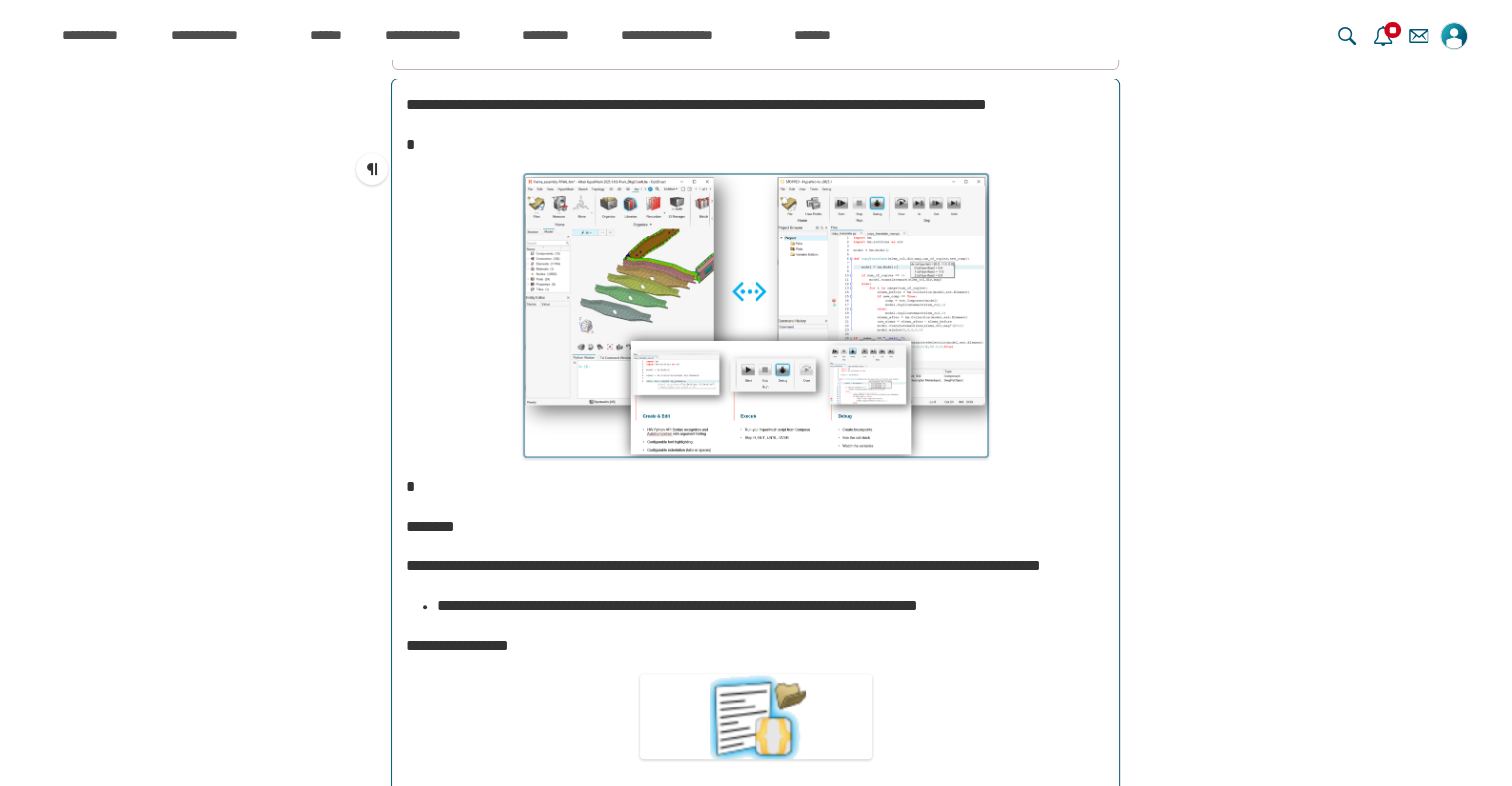 click at bounding box center (756, 315) 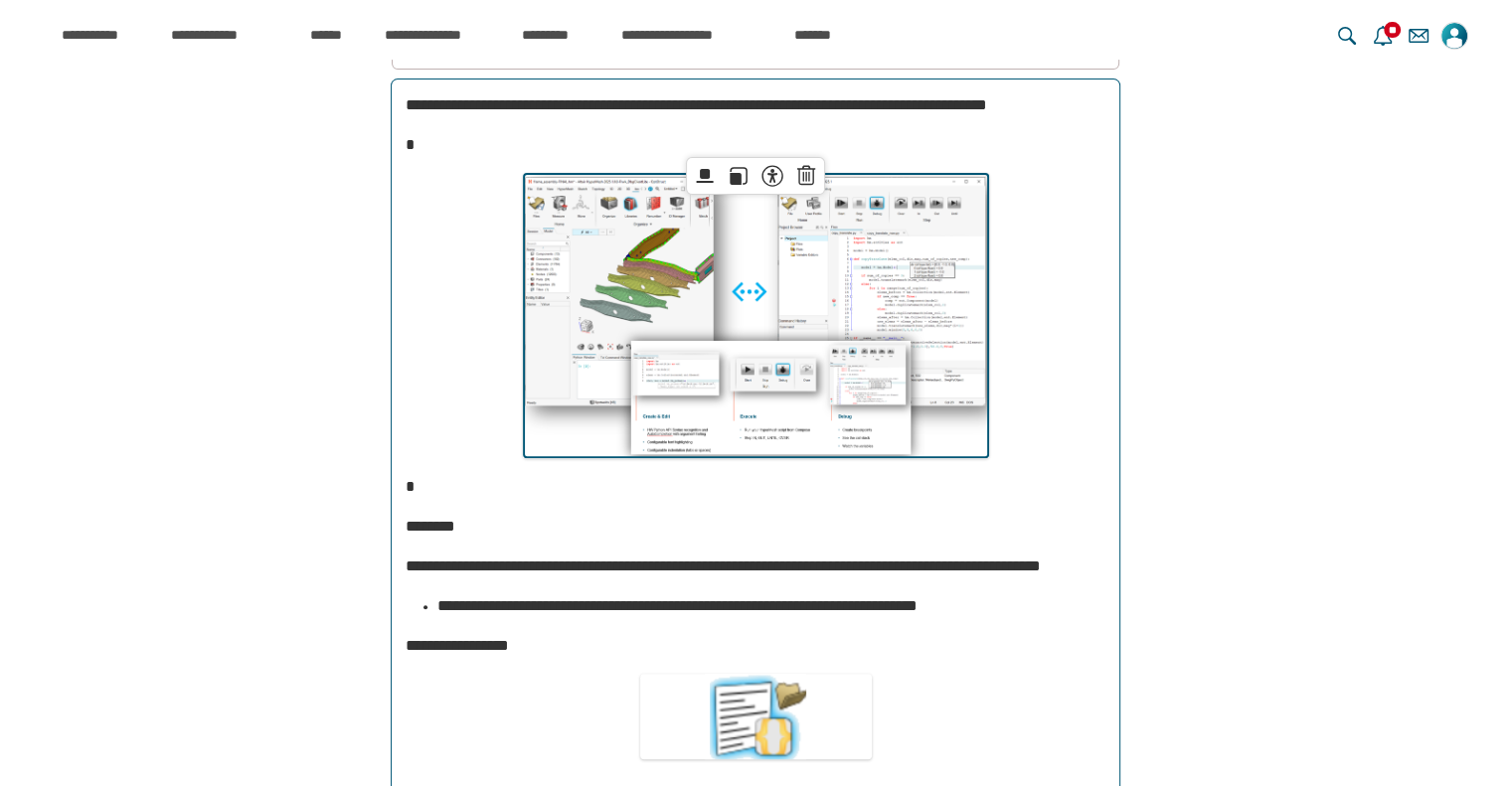 scroll, scrollTop: 16541, scrollLeft: 0, axis: vertical 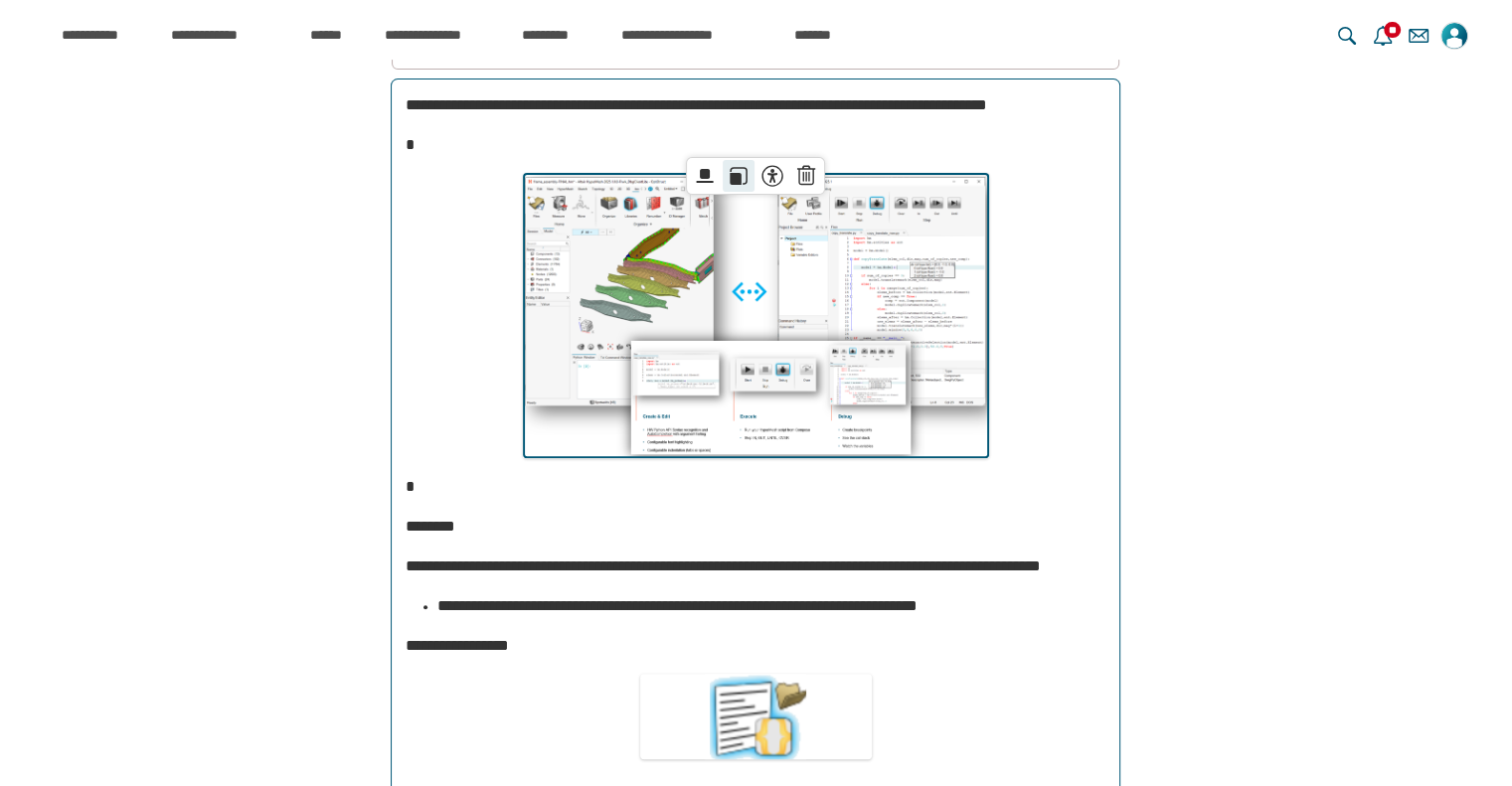 click on "******" at bounding box center (739, 176) 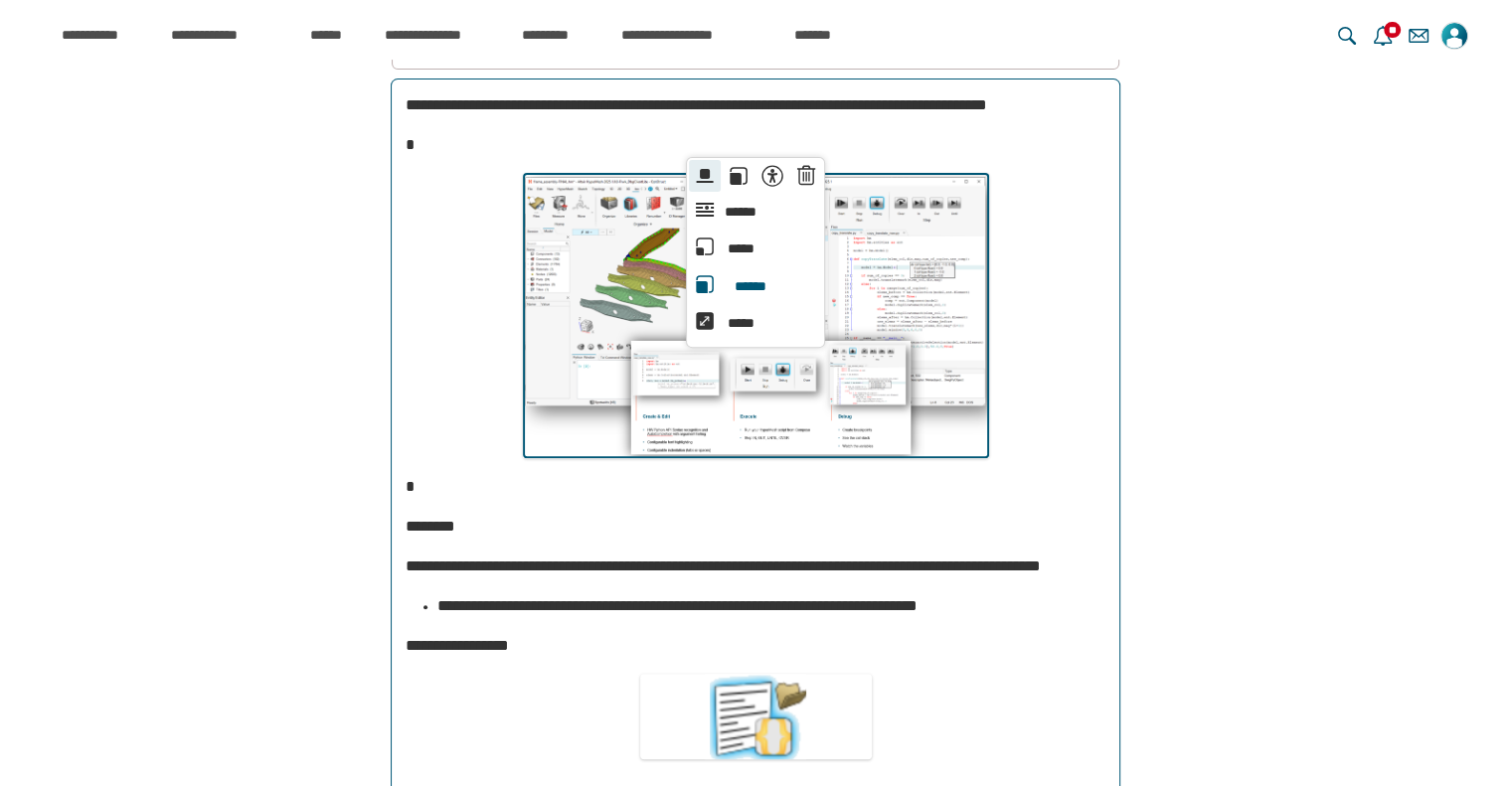 click on "******" at bounding box center (705, 176) 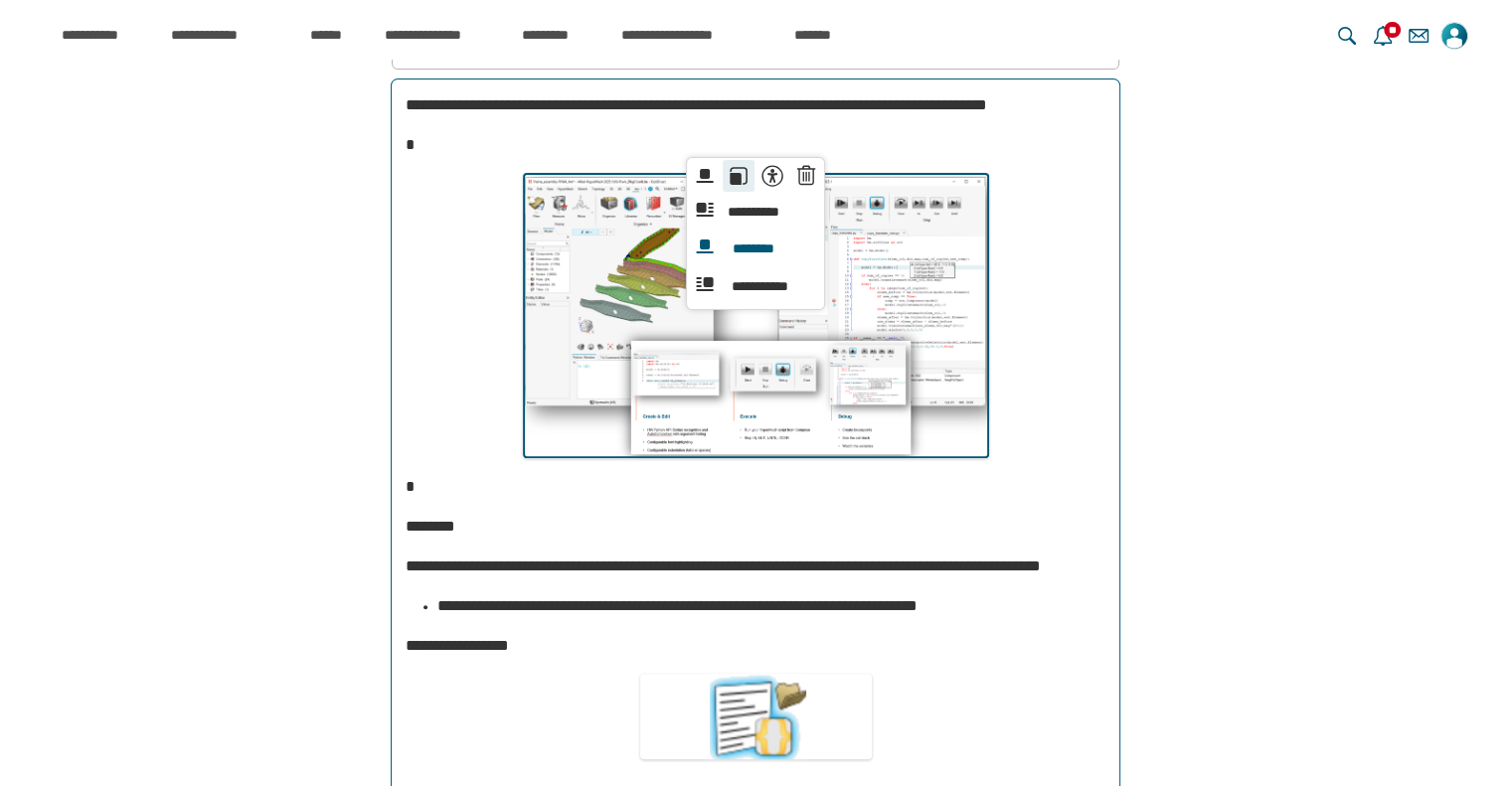 click on "******" at bounding box center (739, 176) 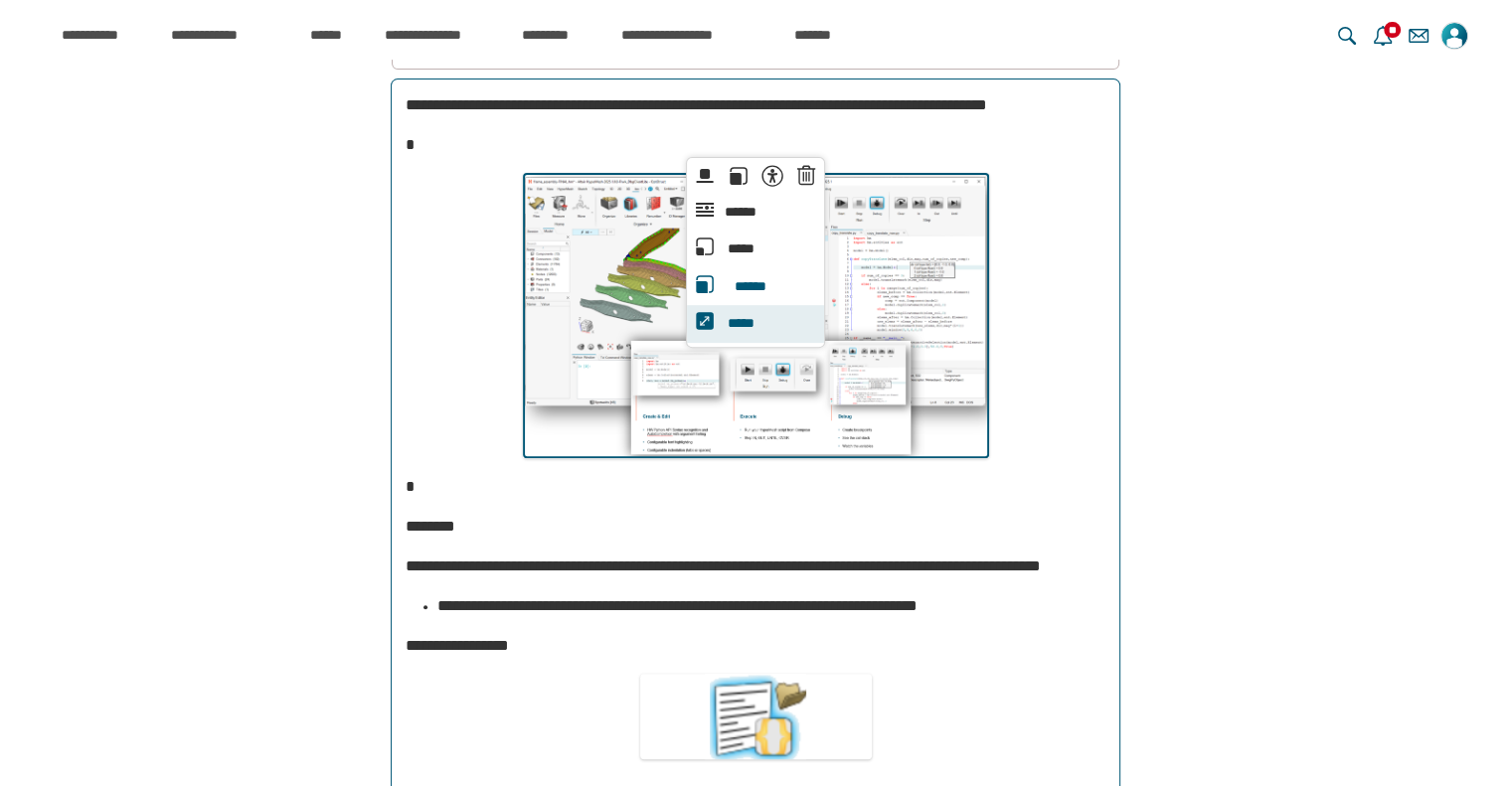 click on "*****" at bounding box center (741, 324) 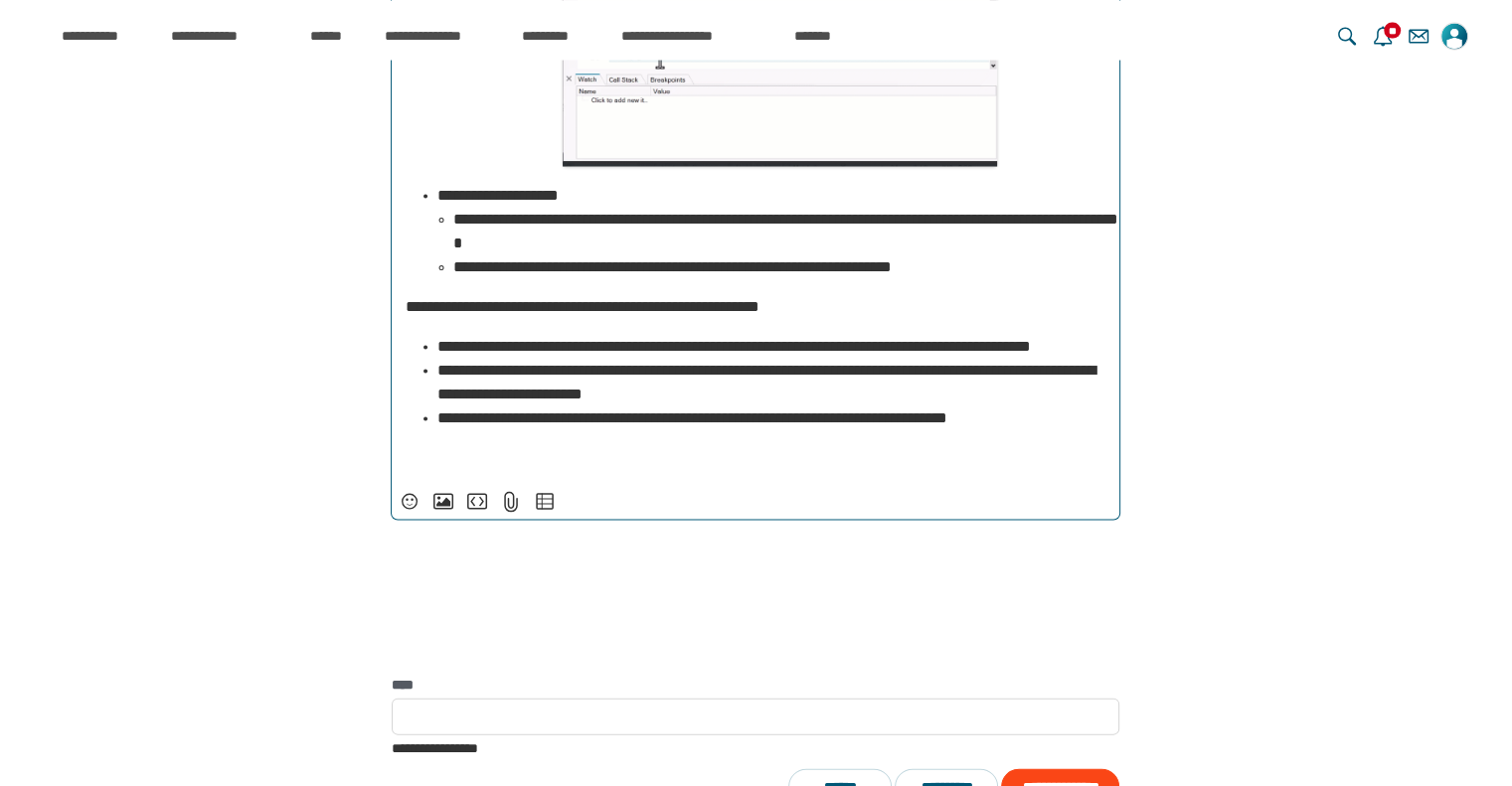 scroll, scrollTop: 4026, scrollLeft: 0, axis: vertical 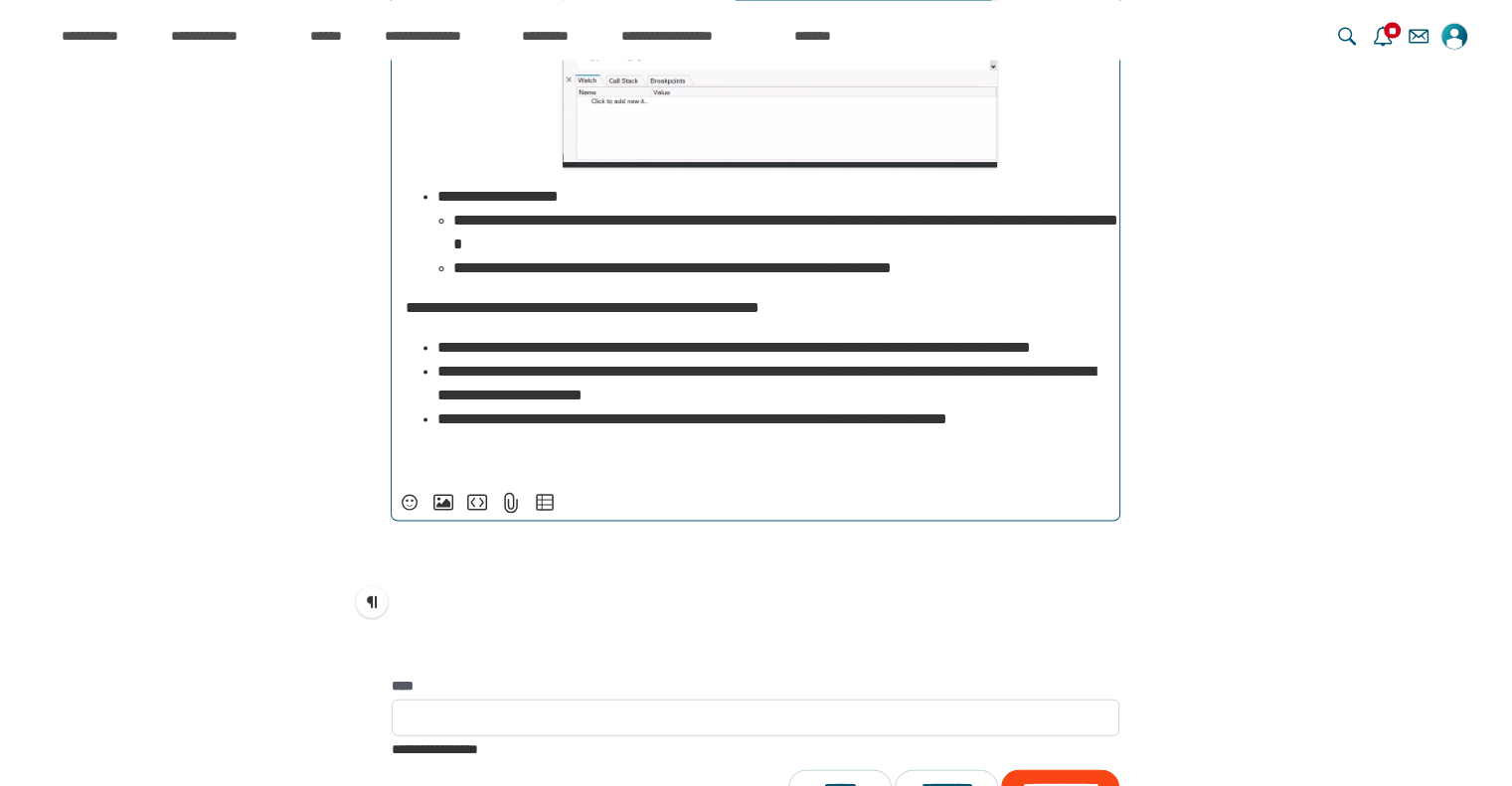 click on "**********" at bounding box center [756, -1425] 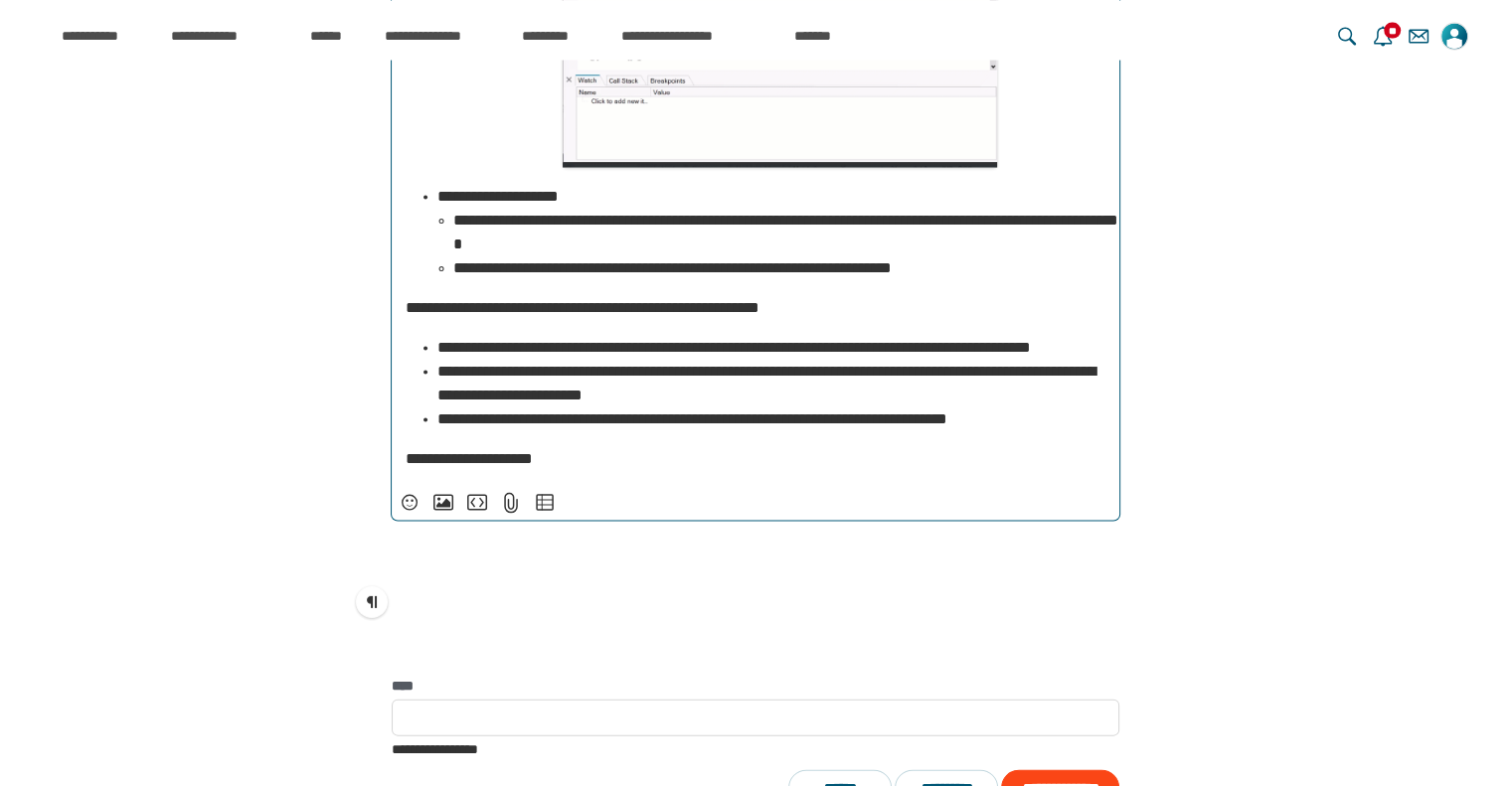 scroll, scrollTop: 16655, scrollLeft: 0, axis: vertical 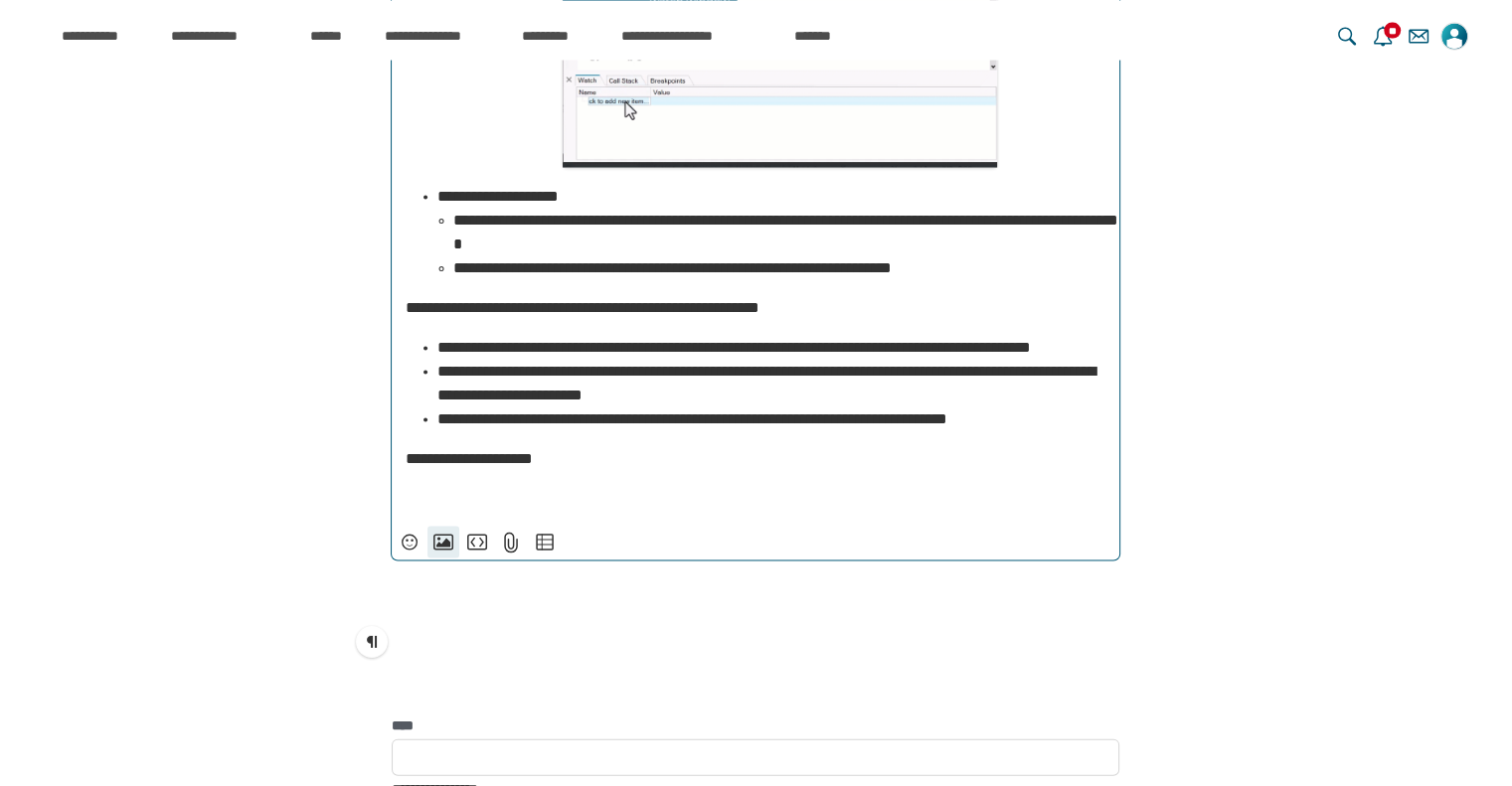 click on "**********" at bounding box center [443, 543] 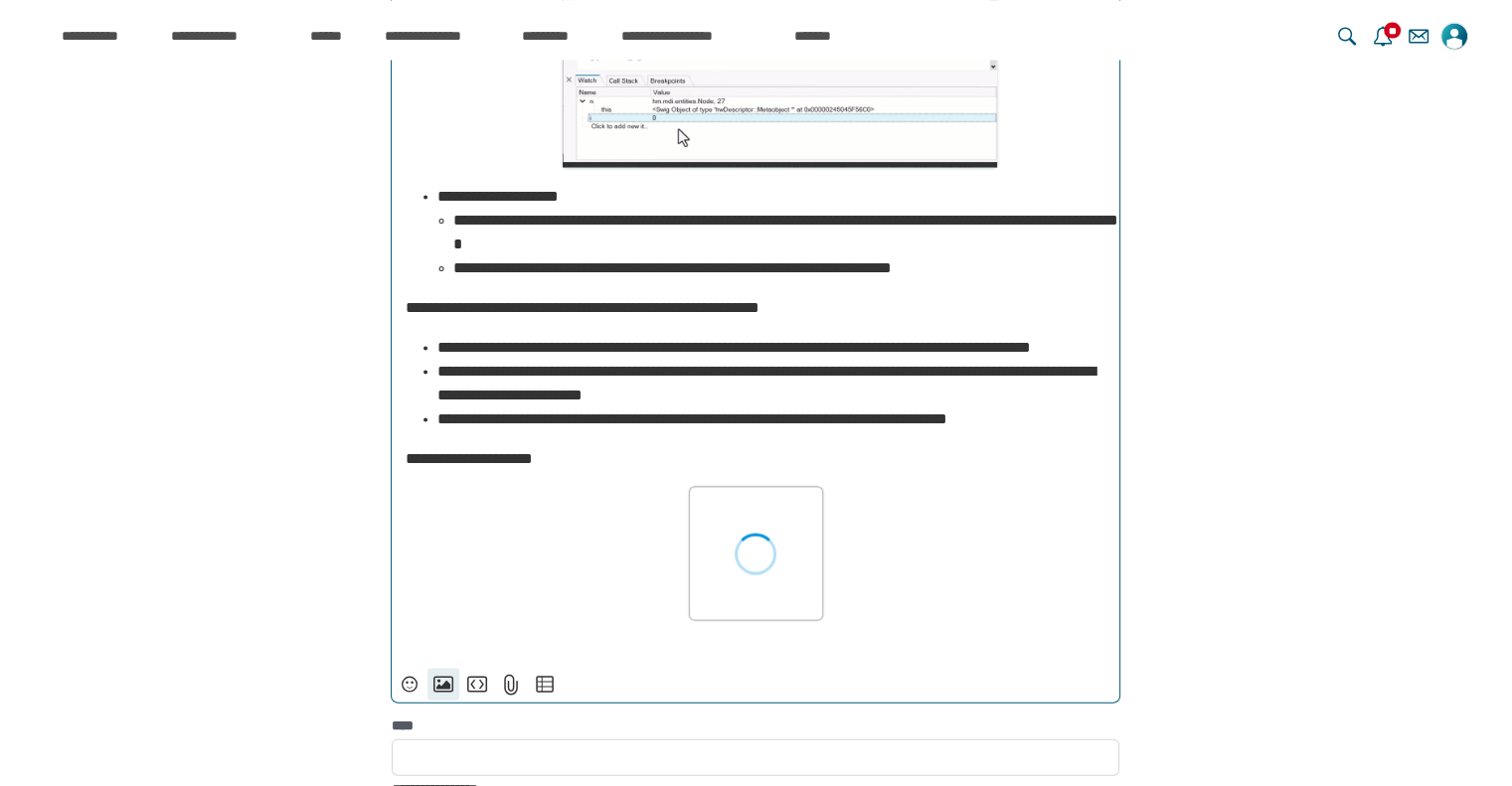 scroll, scrollTop: 16846, scrollLeft: 0, axis: vertical 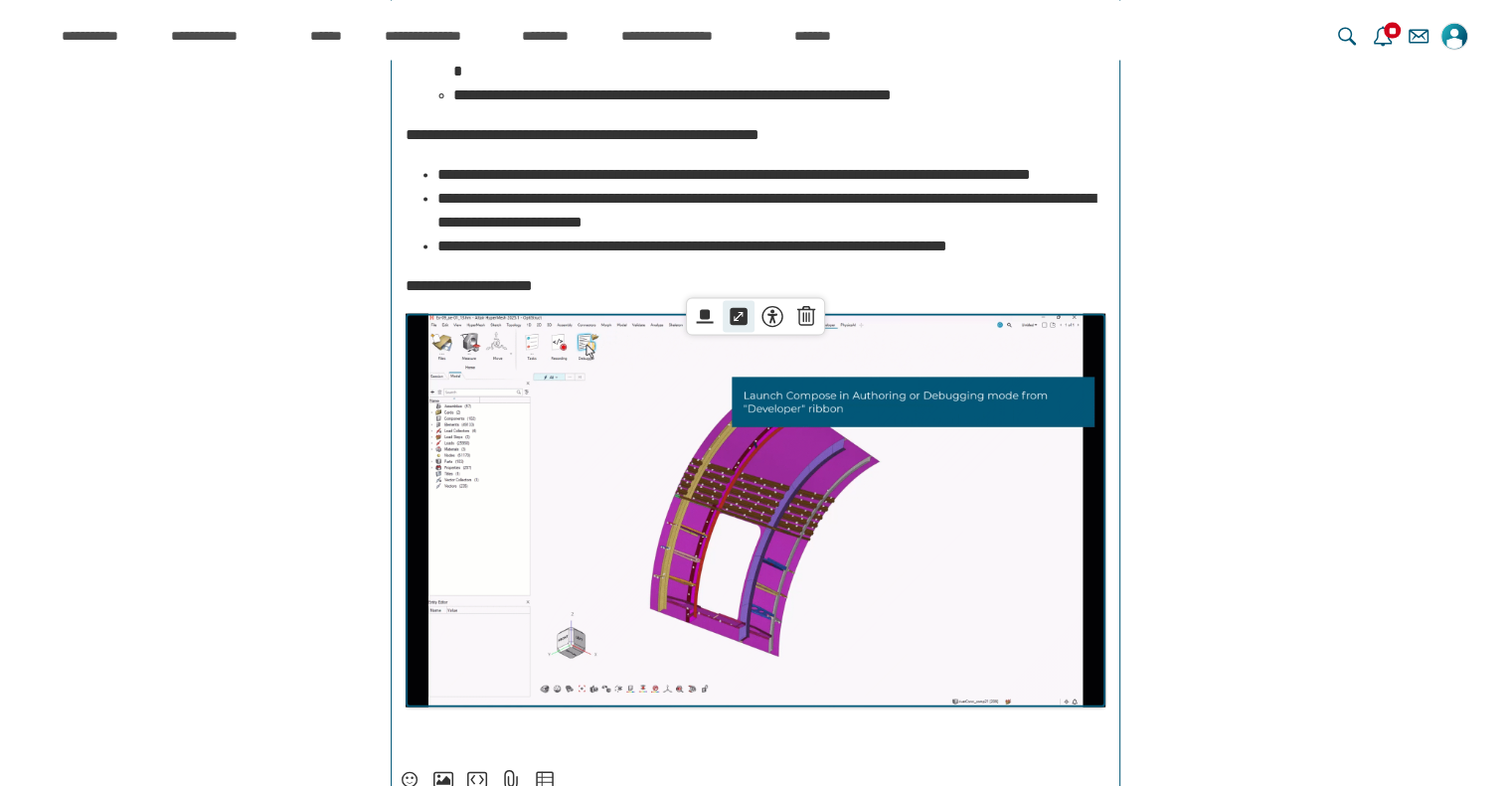 click on "*****" at bounding box center [739, 317] 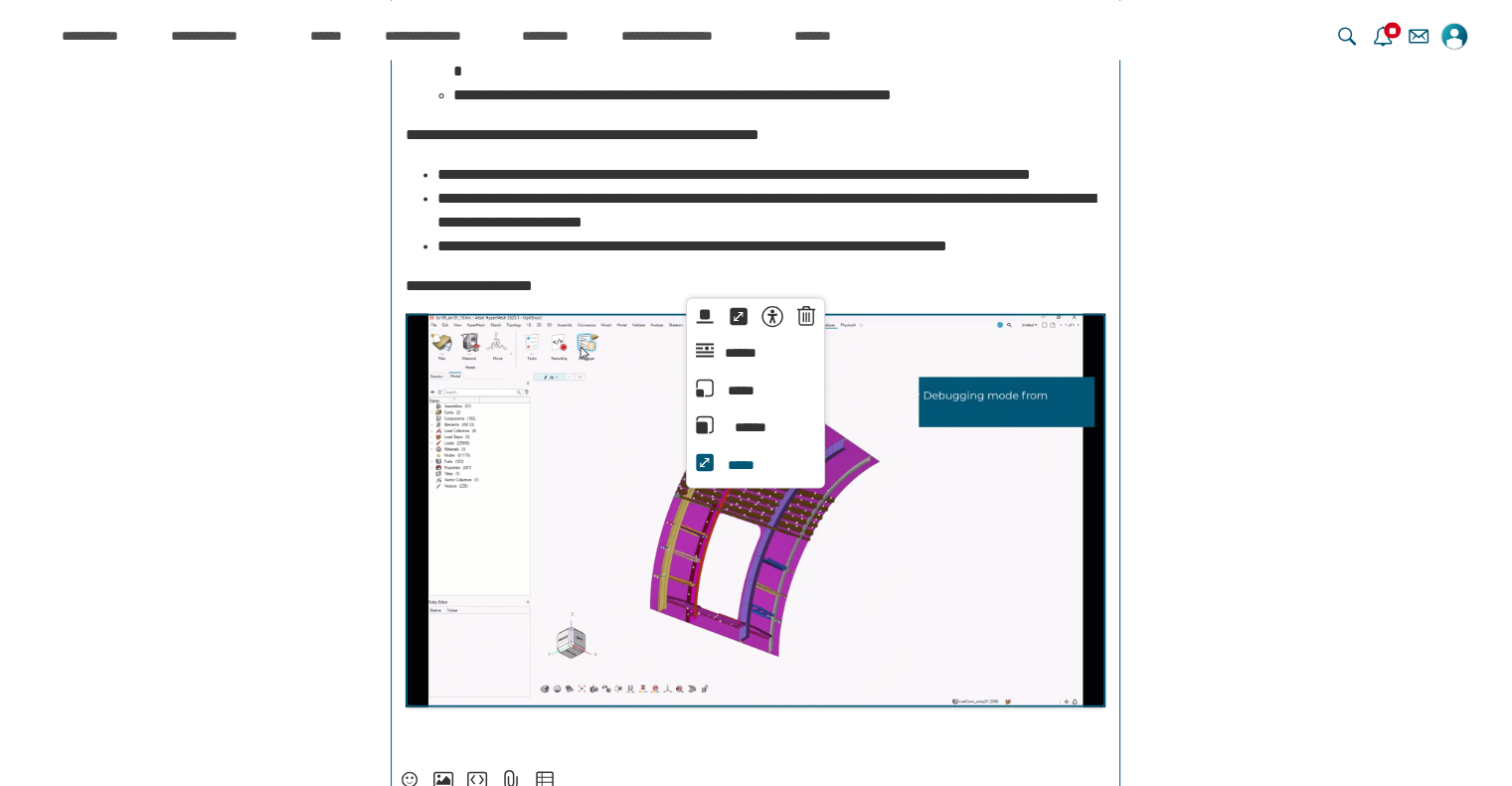 scroll, scrollTop: 17723, scrollLeft: 0, axis: vertical 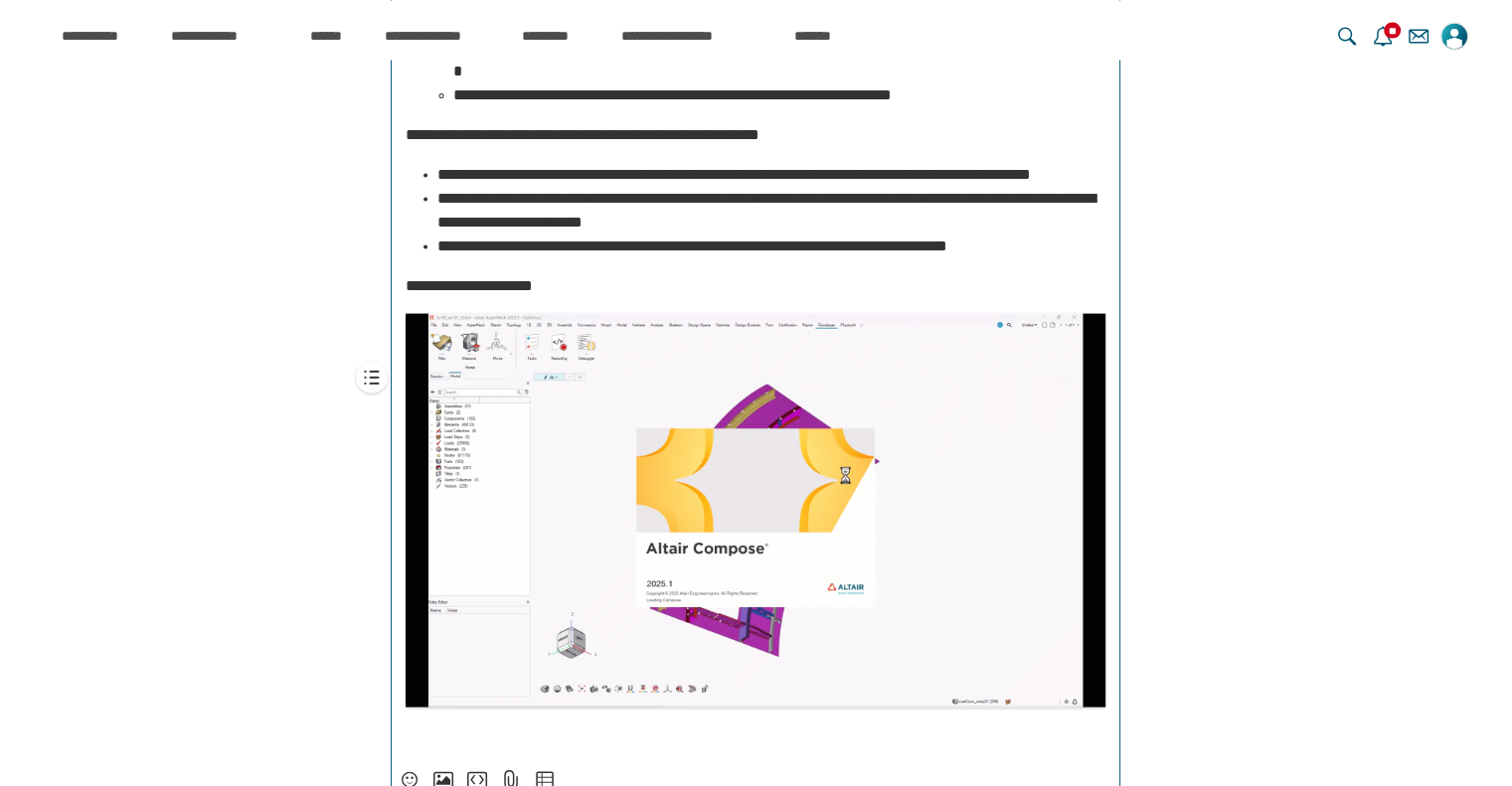 click on "**********" at bounding box center [771, 246] 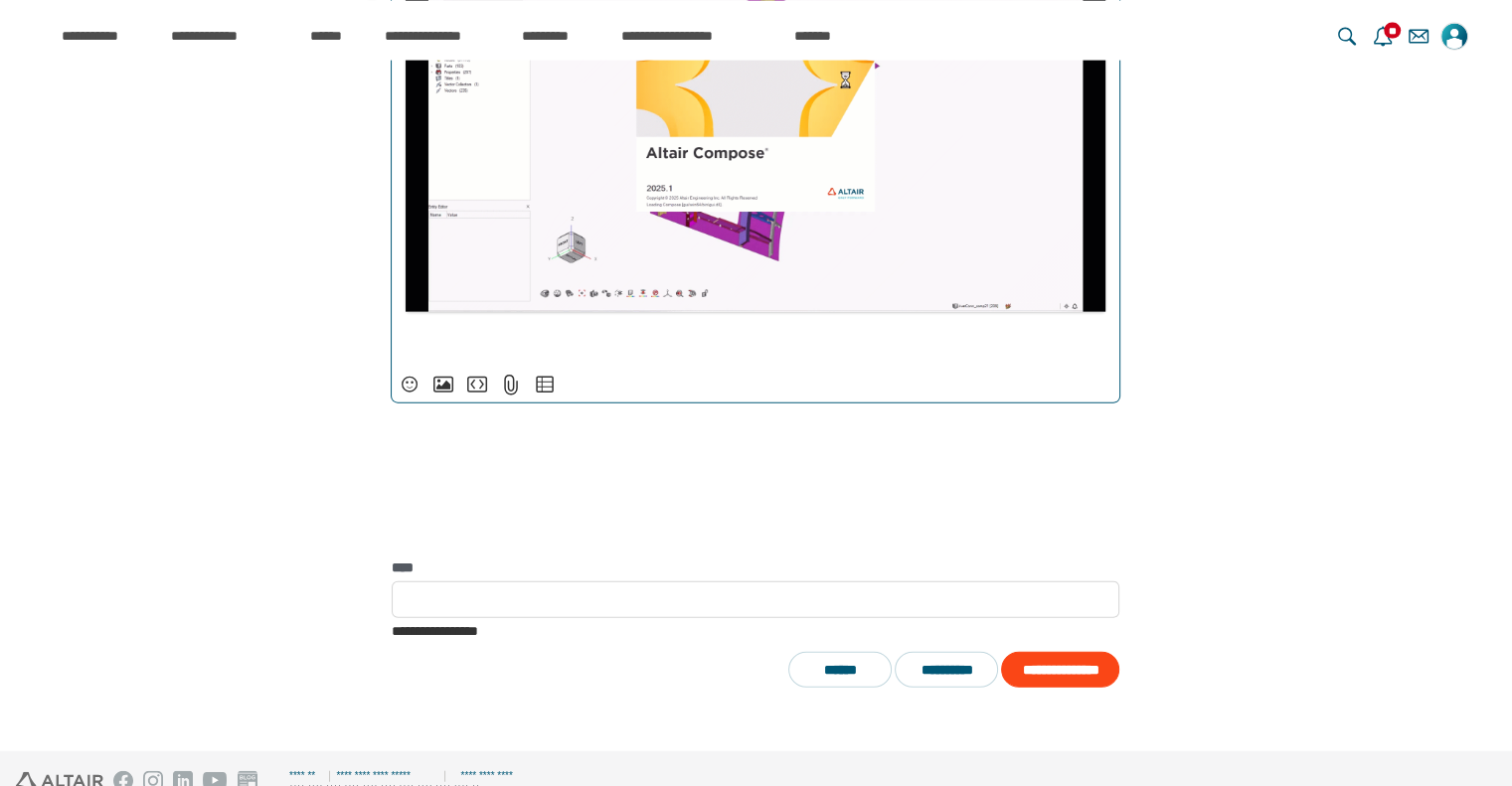 scroll, scrollTop: 4600, scrollLeft: 0, axis: vertical 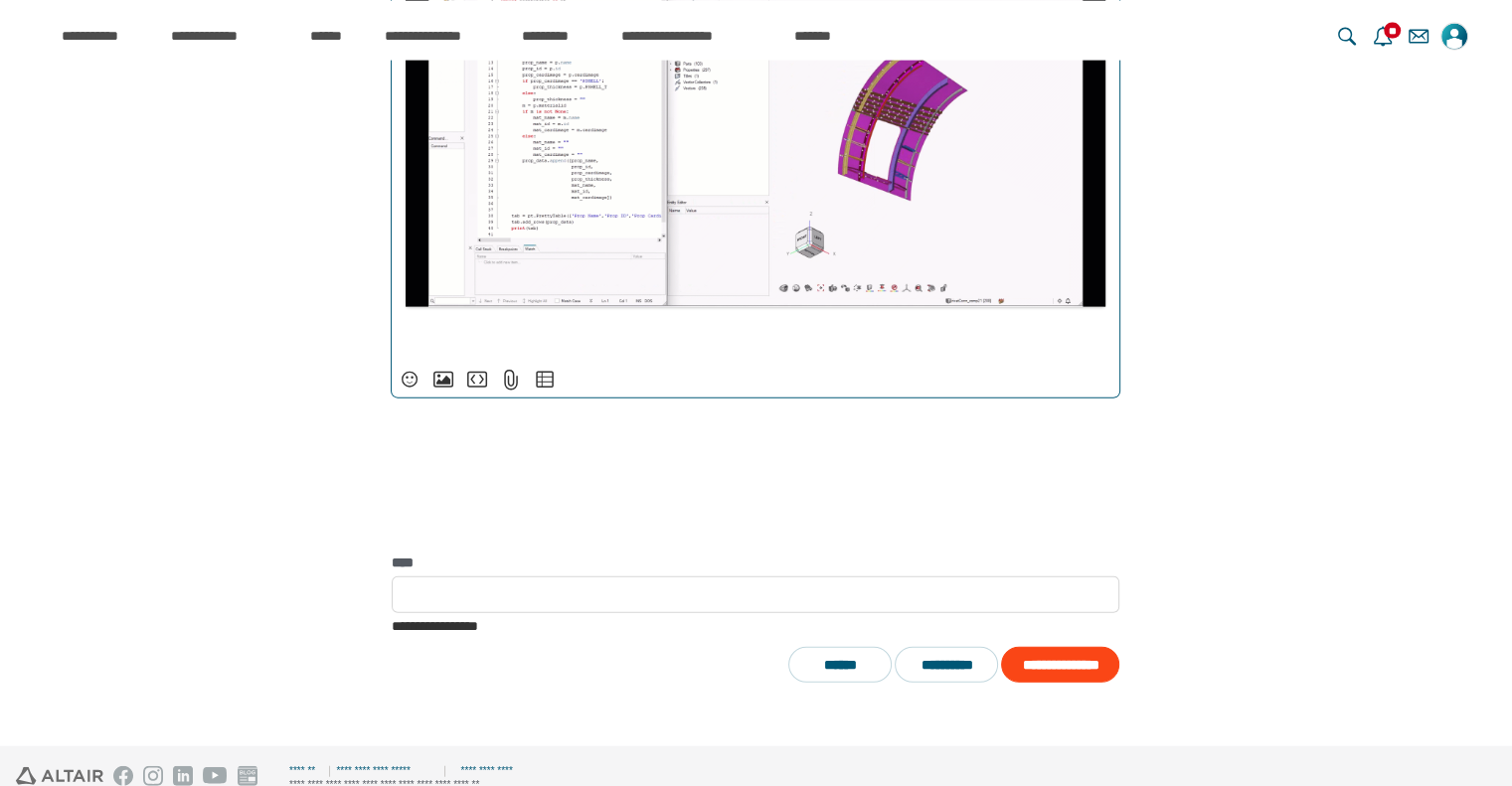 click on "﻿" at bounding box center (756, 336) 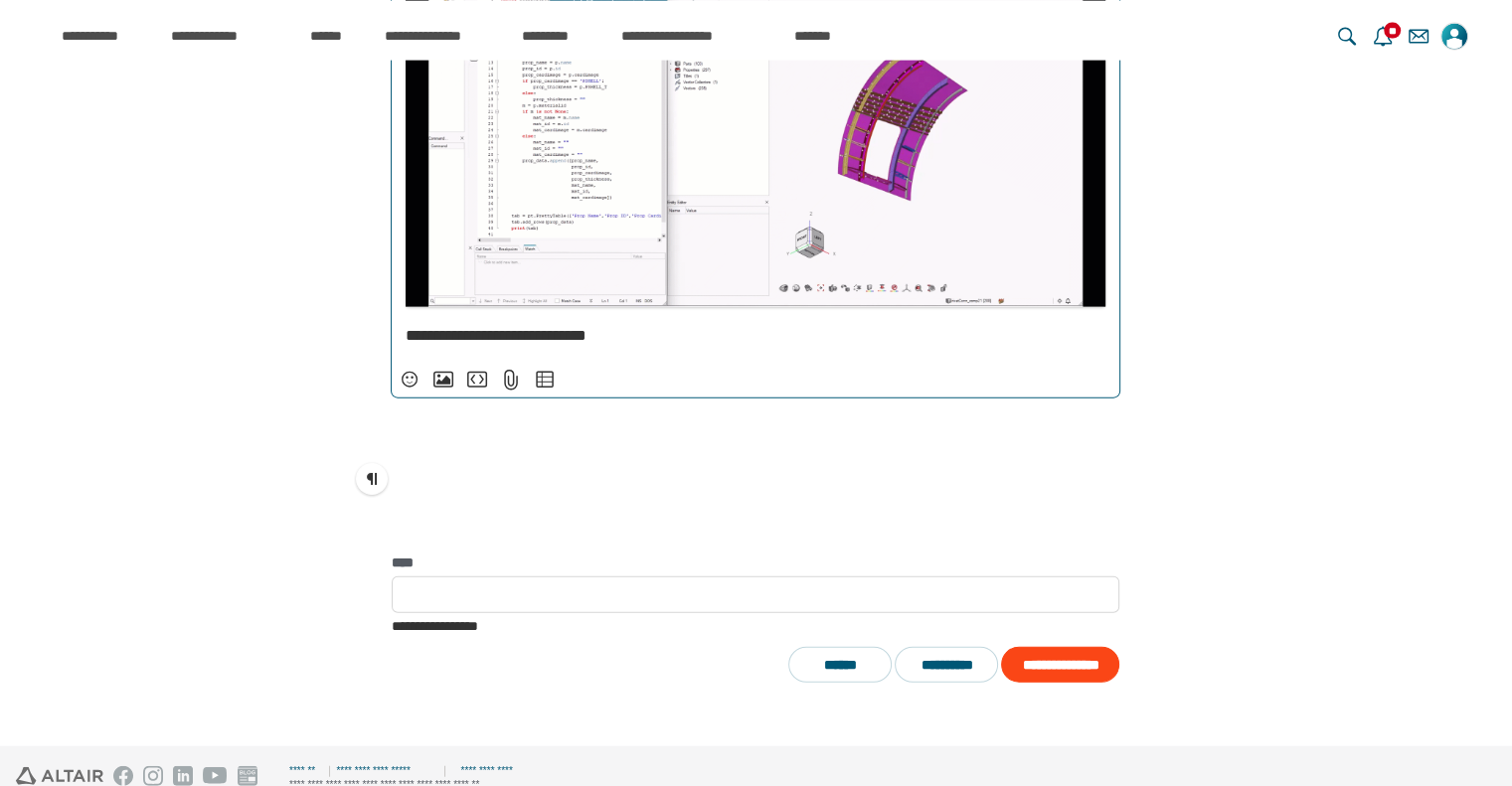 scroll, scrollTop: 17781, scrollLeft: 0, axis: vertical 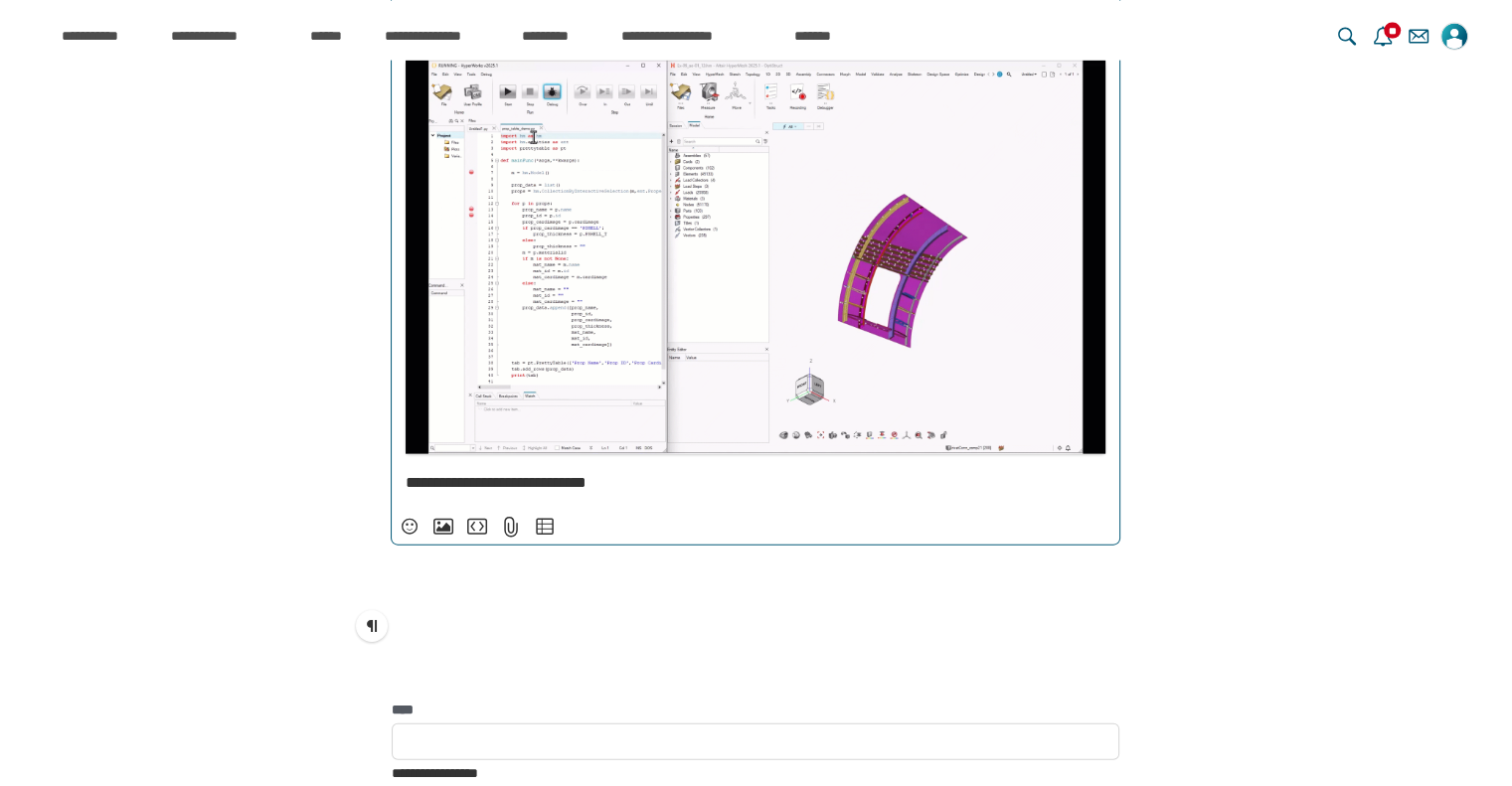 click on "**********" at bounding box center [496, 482] 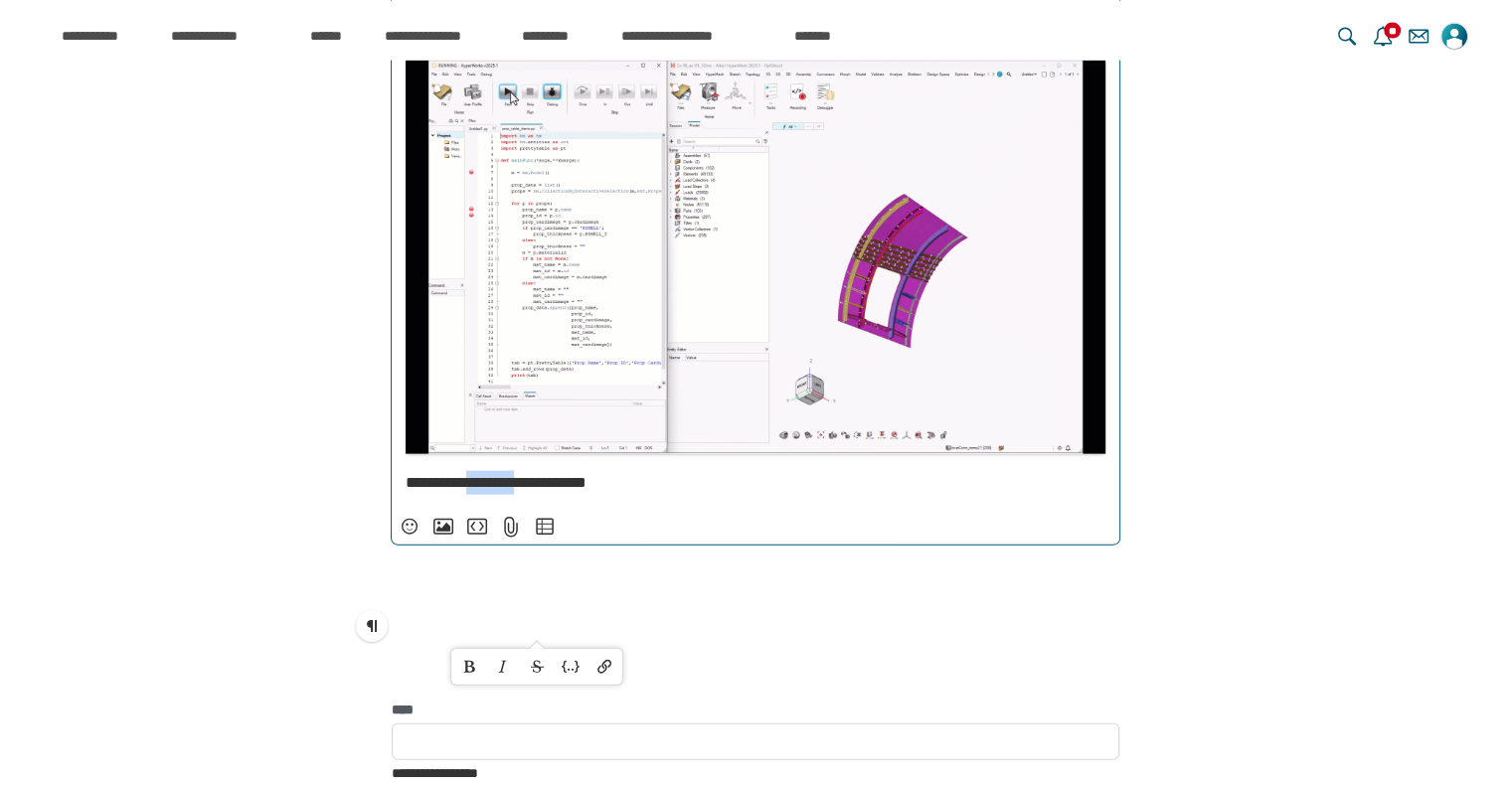 click on "**********" at bounding box center [496, 482] 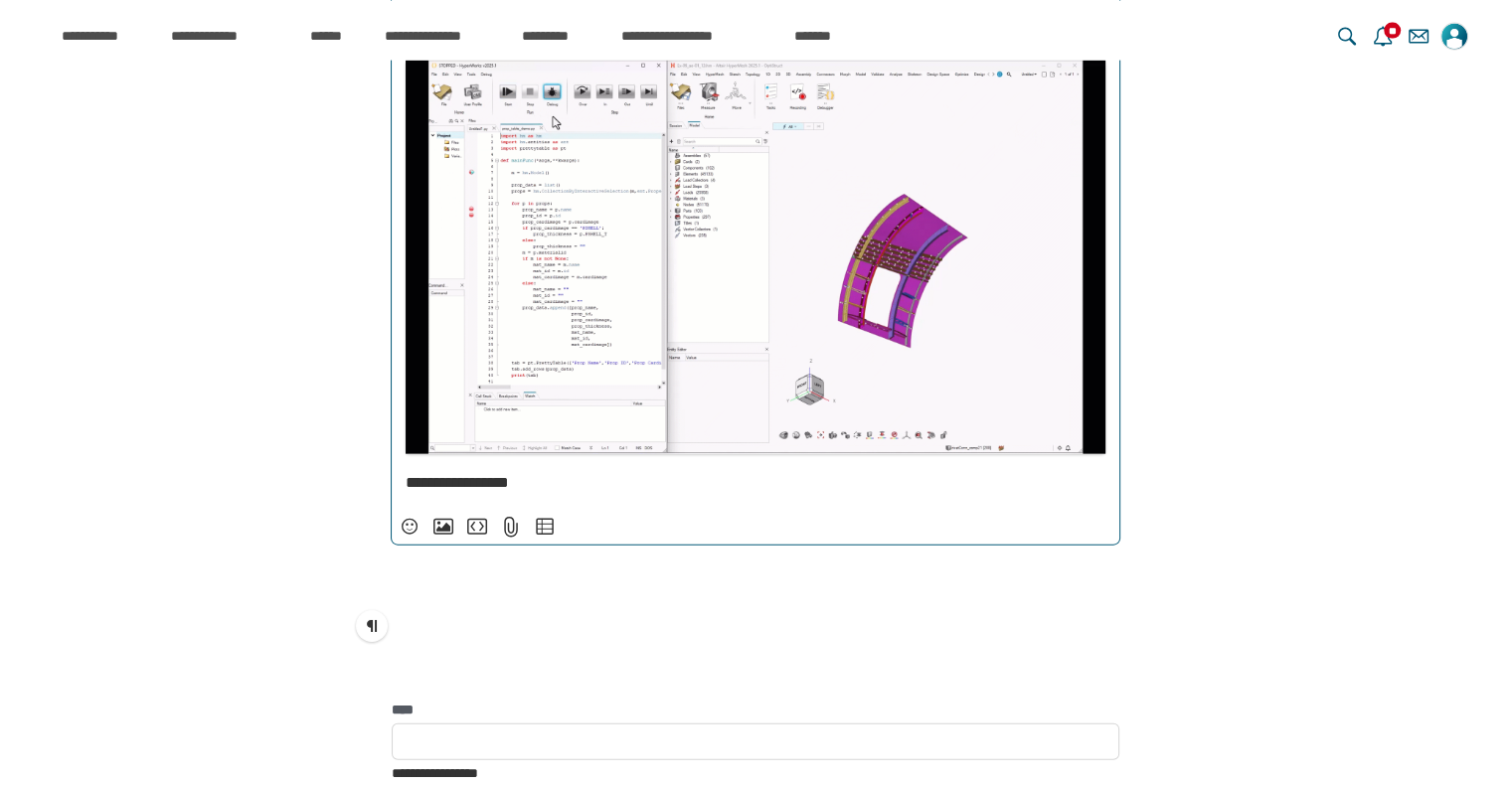 scroll, scrollTop: 17762, scrollLeft: 0, axis: vertical 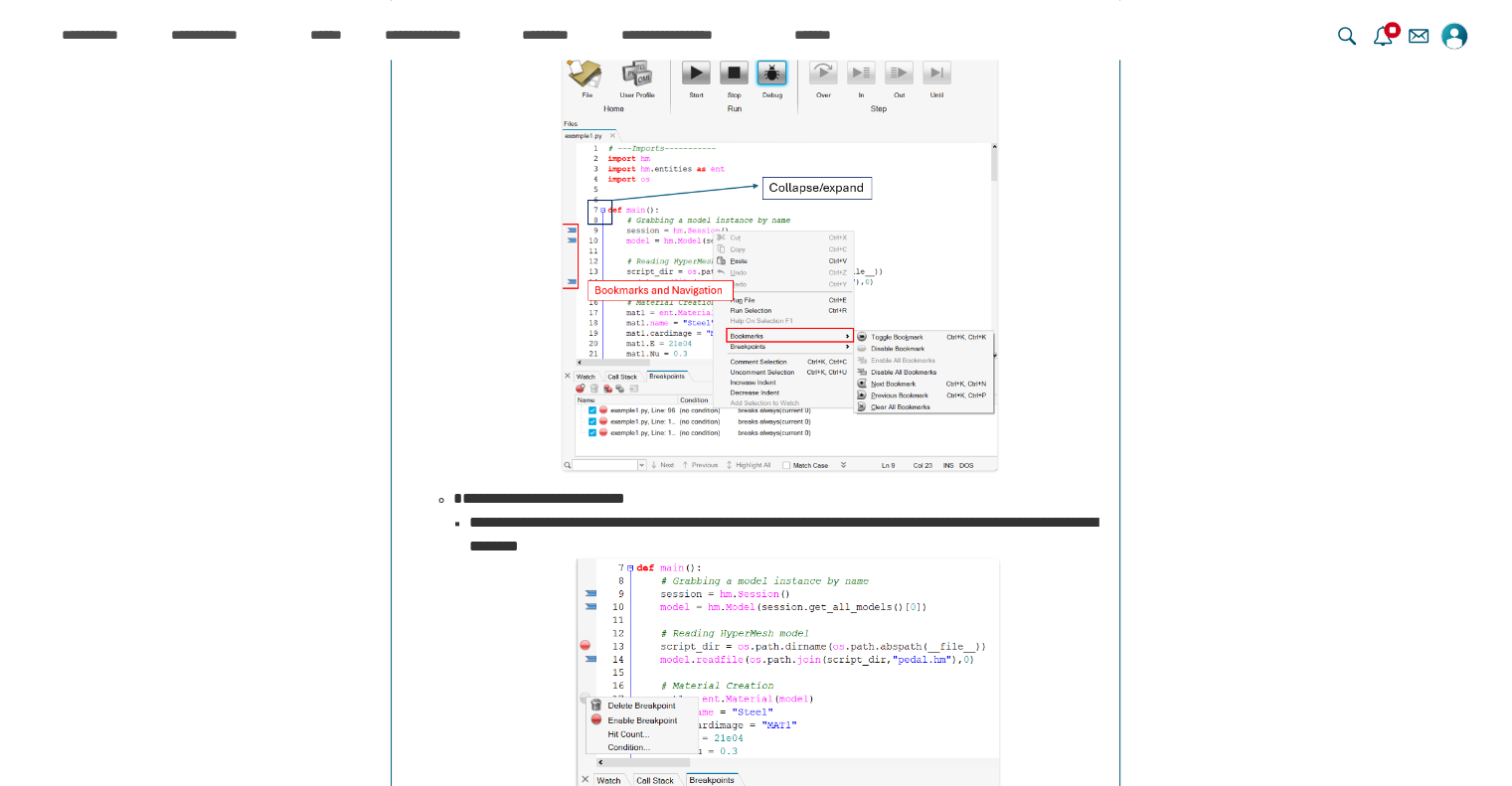 click on "**********" at bounding box center (539, 498) 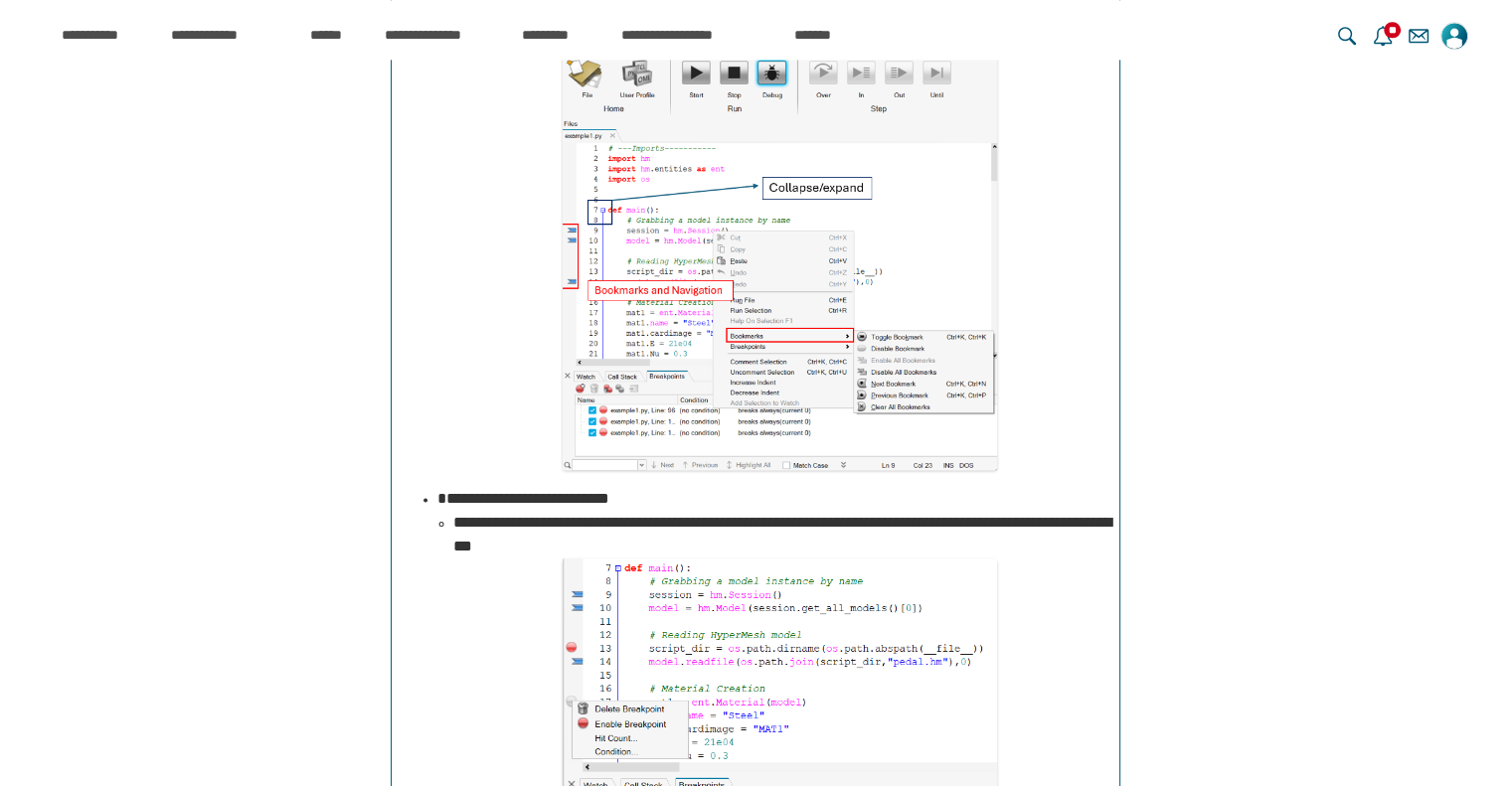scroll, scrollTop: 17781, scrollLeft: 0, axis: vertical 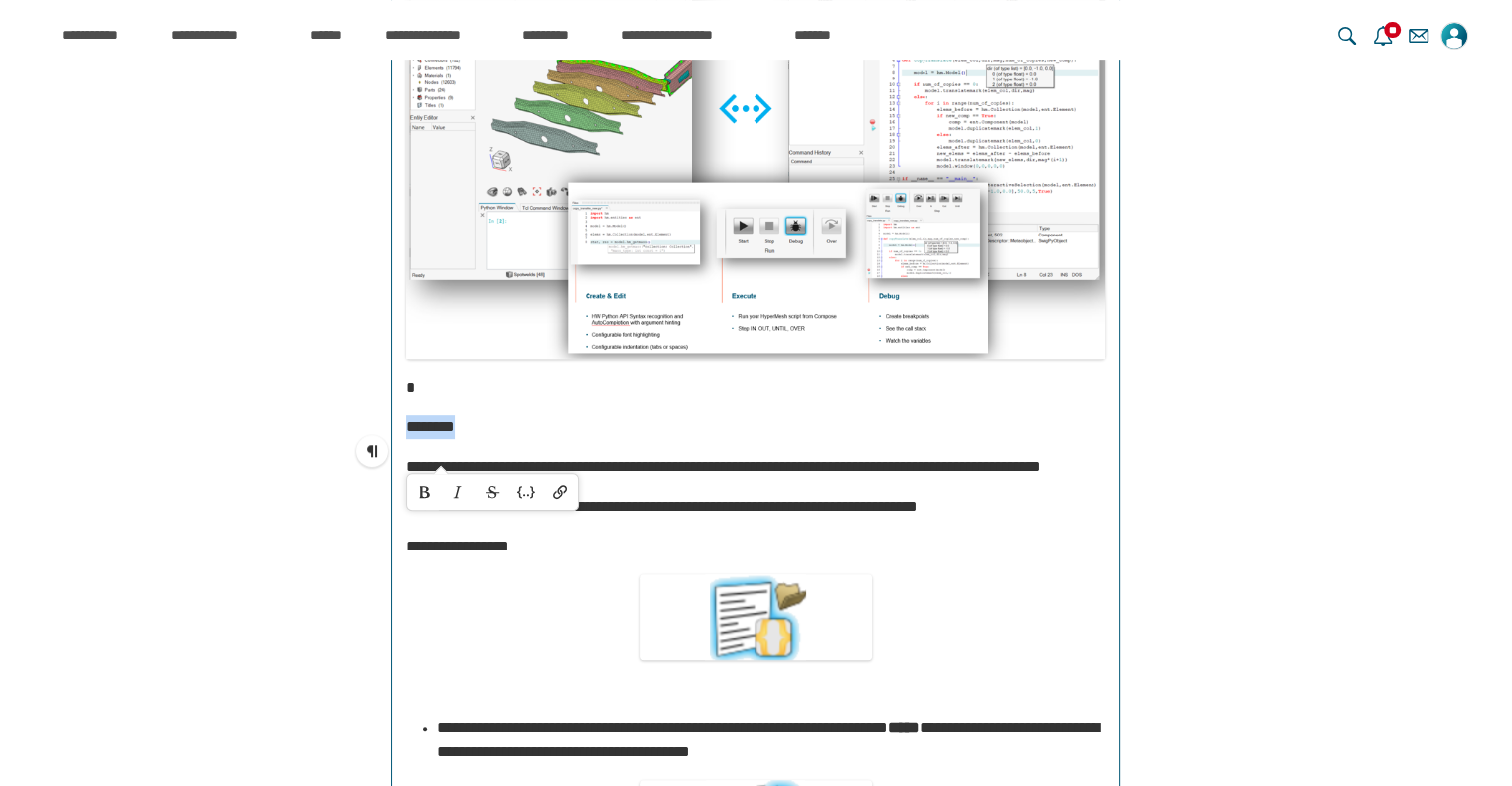 drag, startPoint x: 477, startPoint y: 452, endPoint x: 401, endPoint y: 456, distance: 76.10519 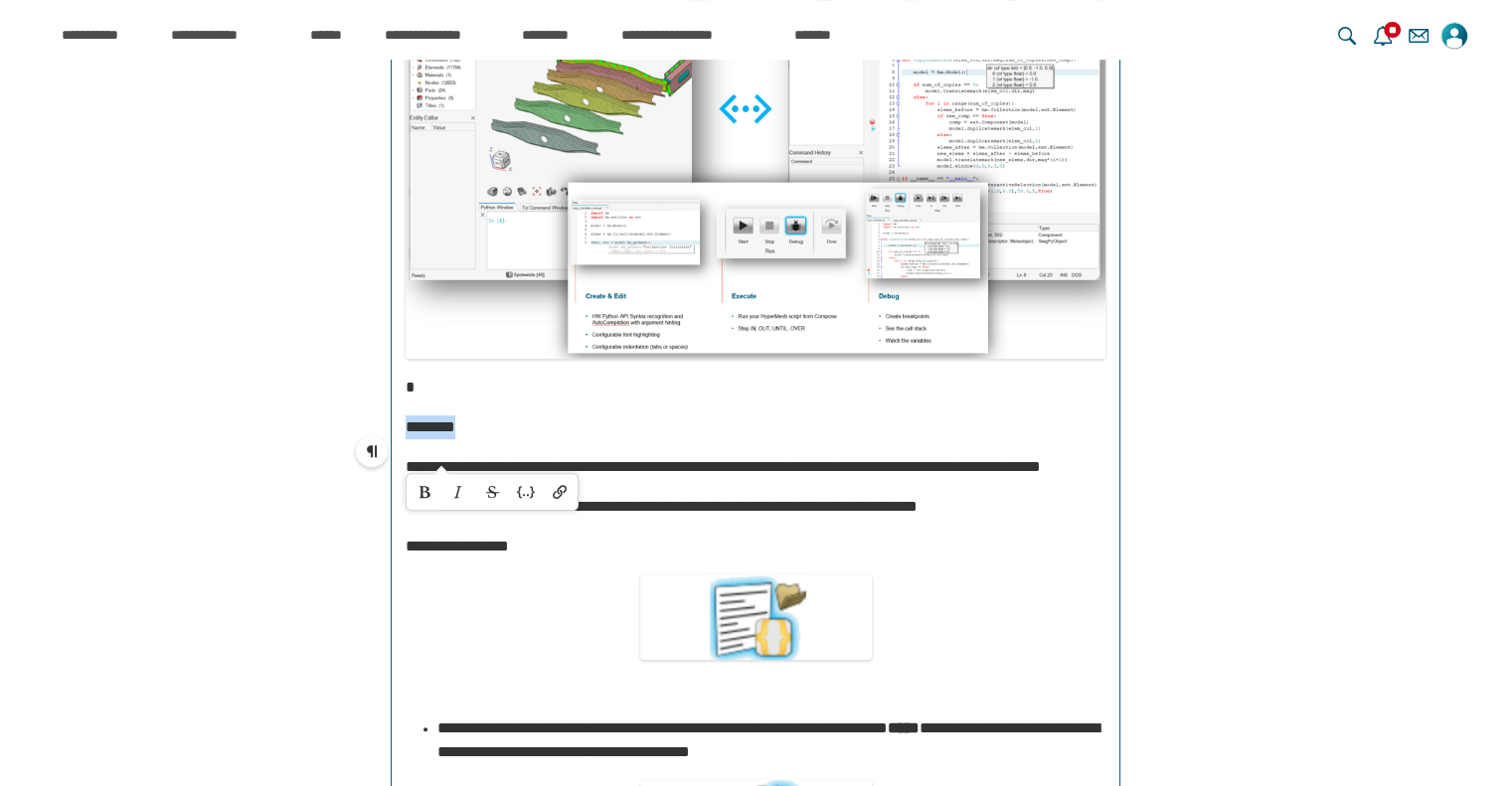 click on "**********" at bounding box center [372, 451] 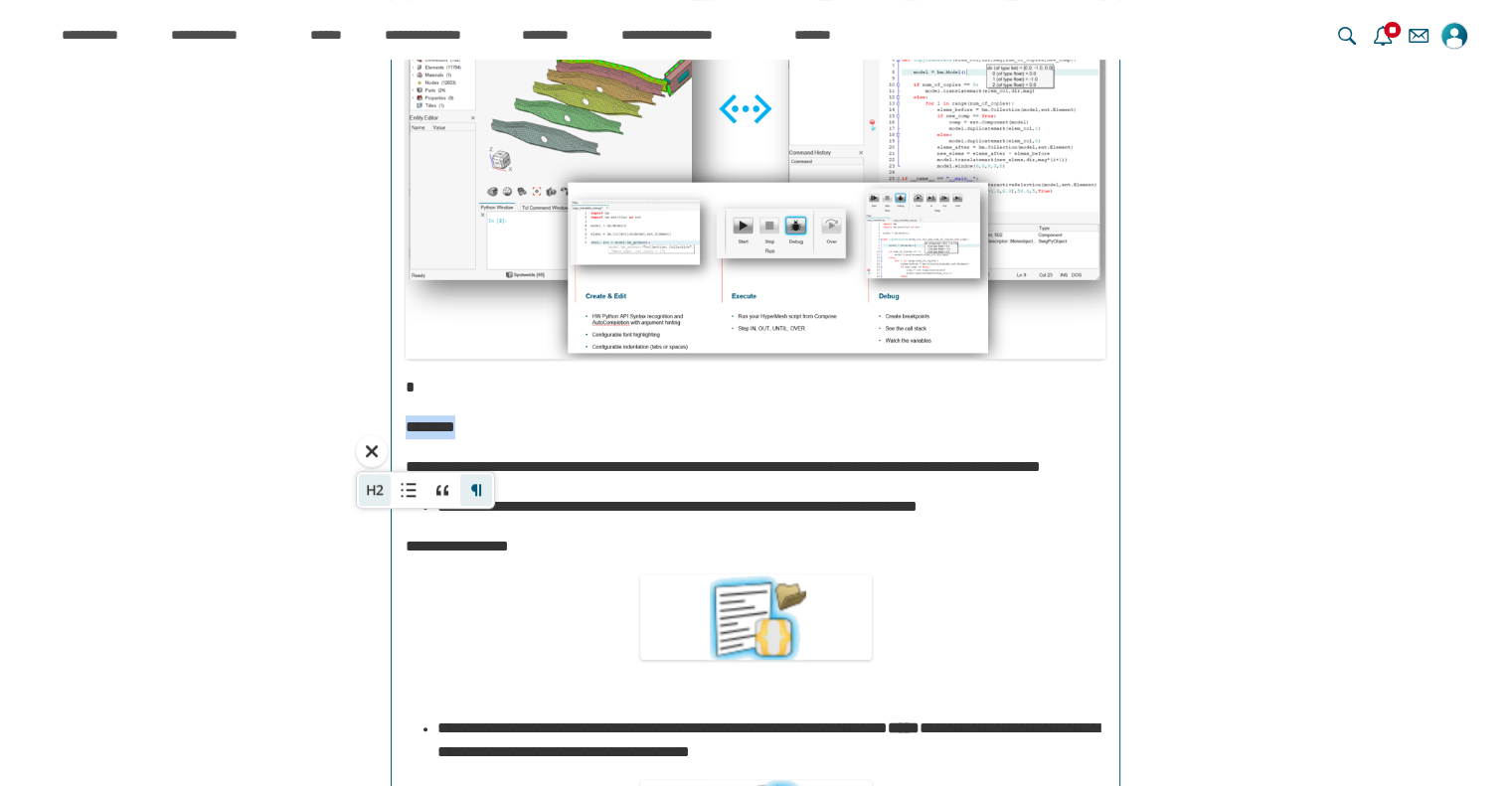 click on "**" at bounding box center (375, 490) 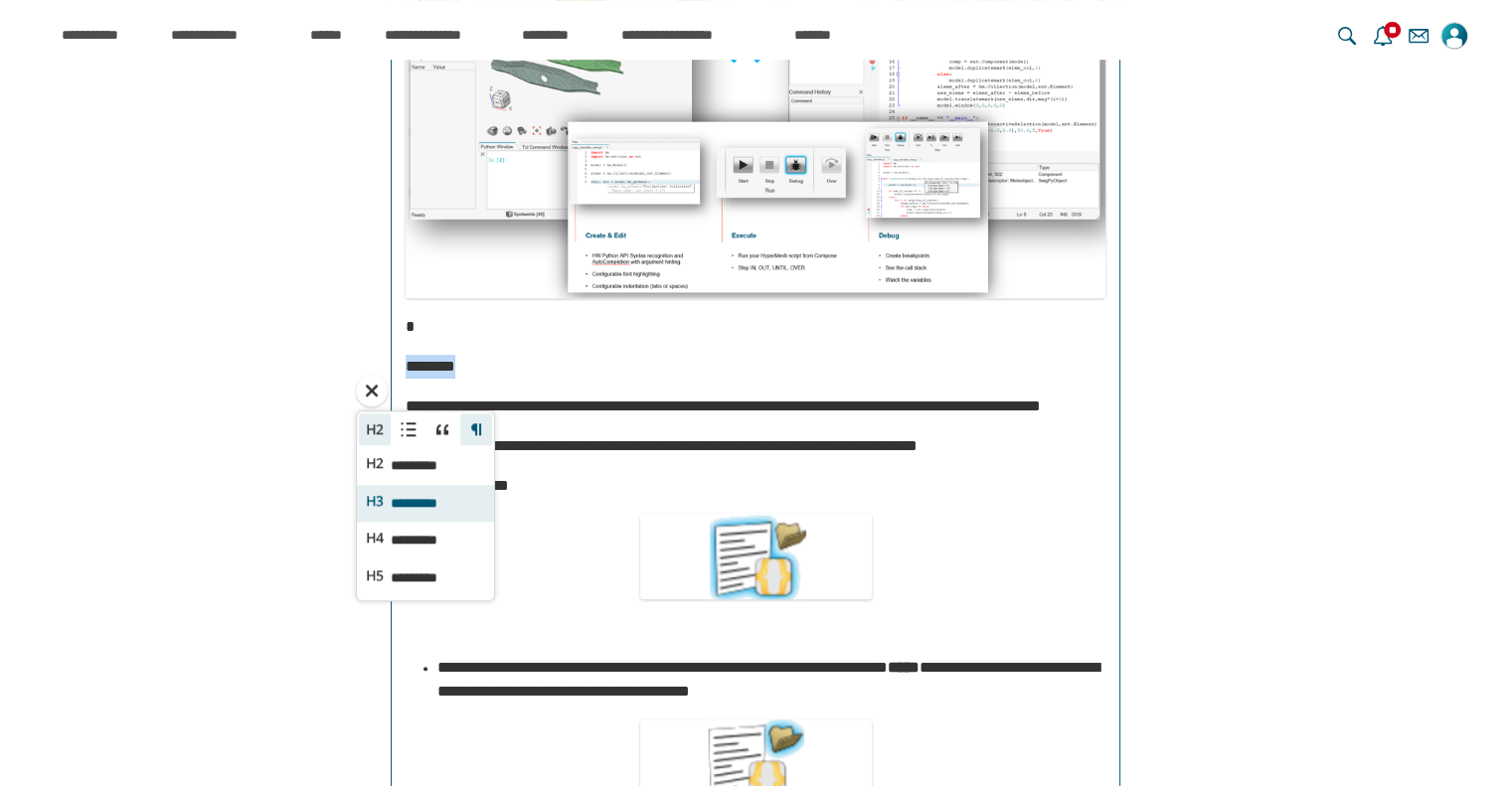 scroll, scrollTop: 919, scrollLeft: 0, axis: vertical 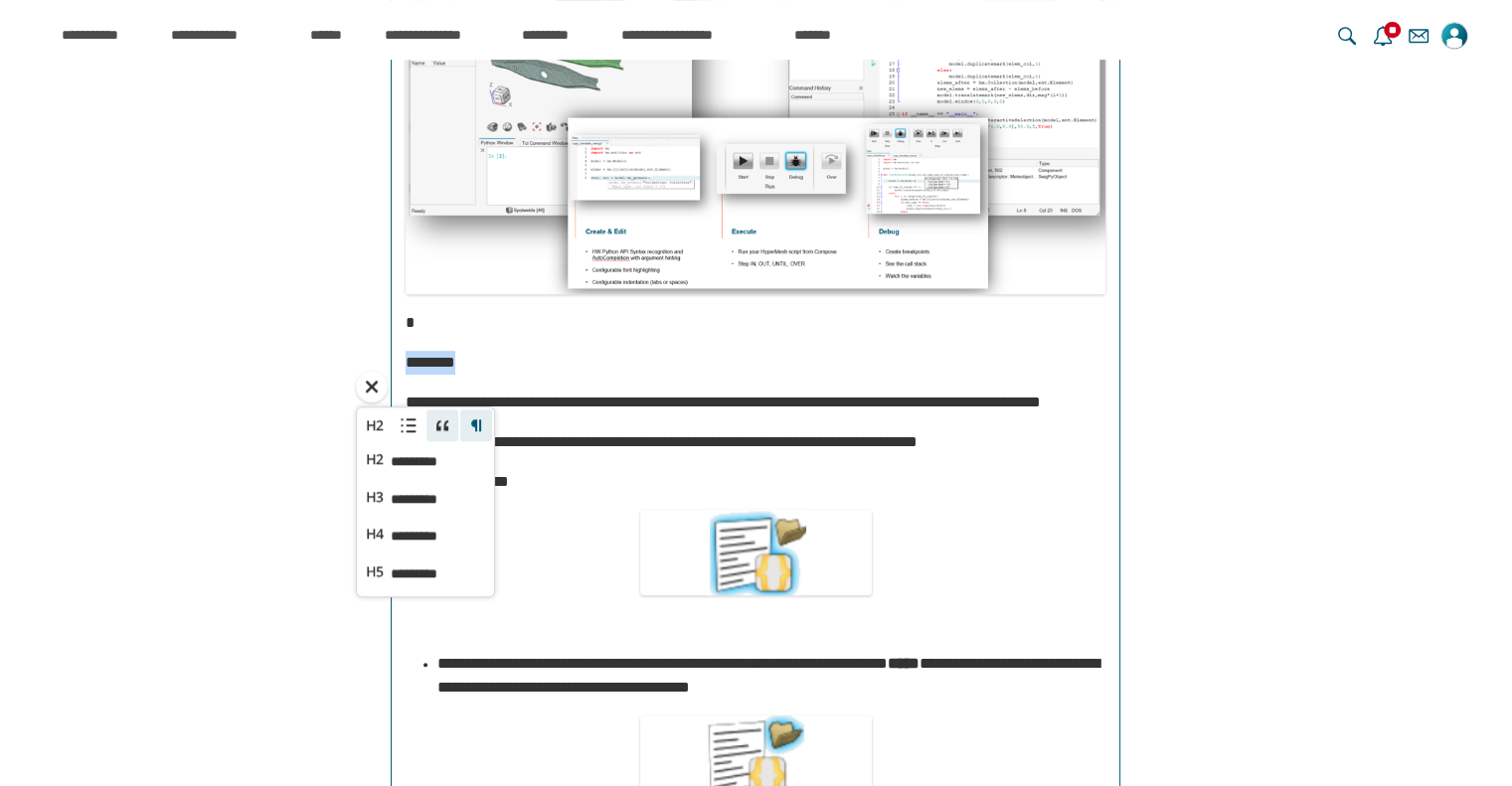 click at bounding box center [442, 425] 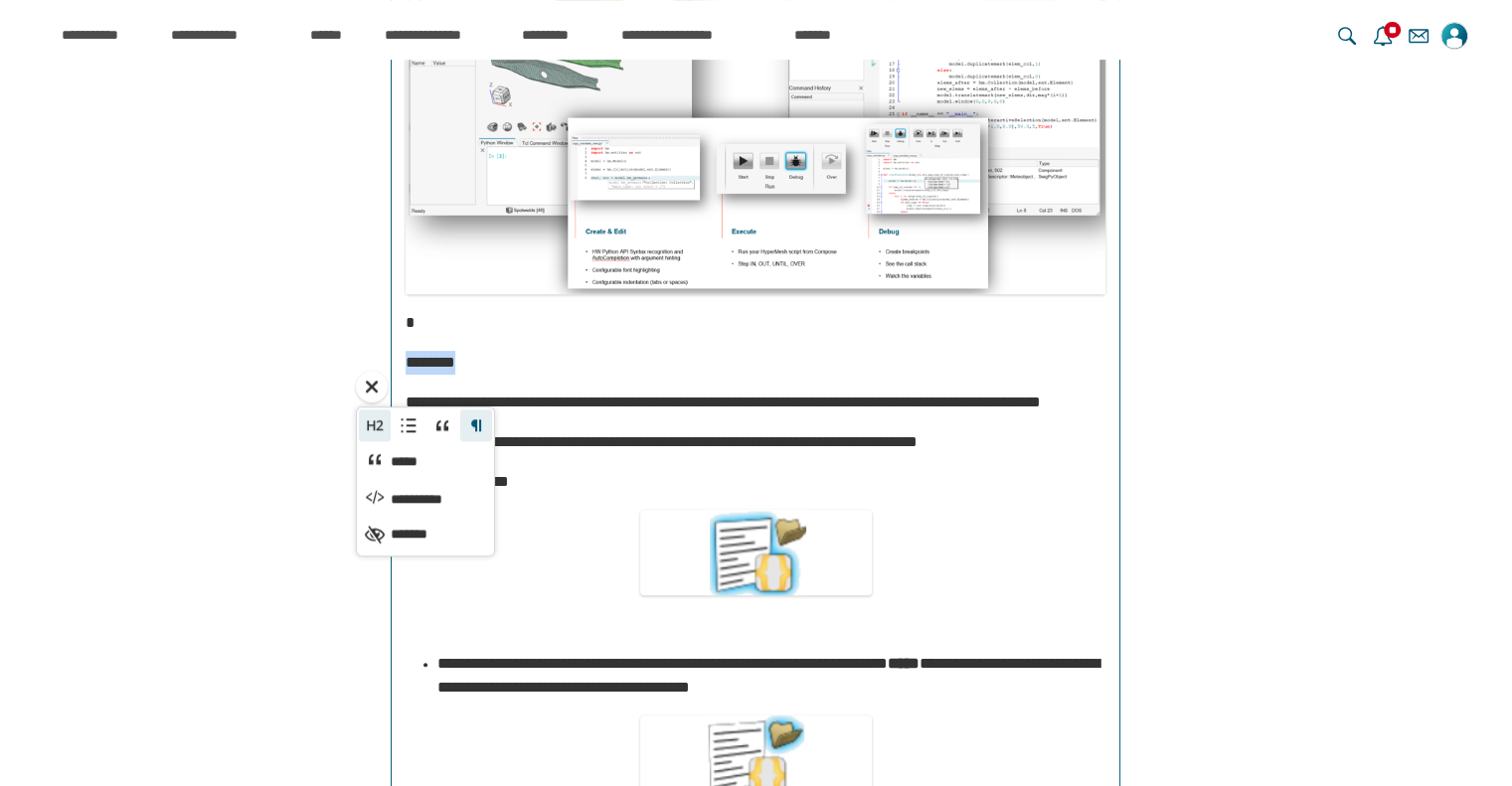 click on "**" at bounding box center [375, 425] 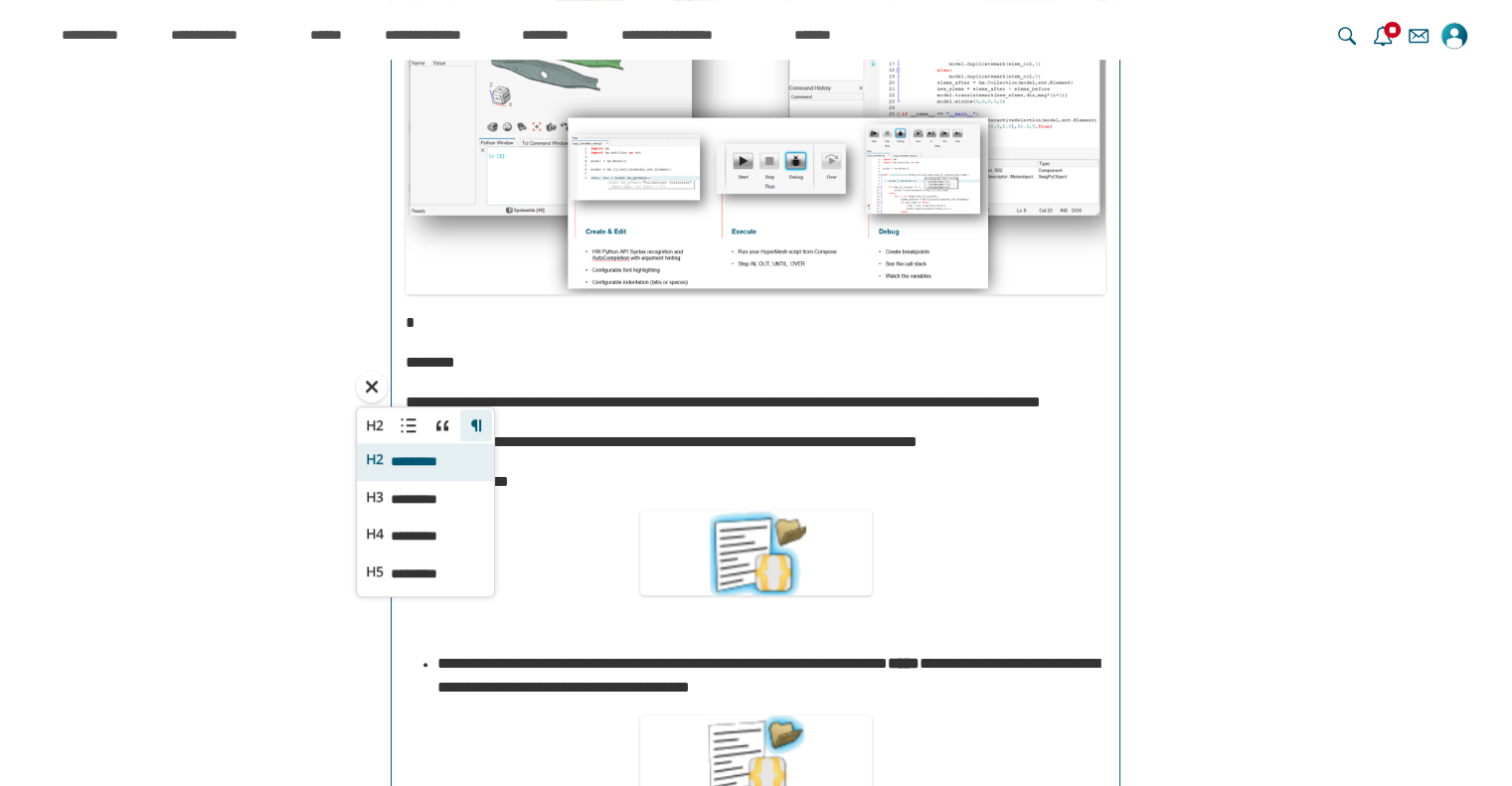 click on "*********" at bounding box center [426, 462] 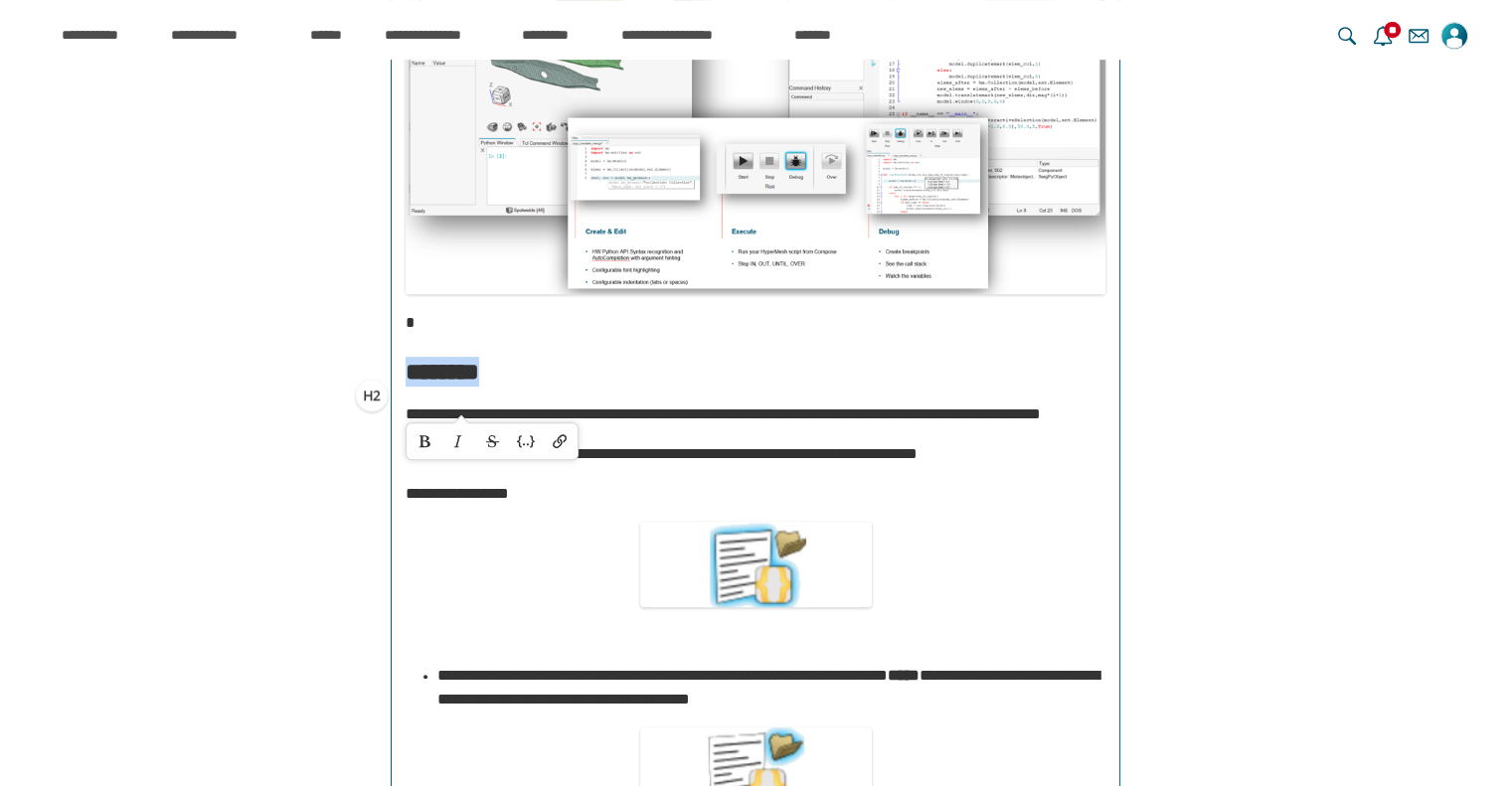 scroll, scrollTop: 17800, scrollLeft: 0, axis: vertical 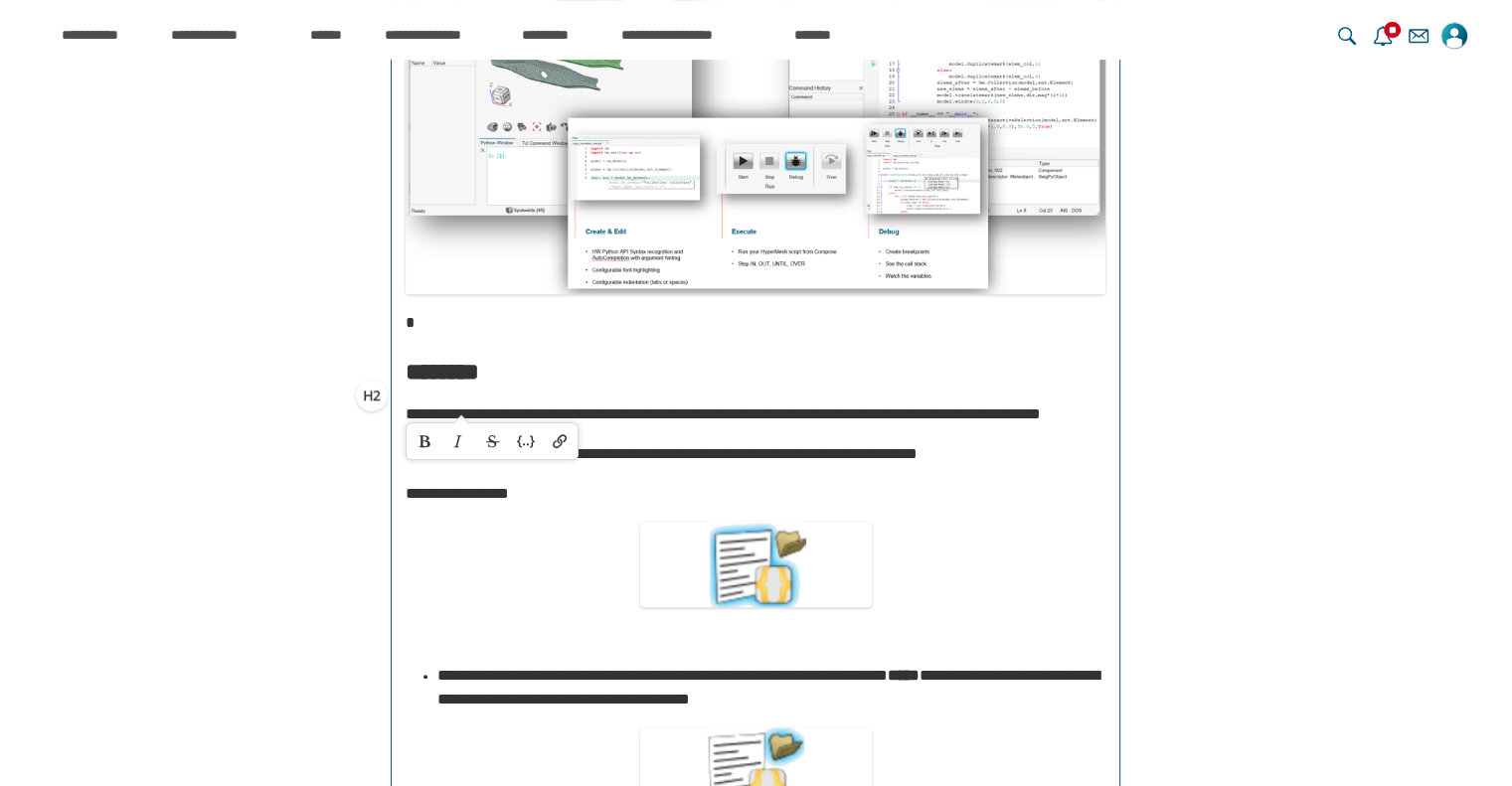 click at bounding box center (756, 494) 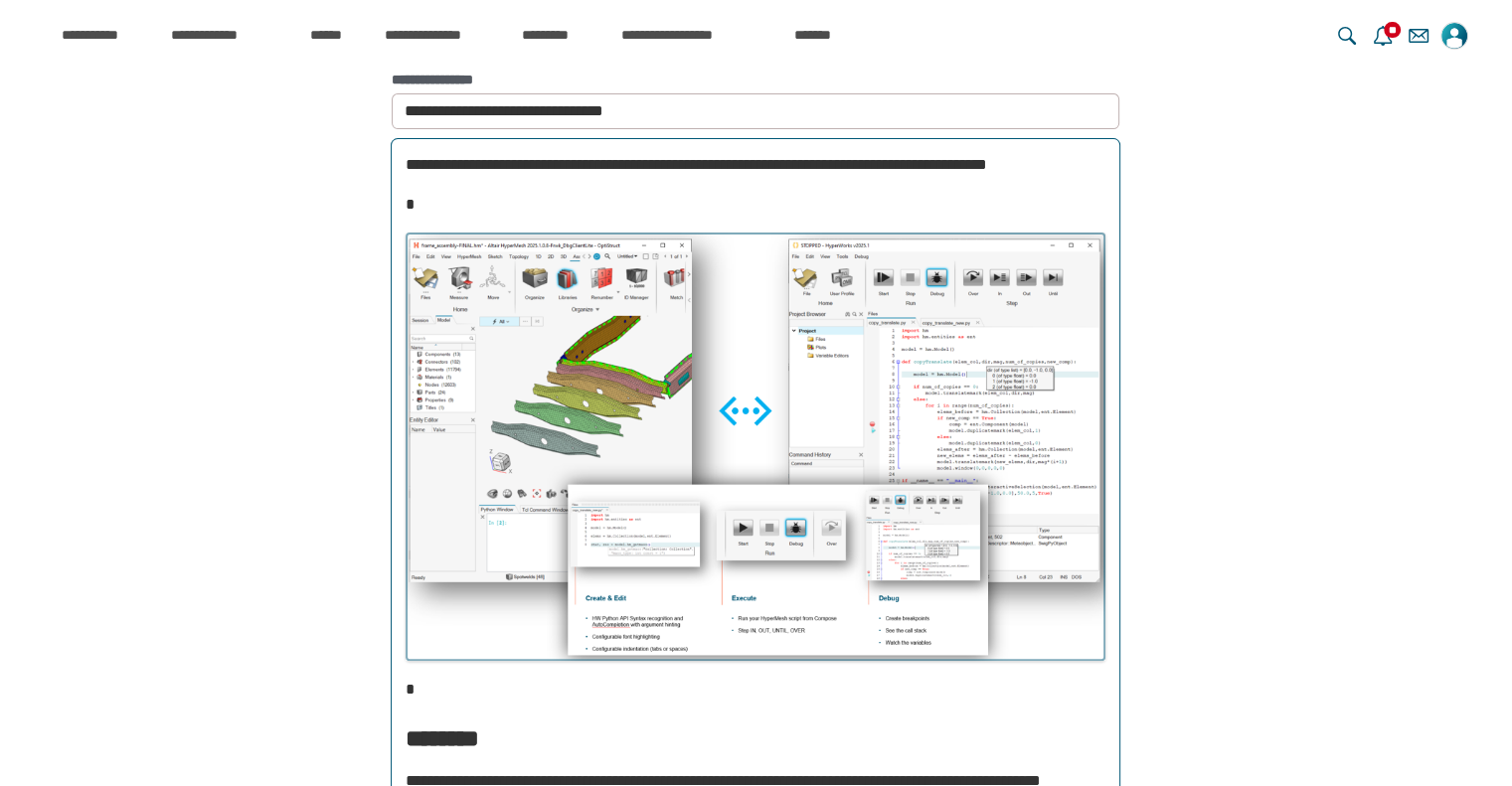 scroll, scrollTop: 556, scrollLeft: 0, axis: vertical 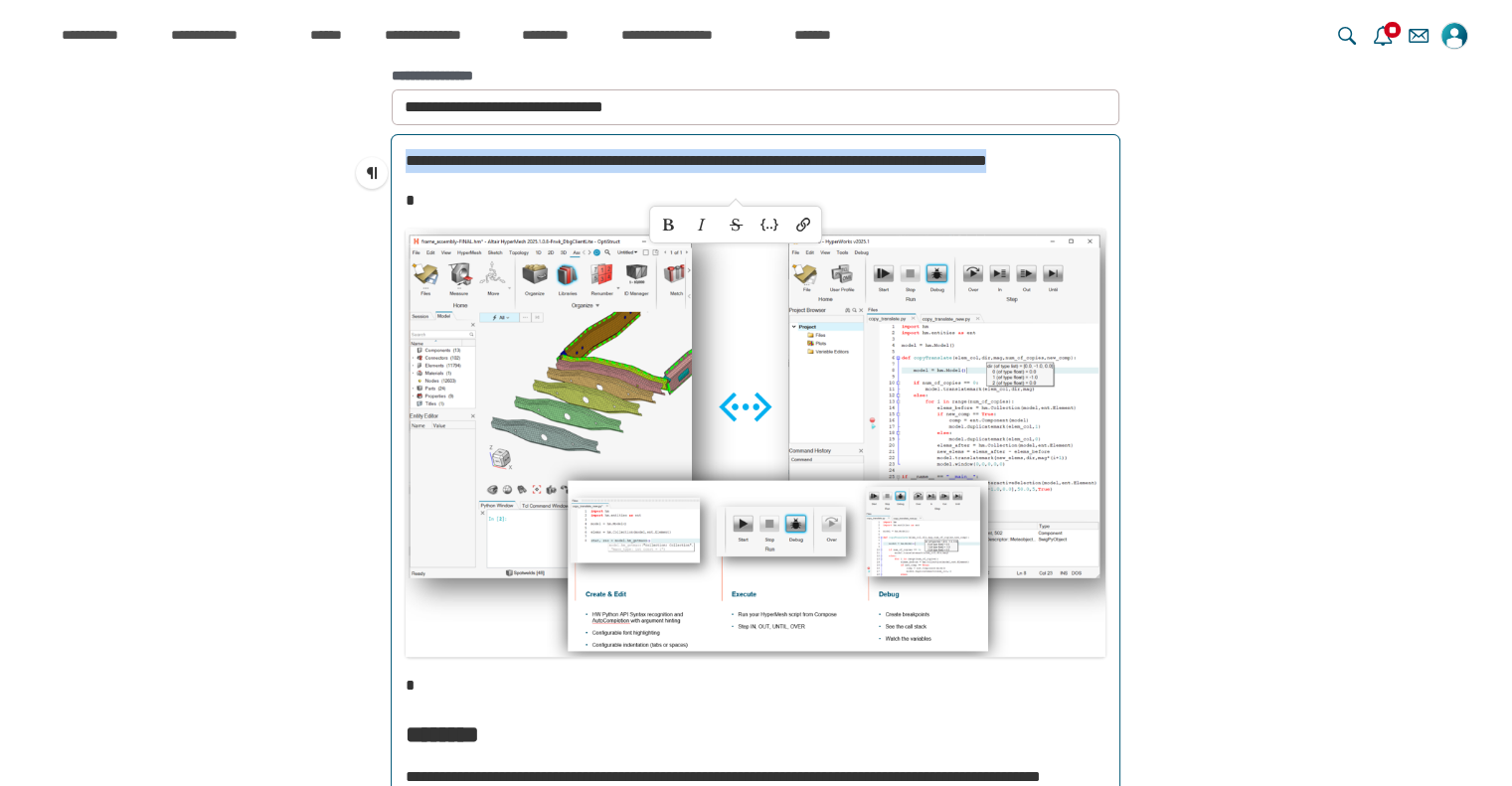 drag, startPoint x: 533, startPoint y: 188, endPoint x: 388, endPoint y: 135, distance: 154.38264 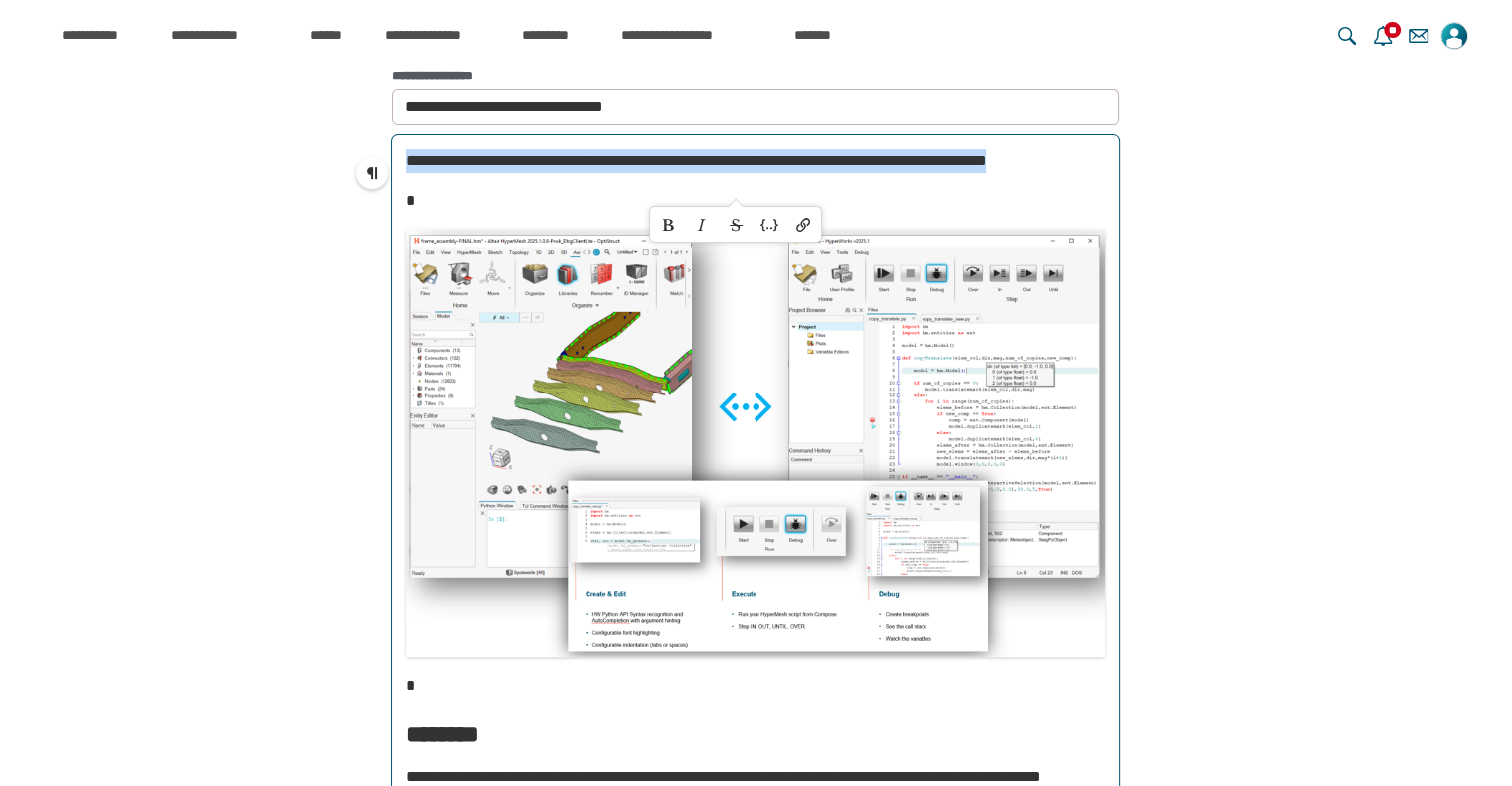 click on "**********" at bounding box center [372, 173] 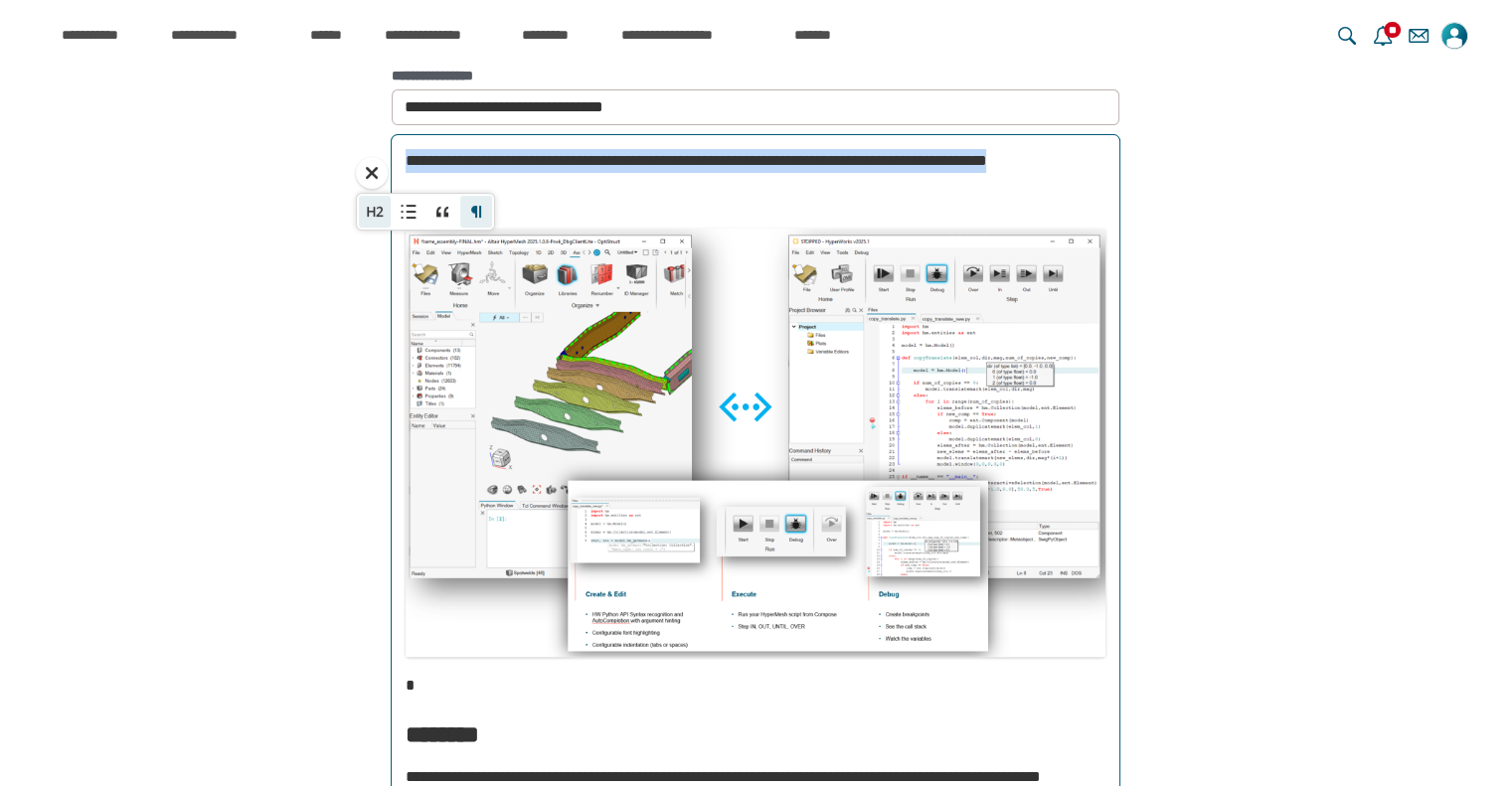 click on "**" at bounding box center [375, 212] 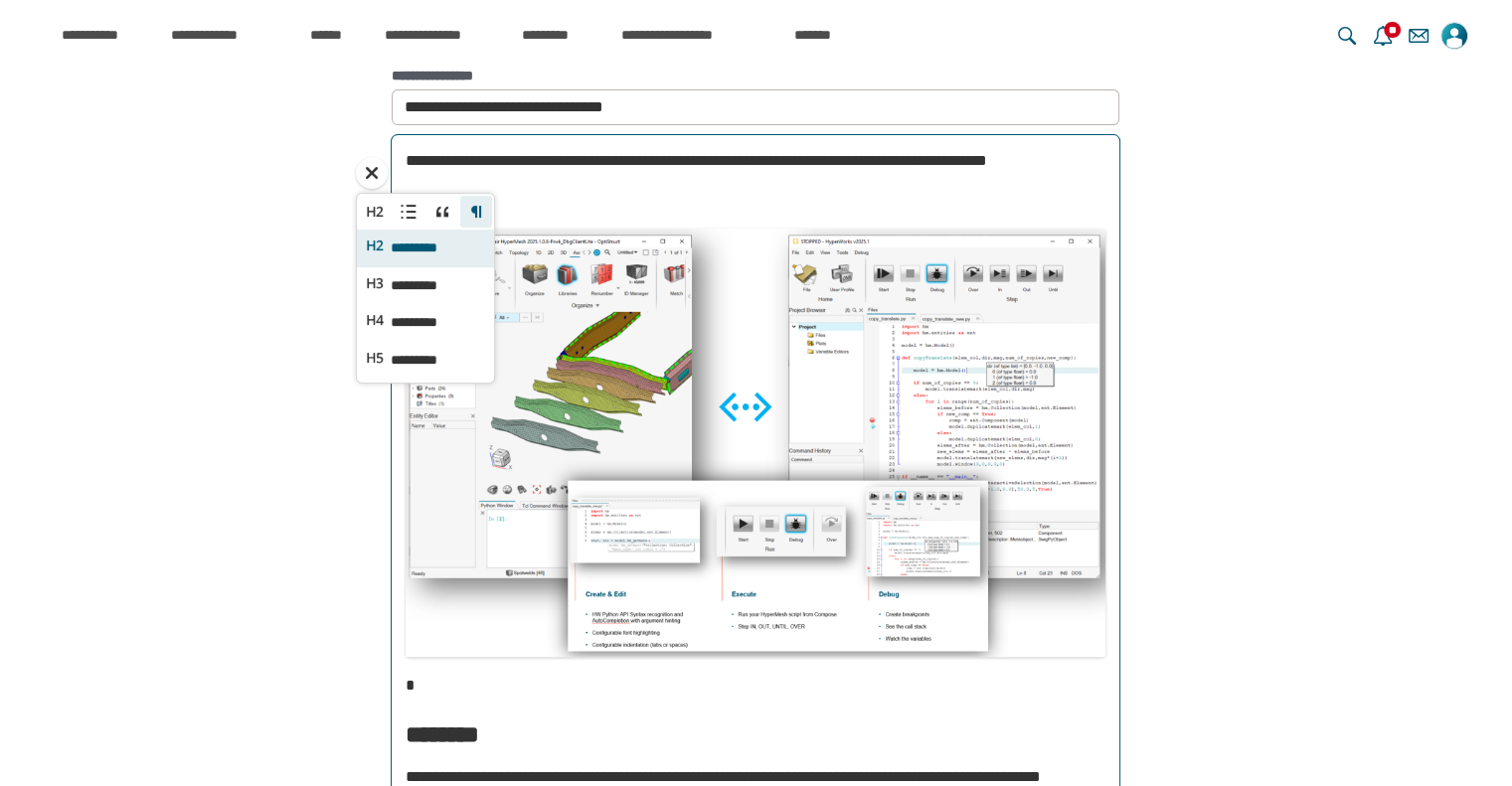 click on "**" at bounding box center (375, 248) 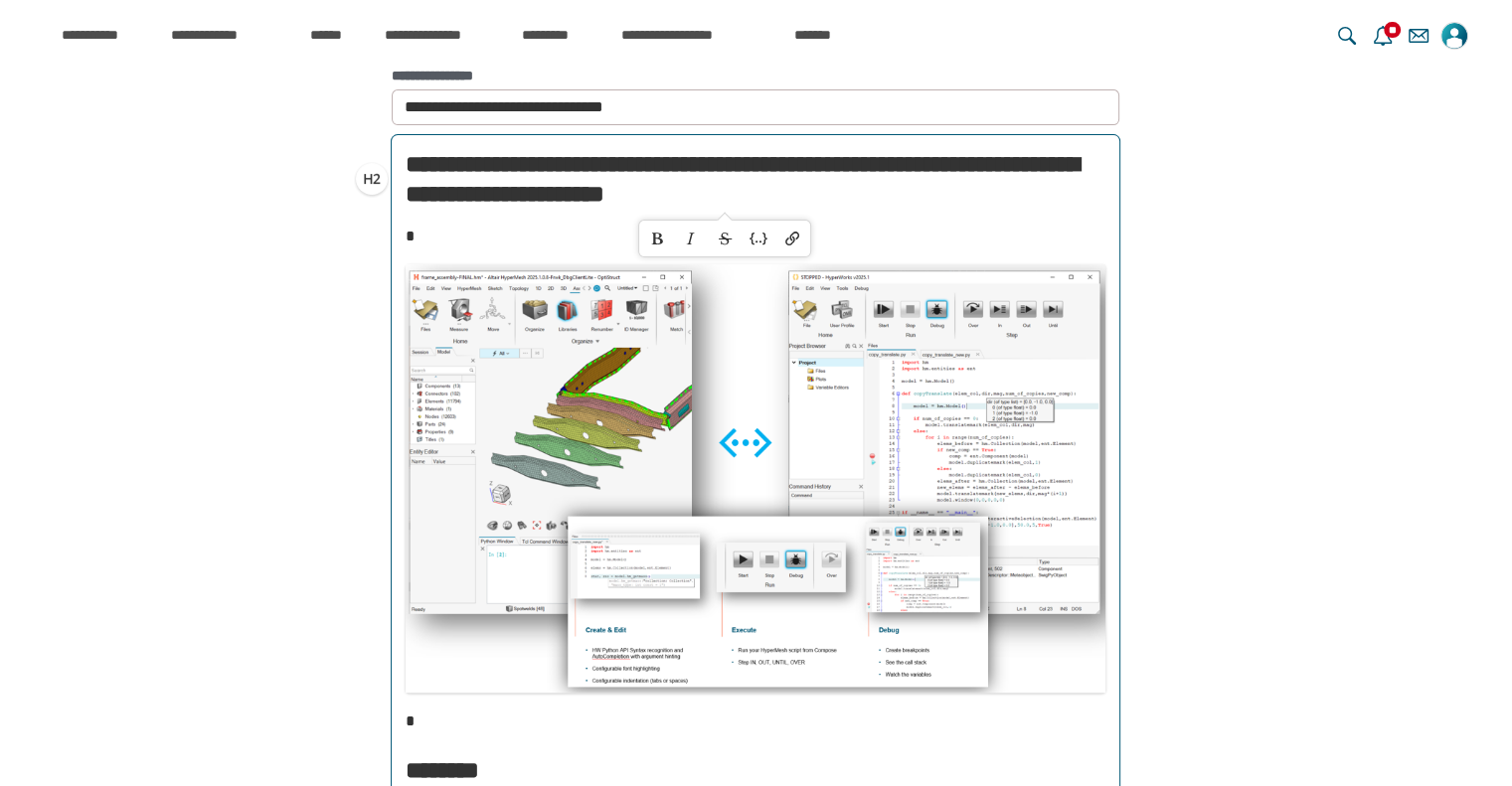 scroll, scrollTop: 17800, scrollLeft: 0, axis: vertical 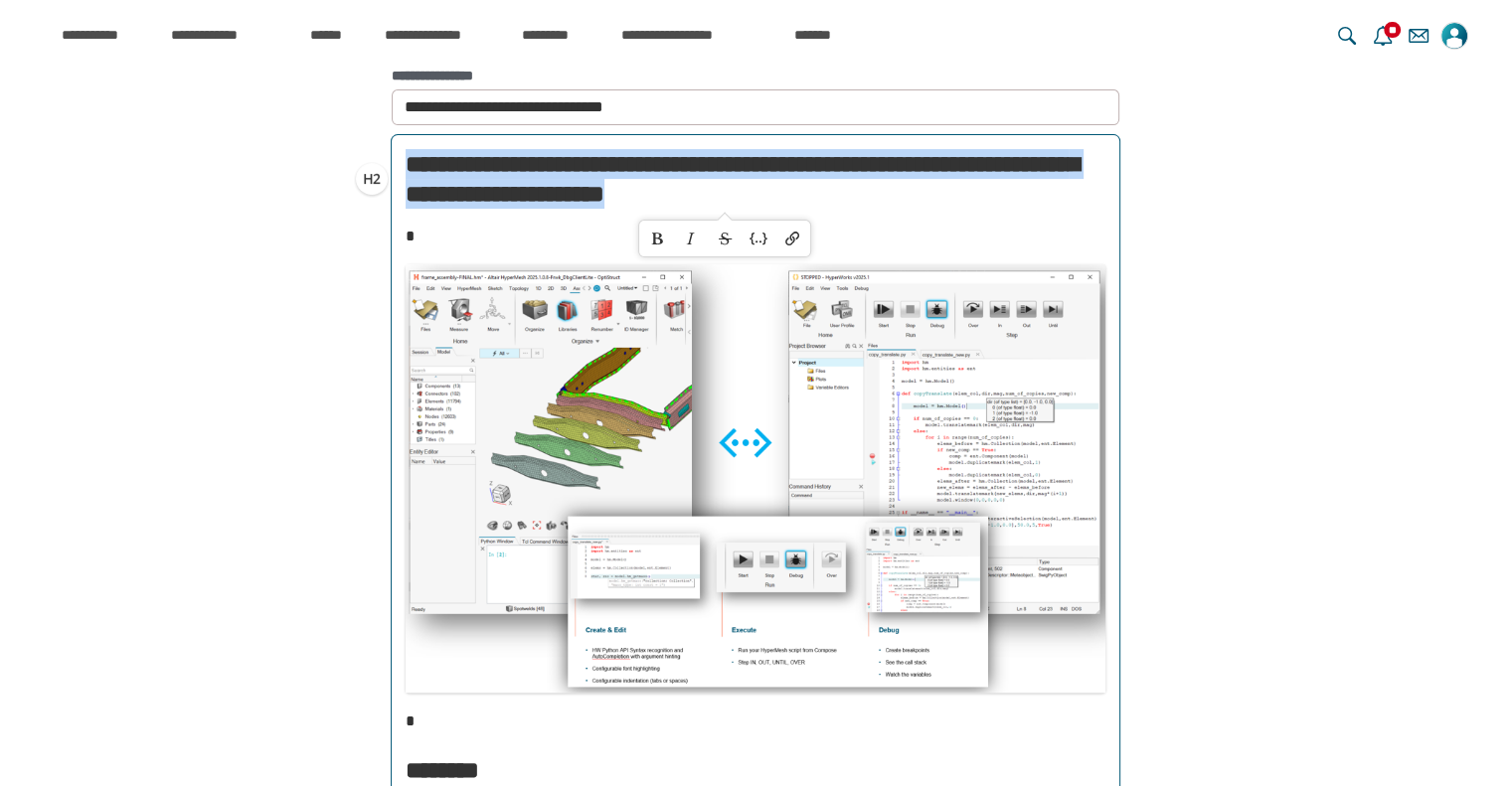 drag, startPoint x: 1027, startPoint y: 197, endPoint x: 401, endPoint y: 172, distance: 626.499 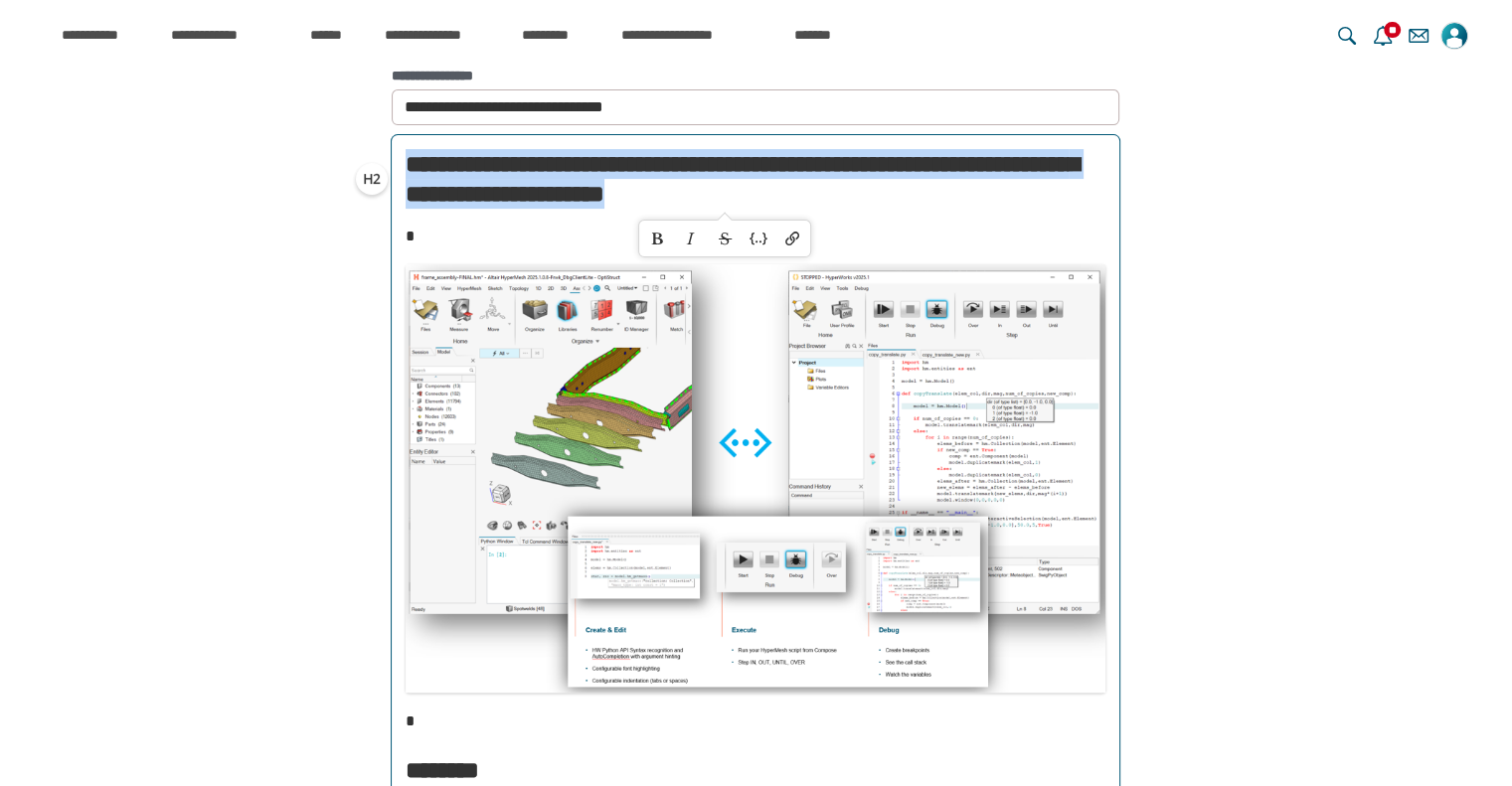 click on "**********" at bounding box center [372, 179] 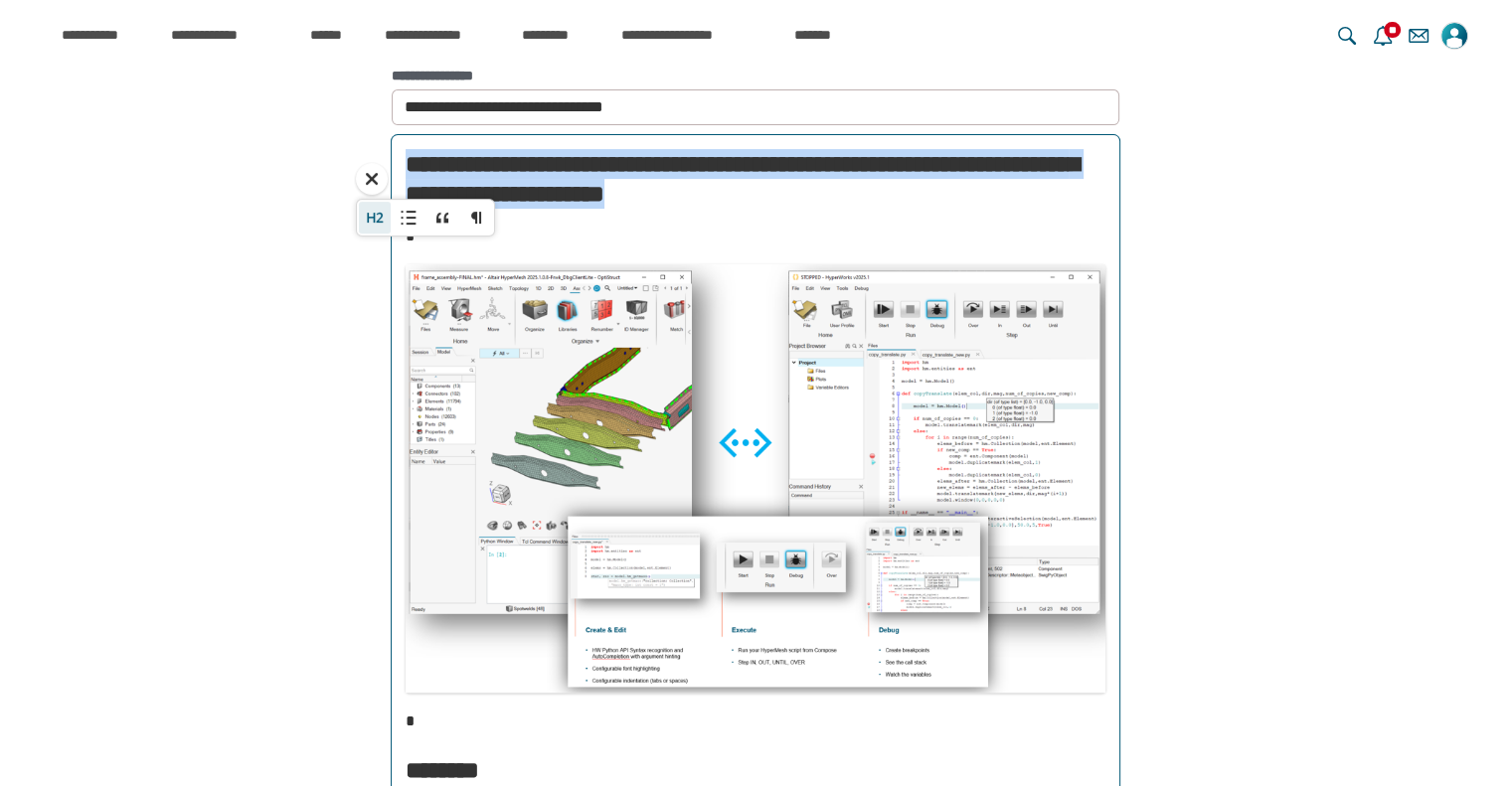 click on "**" at bounding box center [375, 218] 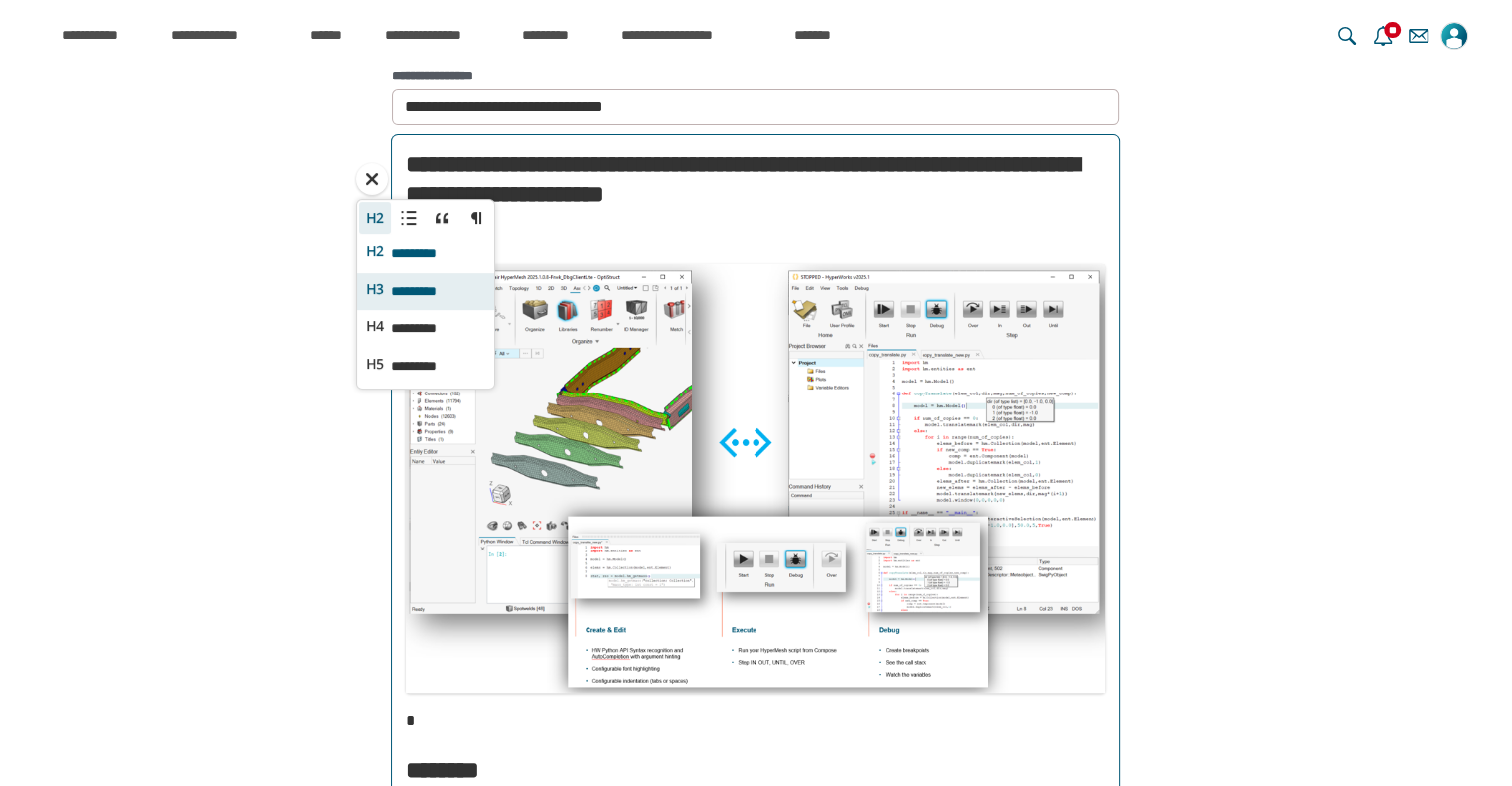 click on "*********" at bounding box center [426, 291] 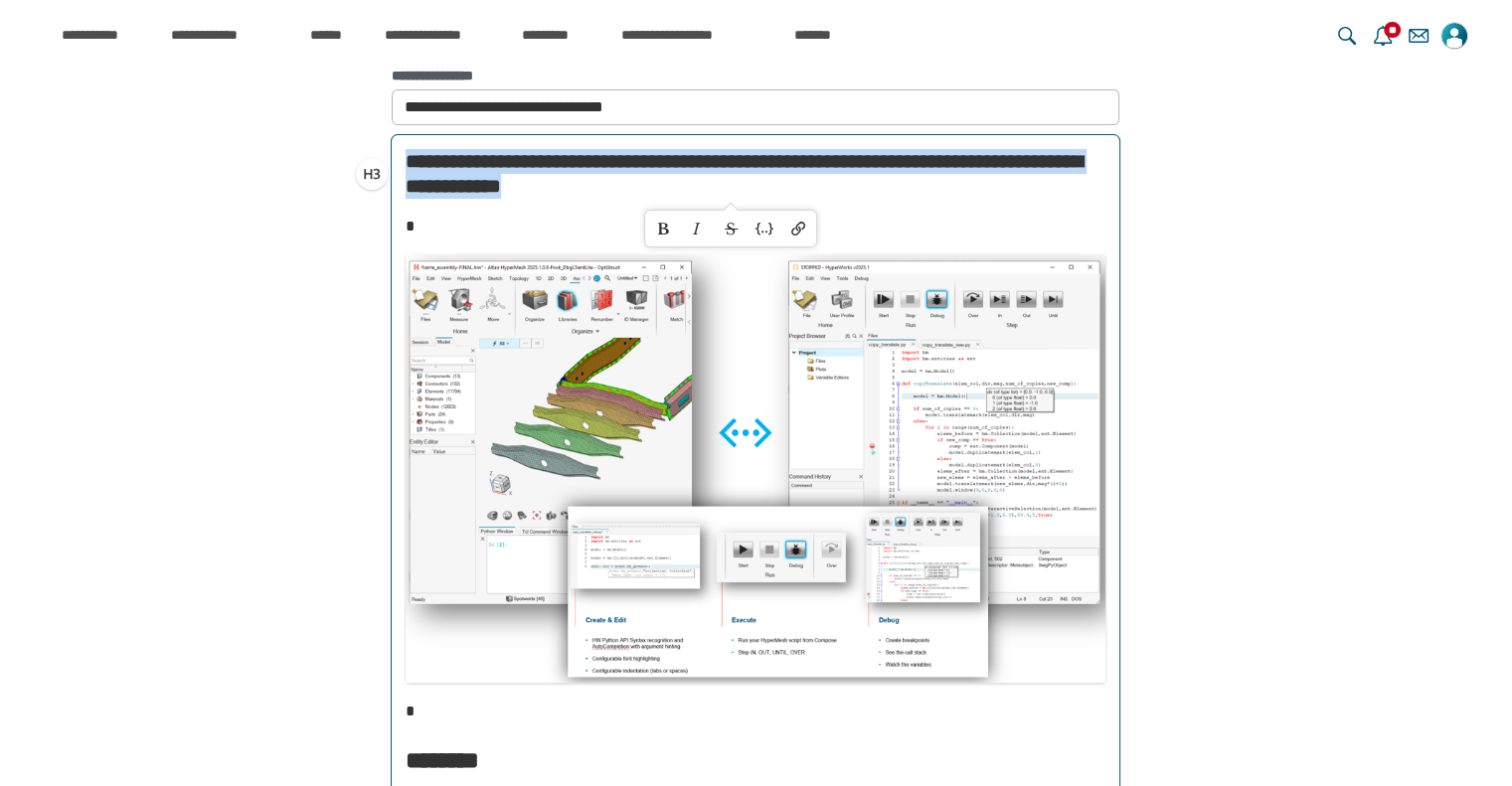 scroll, scrollTop: 17800, scrollLeft: 0, axis: vertical 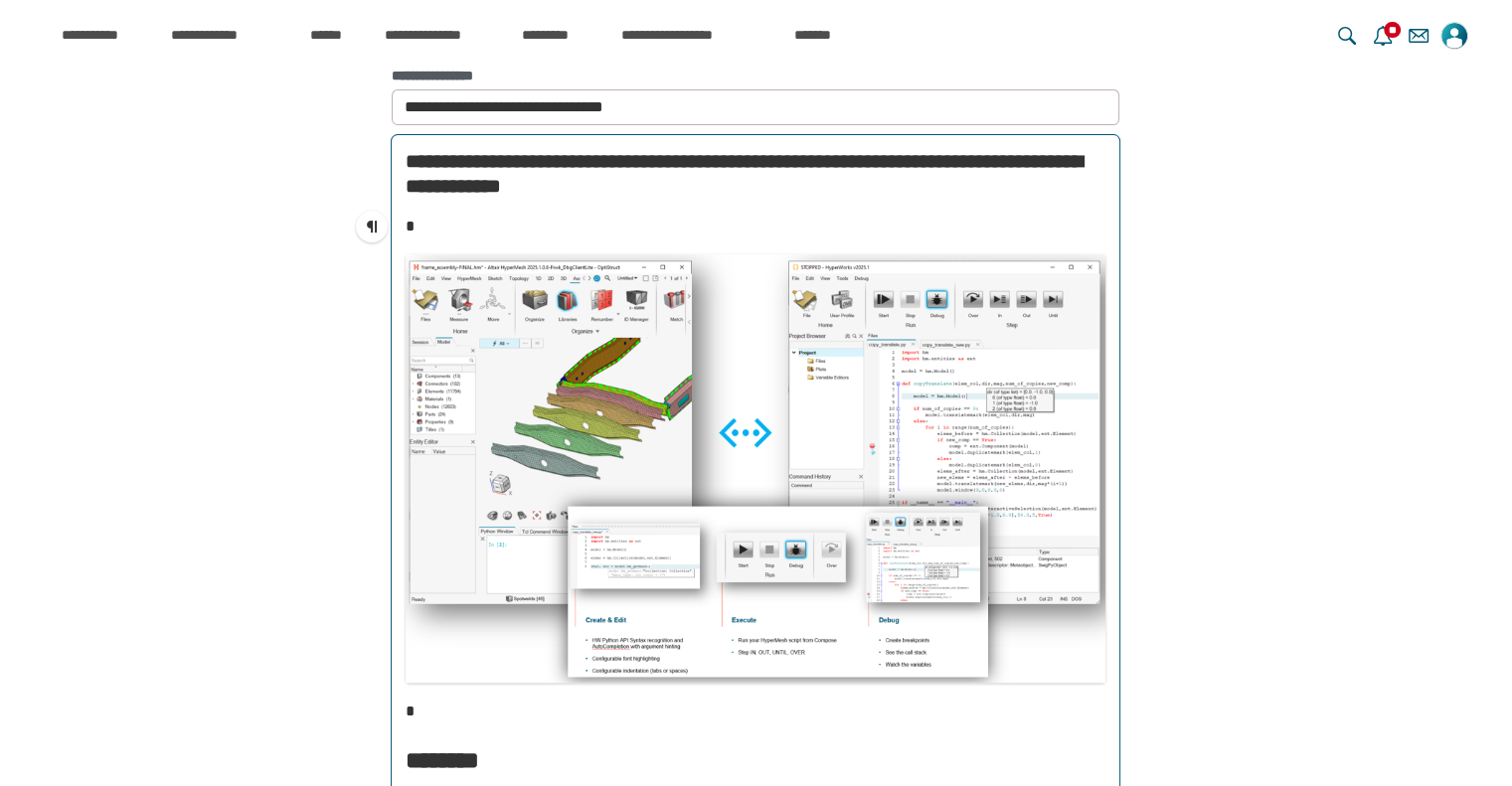 click at bounding box center [756, 227] 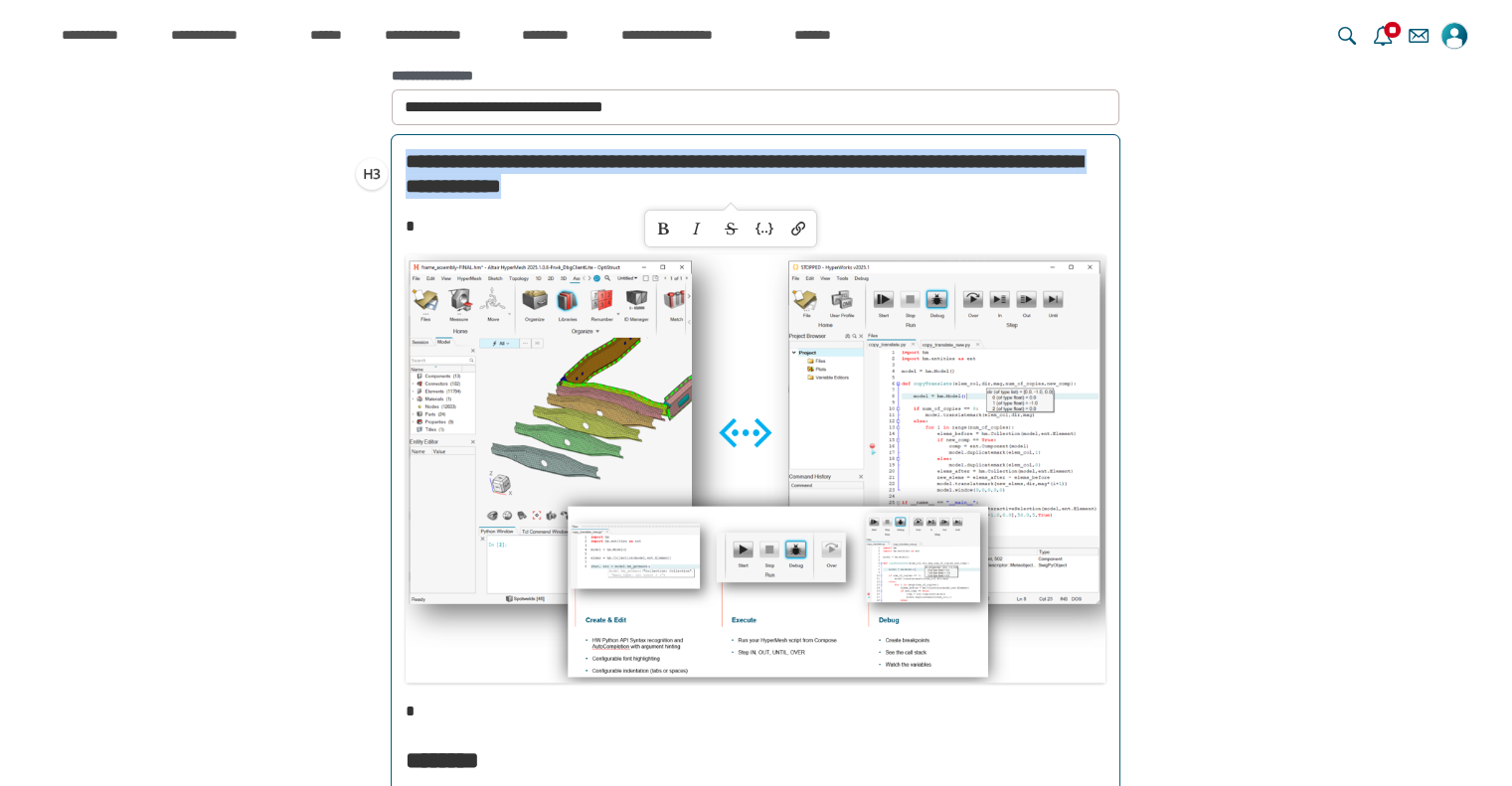 scroll, scrollTop: 17800, scrollLeft: 0, axis: vertical 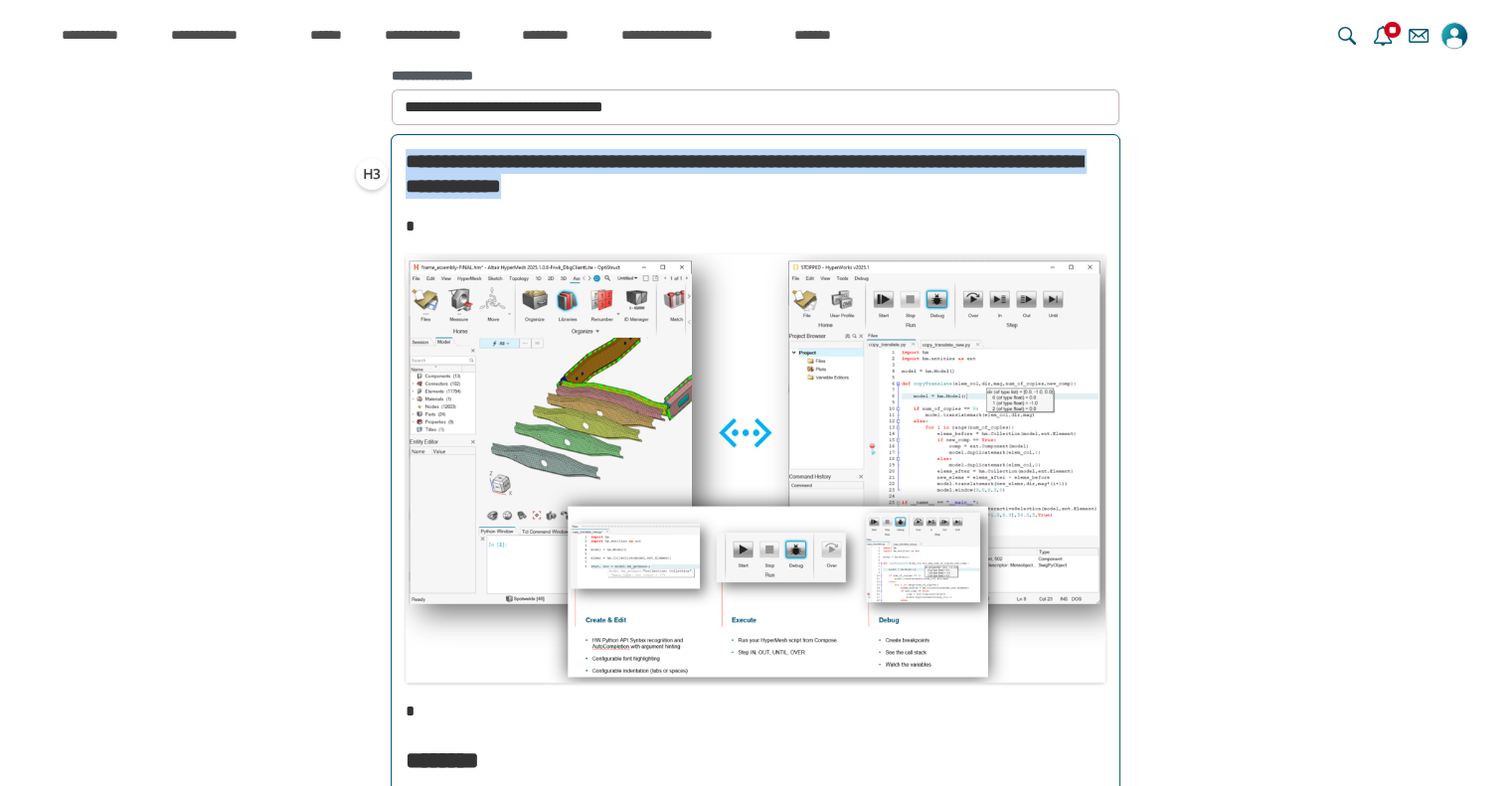 click on "**********" at bounding box center (372, 174) 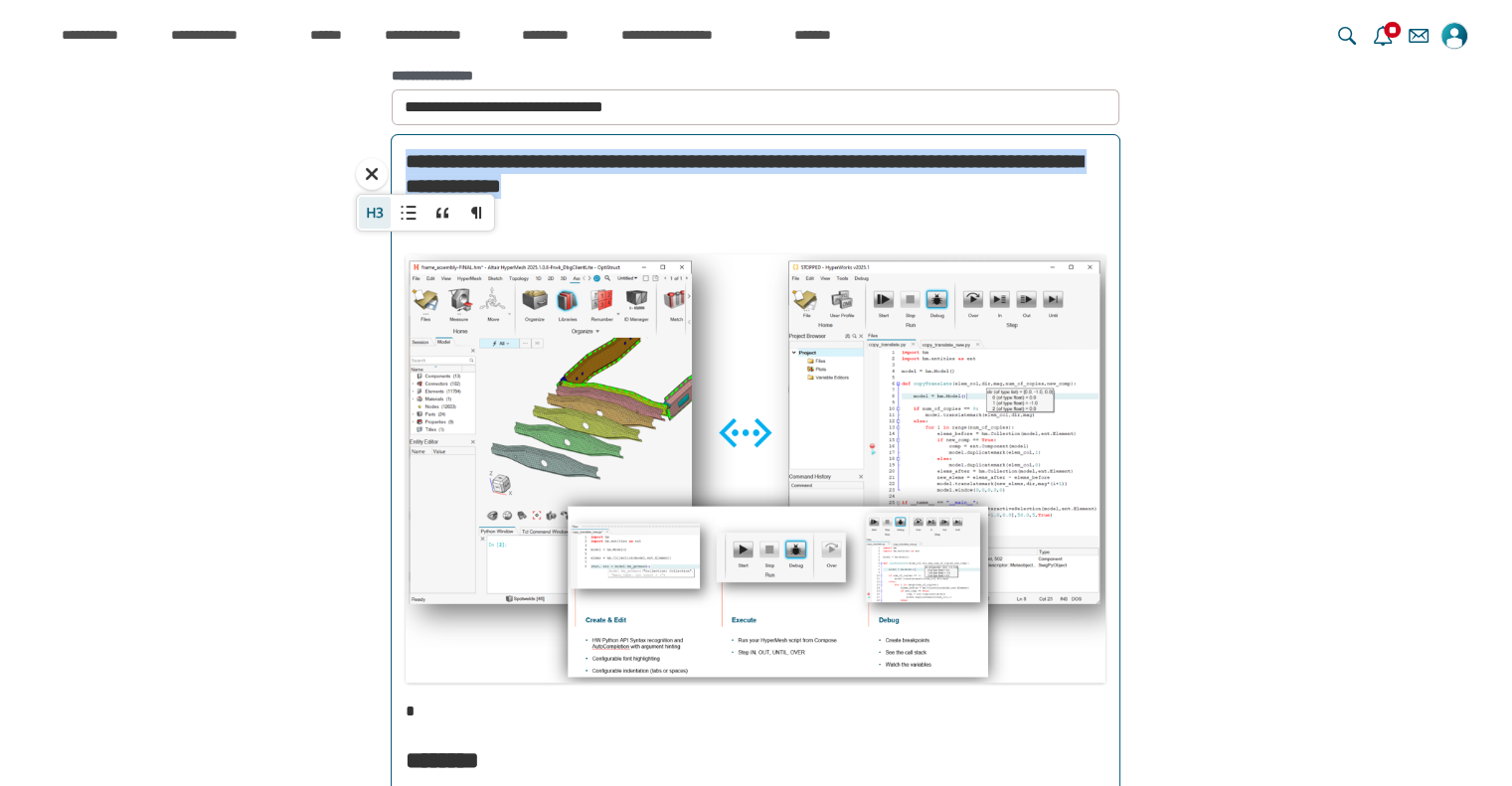 click on "**" at bounding box center (375, 213) 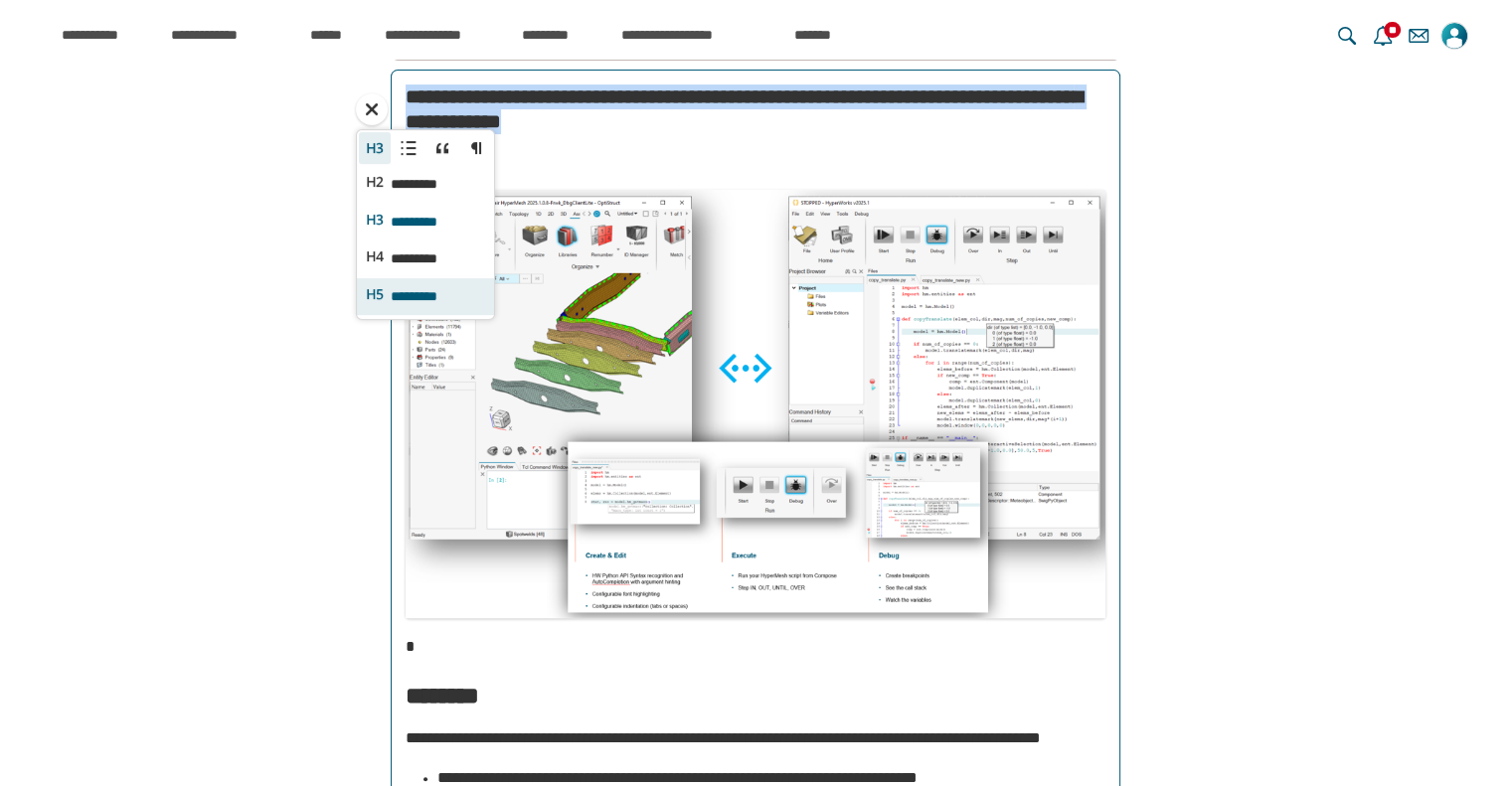 scroll, scrollTop: 620, scrollLeft: 0, axis: vertical 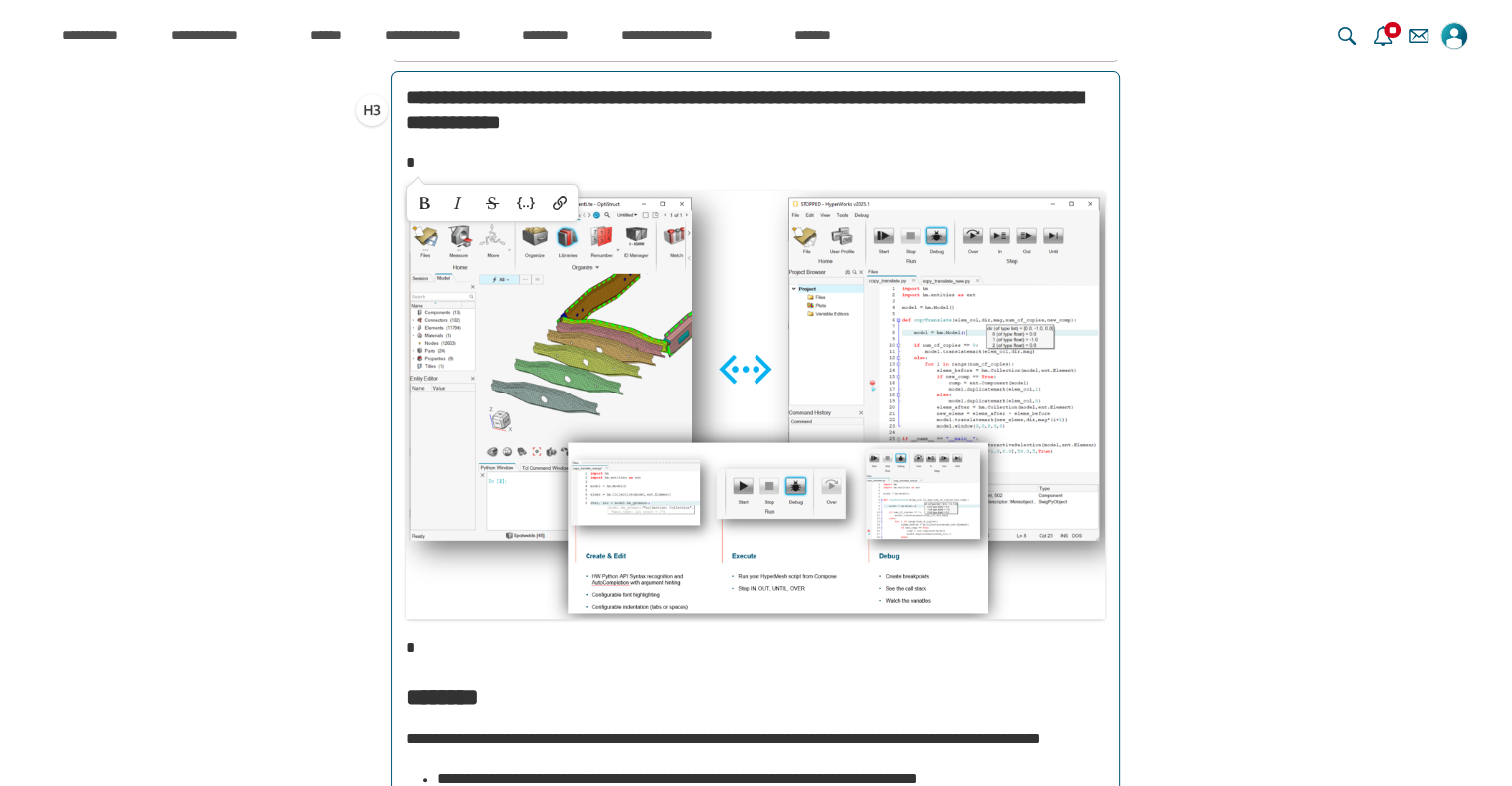 click on "**********" at bounding box center [756, 2222] 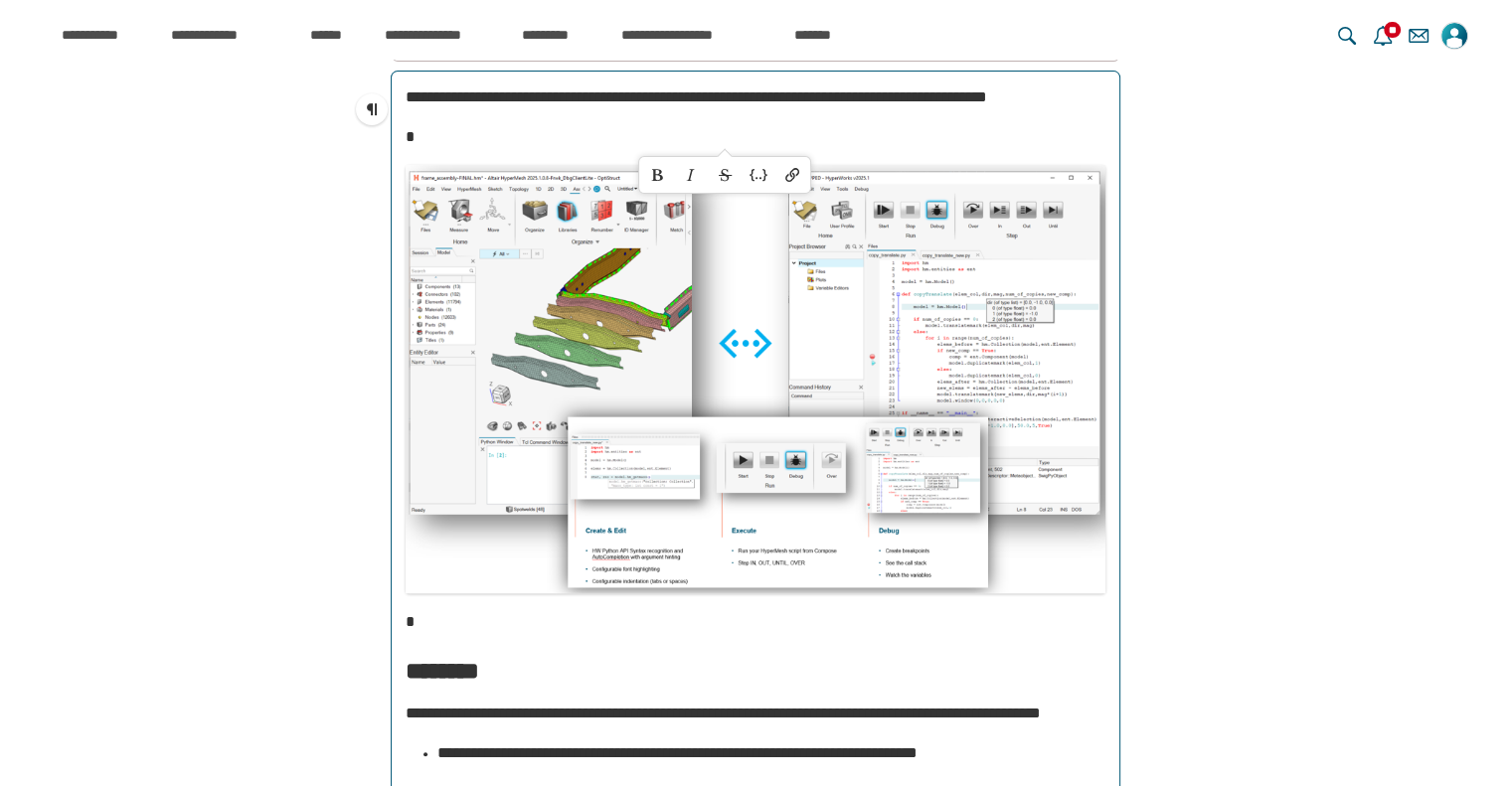 scroll, scrollTop: 17800, scrollLeft: 0, axis: vertical 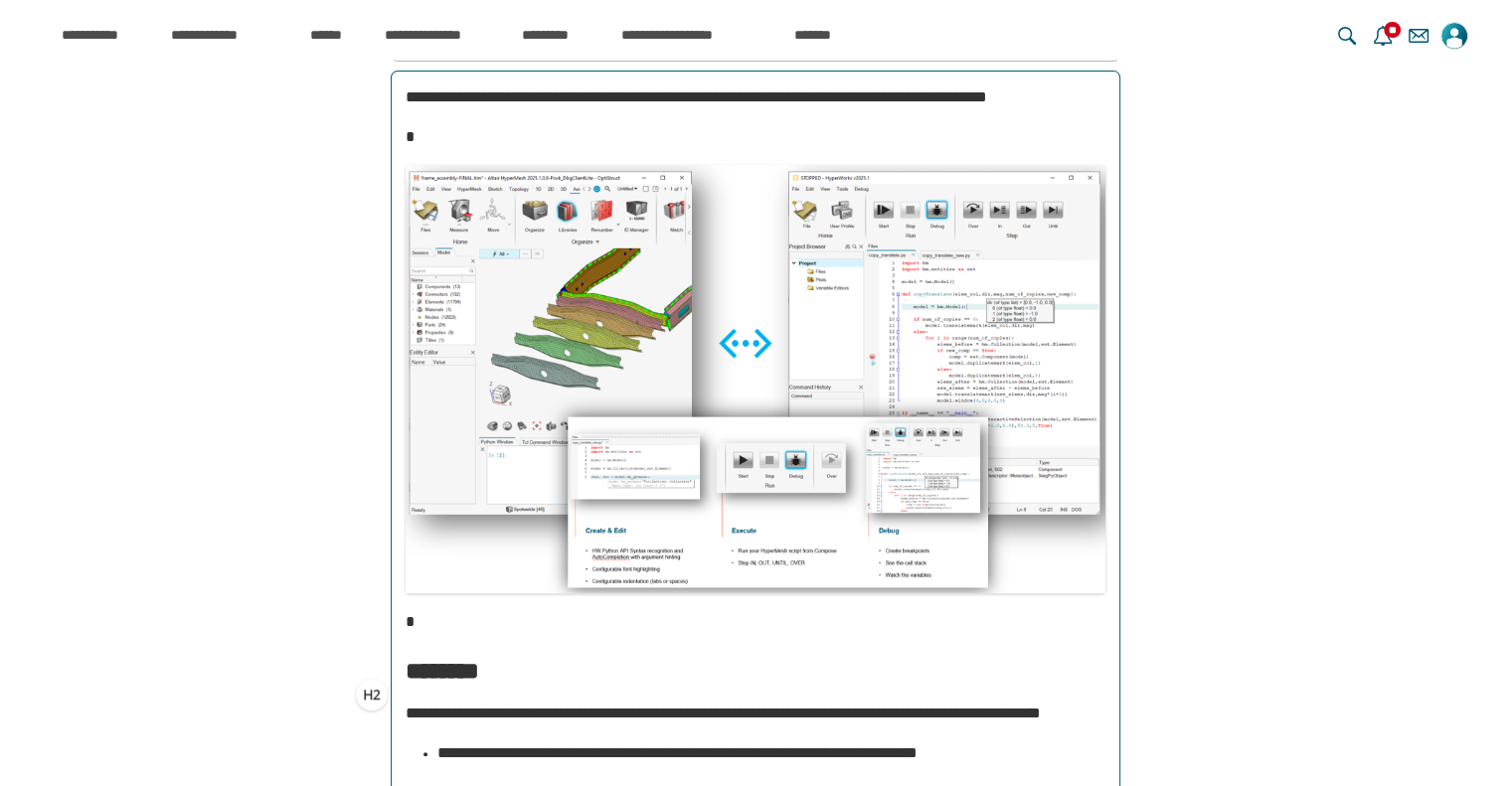 click on "********" at bounding box center (756, 671) 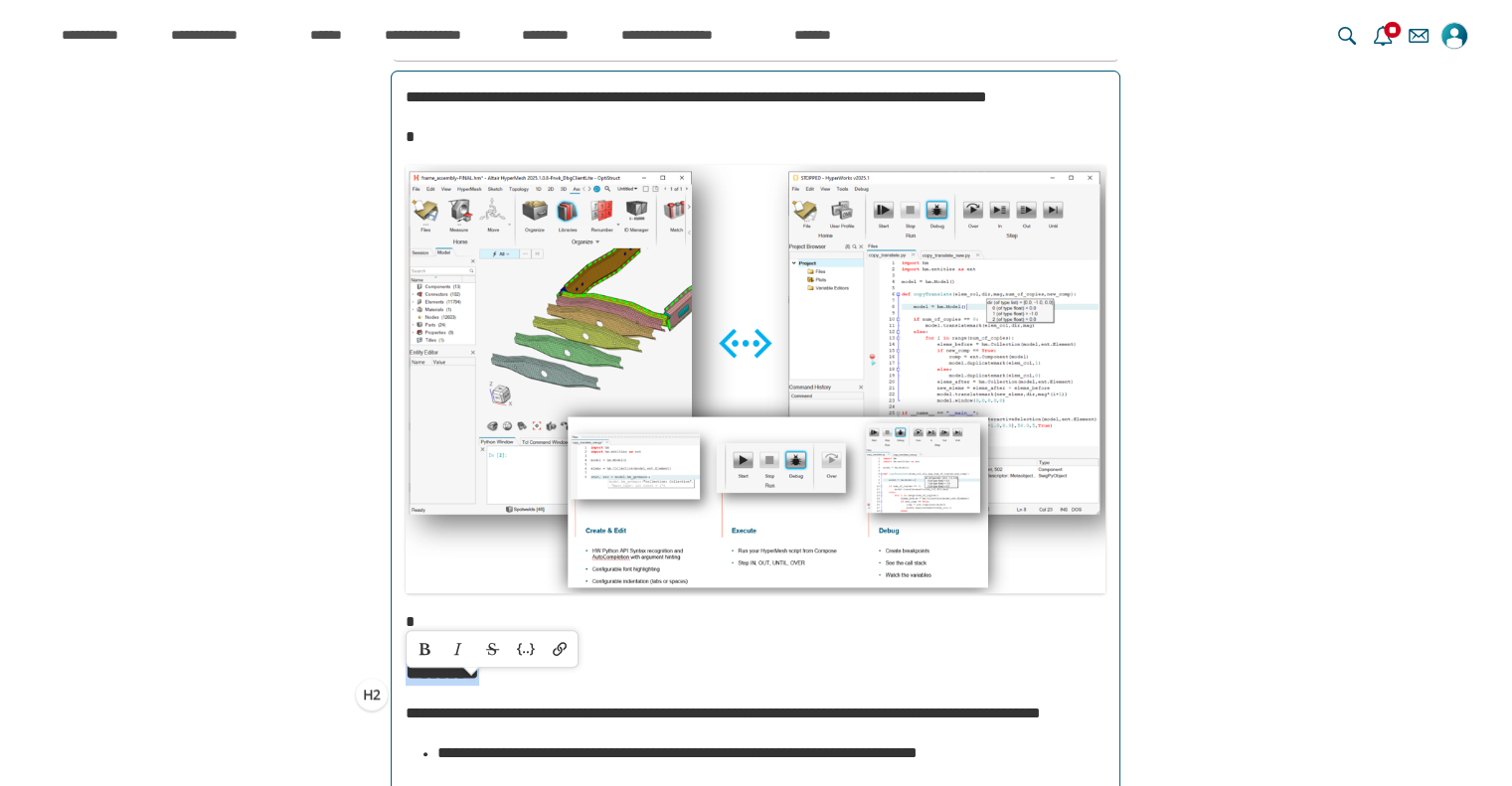 scroll, scrollTop: 17800, scrollLeft: 0, axis: vertical 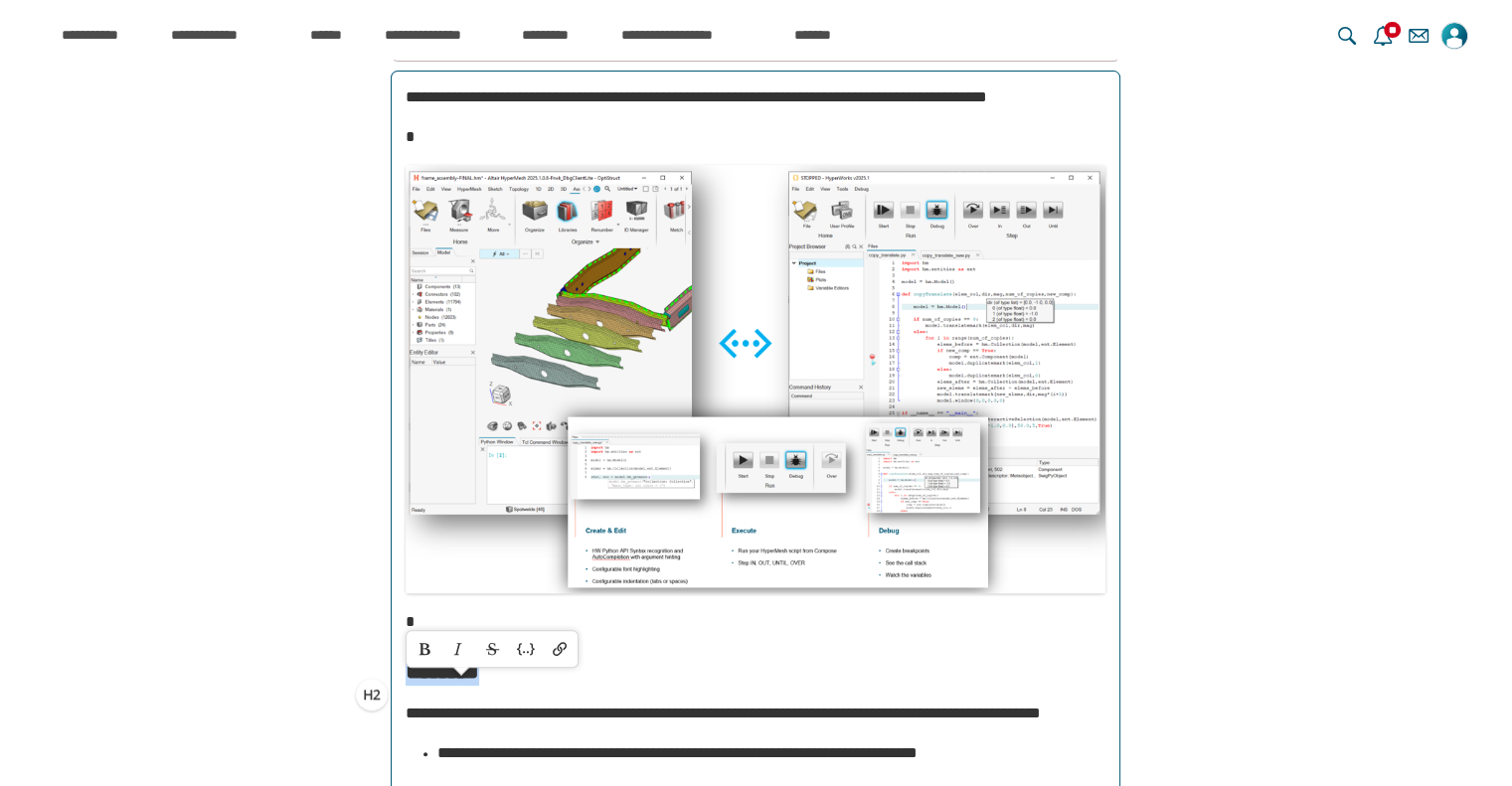 drag, startPoint x: 519, startPoint y: 693, endPoint x: 396, endPoint y: 694, distance: 123.004065 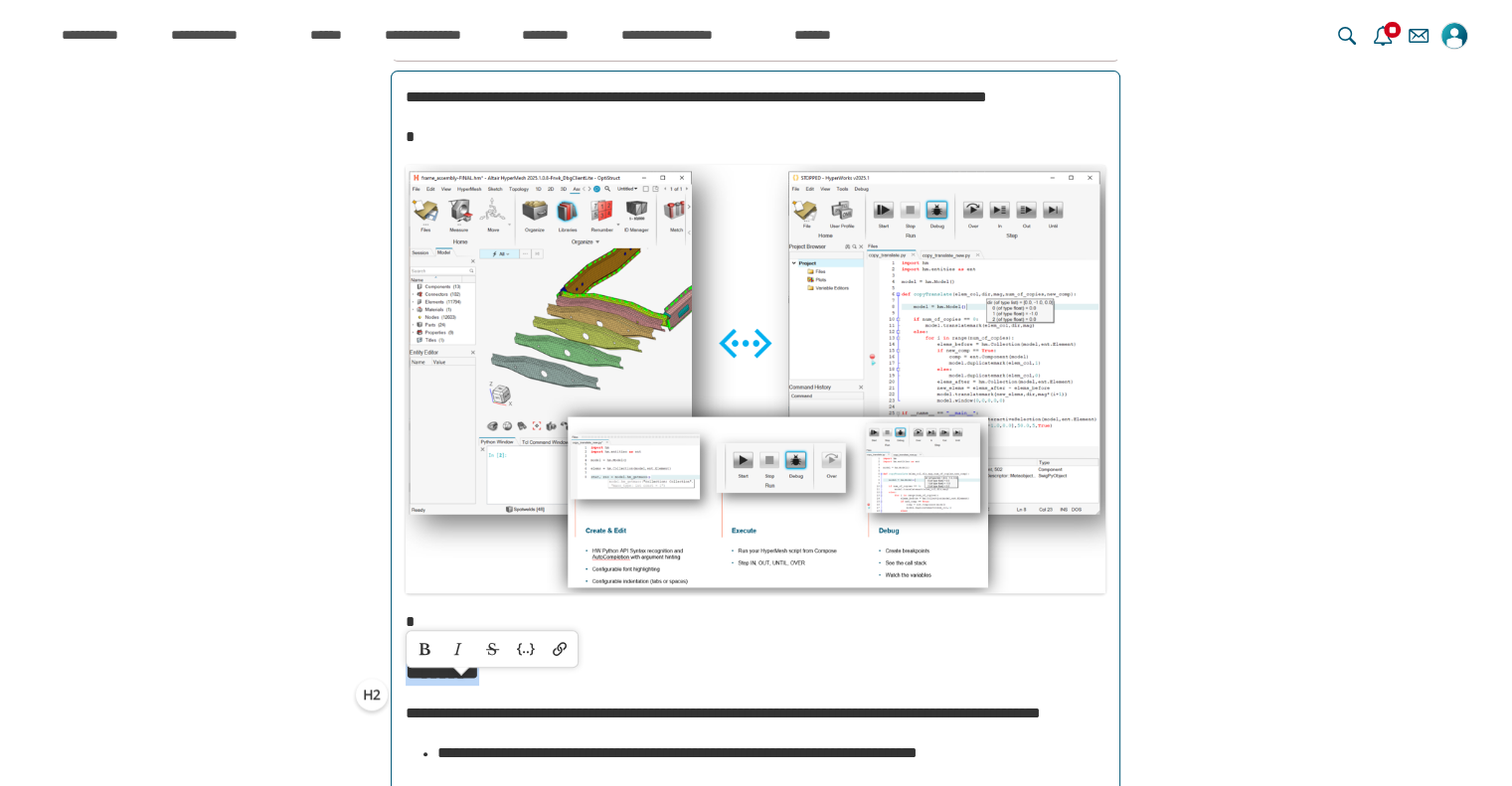 click on "**********" at bounding box center (372, 695) 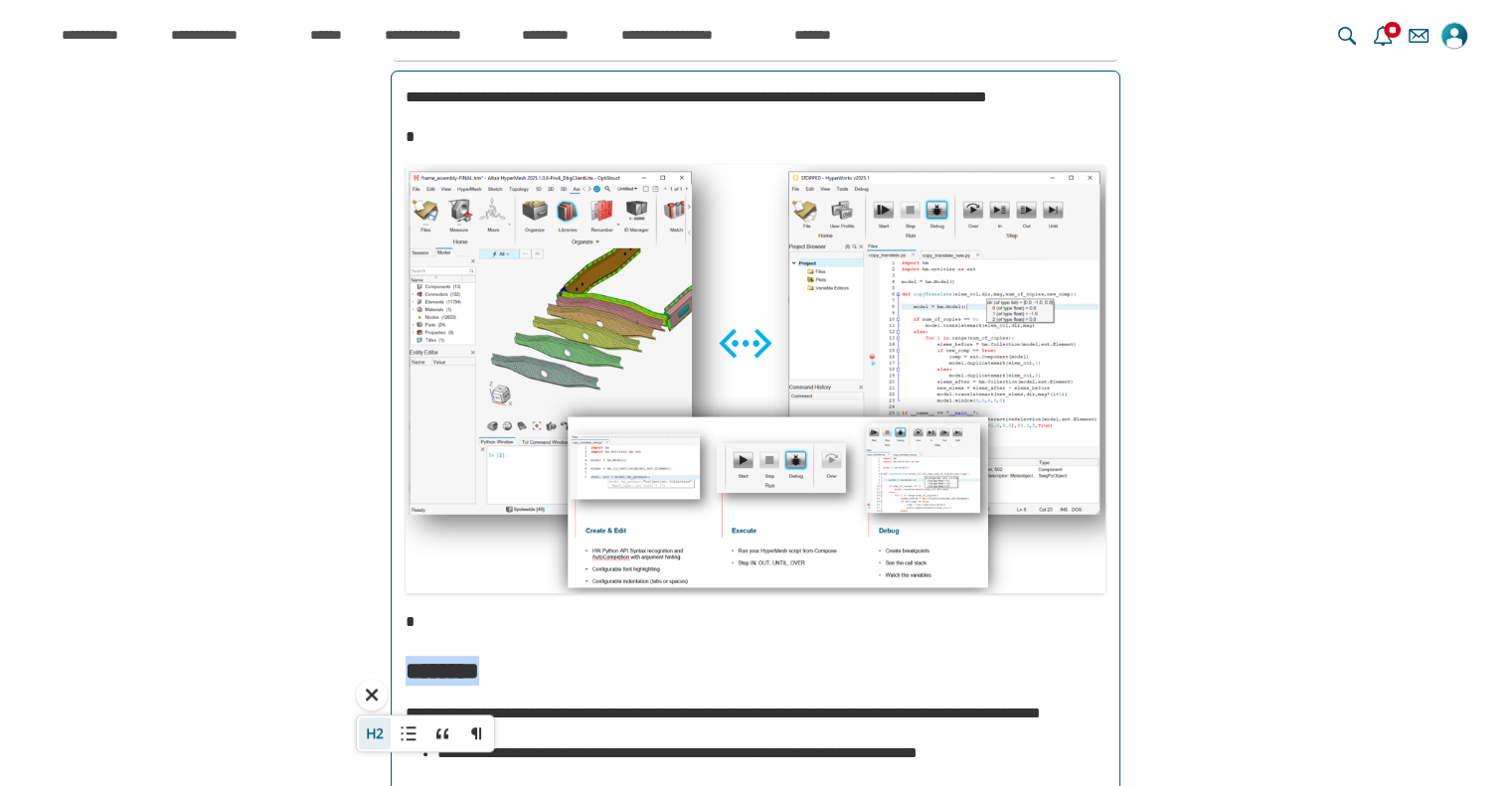 click on "**" at bounding box center [375, 733] 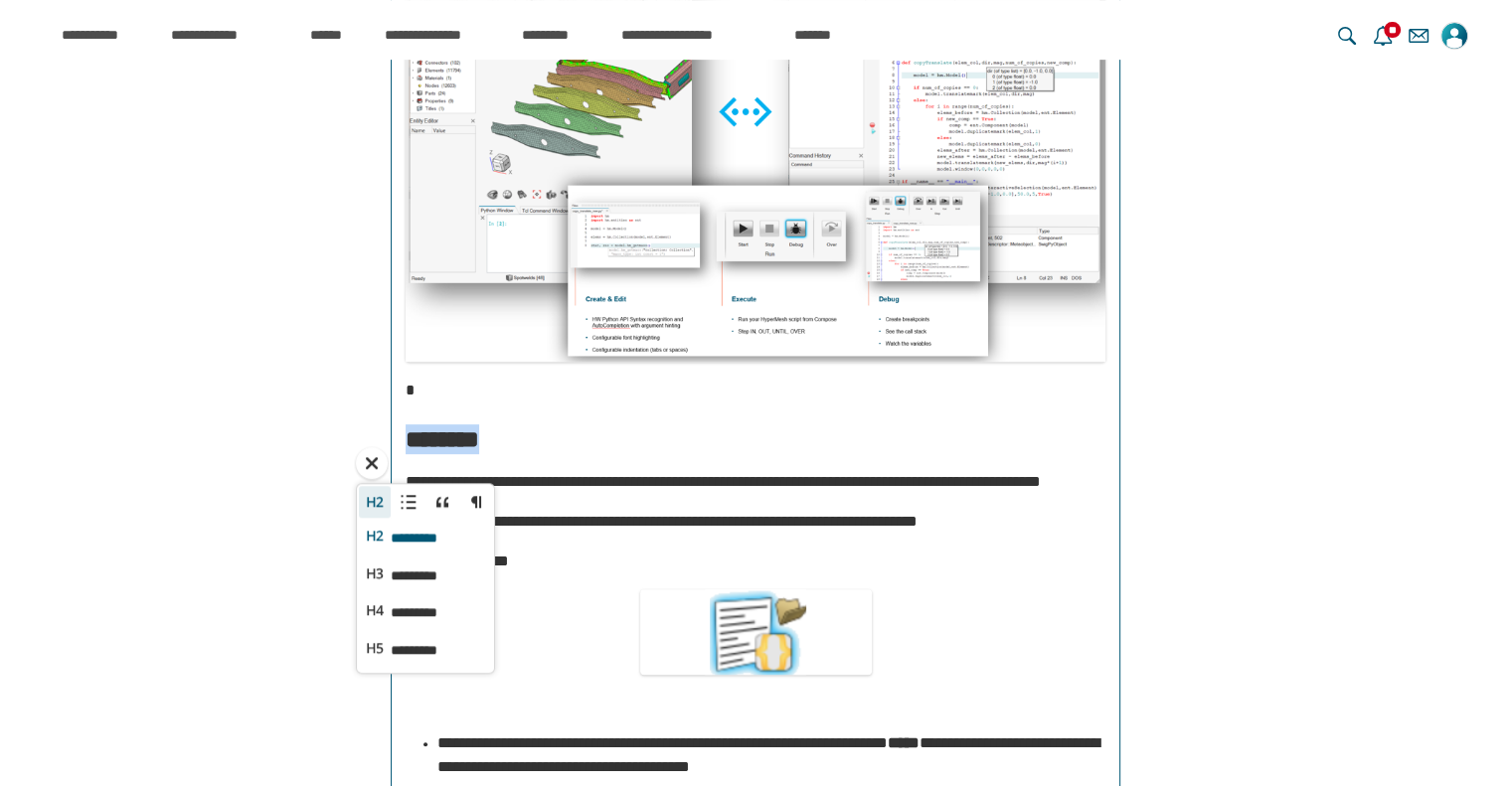scroll, scrollTop: 854, scrollLeft: 0, axis: vertical 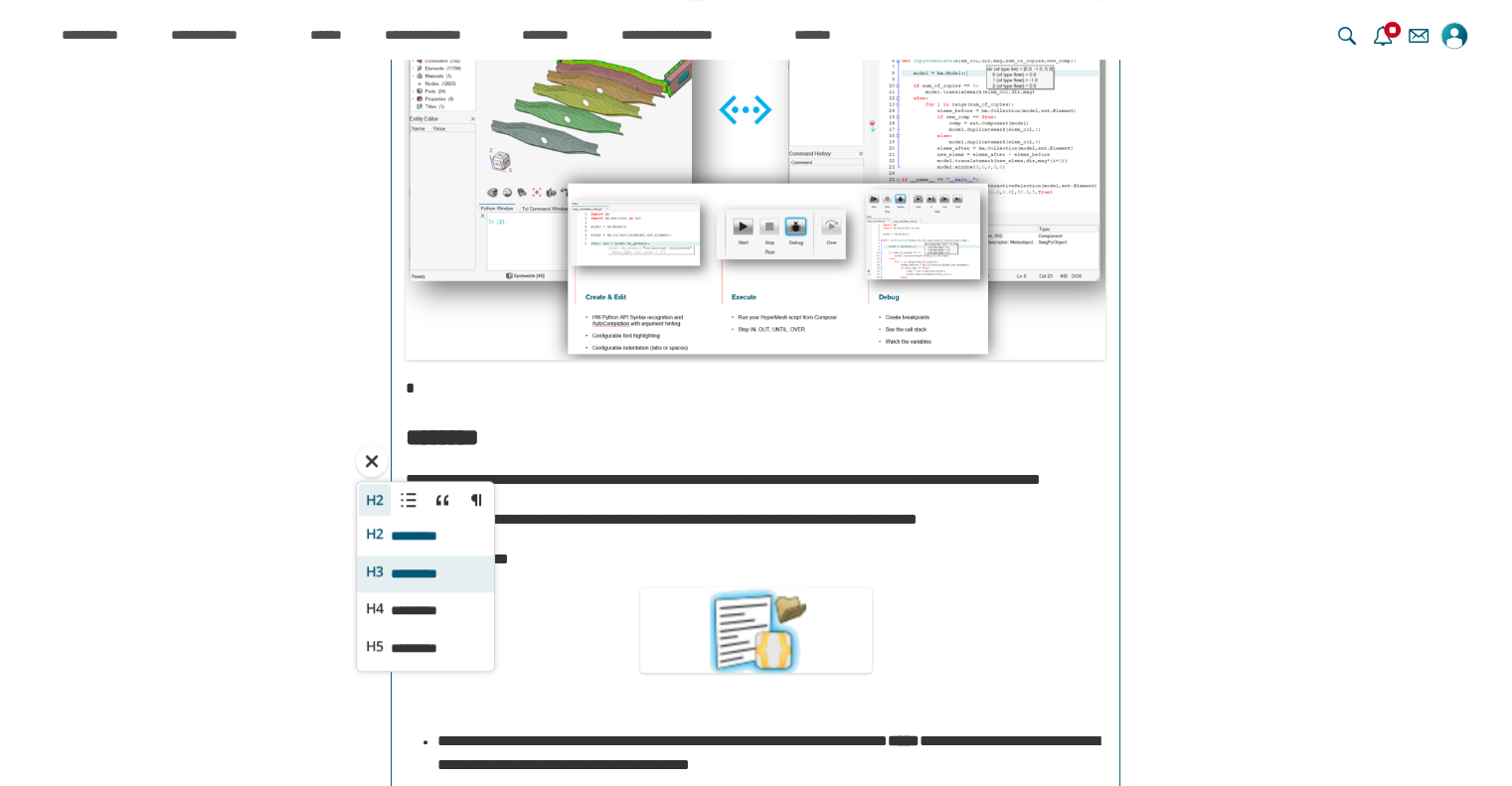 click on "*********" at bounding box center (426, 573) 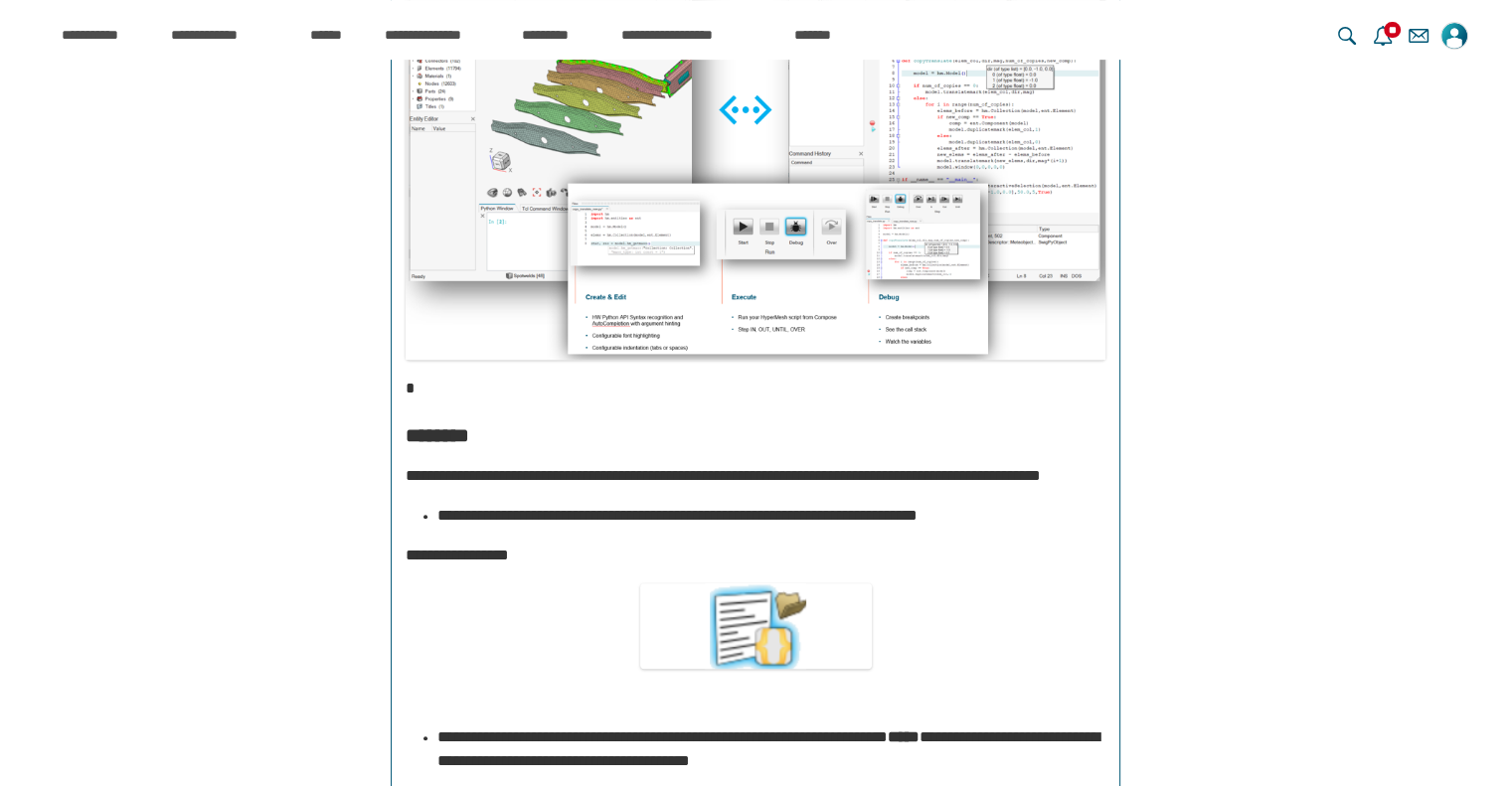 scroll, scrollTop: 17800, scrollLeft: 0, axis: vertical 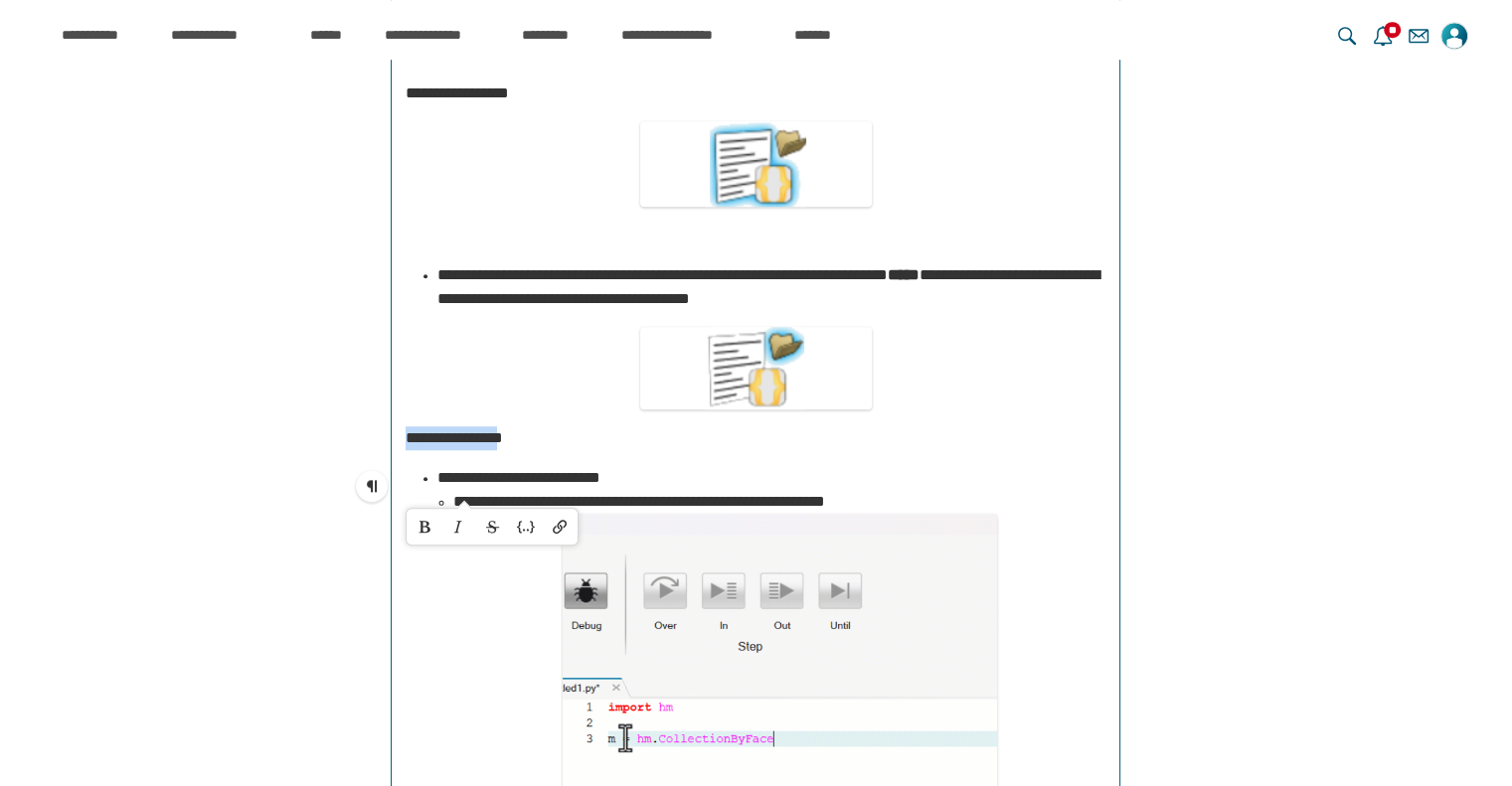 drag, startPoint x: 523, startPoint y: 488, endPoint x: 407, endPoint y: 485, distance: 116.03879 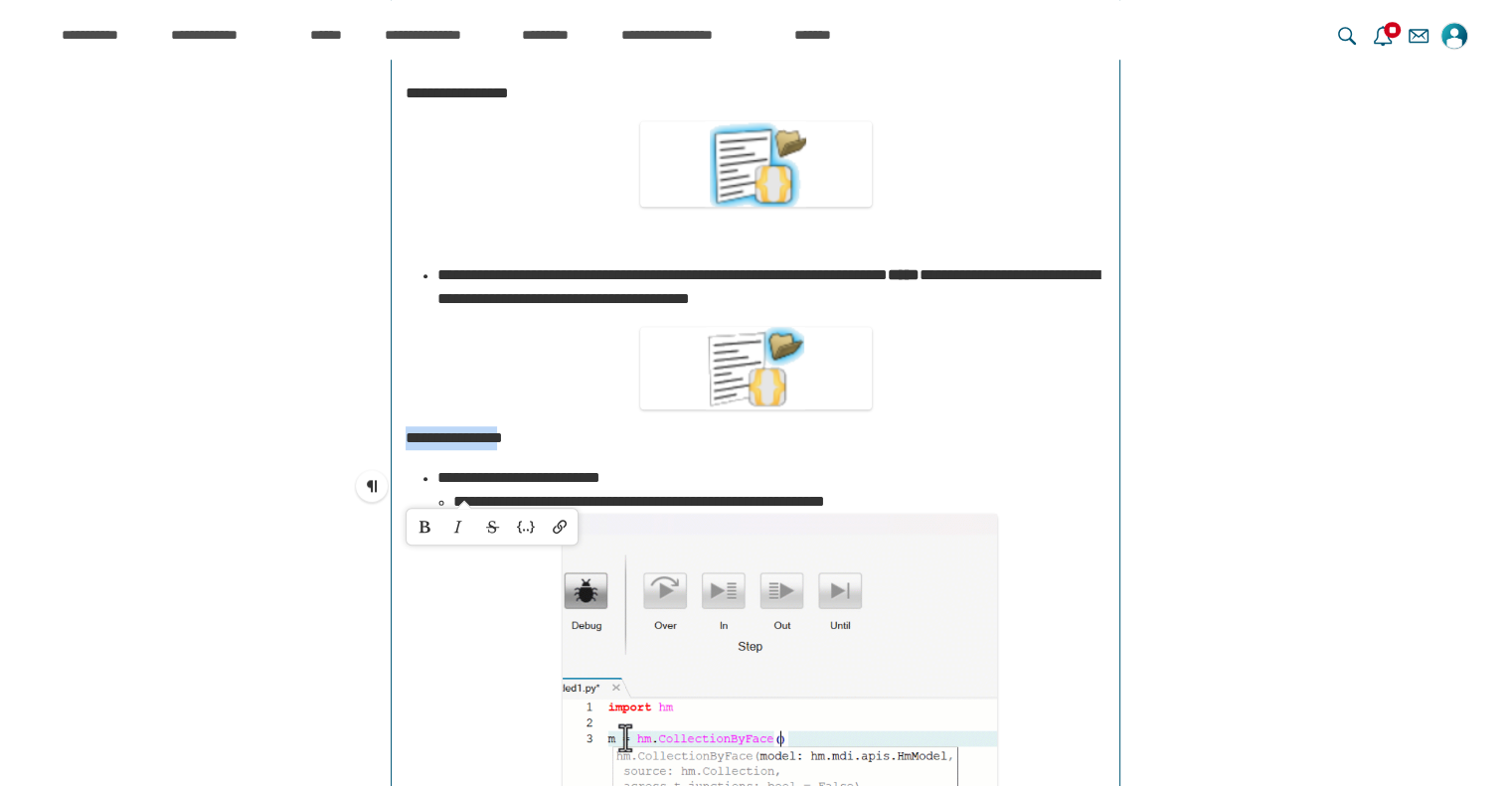 click on "**********" at bounding box center [454, 437] 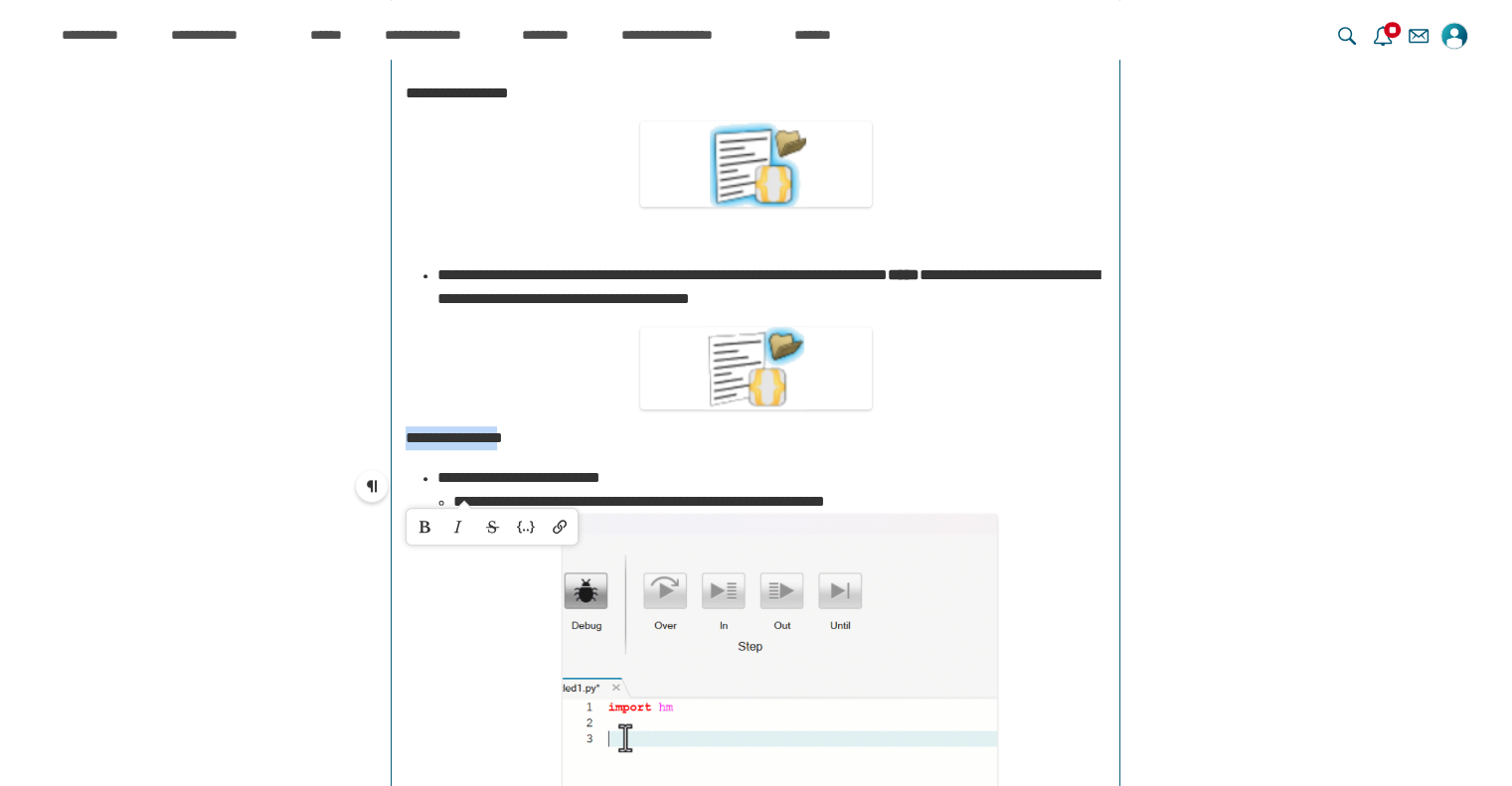 click on "**********" at bounding box center [372, 486] 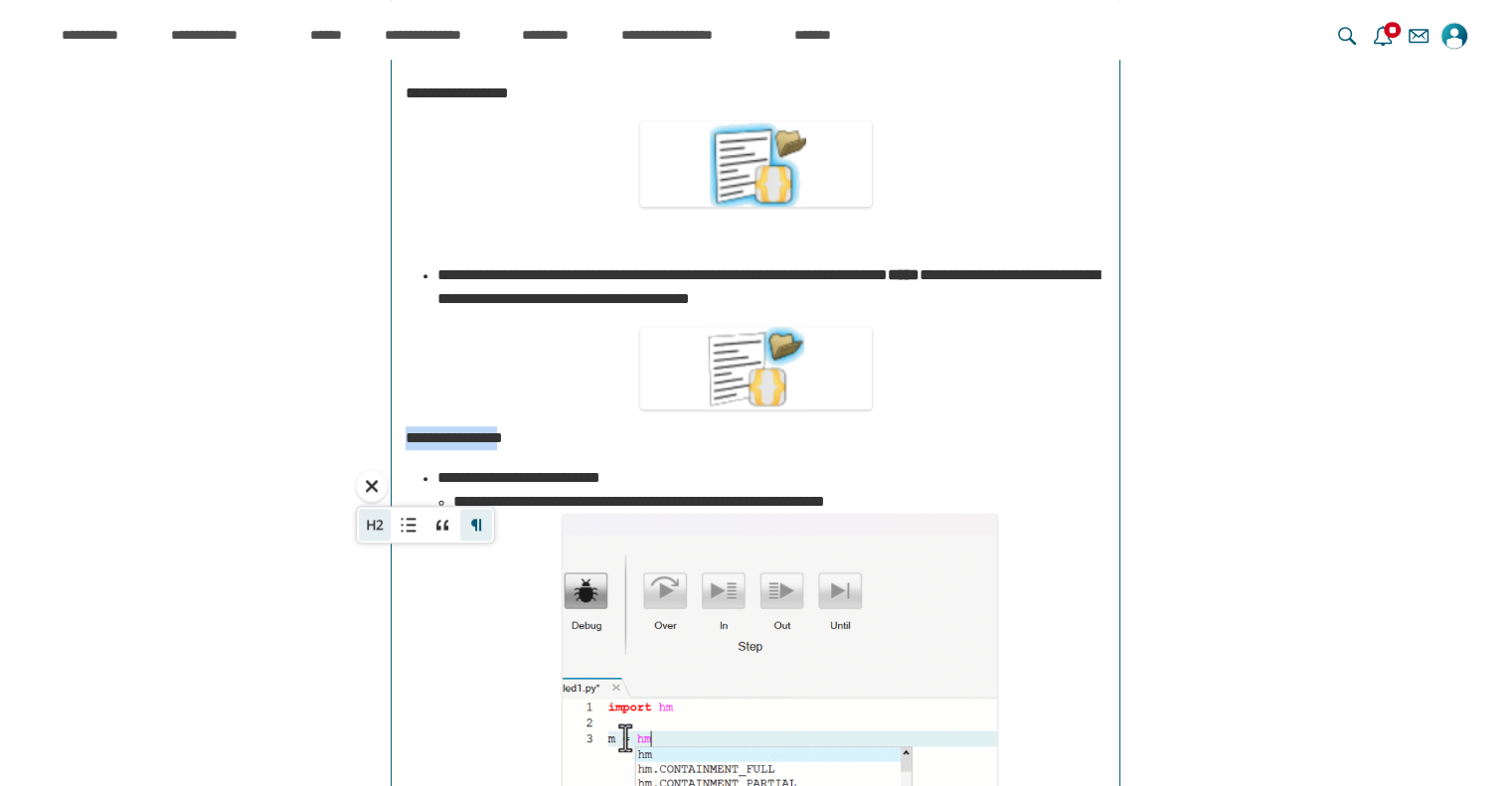 click on "**" at bounding box center [375, 525] 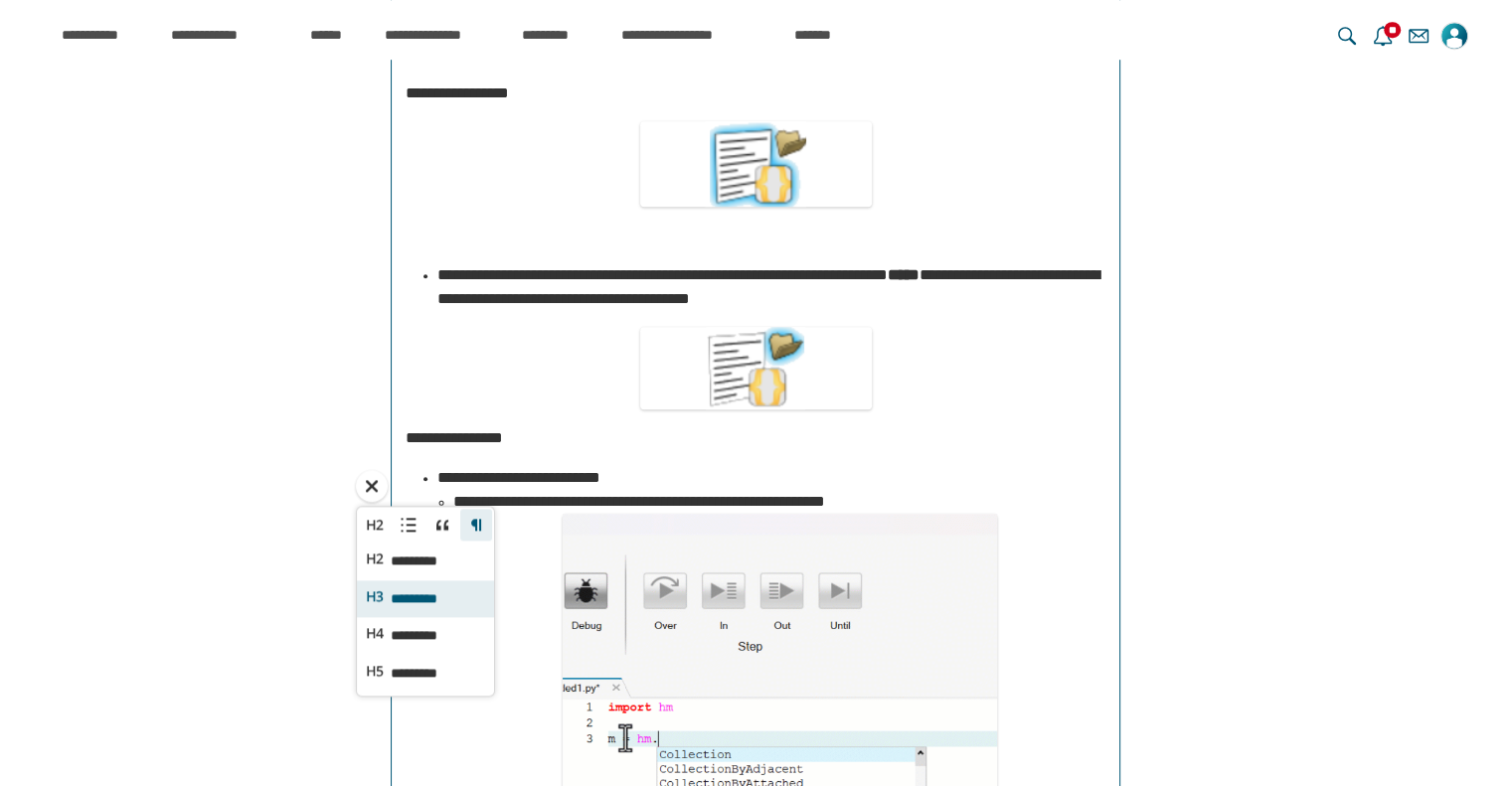 click on "*********" at bounding box center [426, 598] 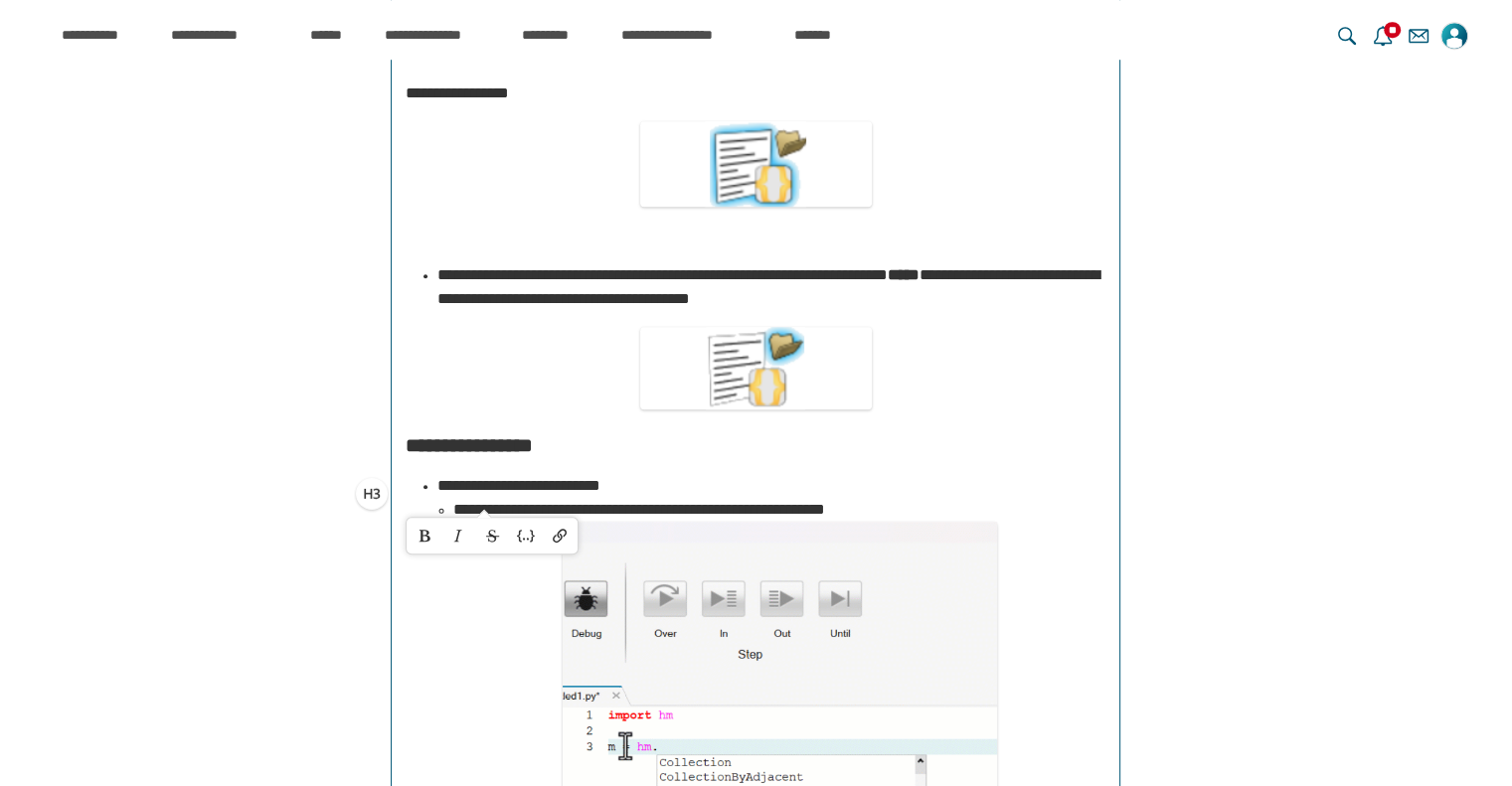 scroll, scrollTop: 17819, scrollLeft: 0, axis: vertical 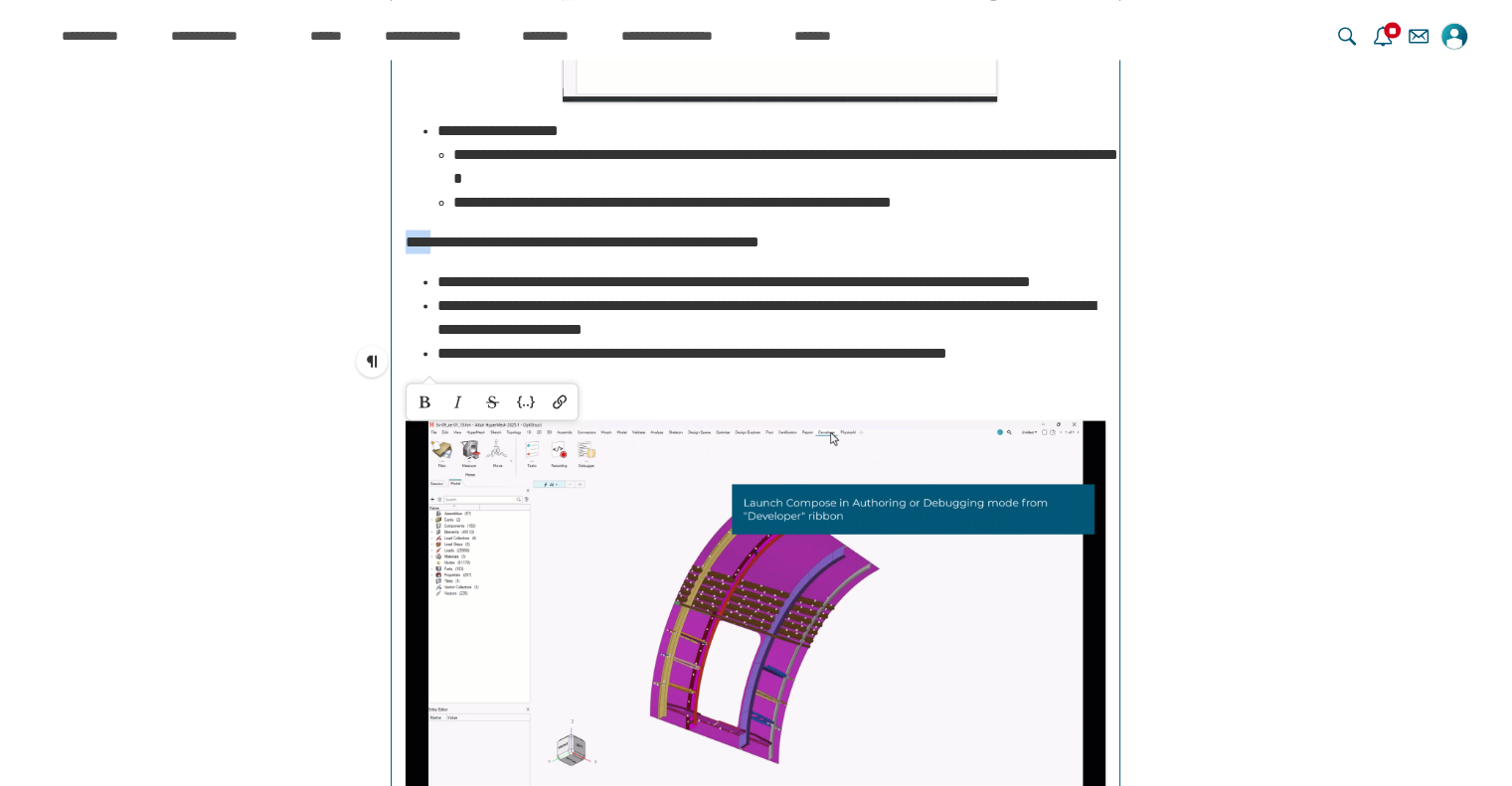drag, startPoint x: 451, startPoint y: 359, endPoint x: 393, endPoint y: 368, distance: 58.694122 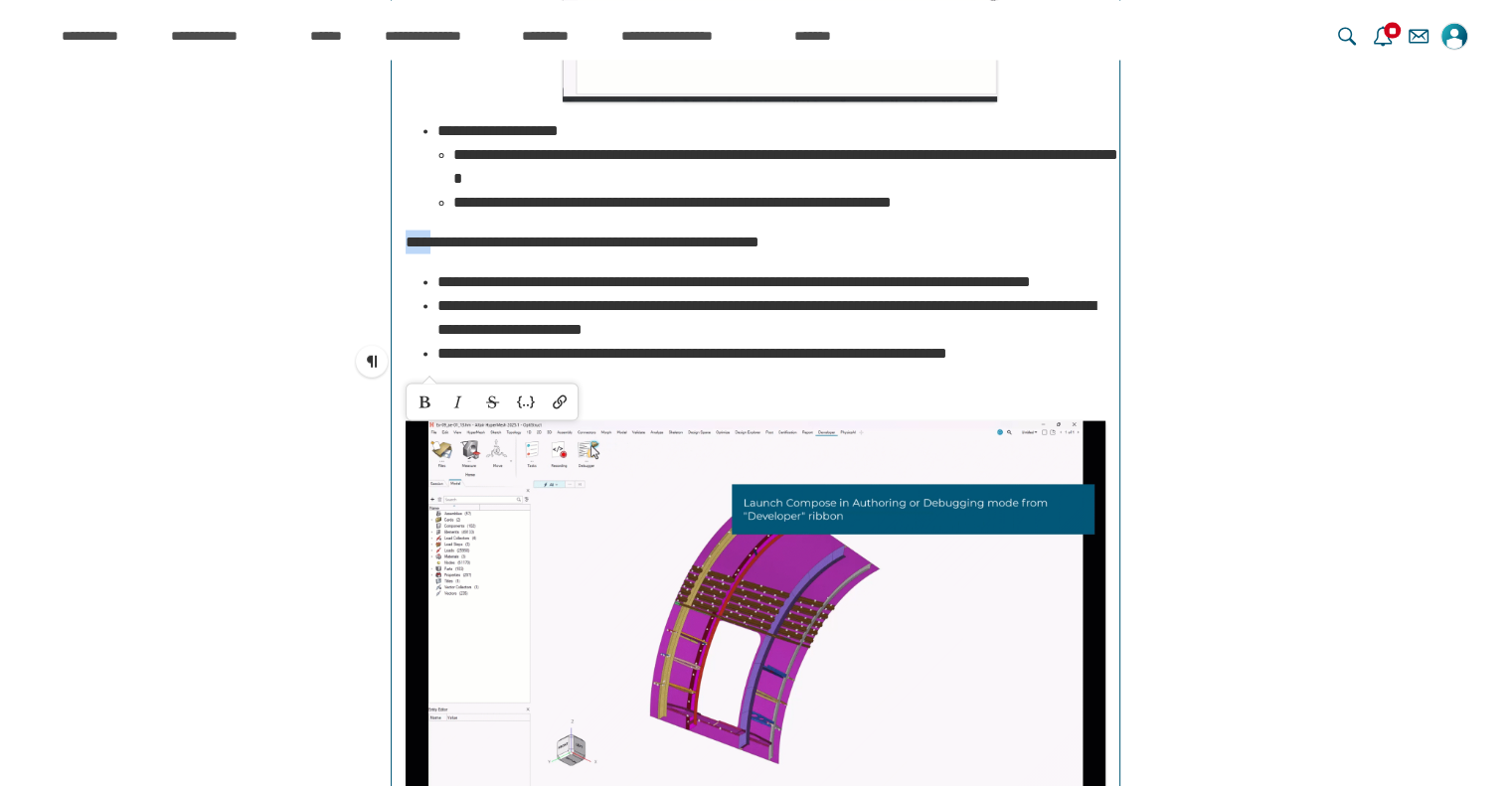 click on "**********" at bounding box center [756, -1271] 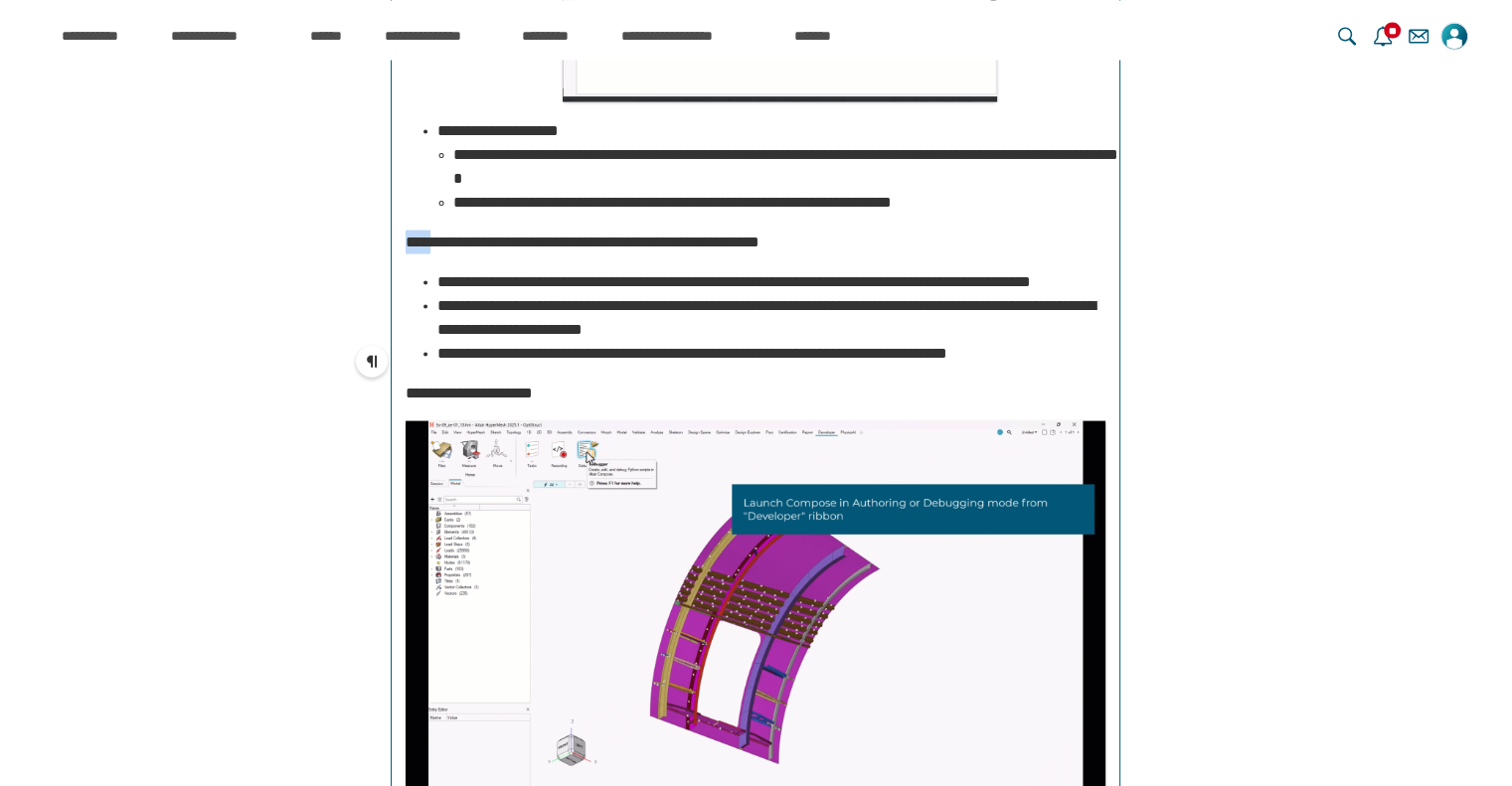 click on "**********" at bounding box center (372, 362) 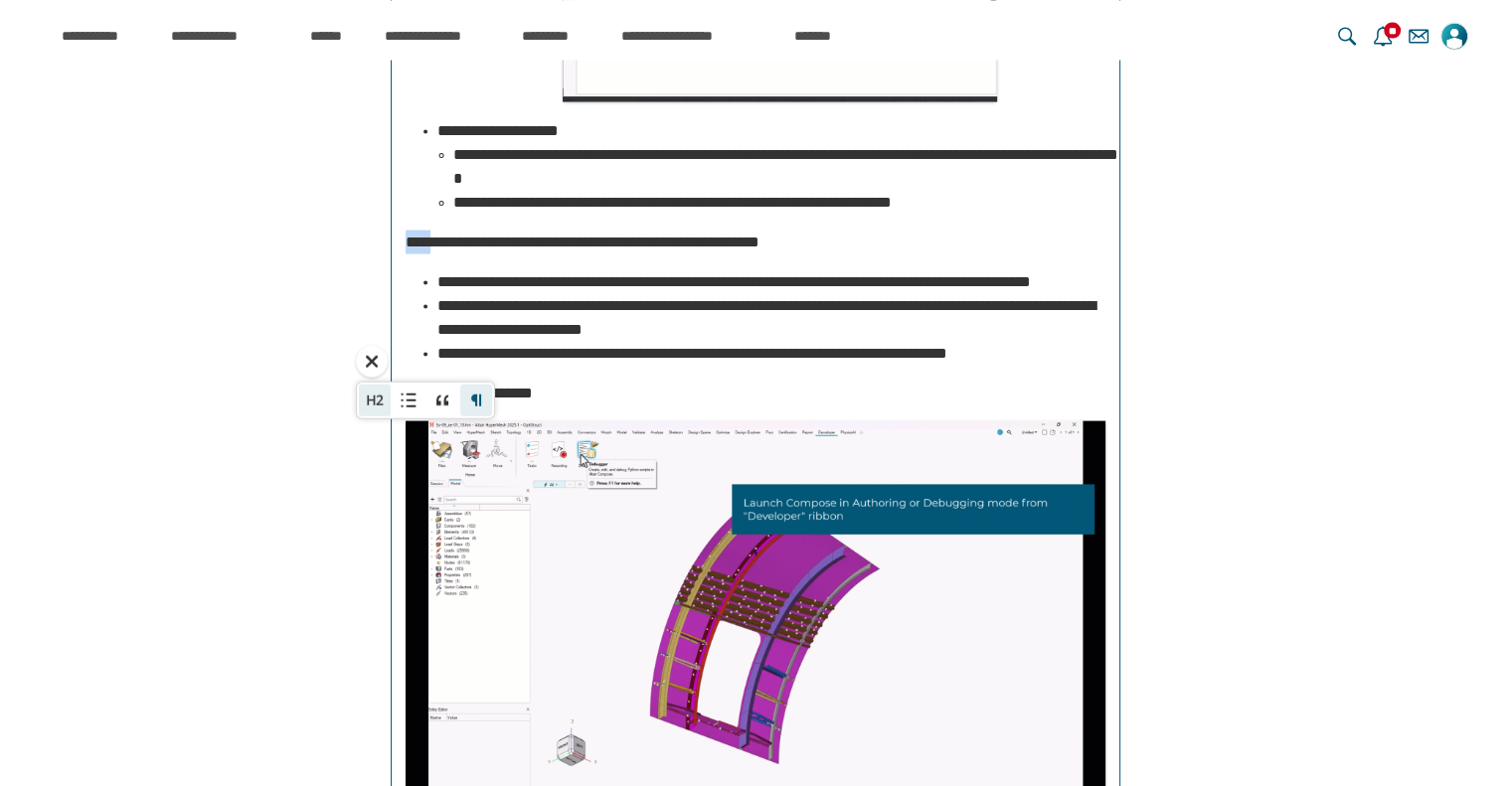click on "**" at bounding box center (375, 400) 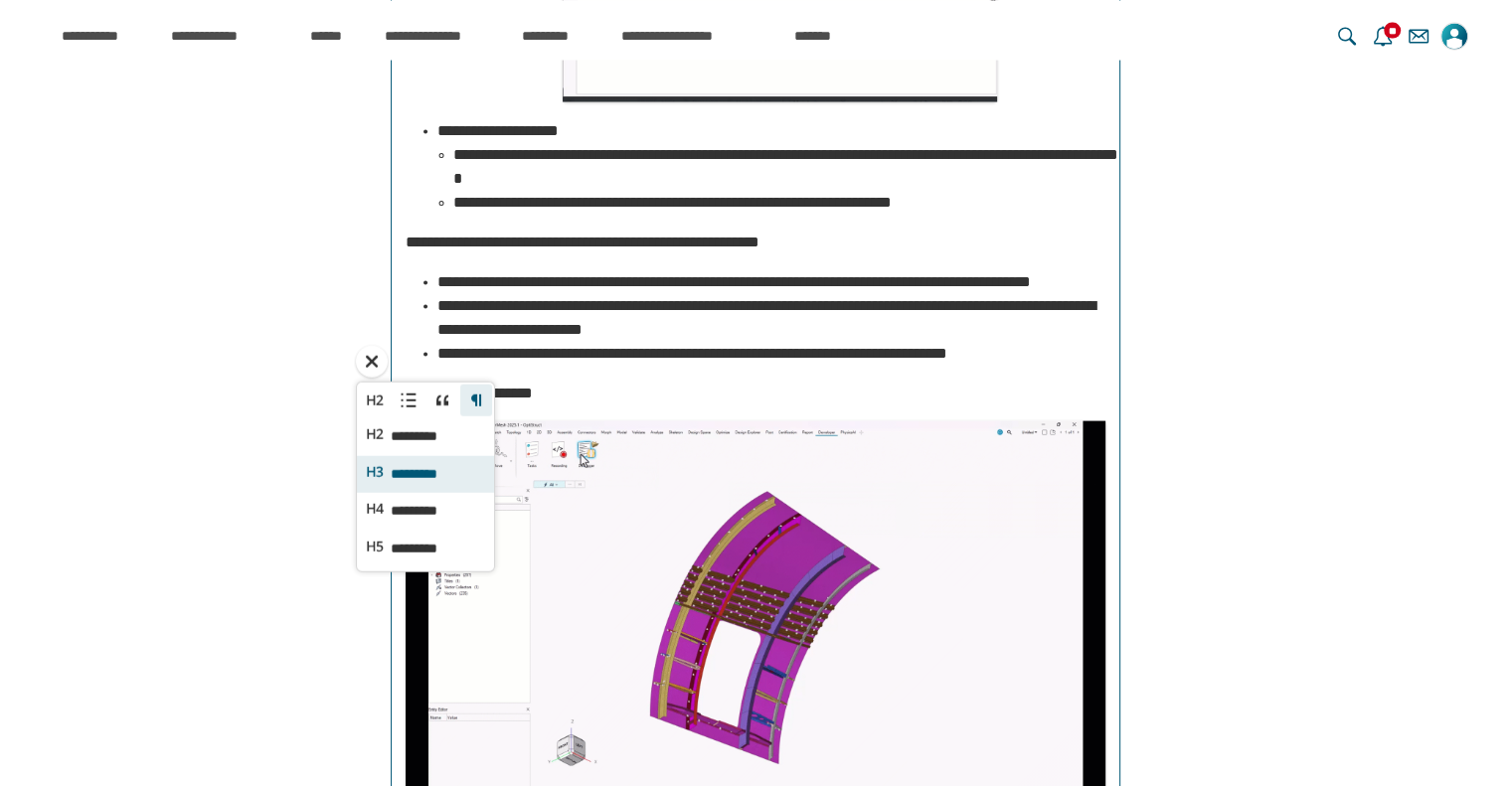 click on "*********" at bounding box center (426, 474) 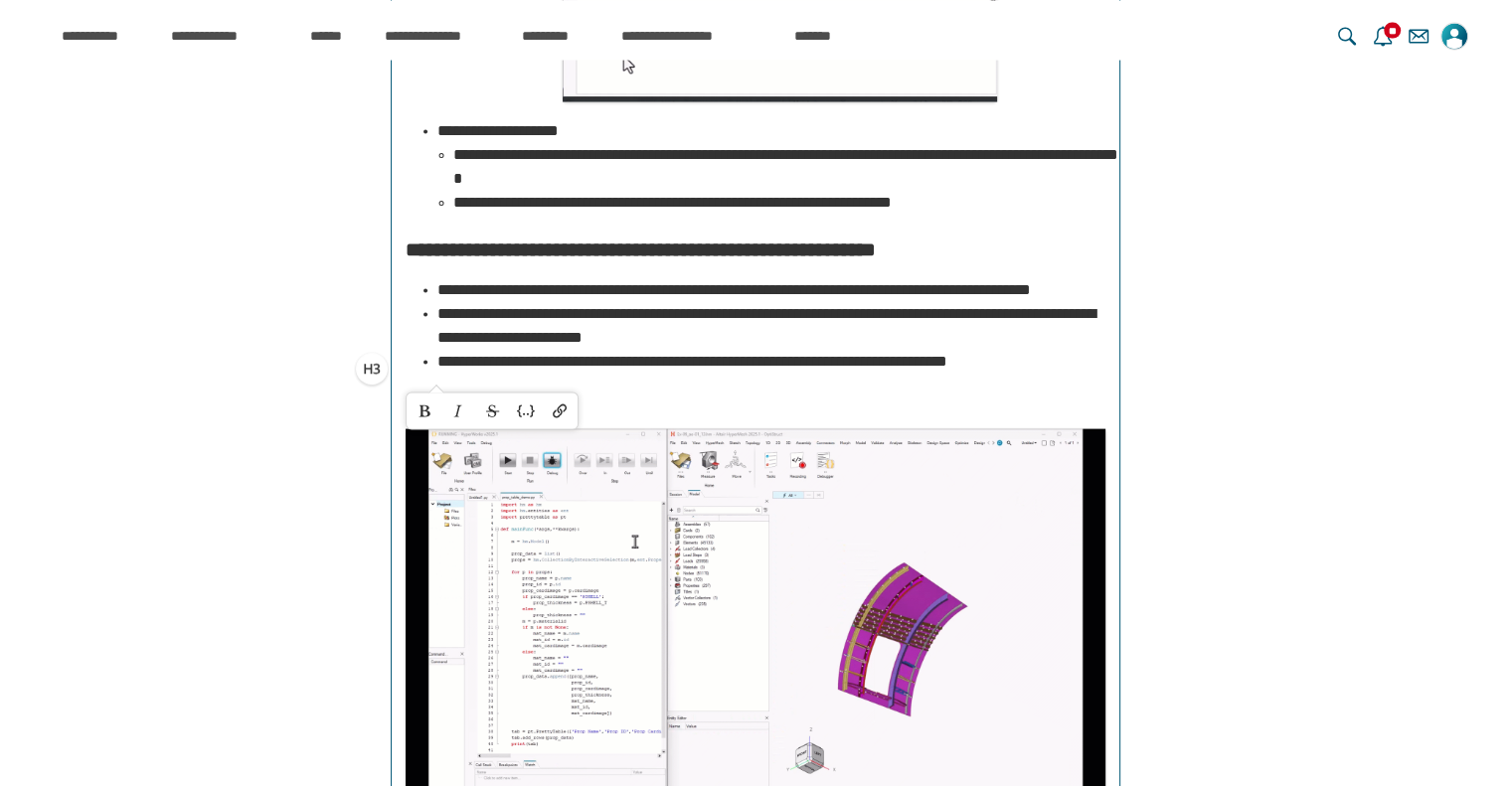 scroll, scrollTop: 17839, scrollLeft: 0, axis: vertical 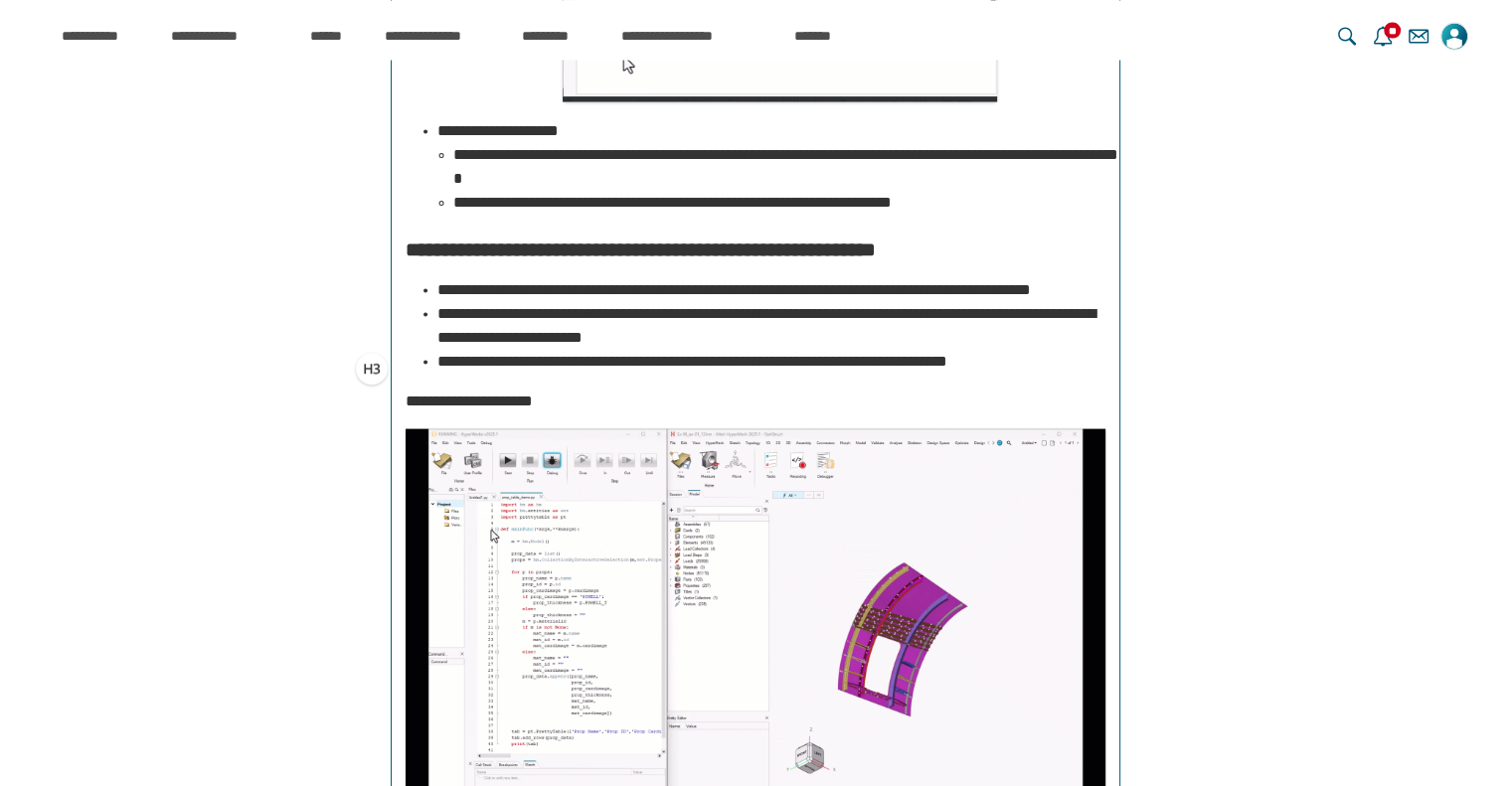 click on "**********" at bounding box center (640, 249) 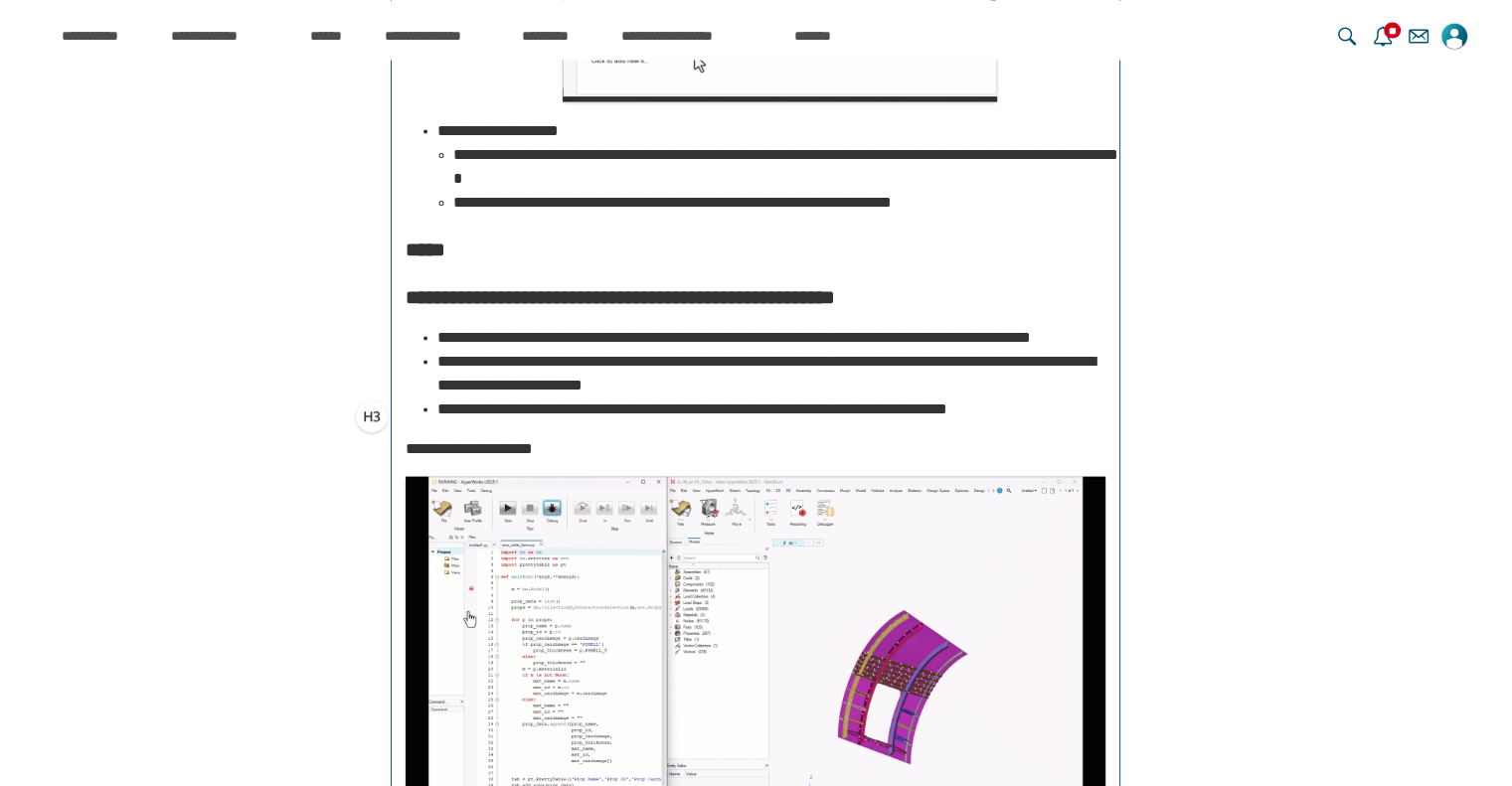 scroll, scrollTop: 17914, scrollLeft: 0, axis: vertical 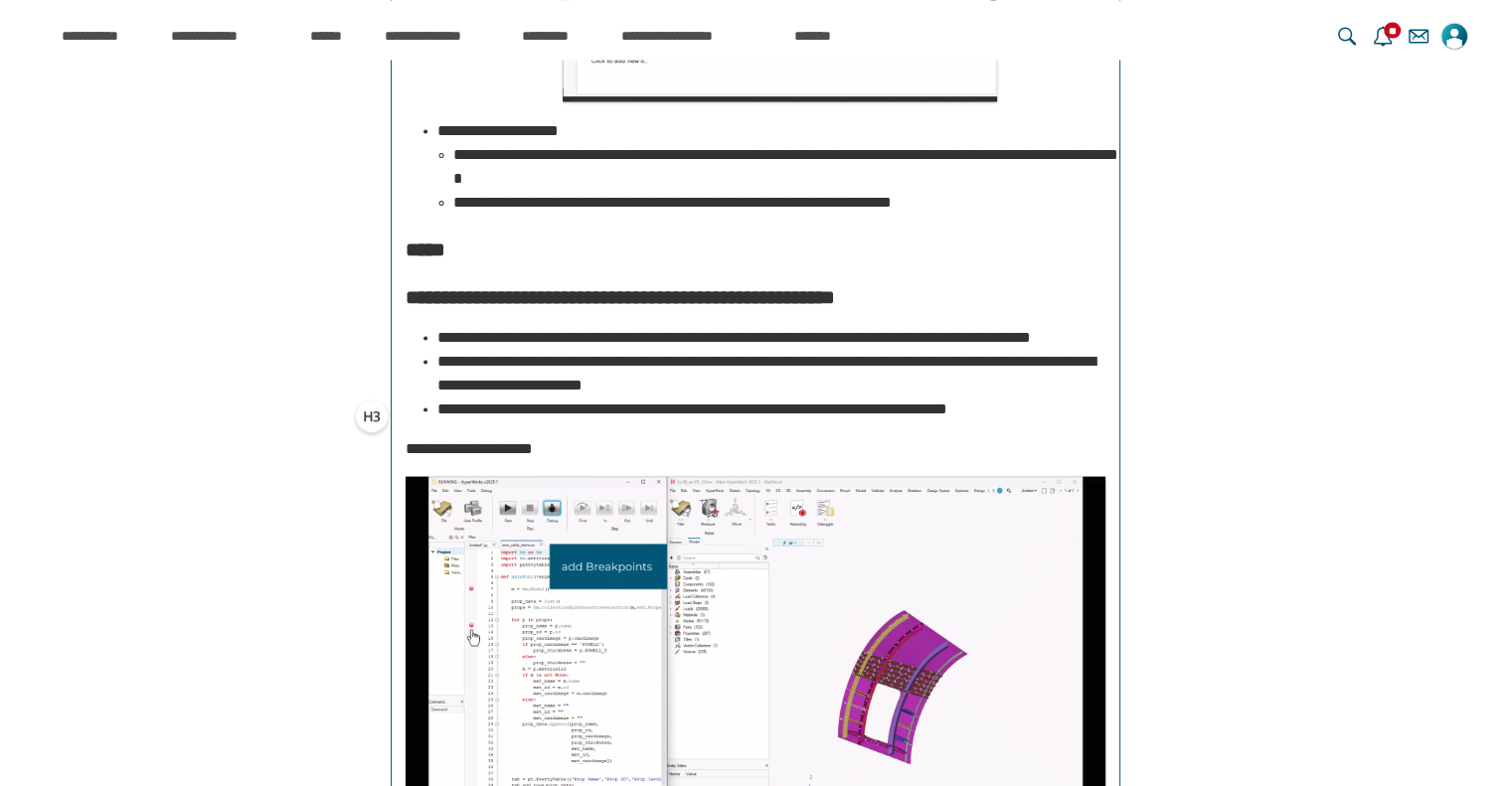 click on "**********" at bounding box center [372, 416] 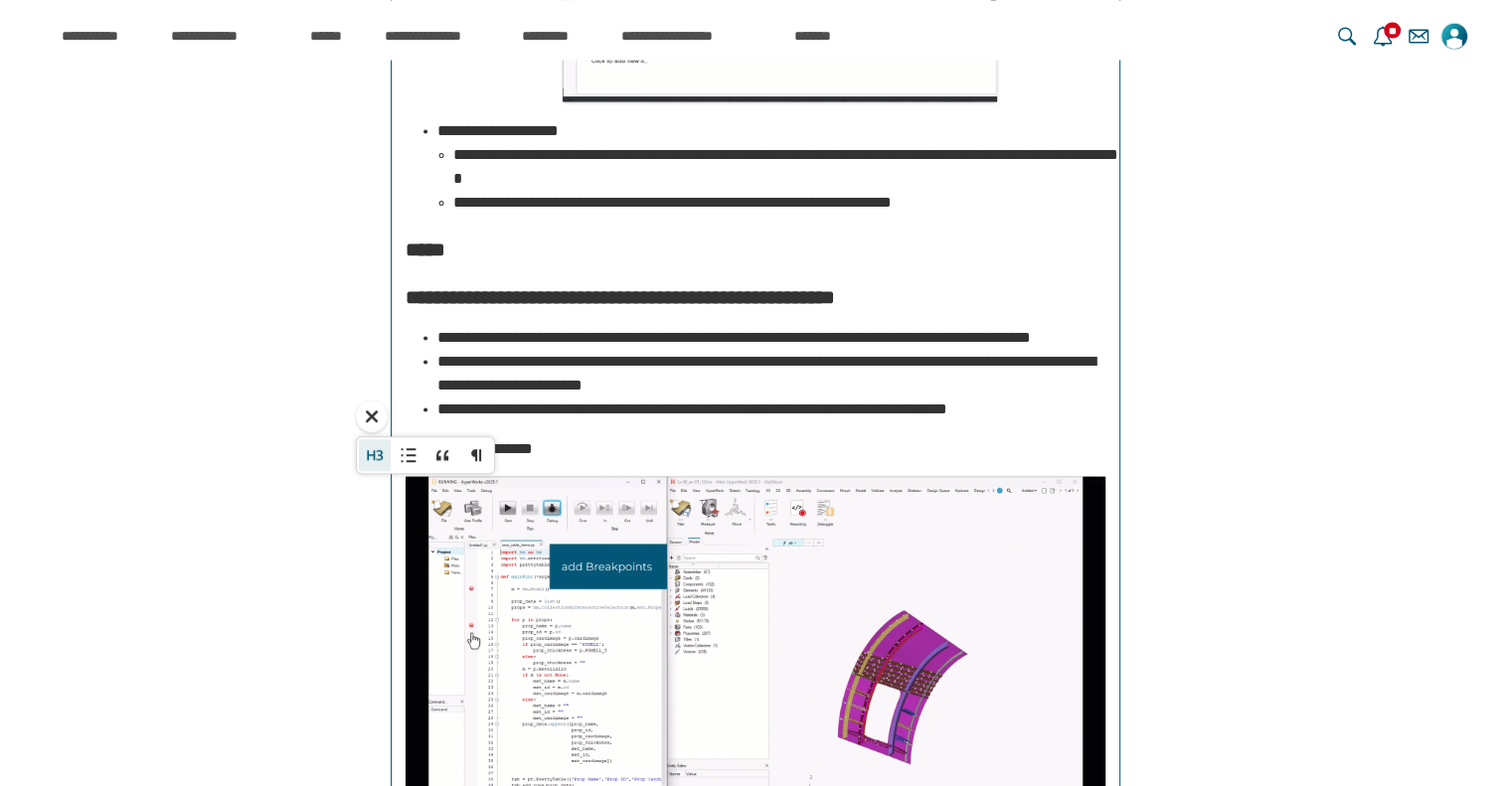 click on "**" at bounding box center [375, 455] 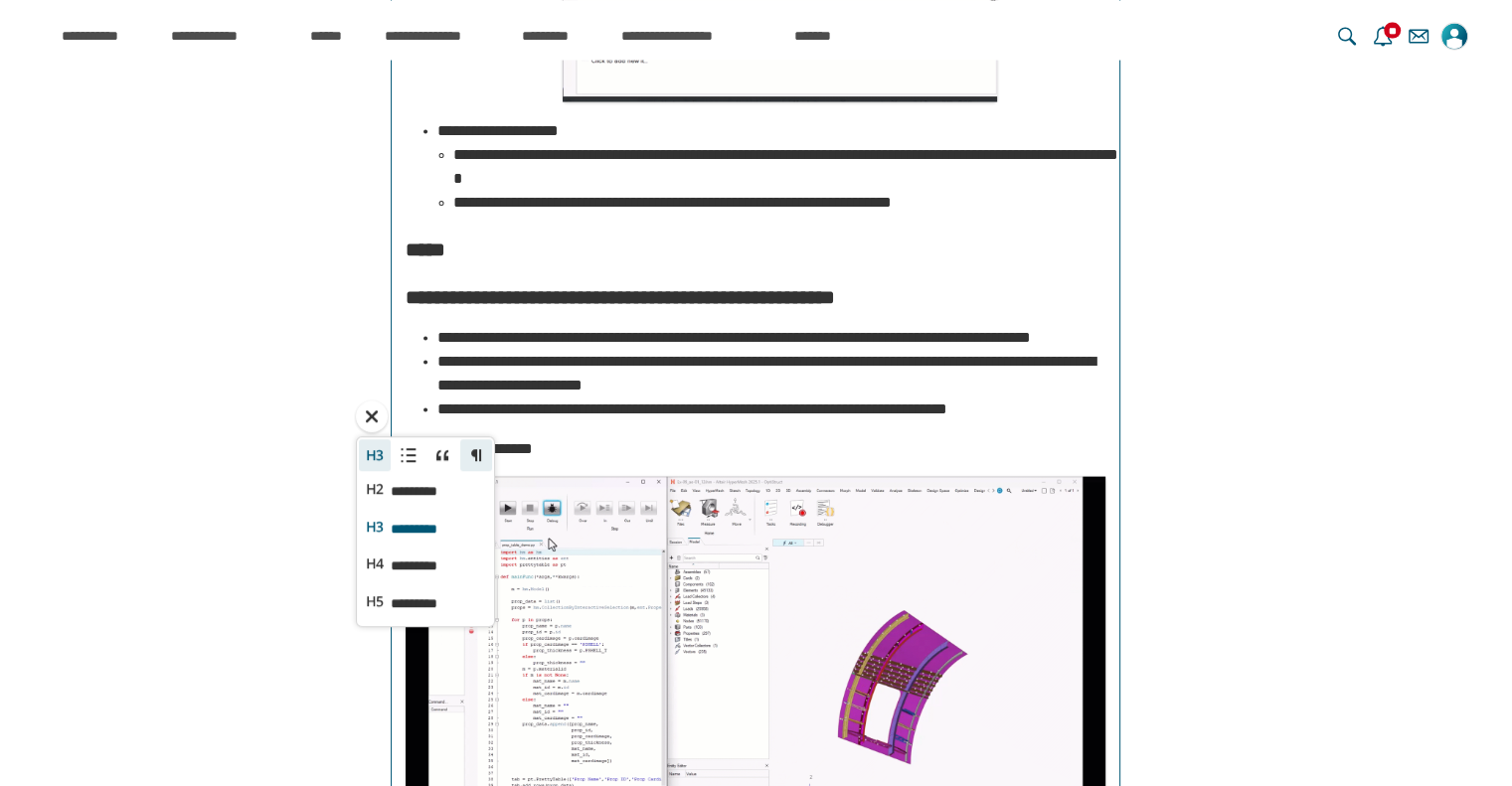 click on "*********" at bounding box center (476, 455) 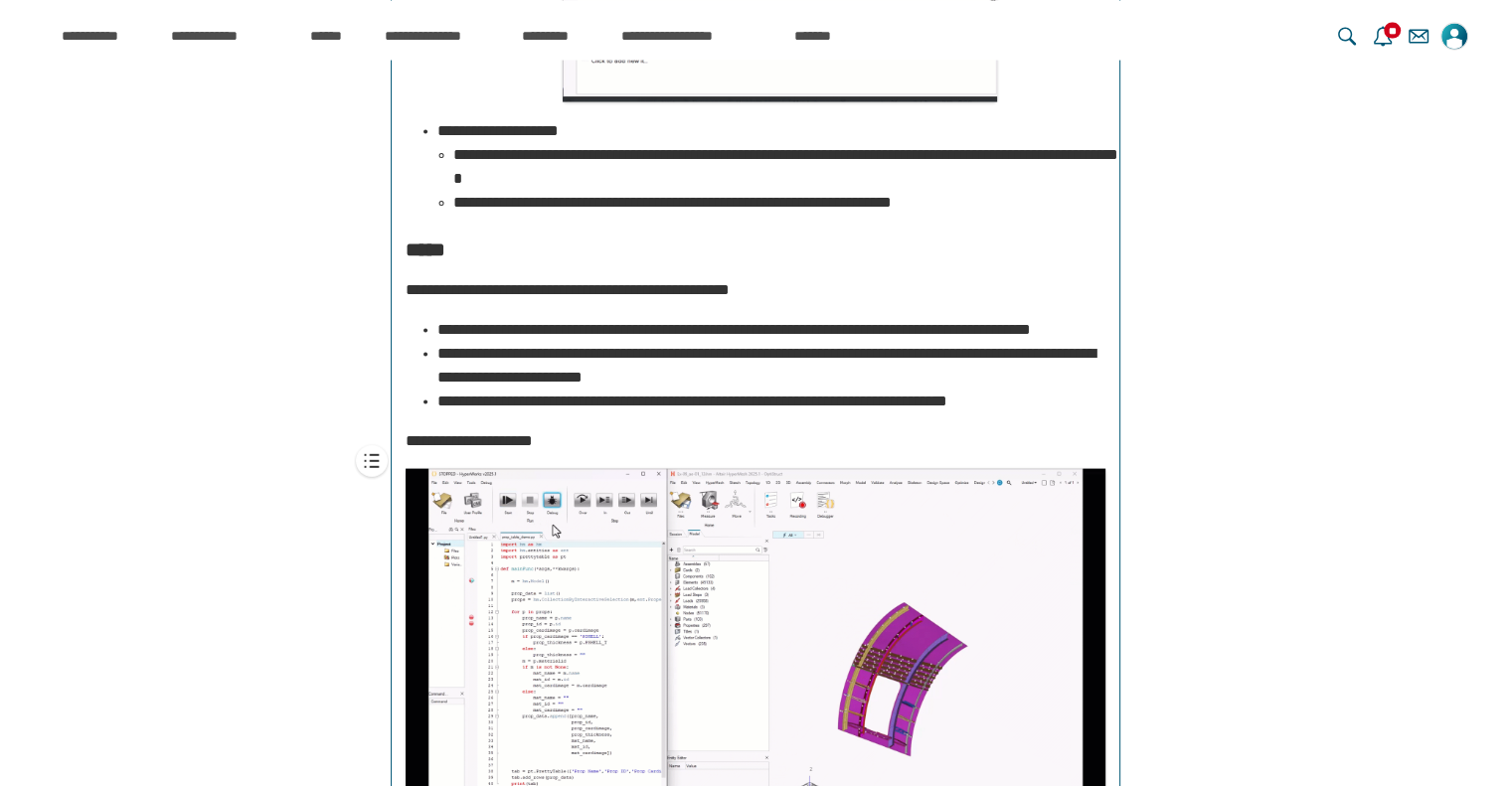 scroll, scrollTop: 17895, scrollLeft: 0, axis: vertical 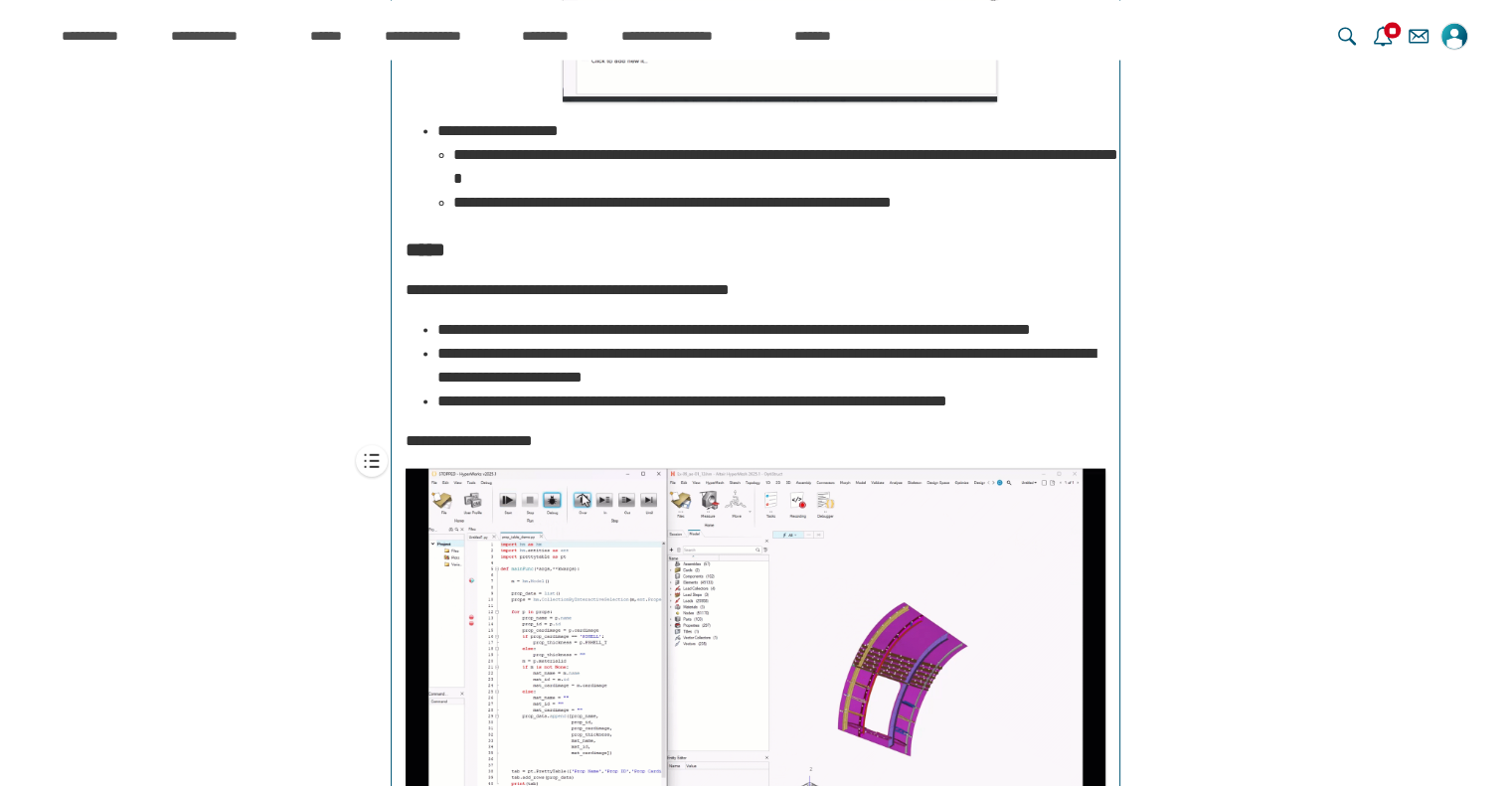 click on "**********" at bounding box center [771, 330] 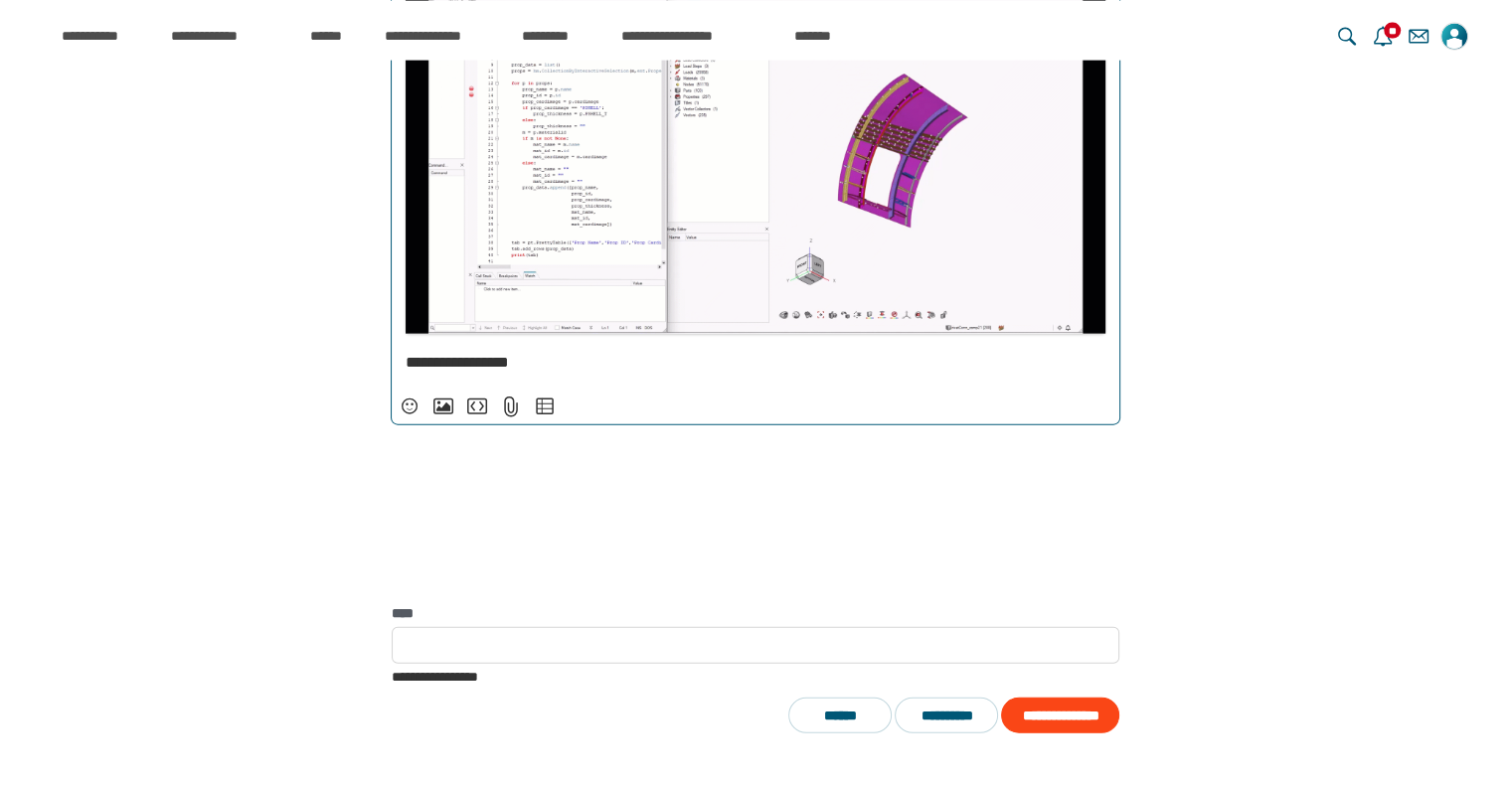 scroll, scrollTop: 4639, scrollLeft: 0, axis: vertical 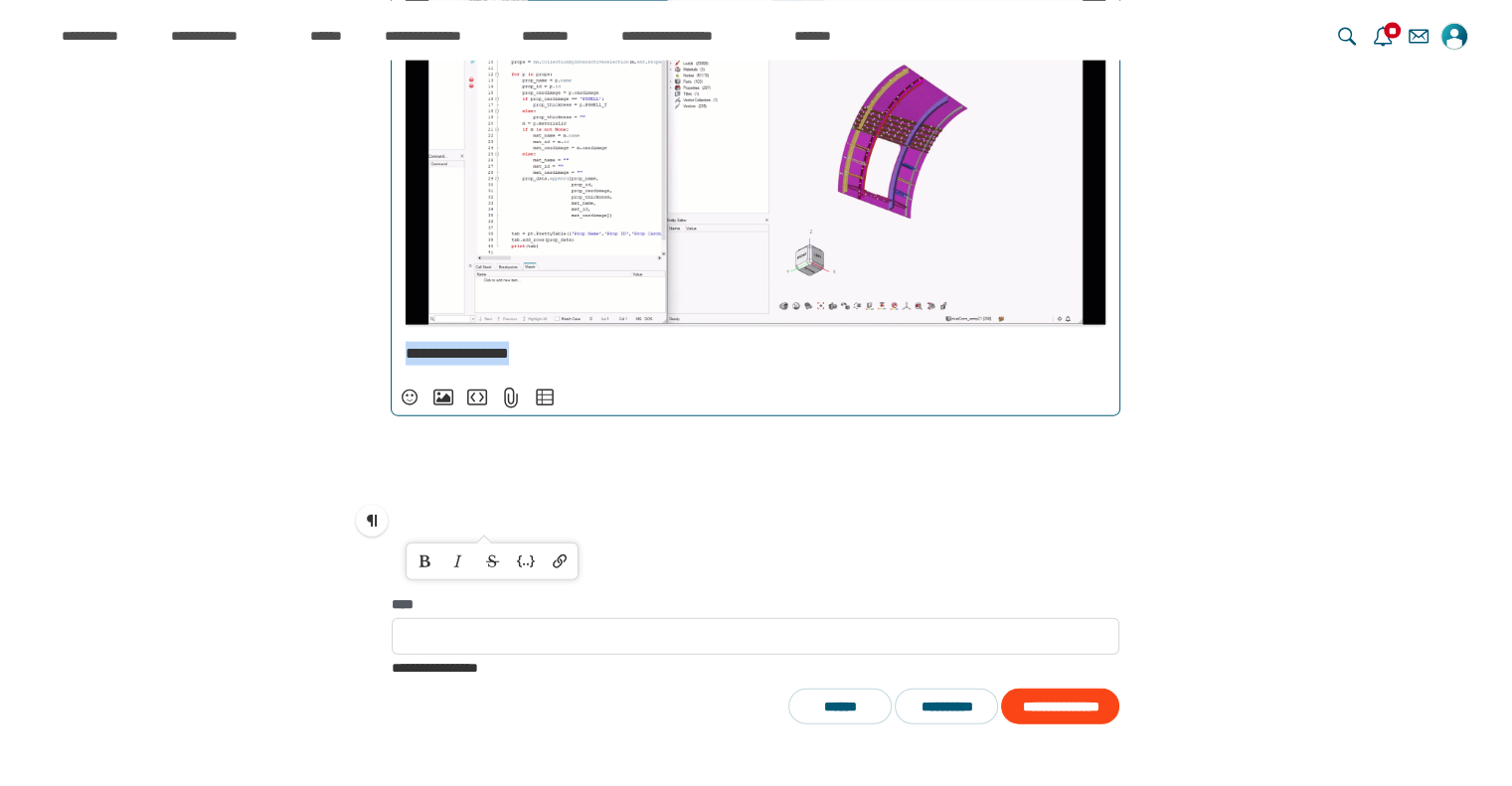 drag, startPoint x: 565, startPoint y: 525, endPoint x: 402, endPoint y: 520, distance: 163.0767 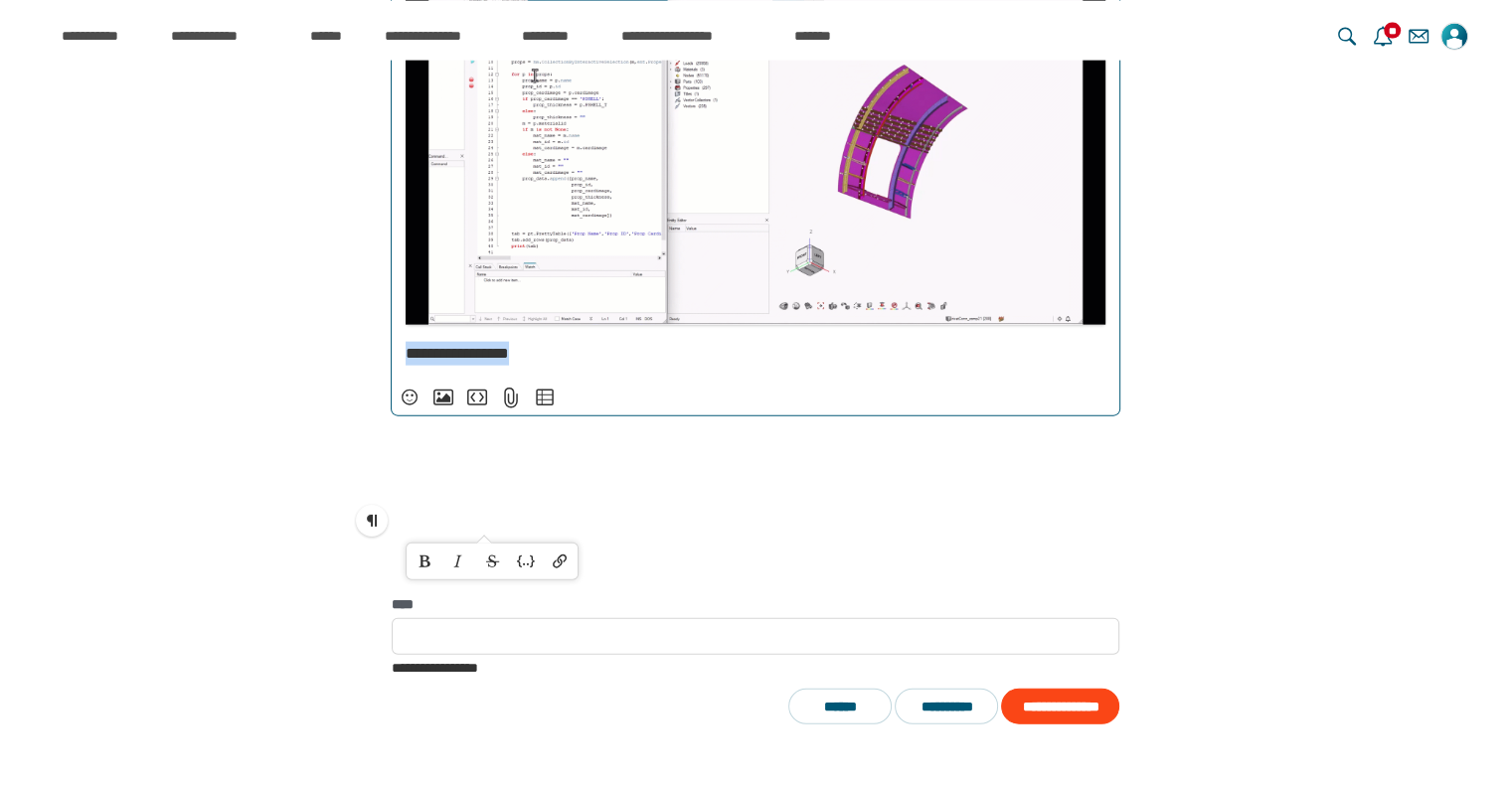 click on "**********" at bounding box center (756, -1785) 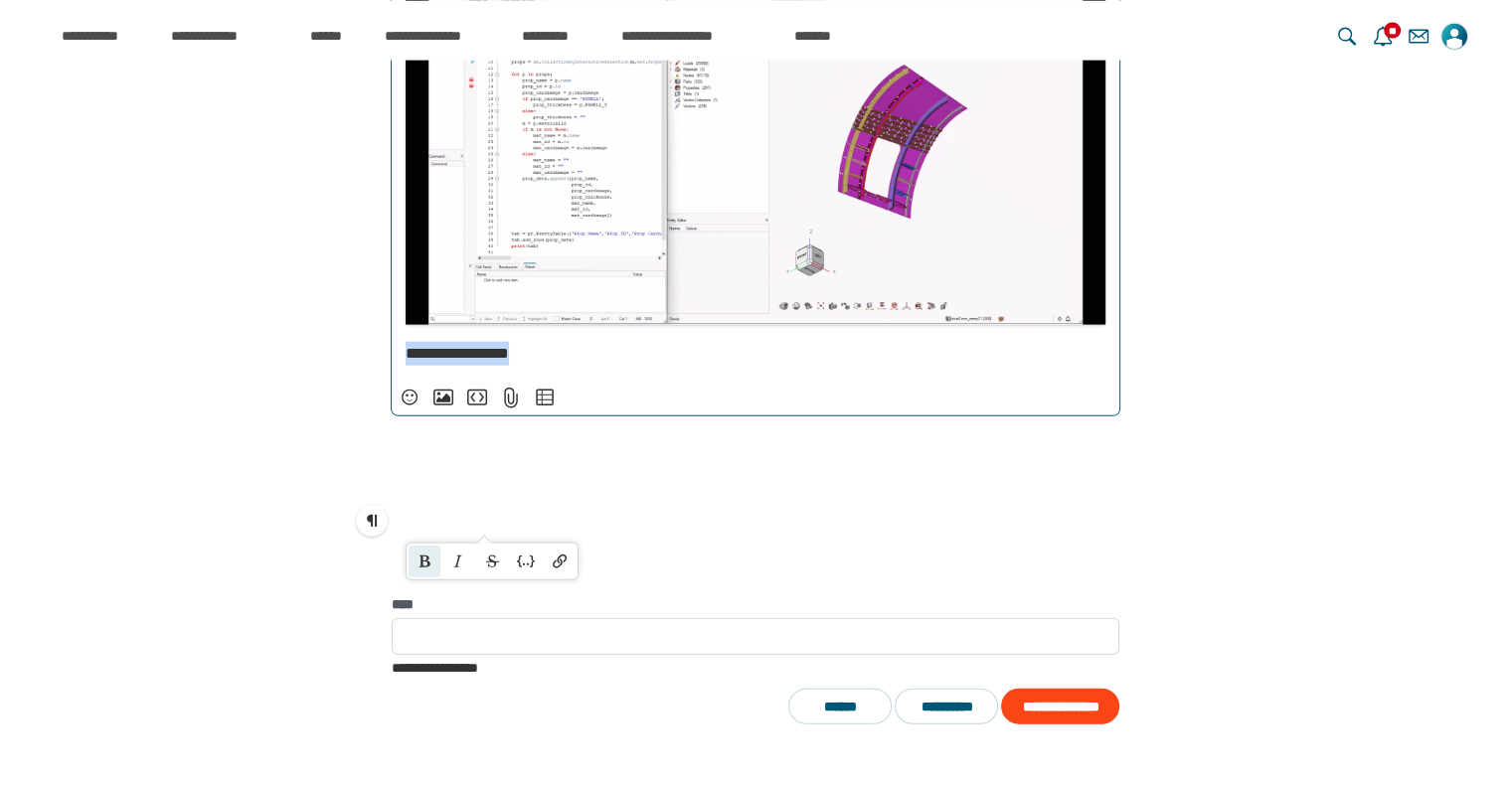 click on "****" at bounding box center [424, 561] 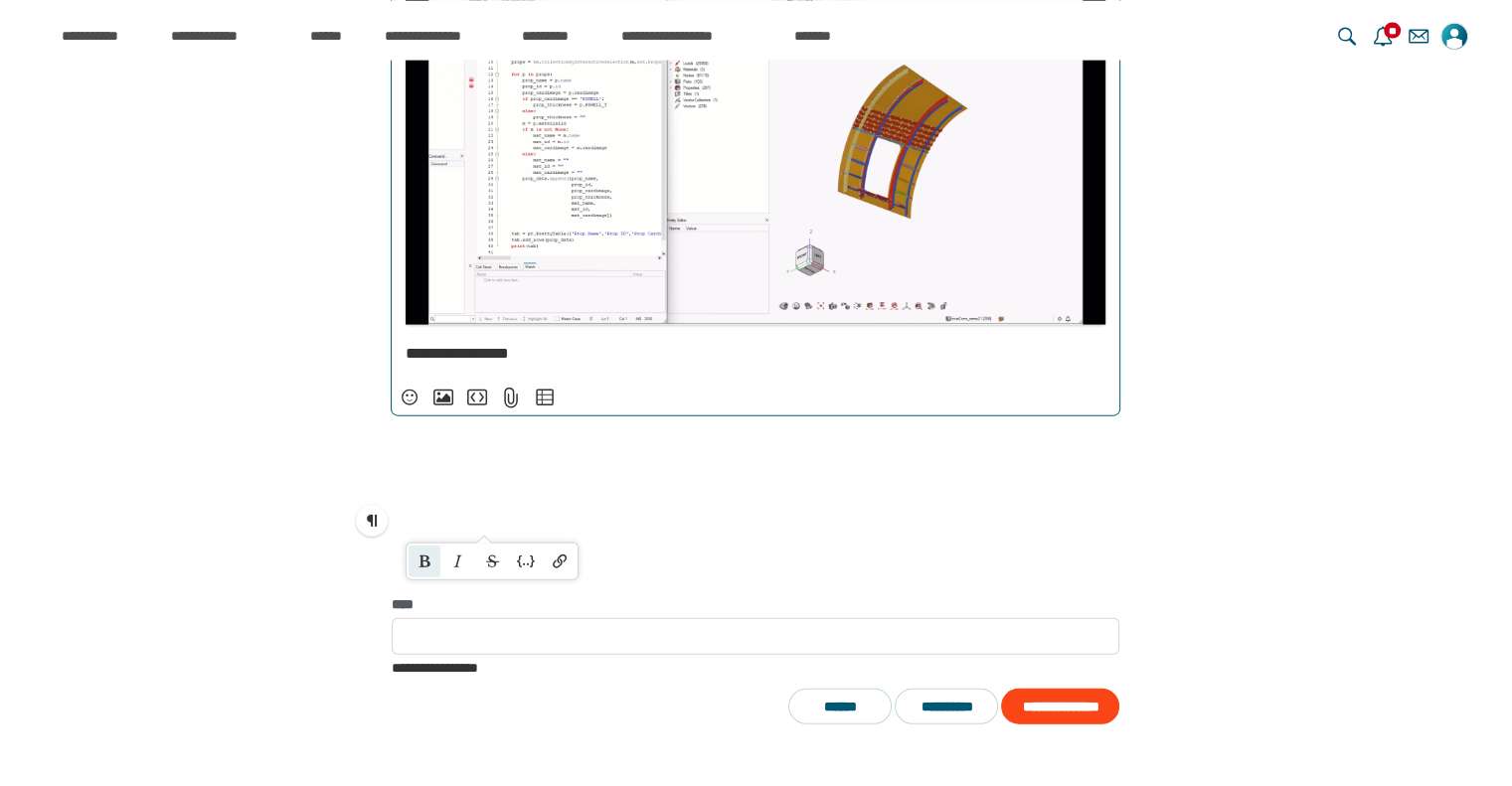 scroll, scrollTop: 17914, scrollLeft: 0, axis: vertical 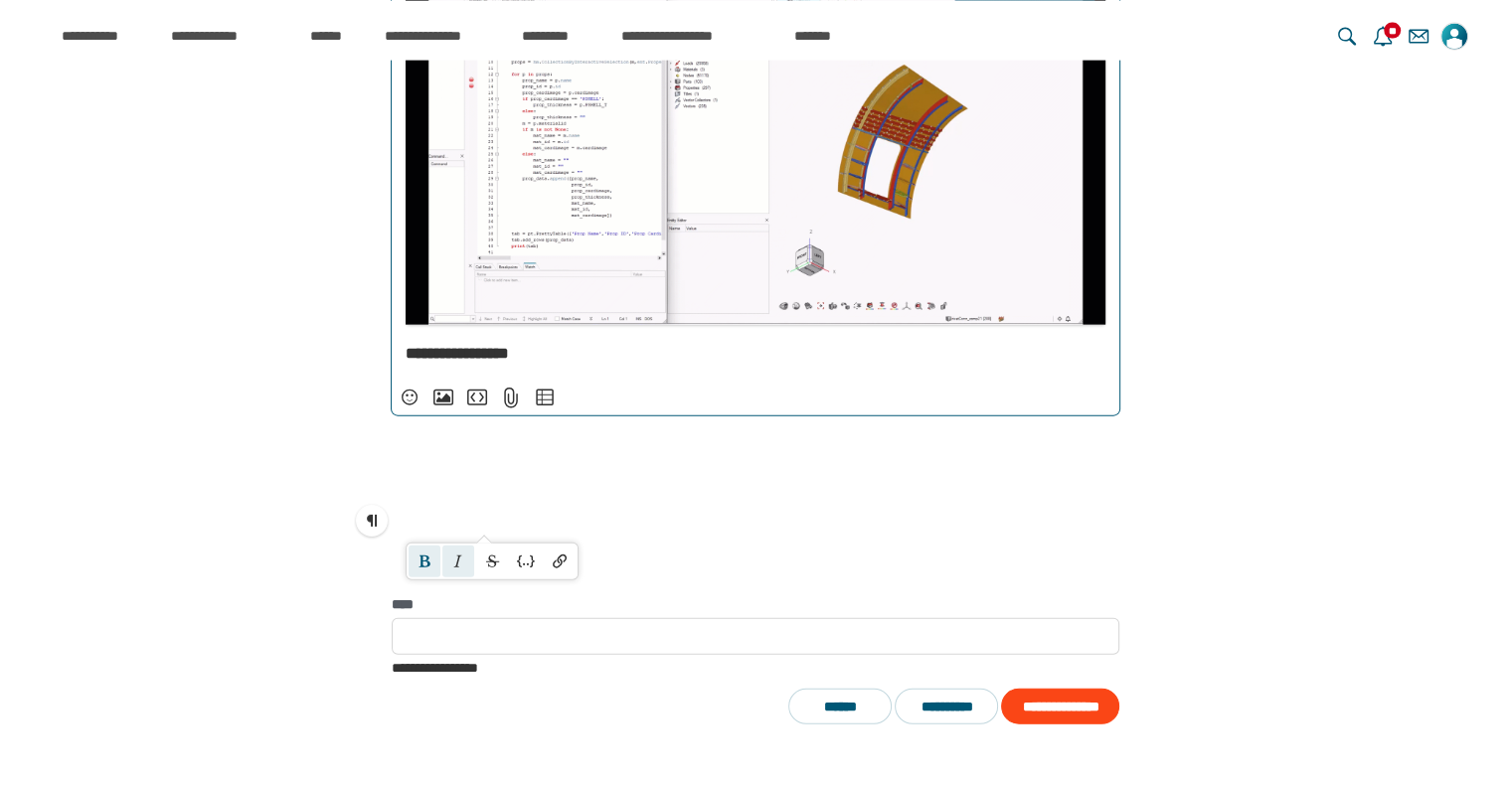 click on "******" at bounding box center (458, 561) 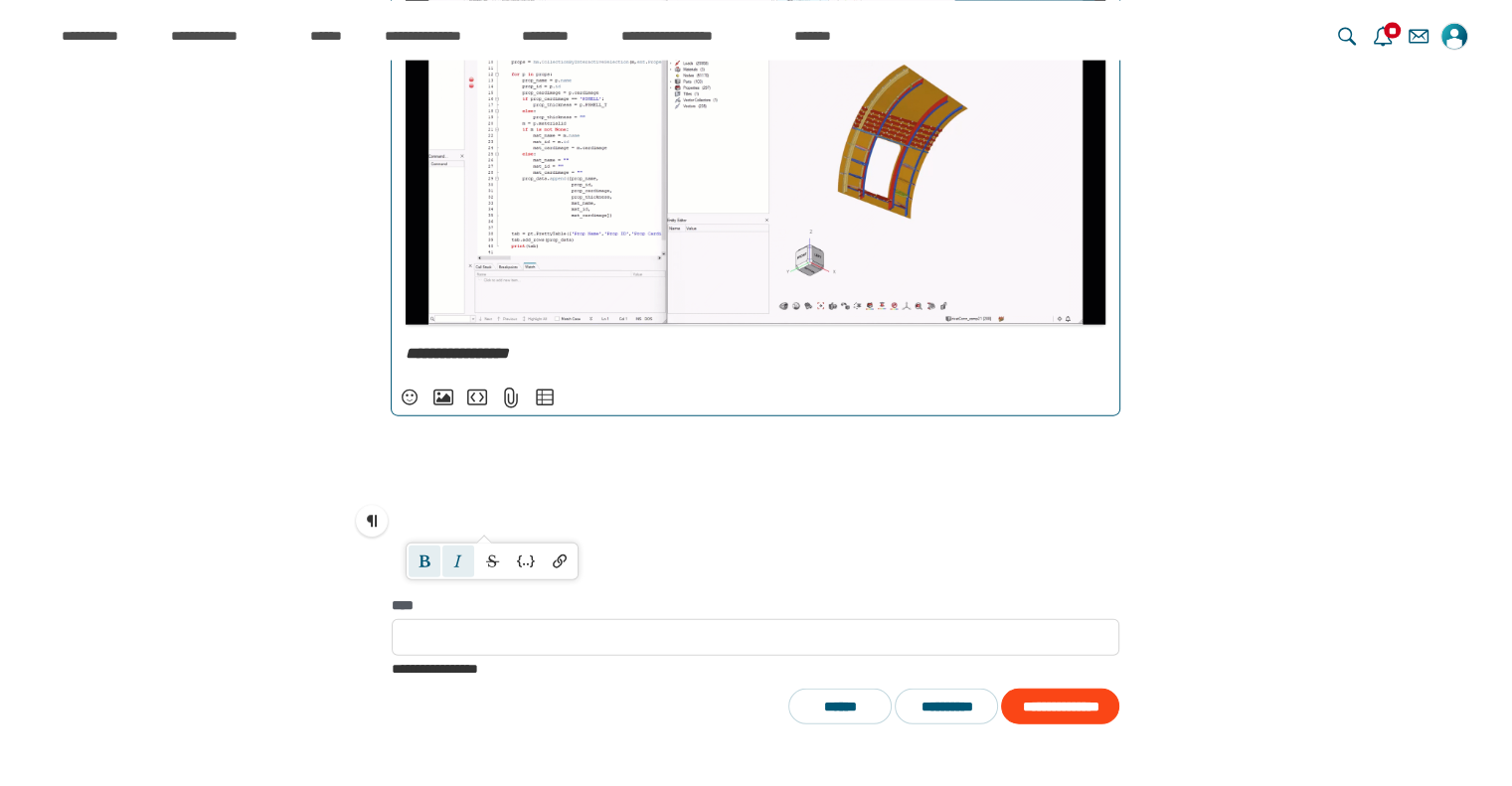 scroll, scrollTop: 17934, scrollLeft: 0, axis: vertical 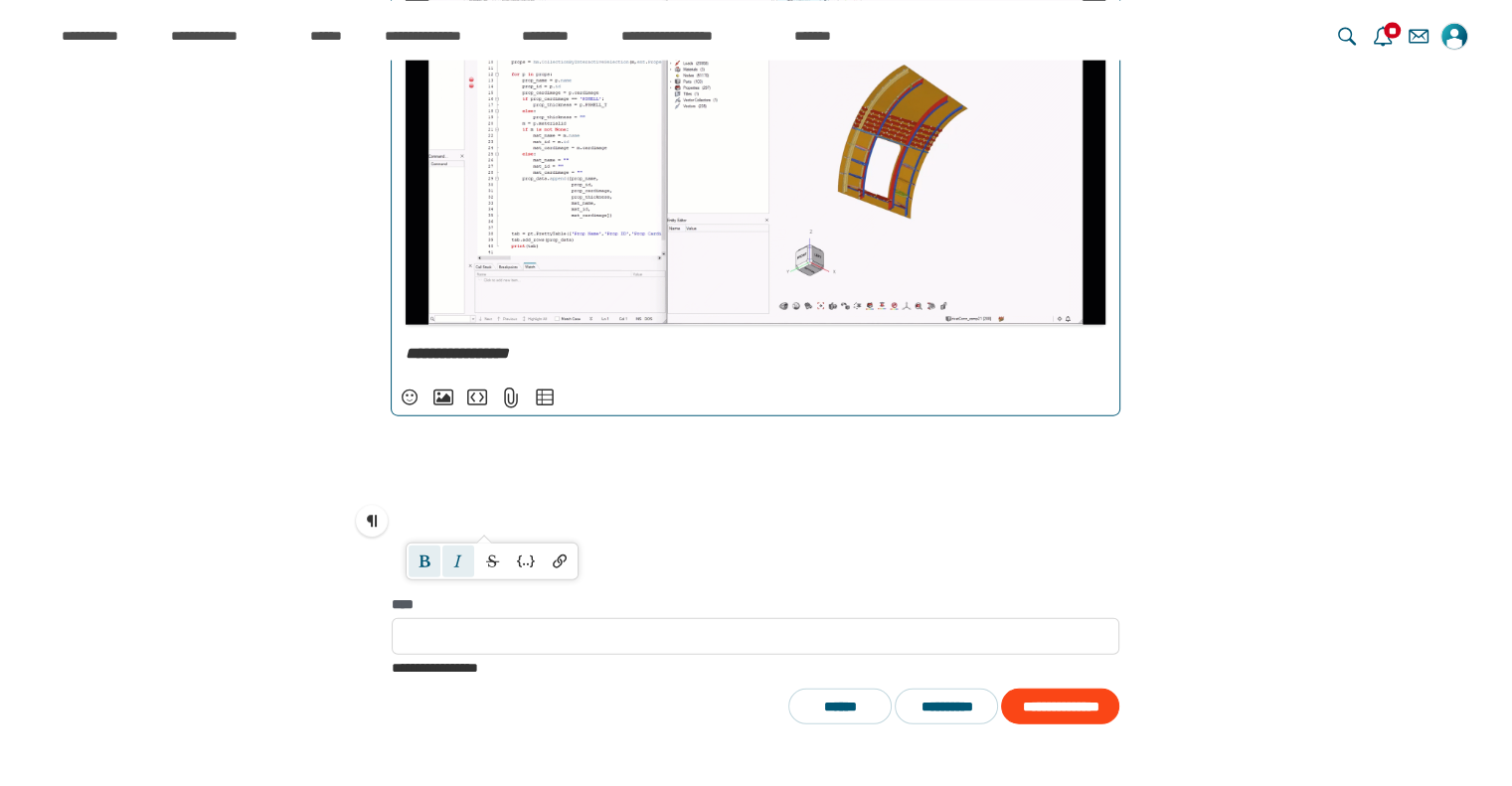 click on "**********" at bounding box center (756, -1785) 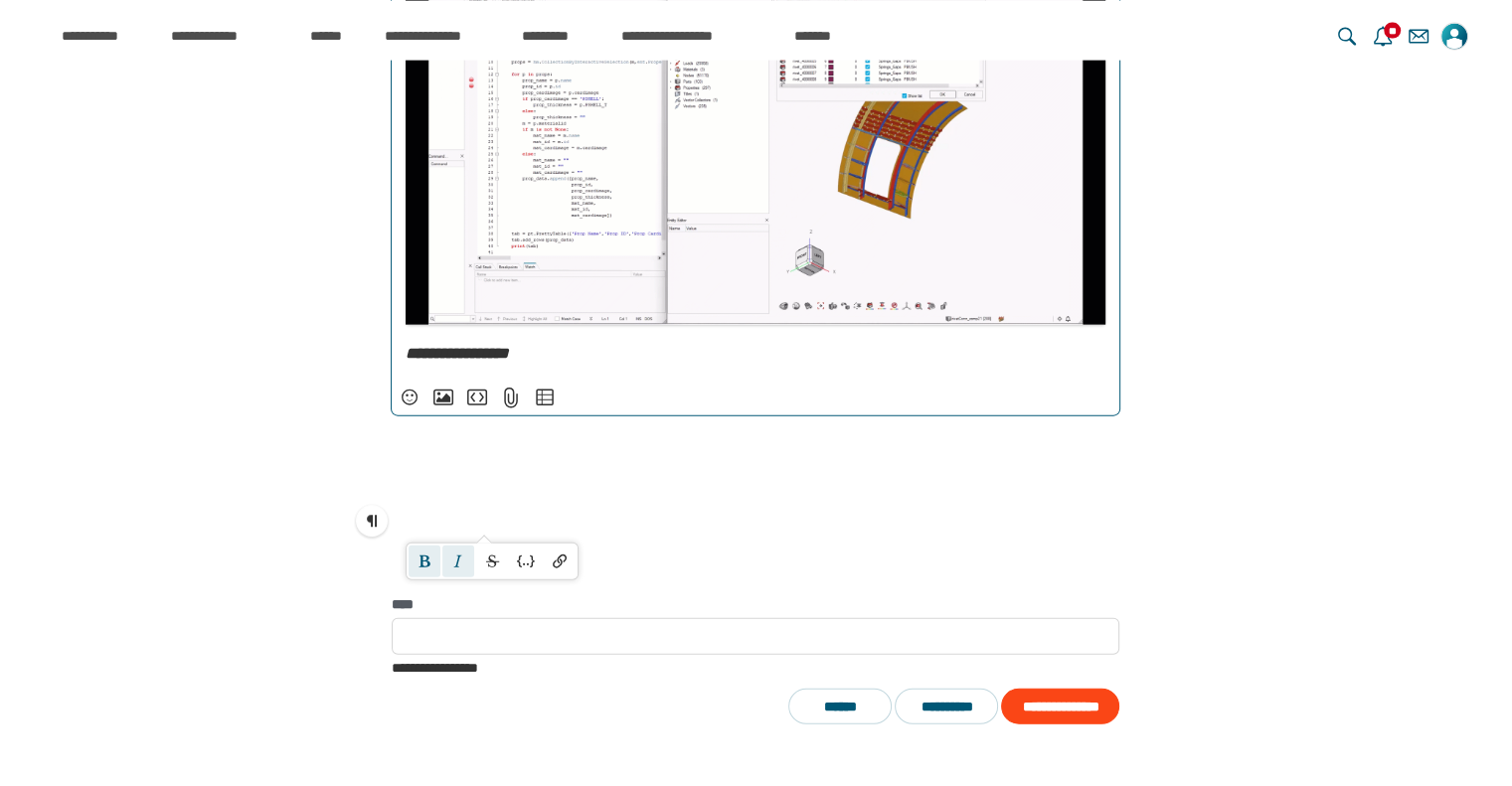 scroll, scrollTop: 17934, scrollLeft: 0, axis: vertical 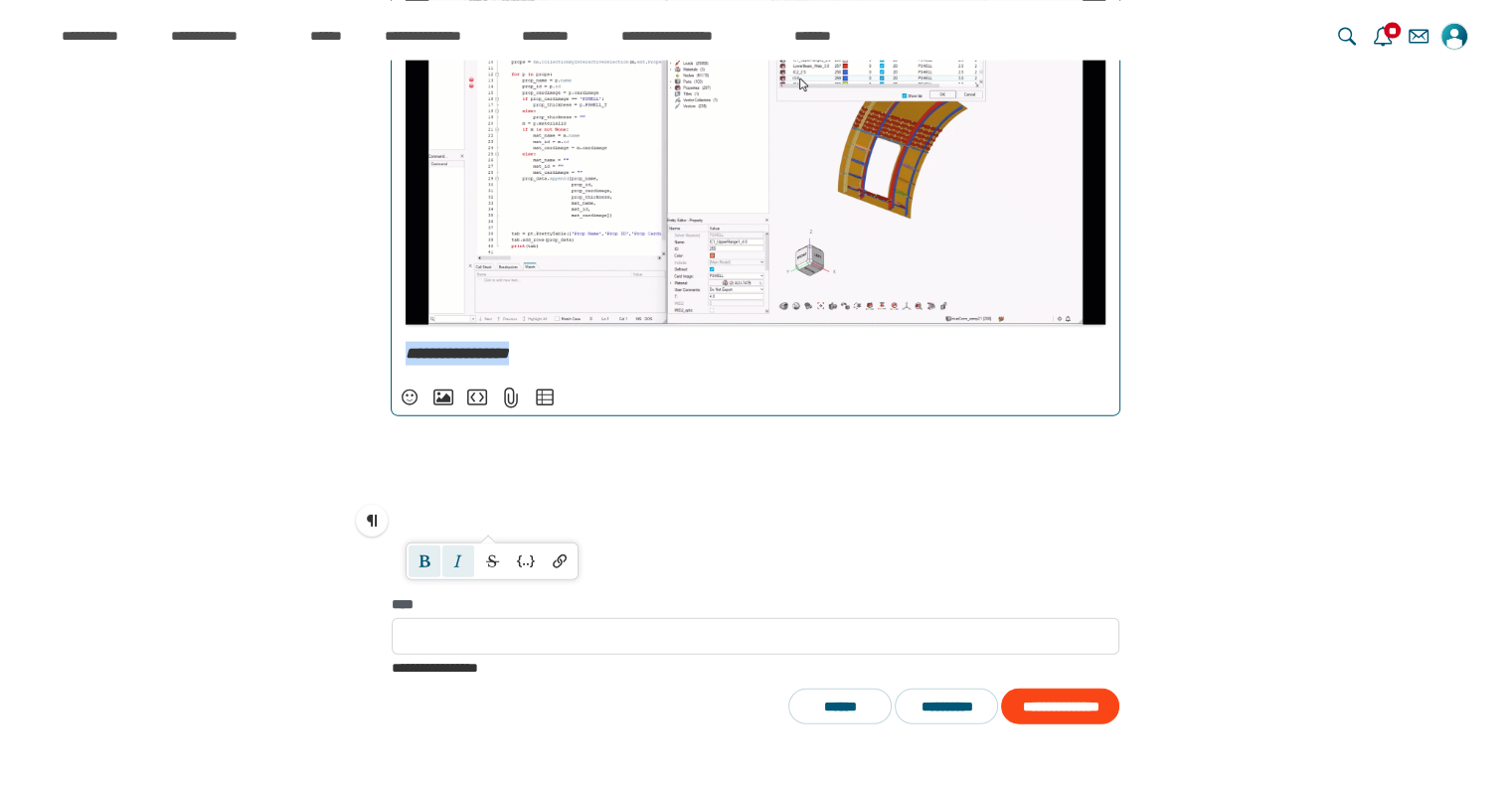 drag, startPoint x: 580, startPoint y: 518, endPoint x: 404, endPoint y: 515, distance: 176.02557 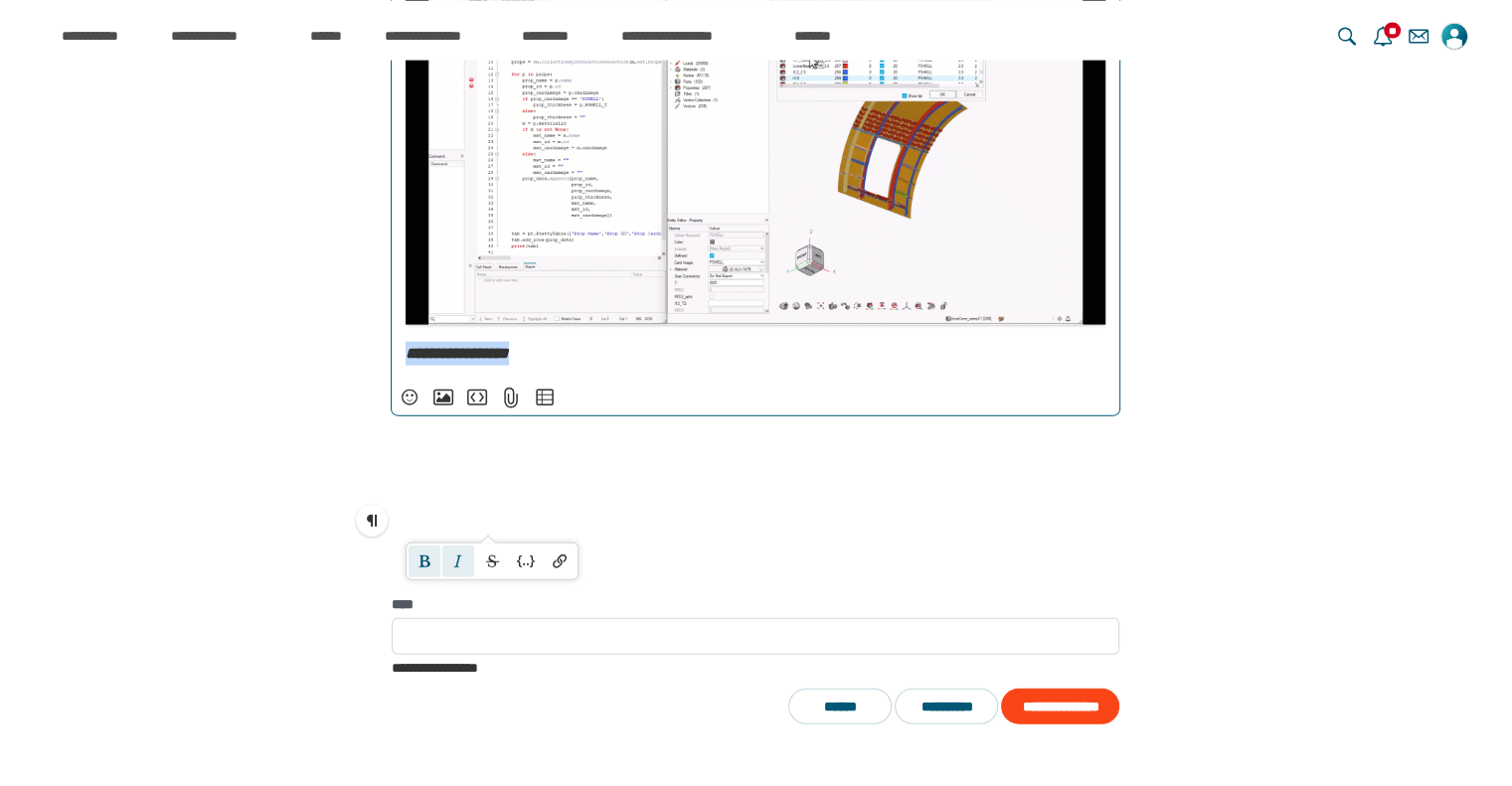 click on "**********" at bounding box center (756, -1785) 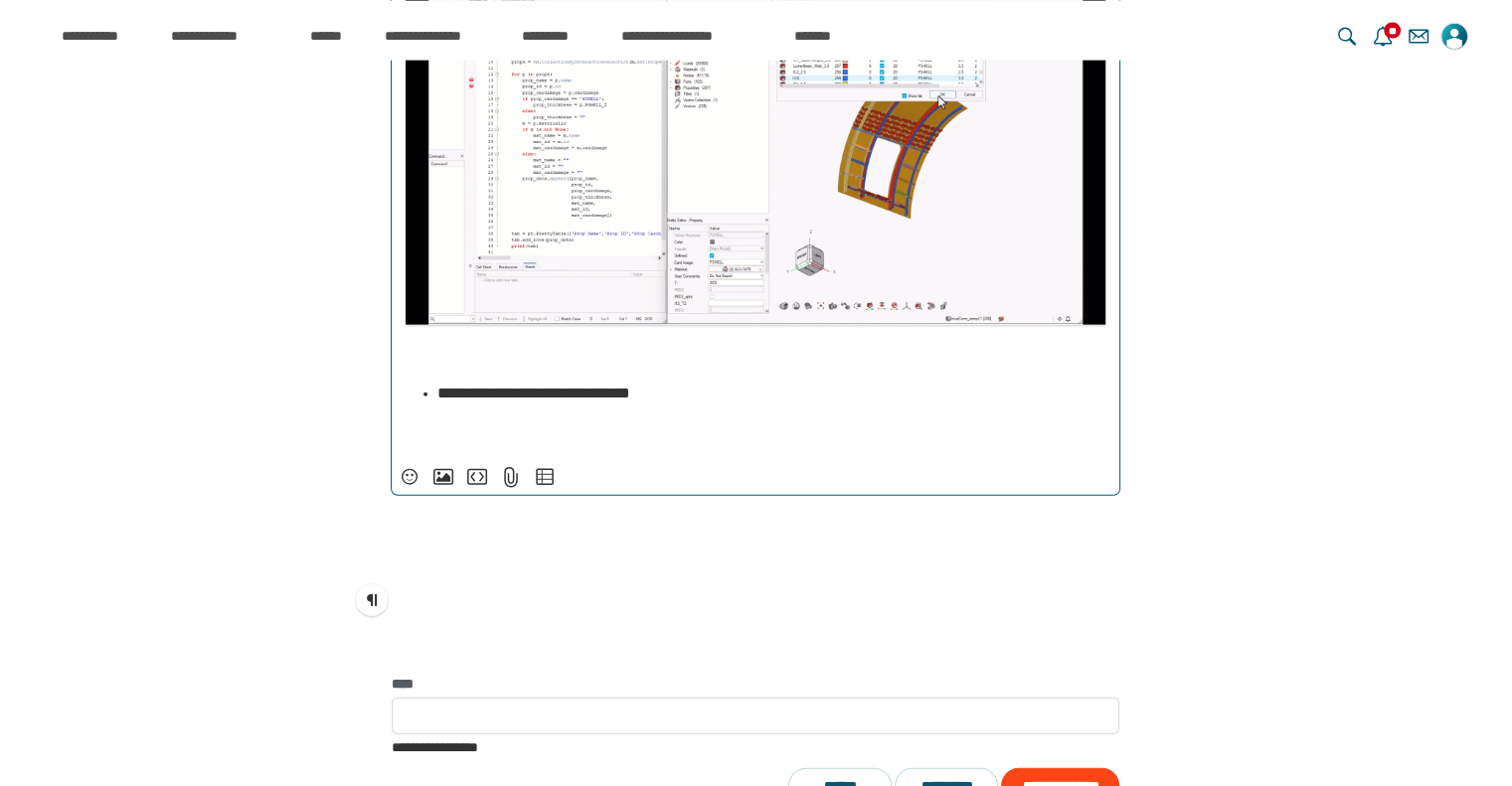 scroll, scrollTop: 18220, scrollLeft: 0, axis: vertical 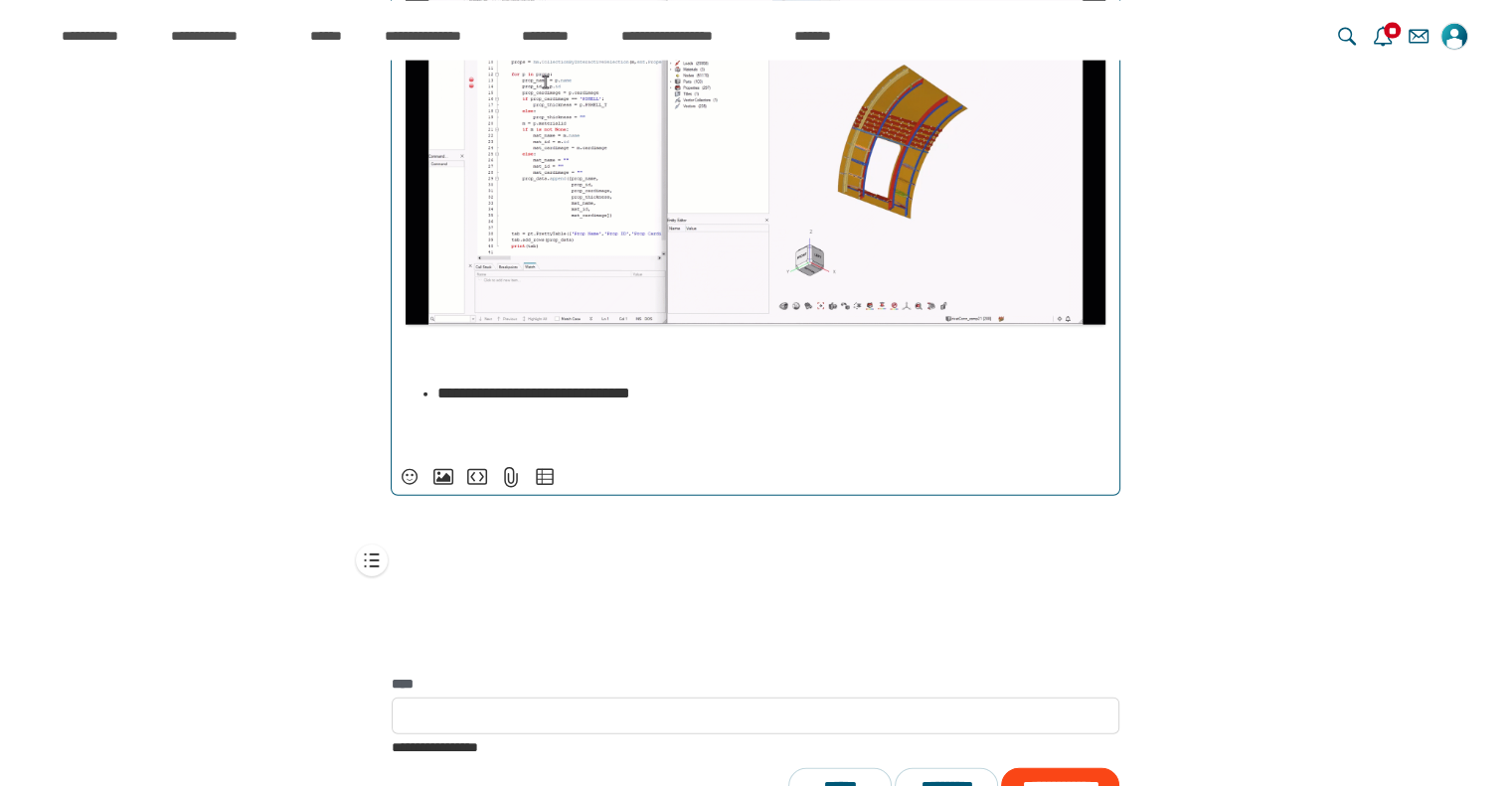 click on "**********" at bounding box center [534, 393] 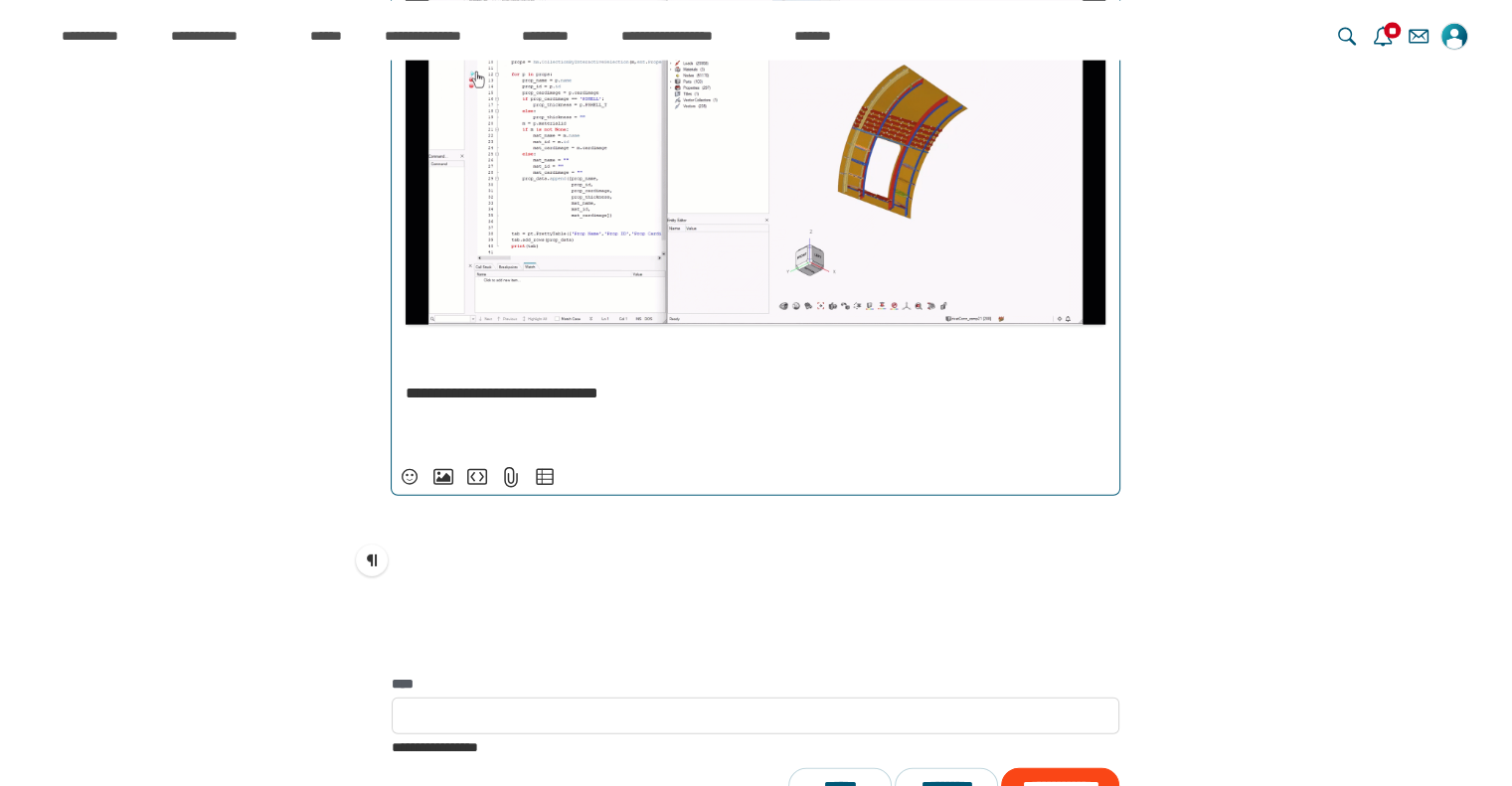scroll, scrollTop: 18086, scrollLeft: 0, axis: vertical 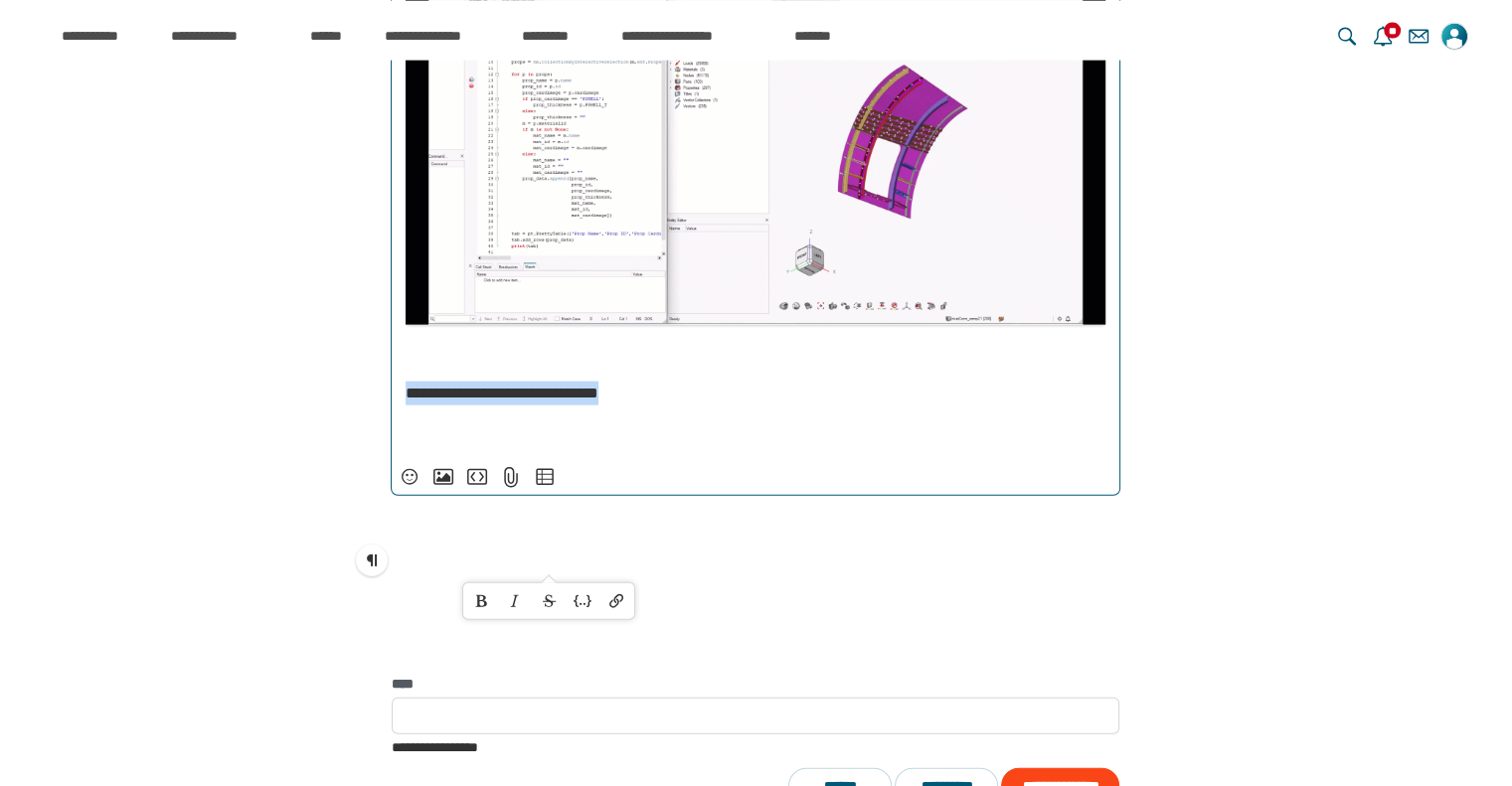 drag, startPoint x: 704, startPoint y: 558, endPoint x: 406, endPoint y: 560, distance: 298.00671 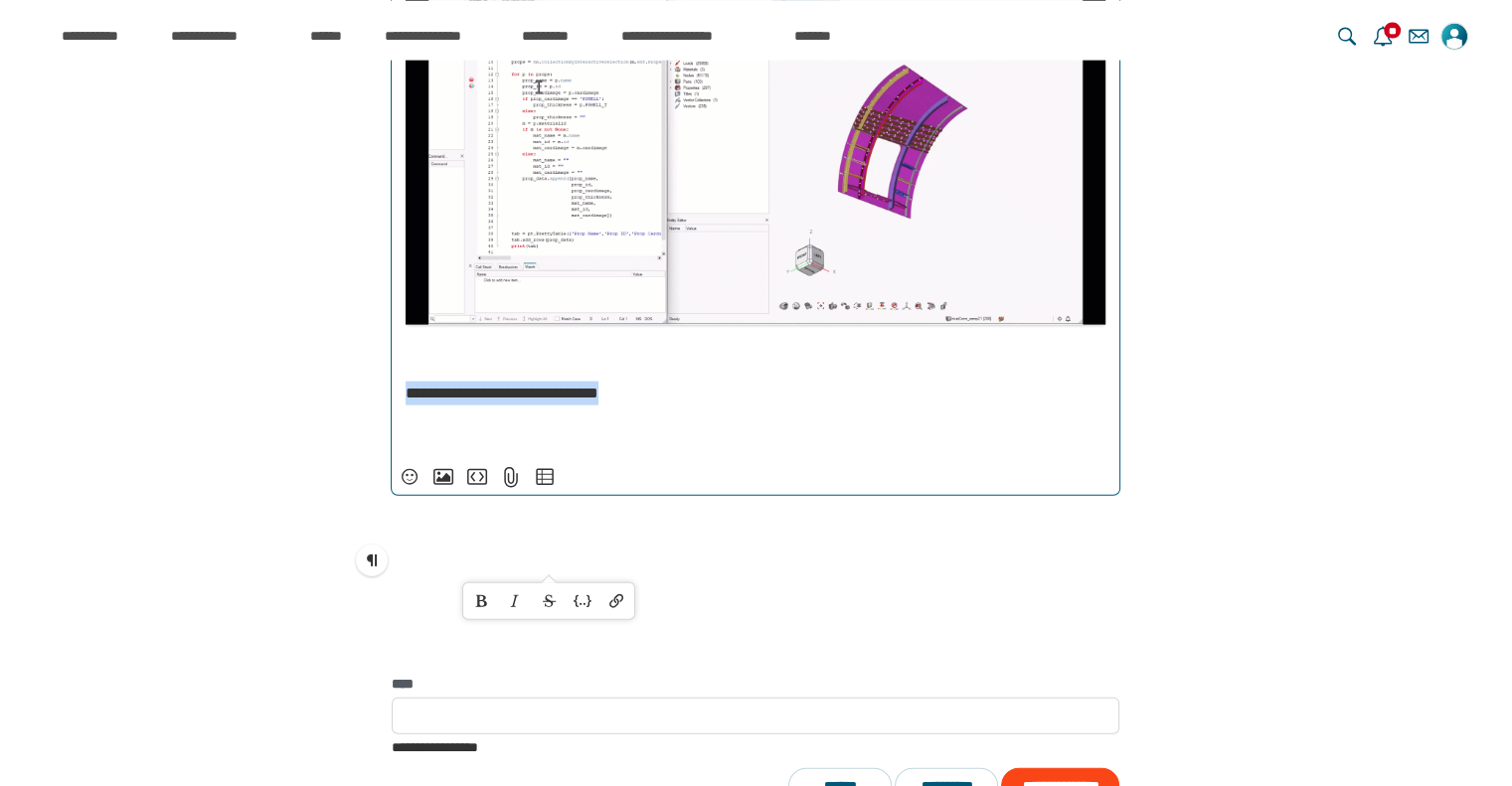 click on "**********" at bounding box center (756, 393) 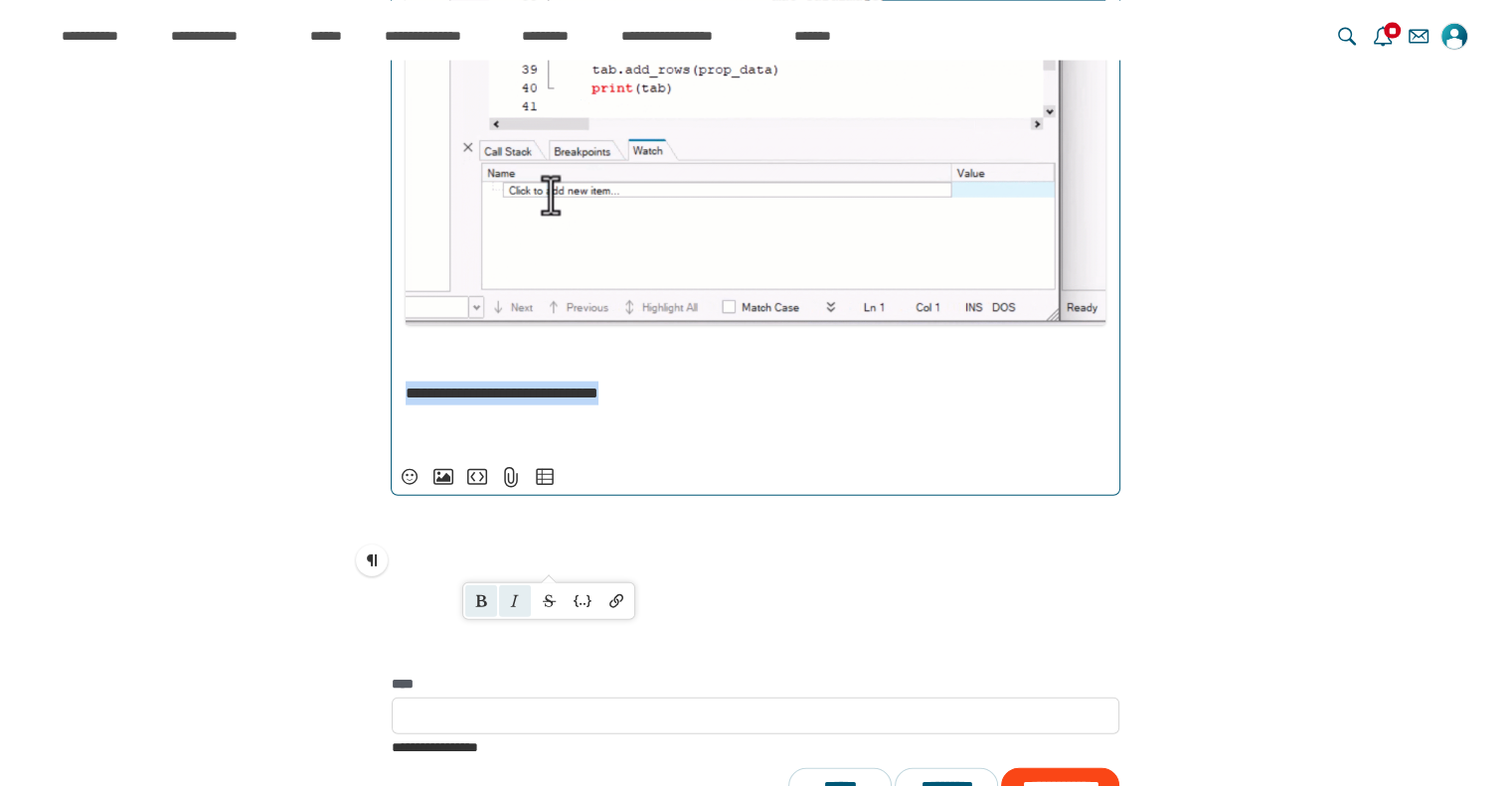 drag, startPoint x: 490, startPoint y: 594, endPoint x: 509, endPoint y: 594, distance: 19 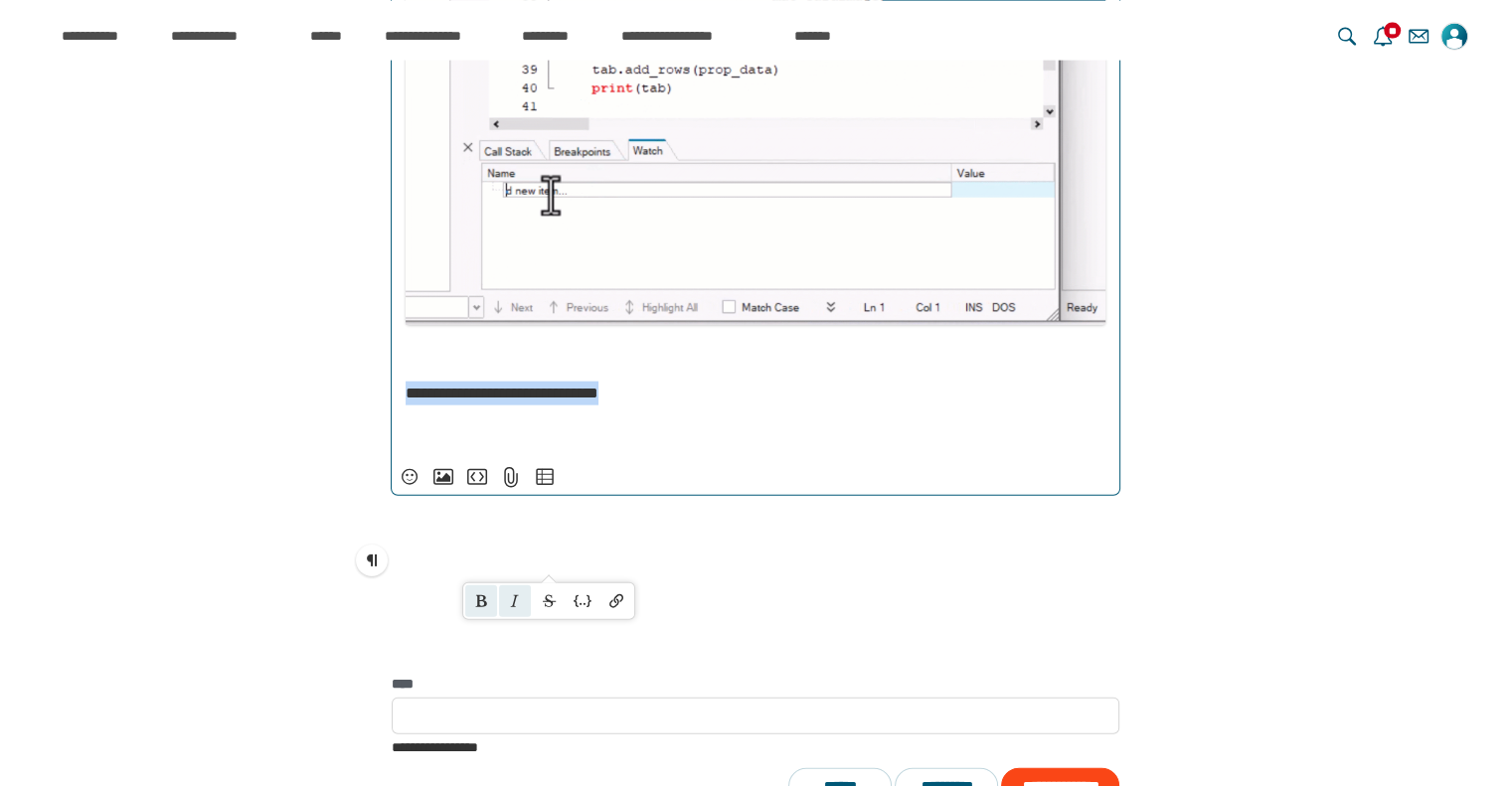 click on "**********" at bounding box center [549, 601] 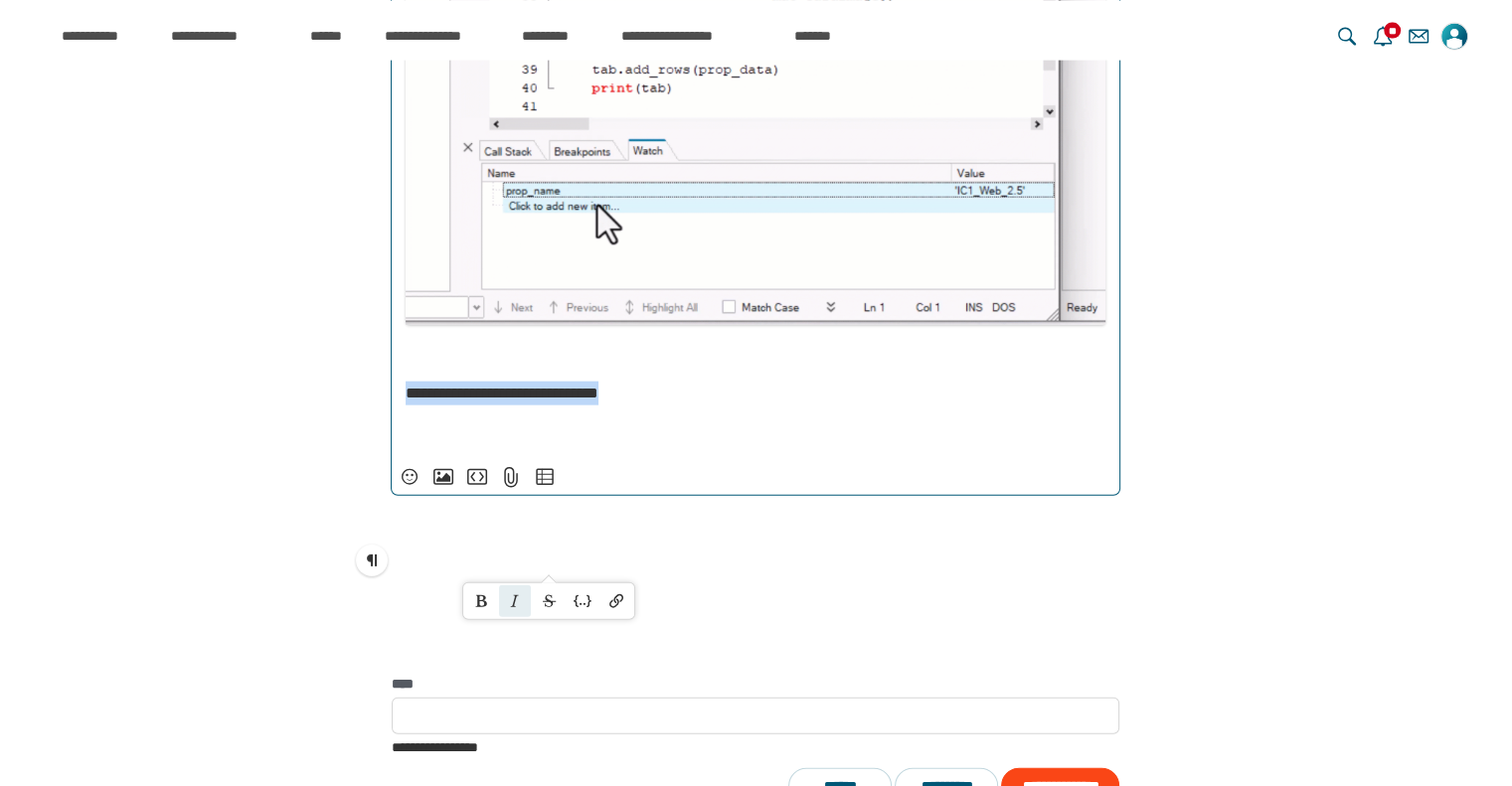 click on "******" at bounding box center (515, 601) 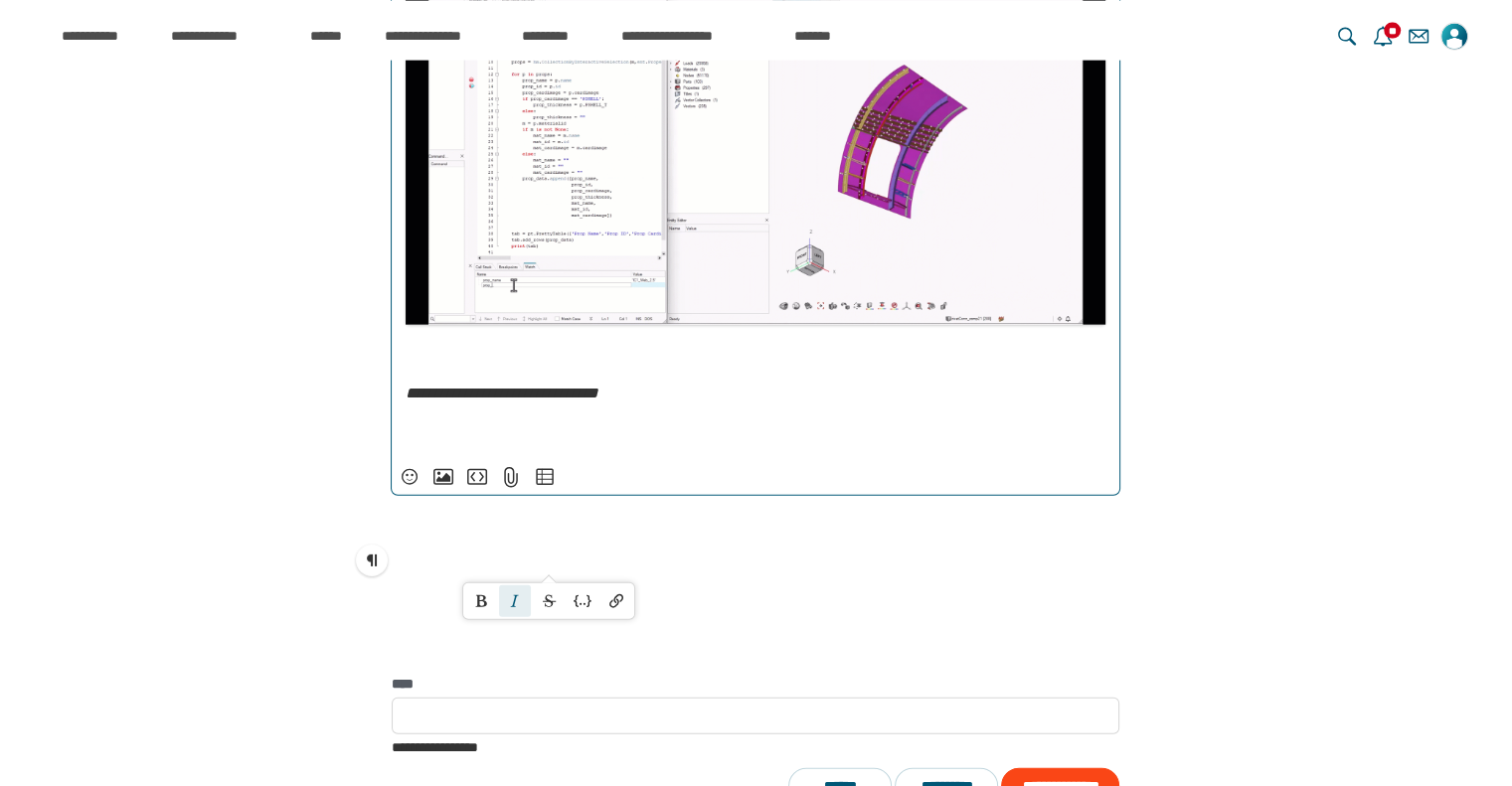 scroll, scrollTop: 18105, scrollLeft: 0, axis: vertical 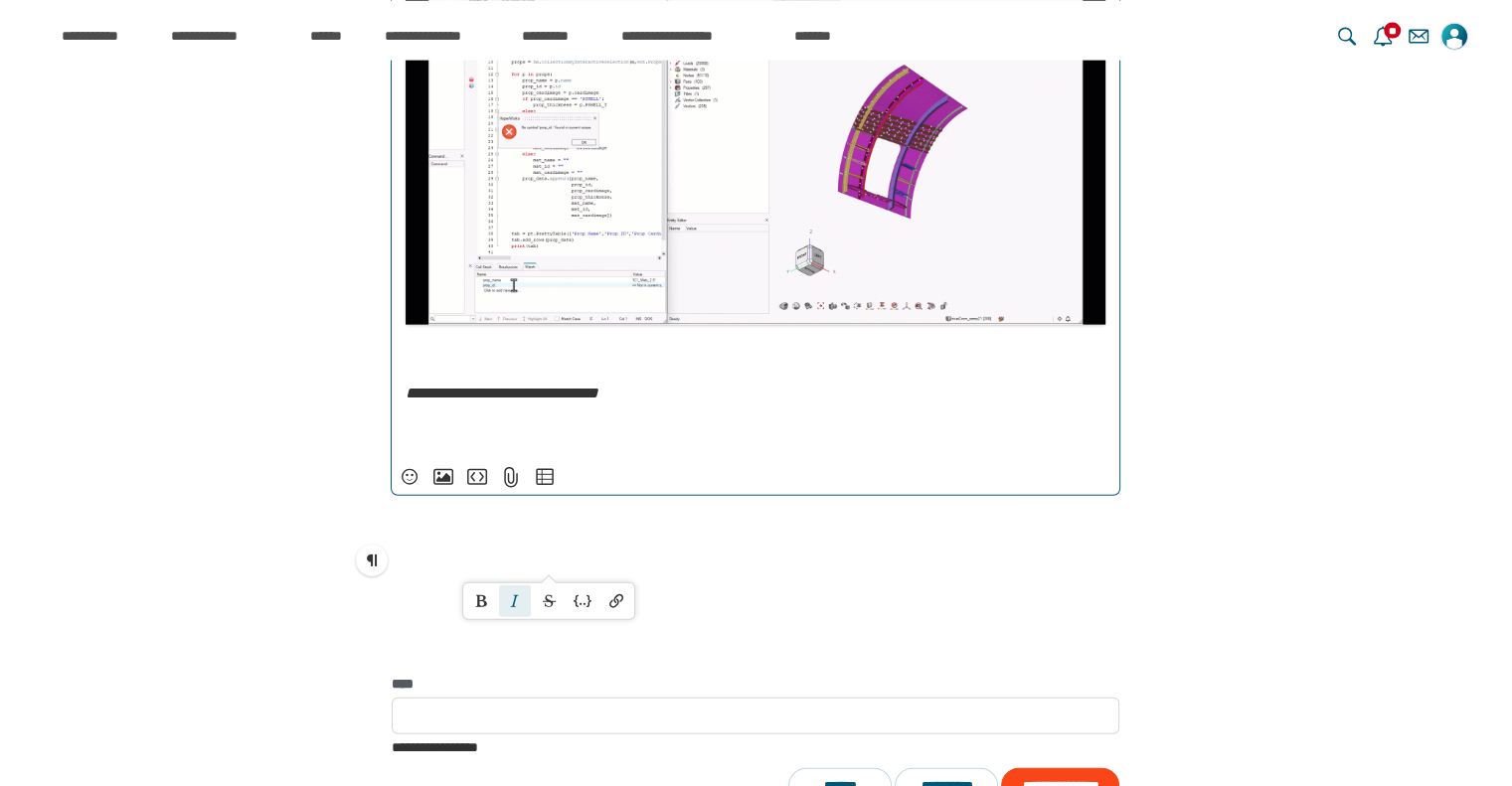 click on "**********" at bounding box center [756, -1745] 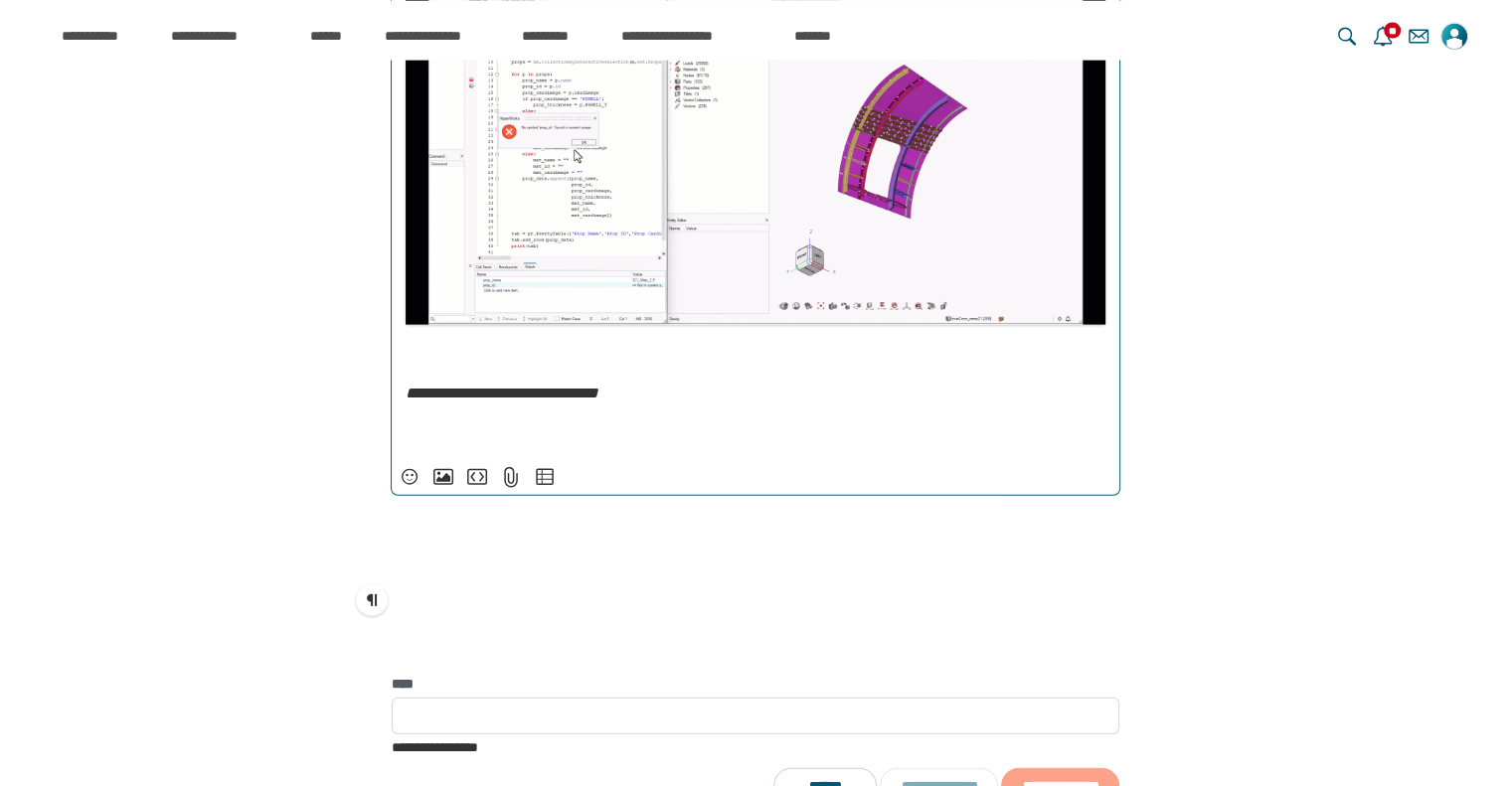 type on "**********" 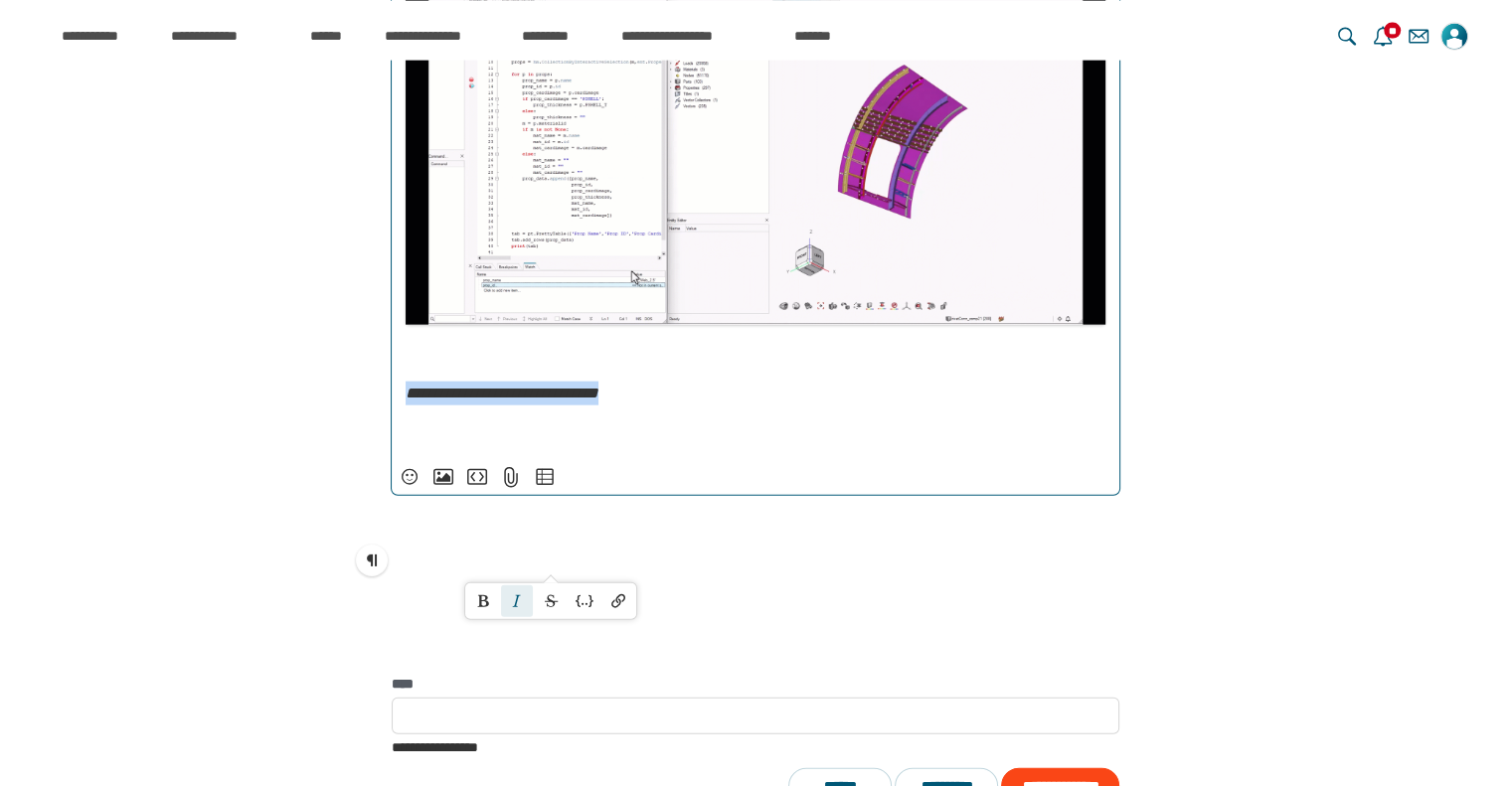 scroll, scrollTop: 18105, scrollLeft: 0, axis: vertical 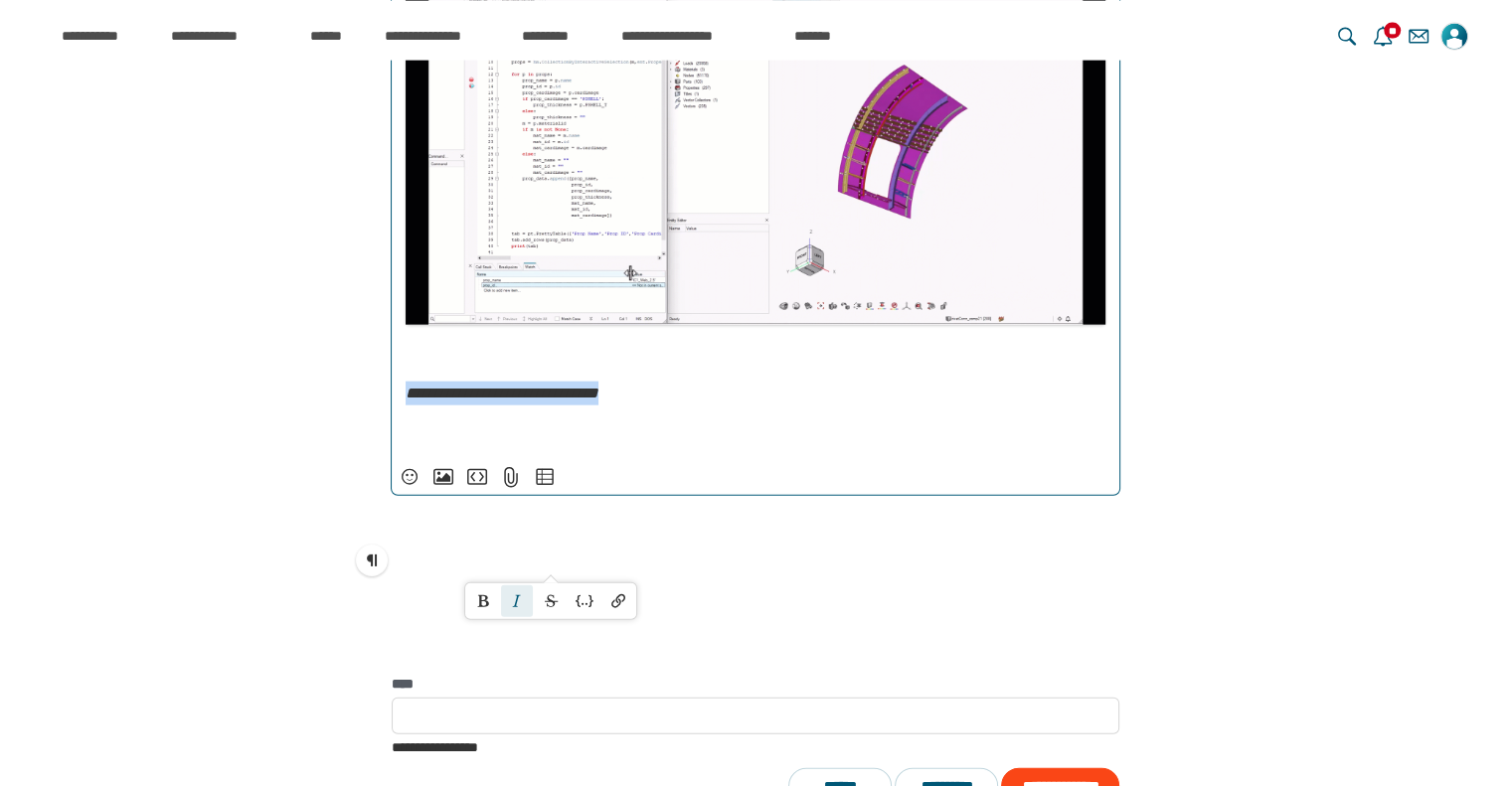 drag, startPoint x: 706, startPoint y: 555, endPoint x: 398, endPoint y: 565, distance: 308.16229 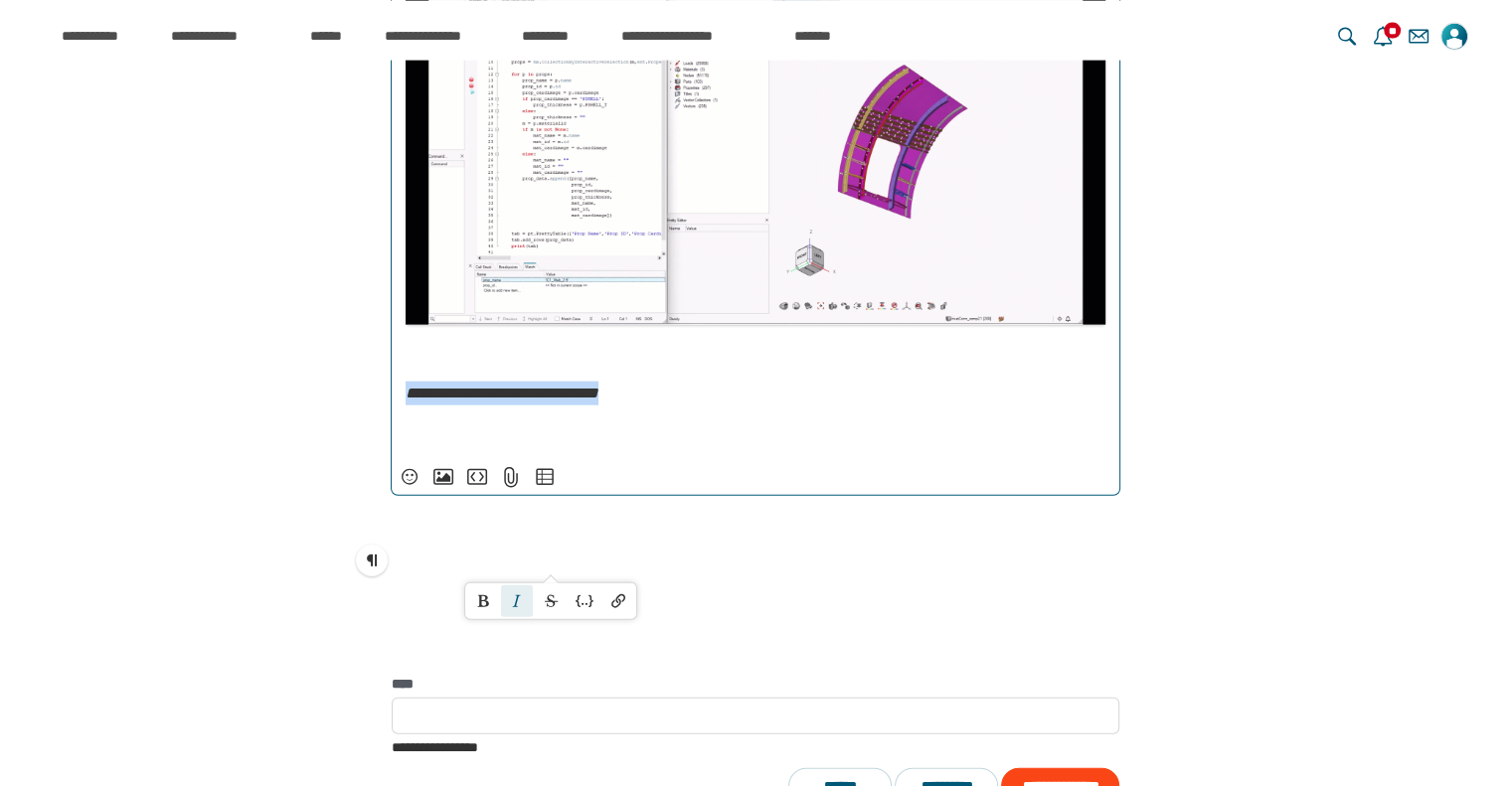 click on "**********" at bounding box center [756, -1745] 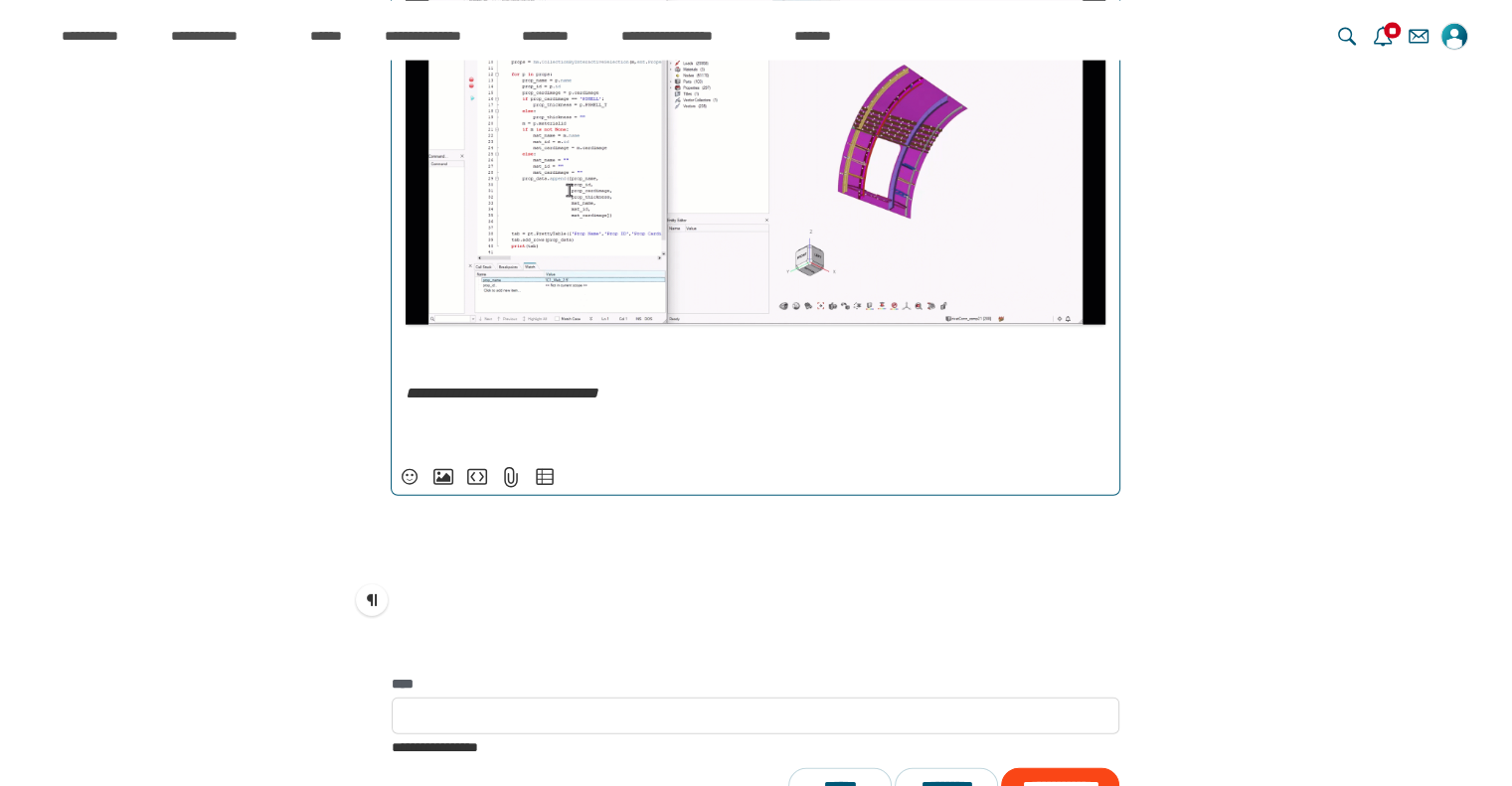 scroll, scrollTop: 18105, scrollLeft: 0, axis: vertical 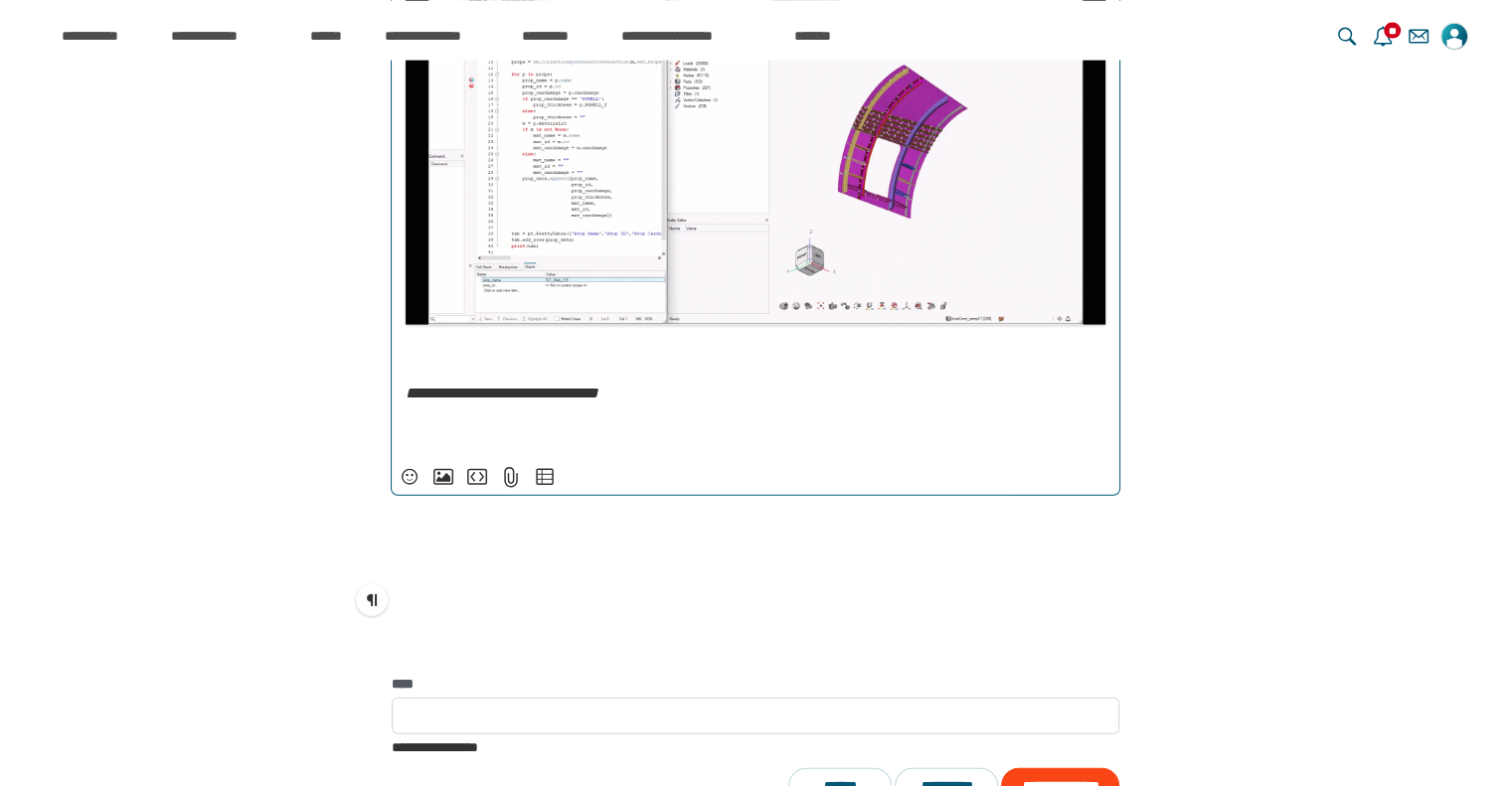 click on "﻿" at bounding box center (756, 433) 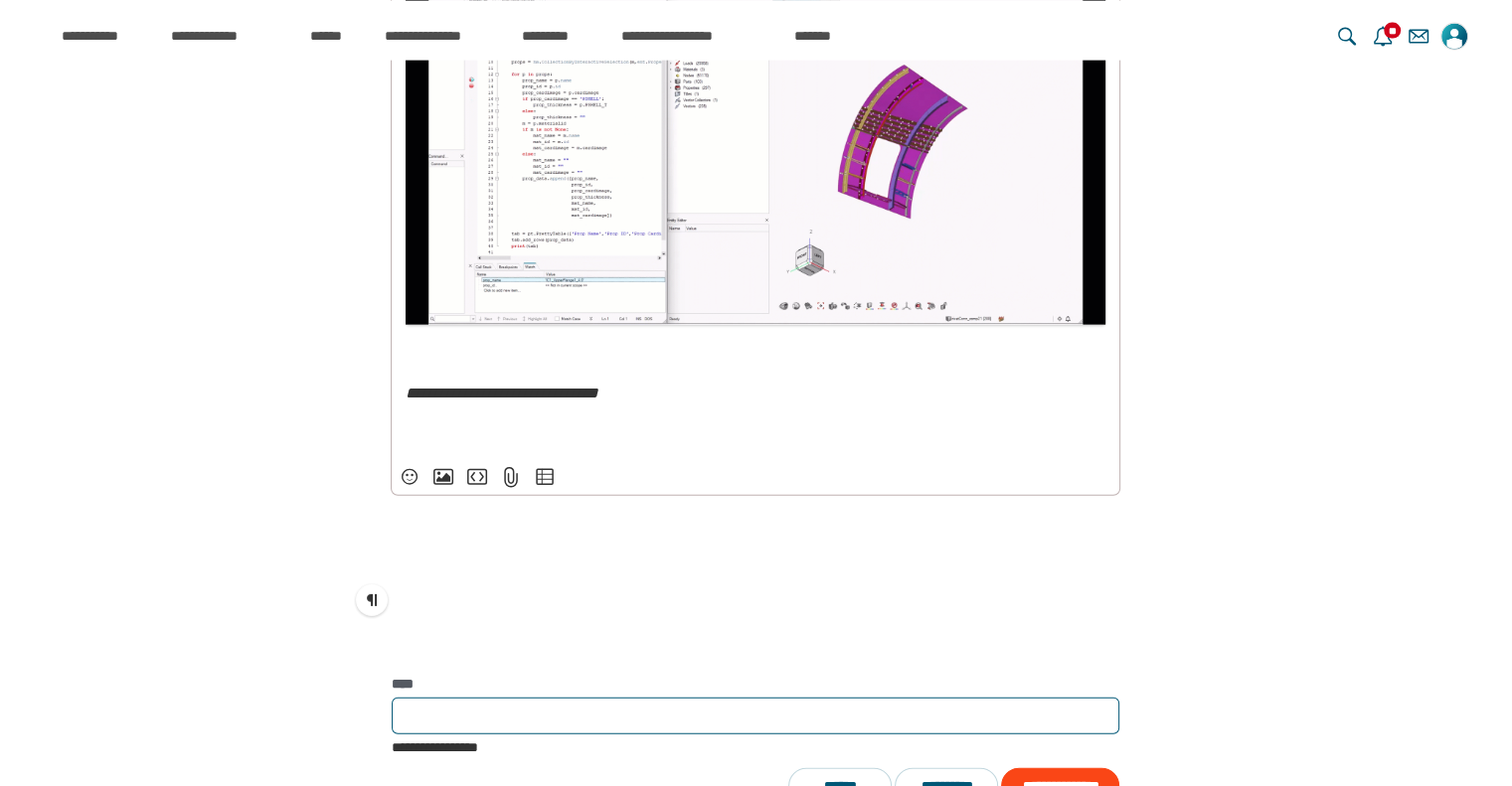 click at bounding box center [756, 715] 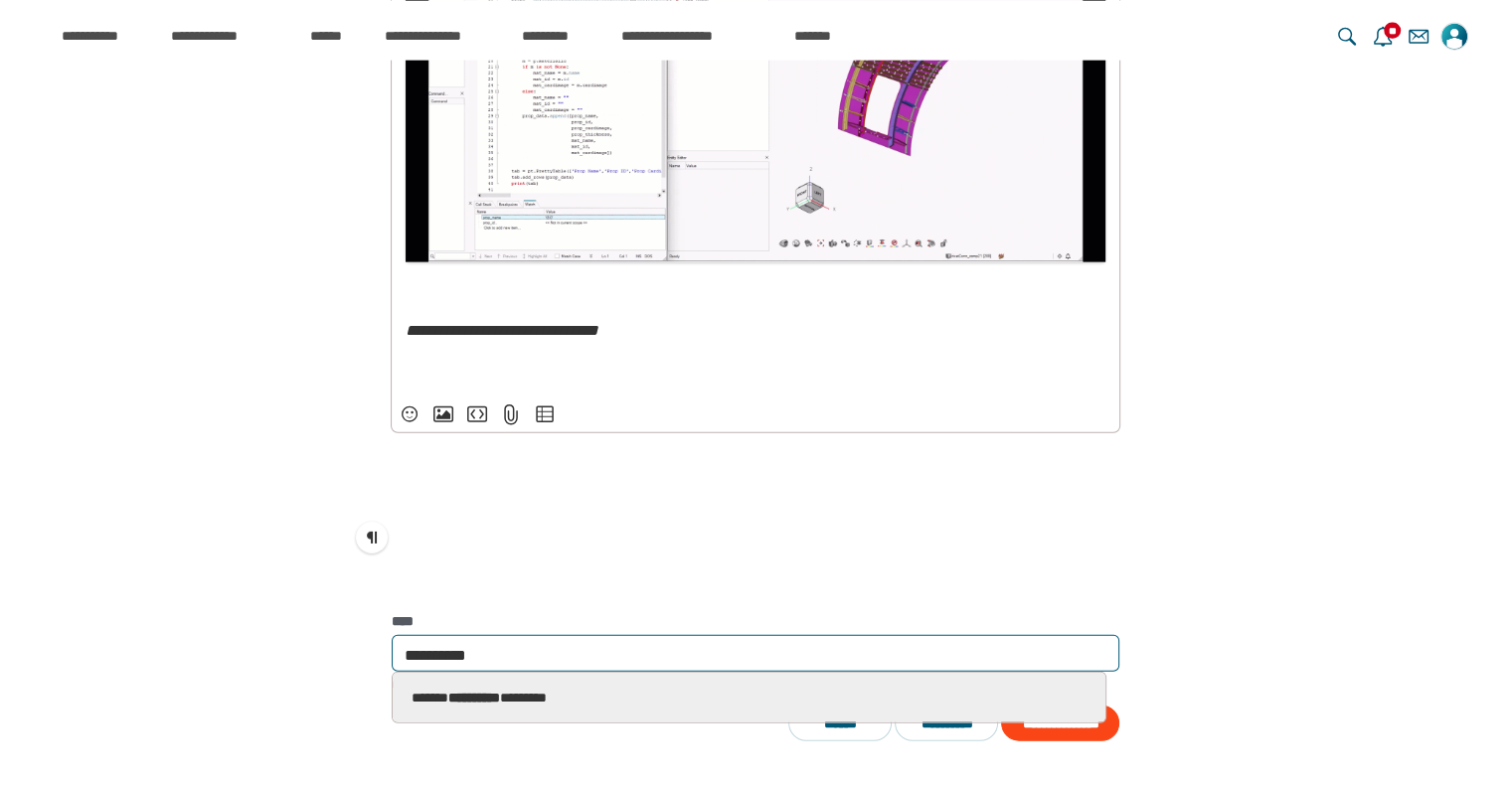 scroll, scrollTop: 4709, scrollLeft: 0, axis: vertical 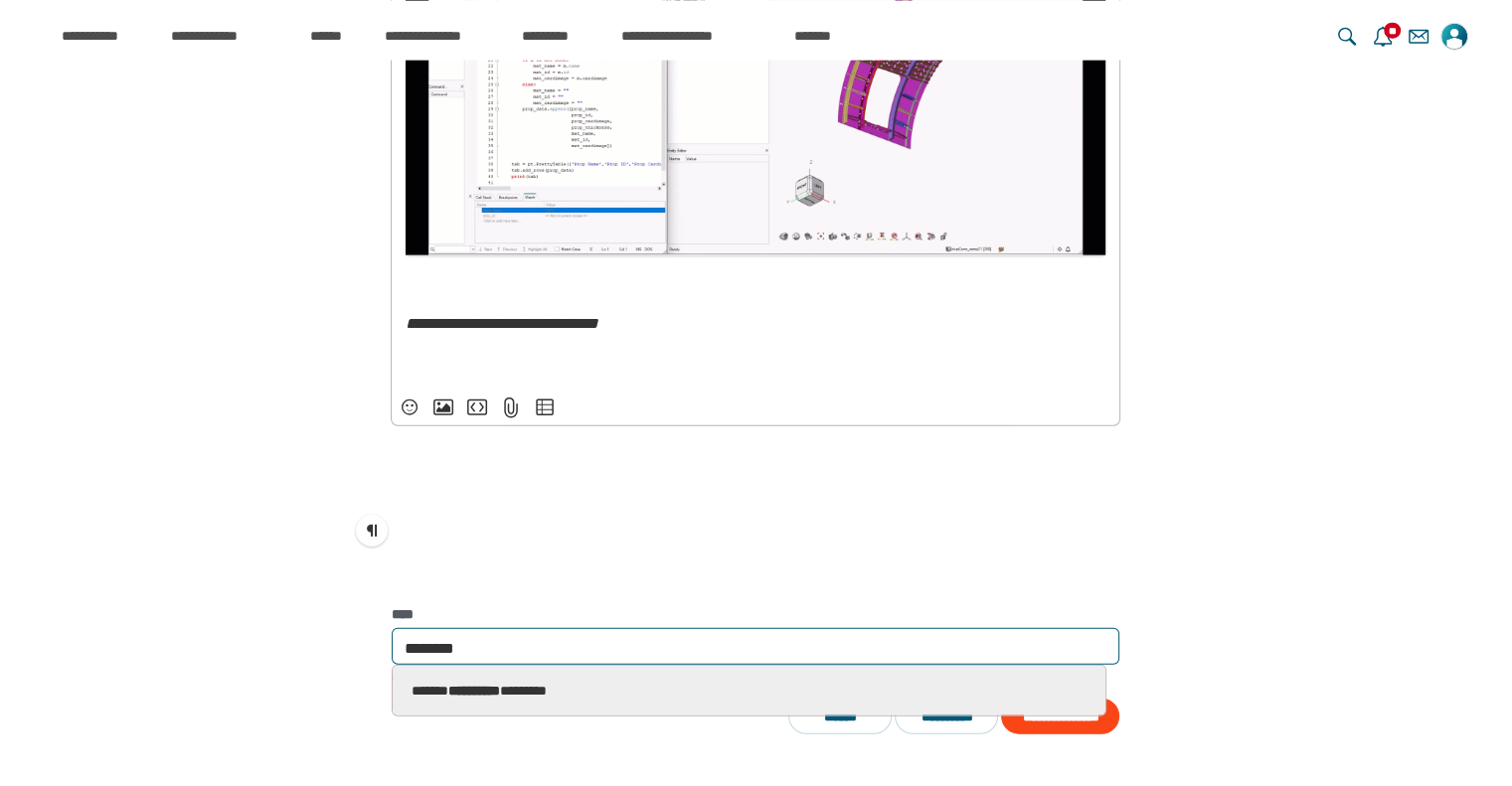 type on "*********" 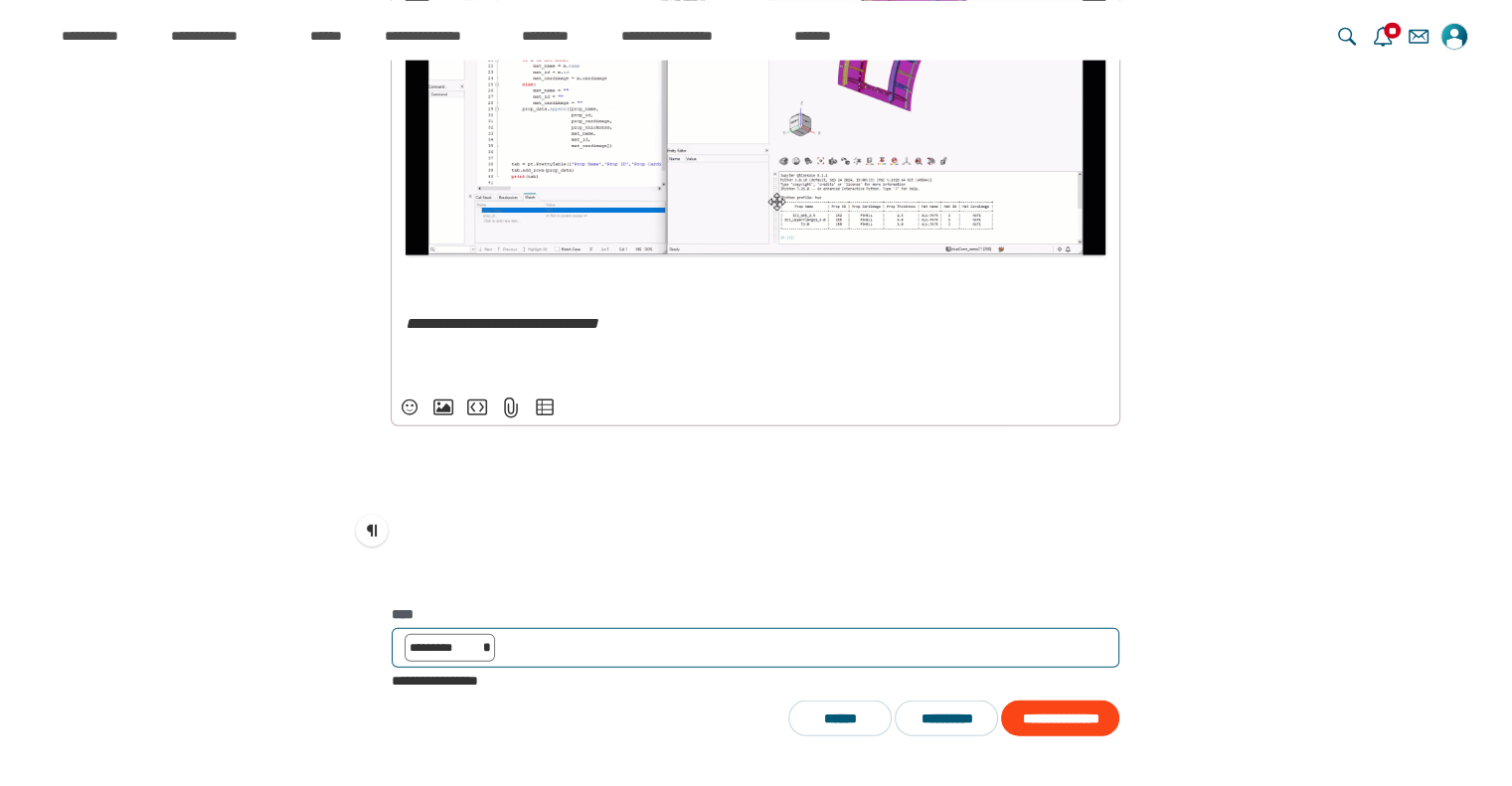 click on "********* * *********" at bounding box center (756, 648) 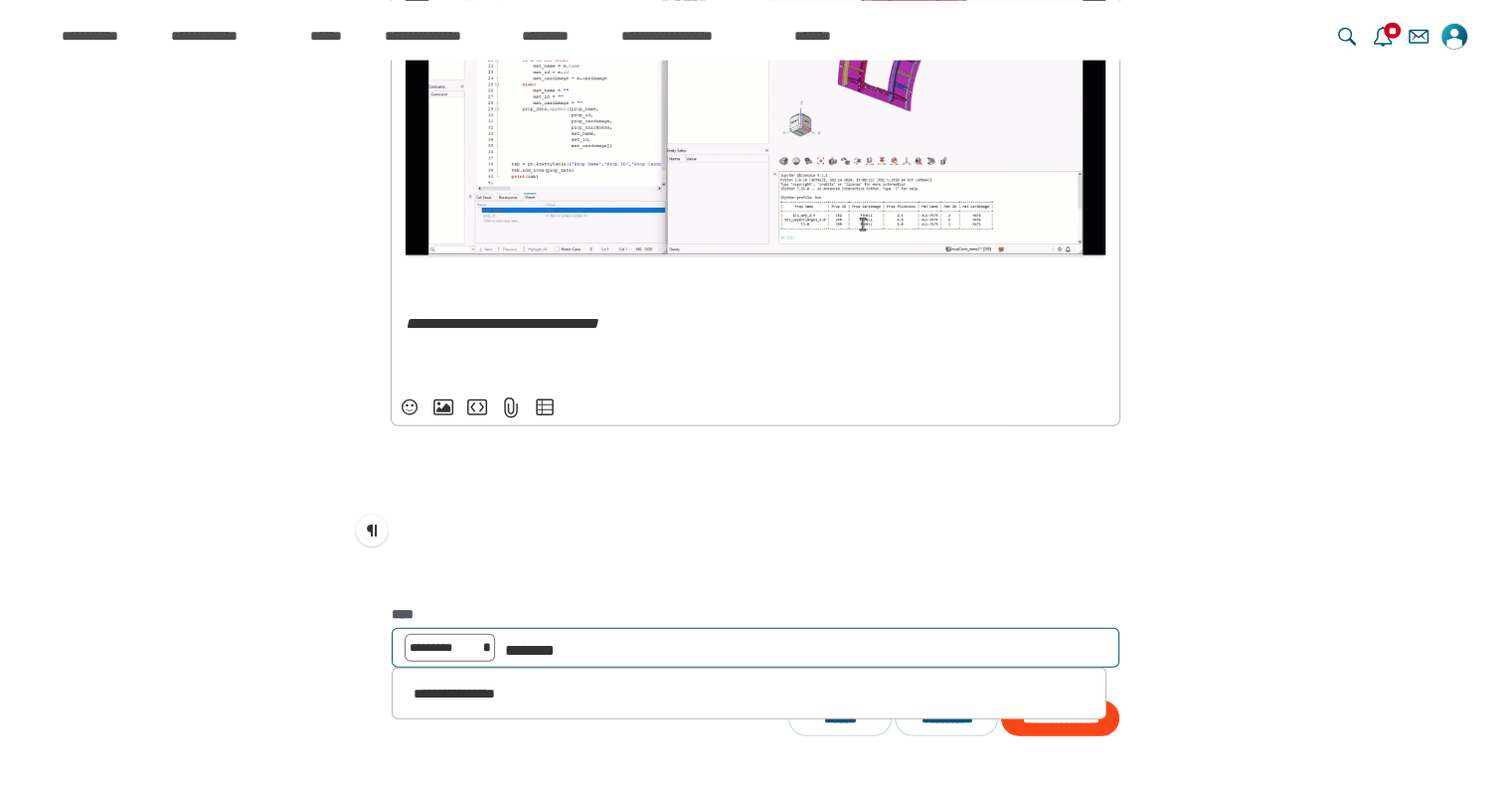 type on "*********" 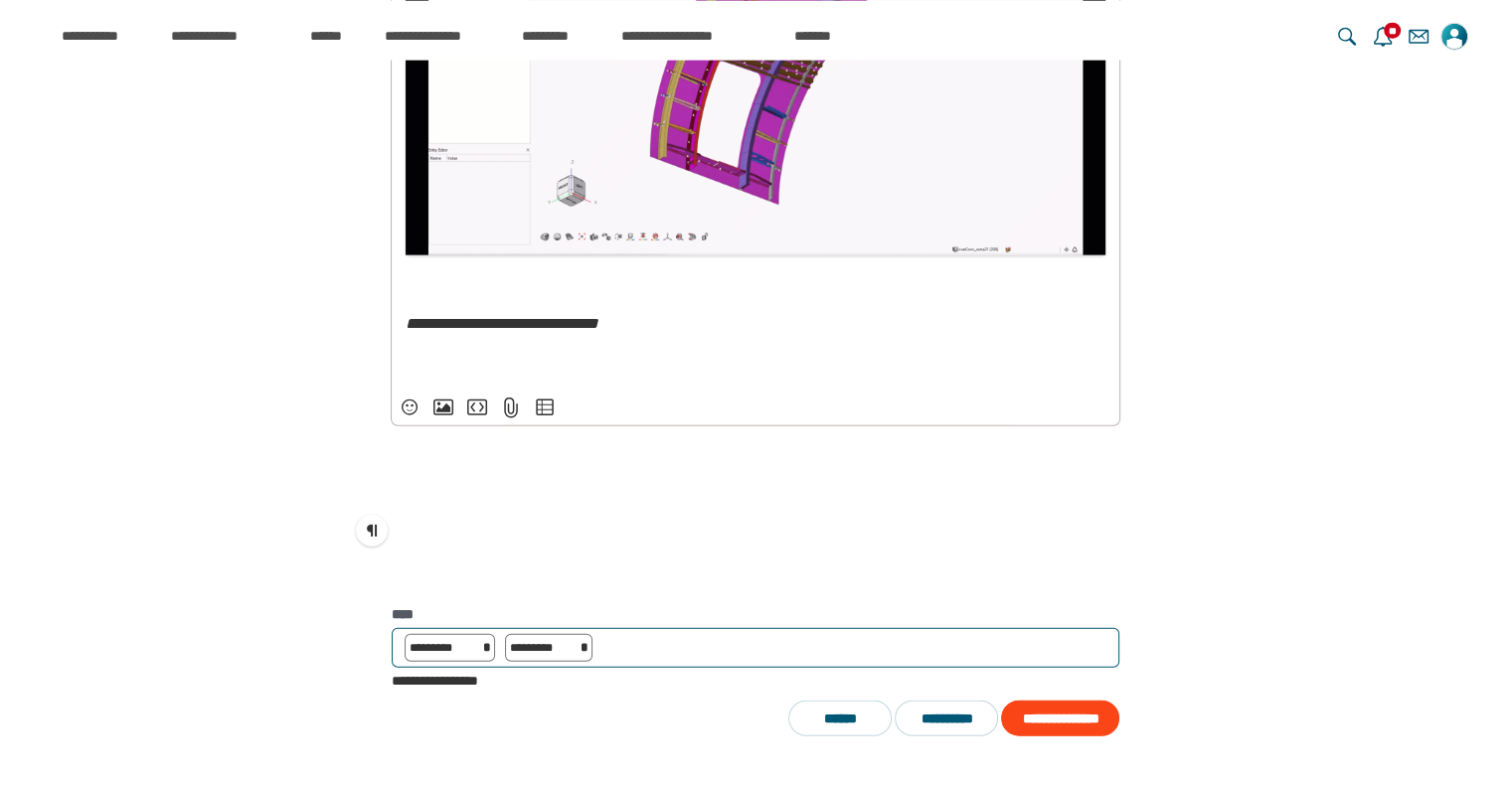click on "********* * ********* *" at bounding box center (756, 648) 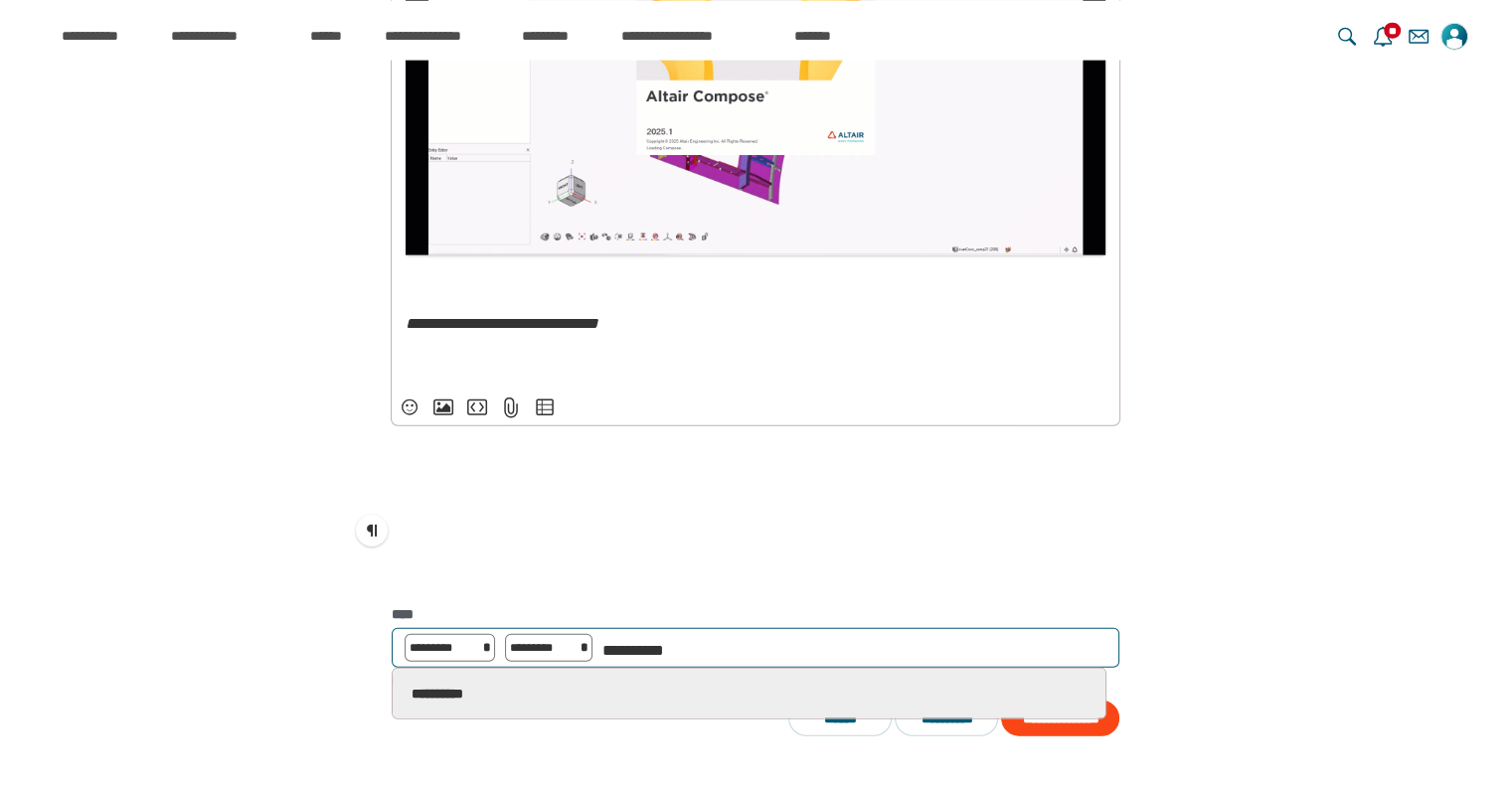 click on "**********" at bounding box center [664, 650] 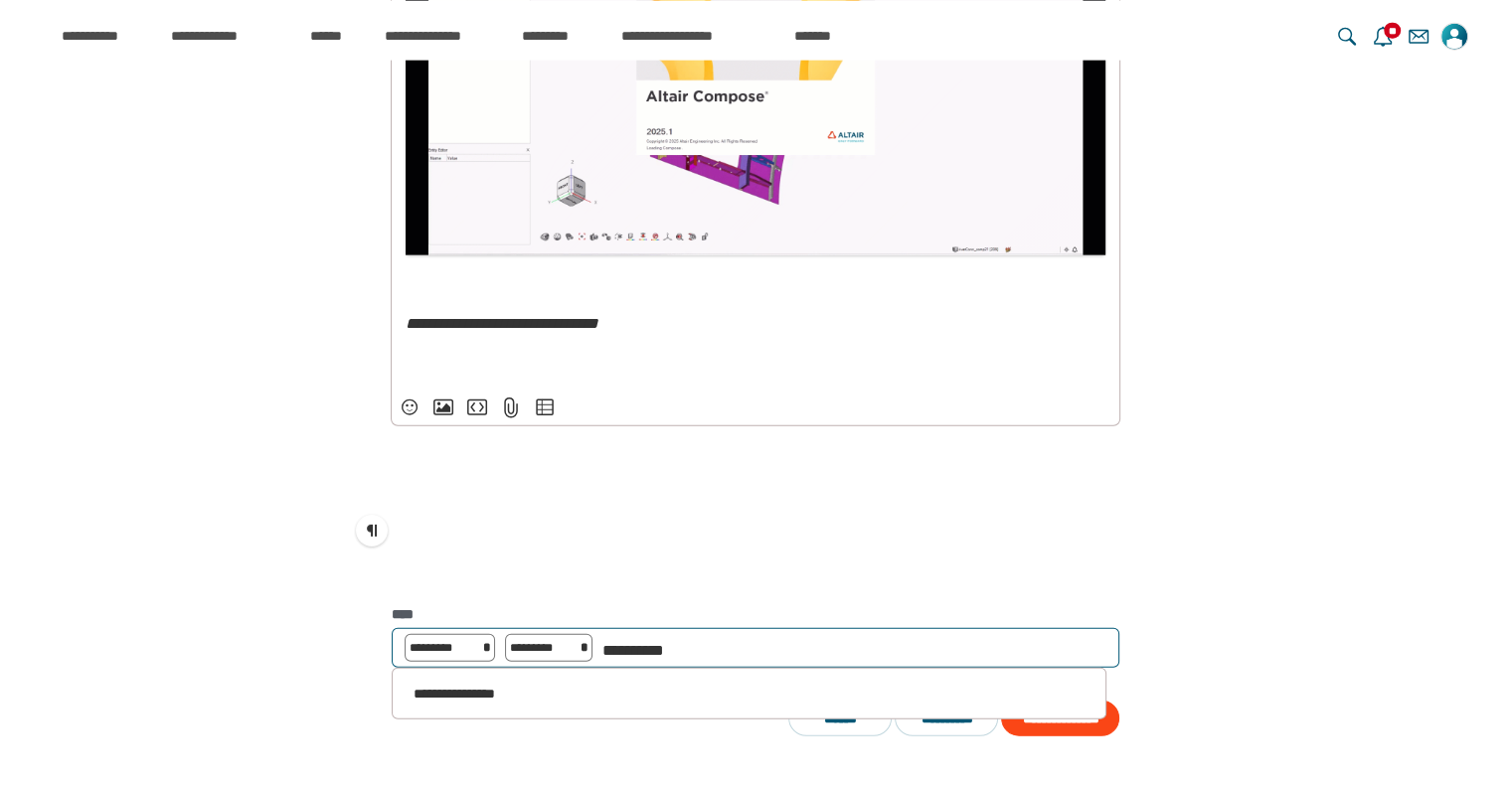type on "**********" 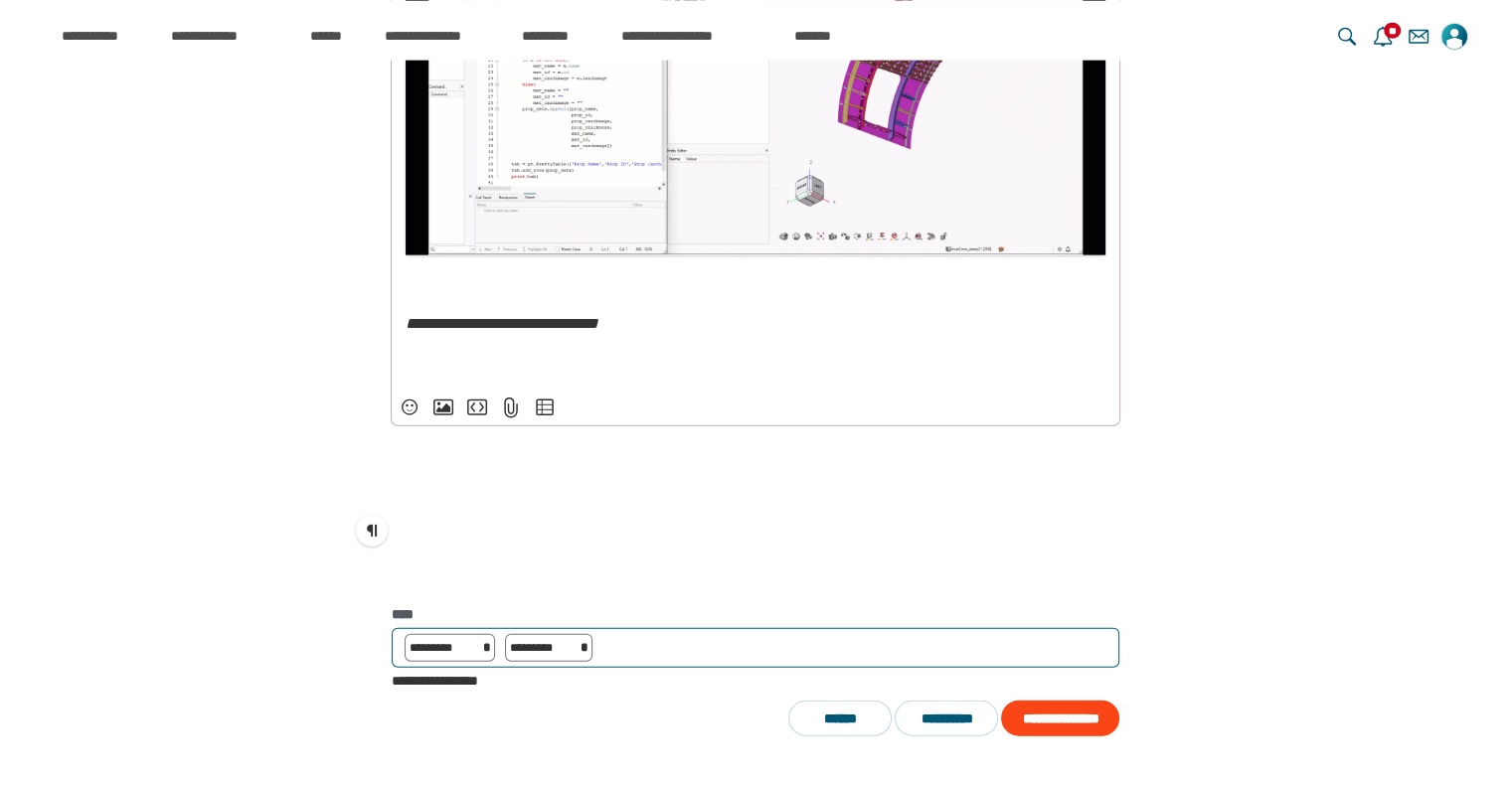 click on "********* * ********* *" at bounding box center (756, 648) 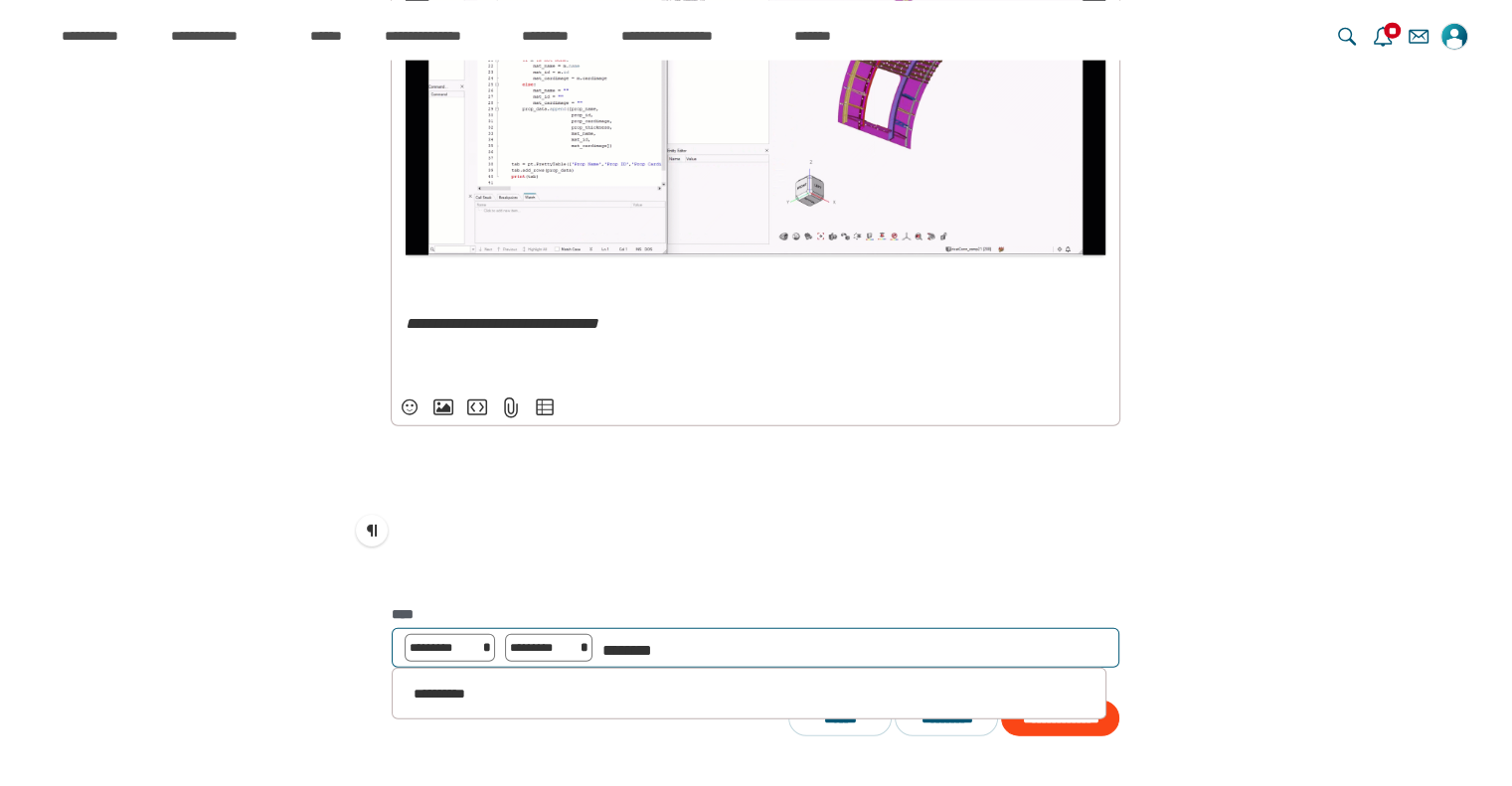 type on "*******" 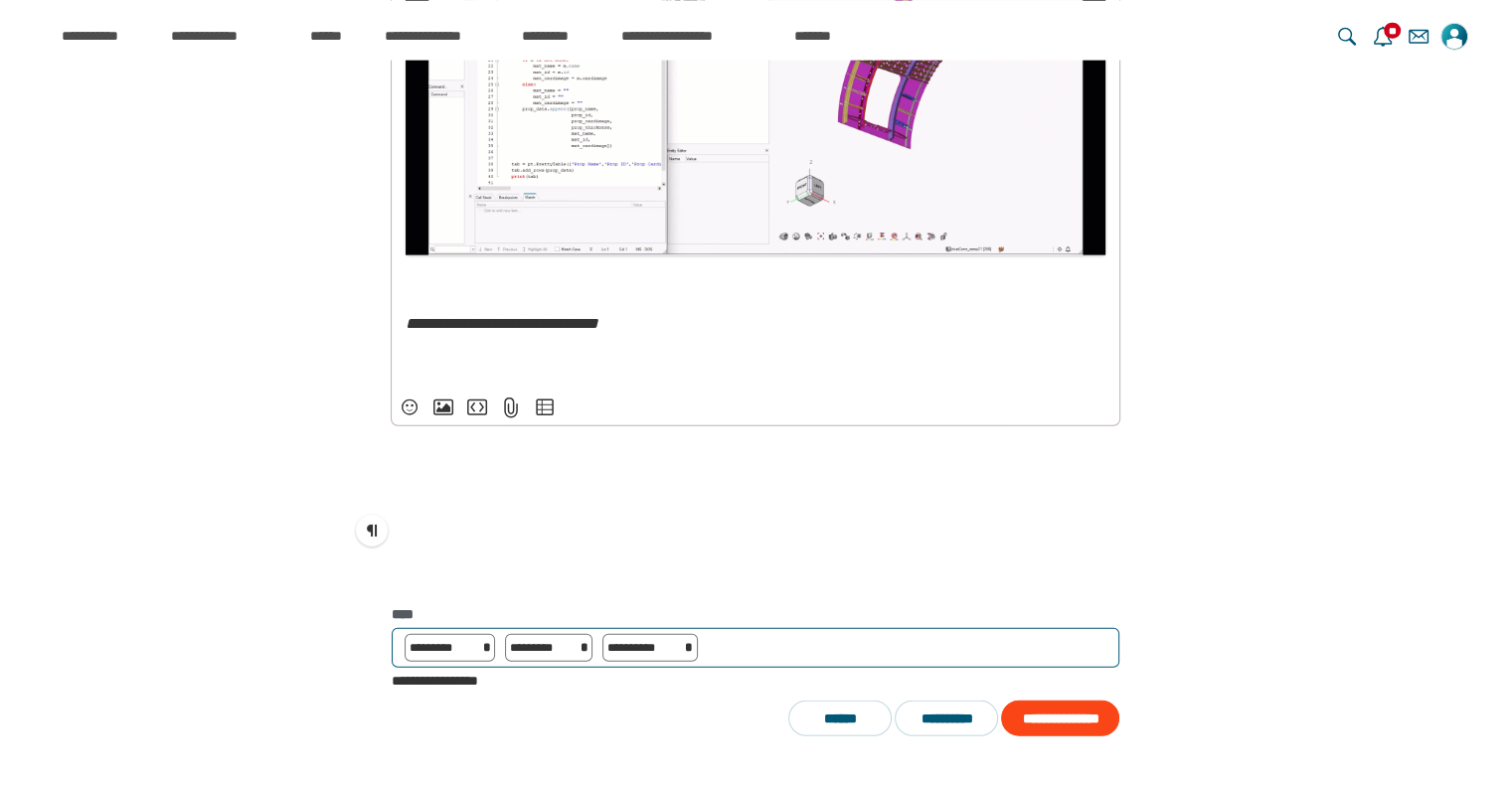 click on "**********" at bounding box center (756, 648) 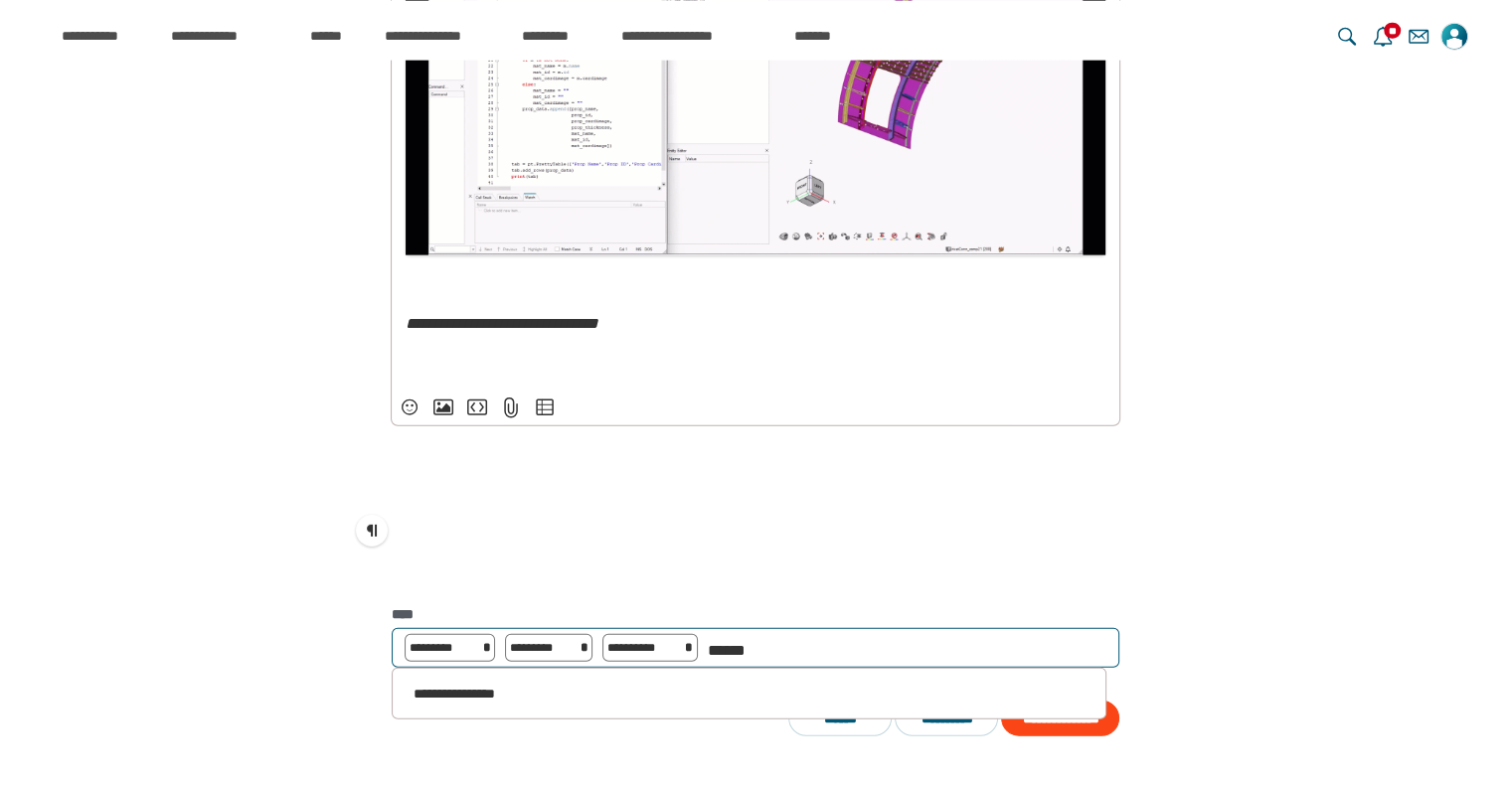 type on "*******" 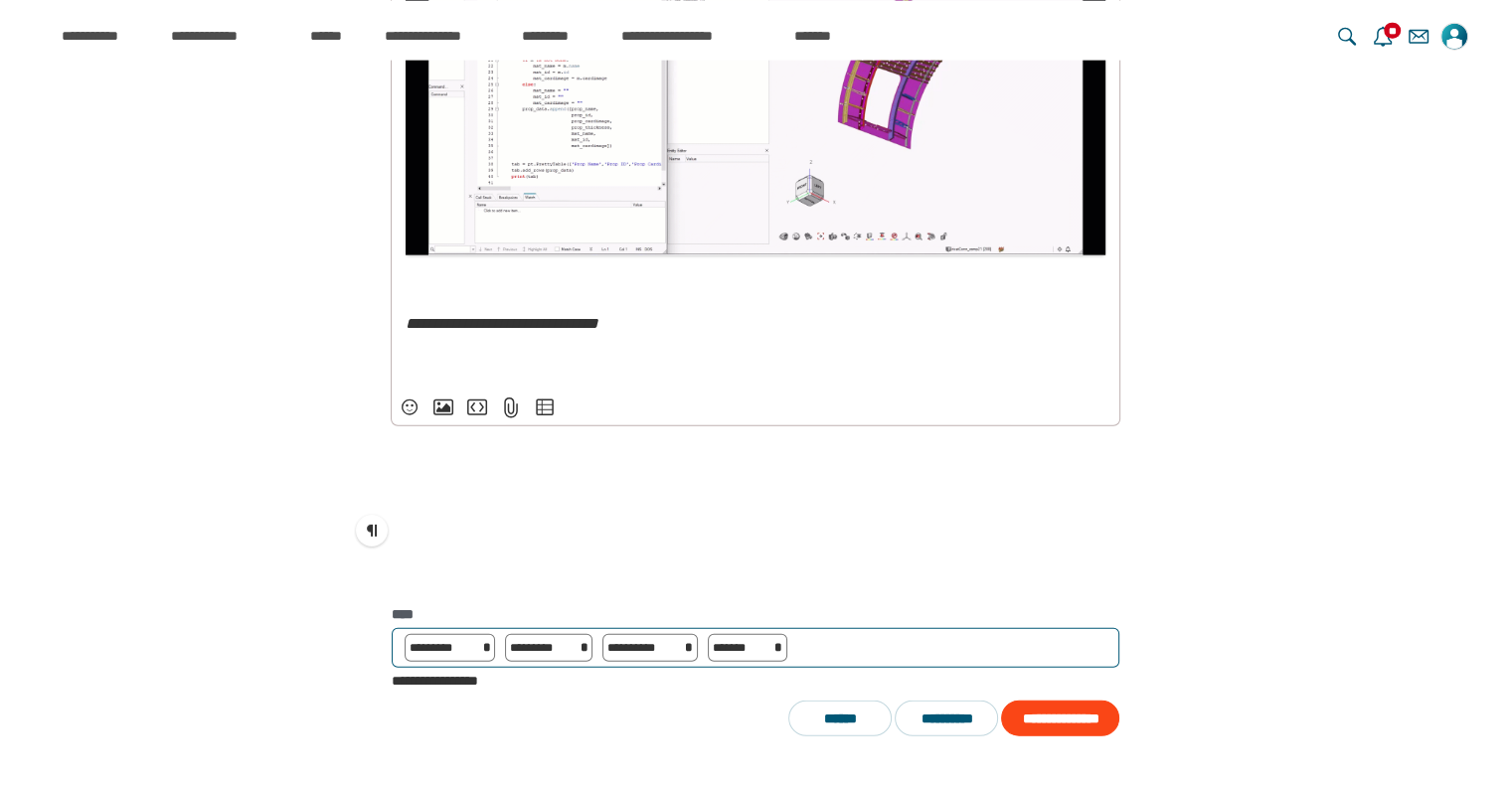click at bounding box center [802, 650] 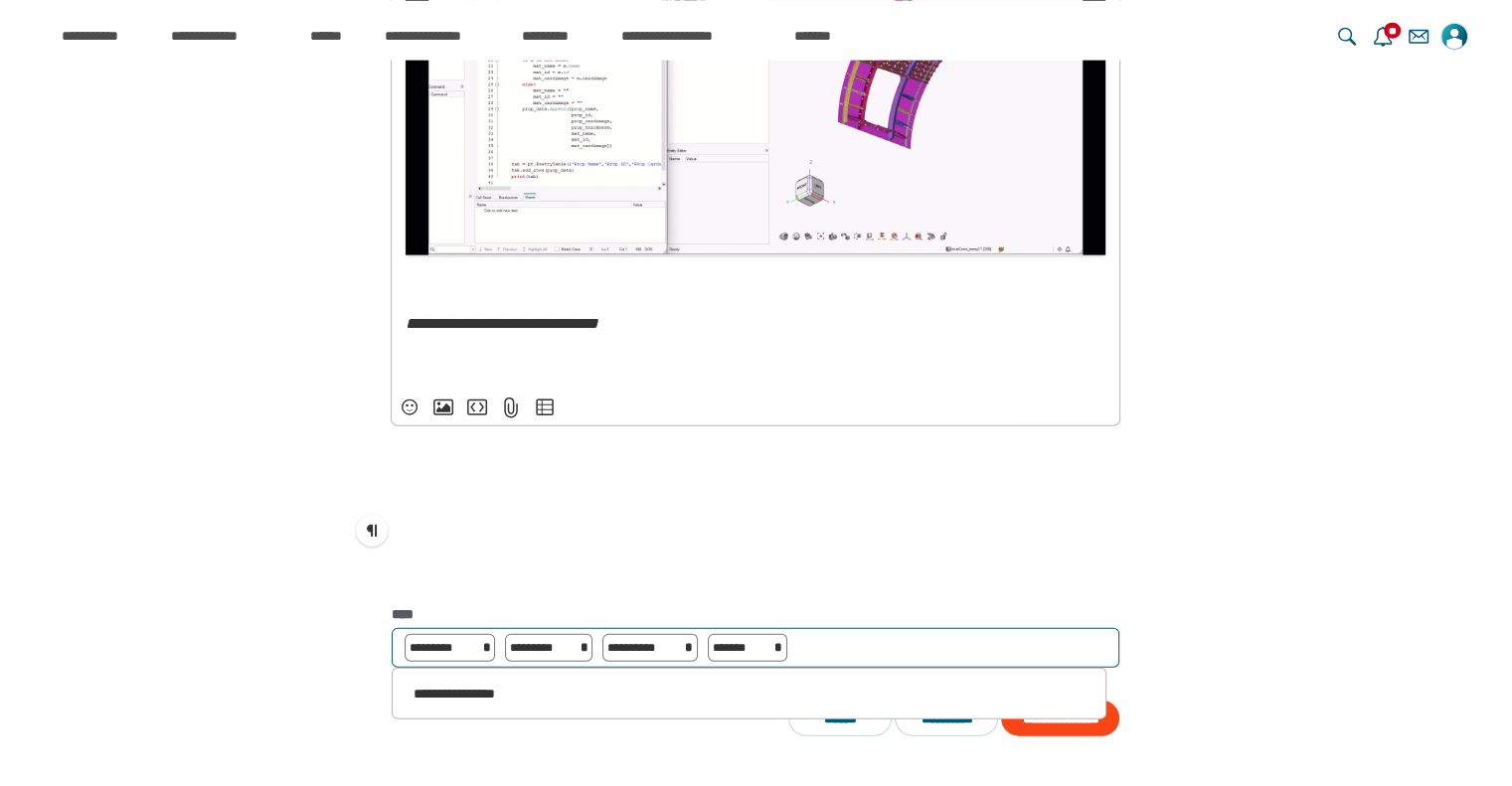 click at bounding box center (802, 650) 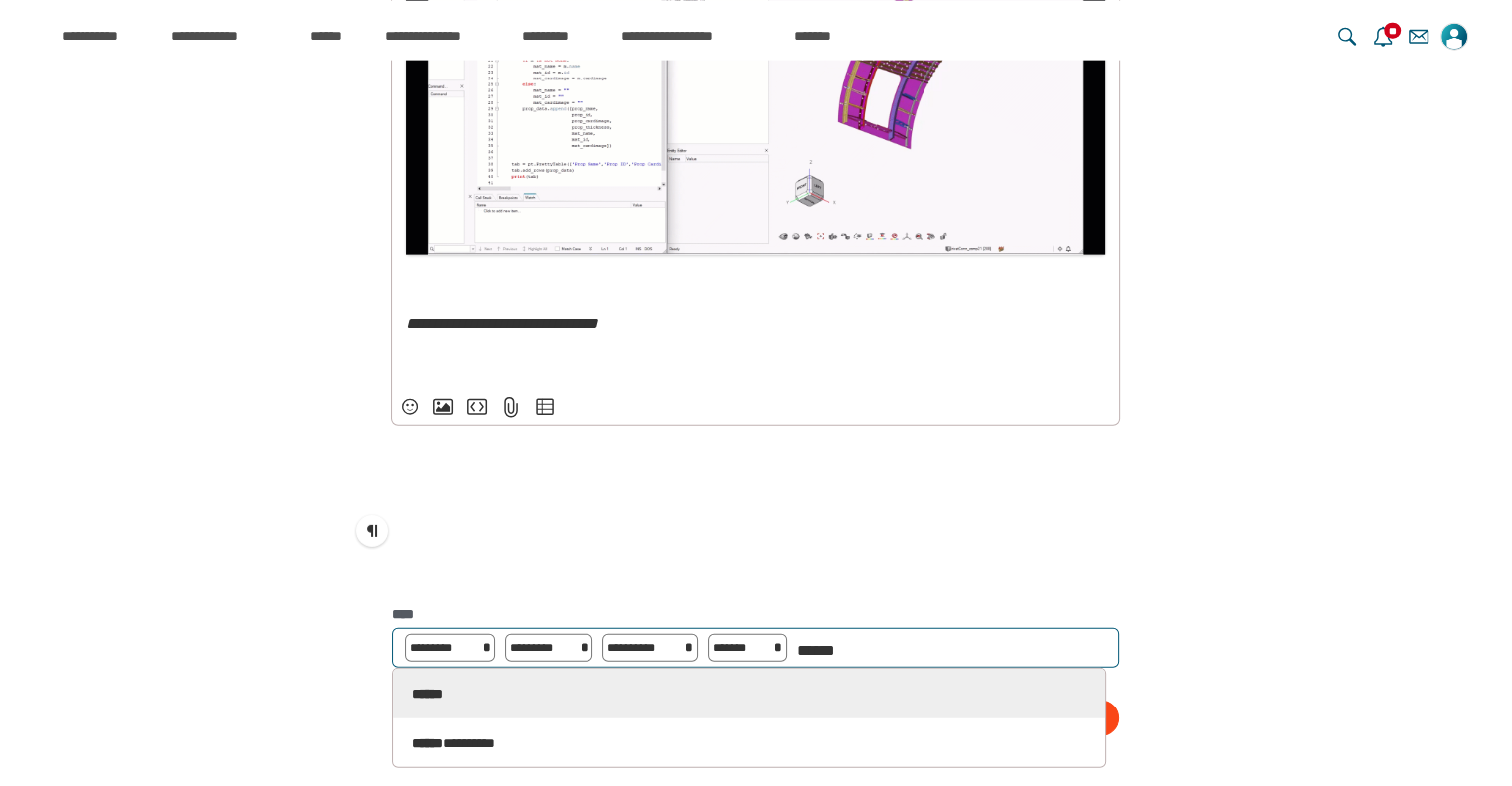 click on "******" at bounding box center (841, 650) 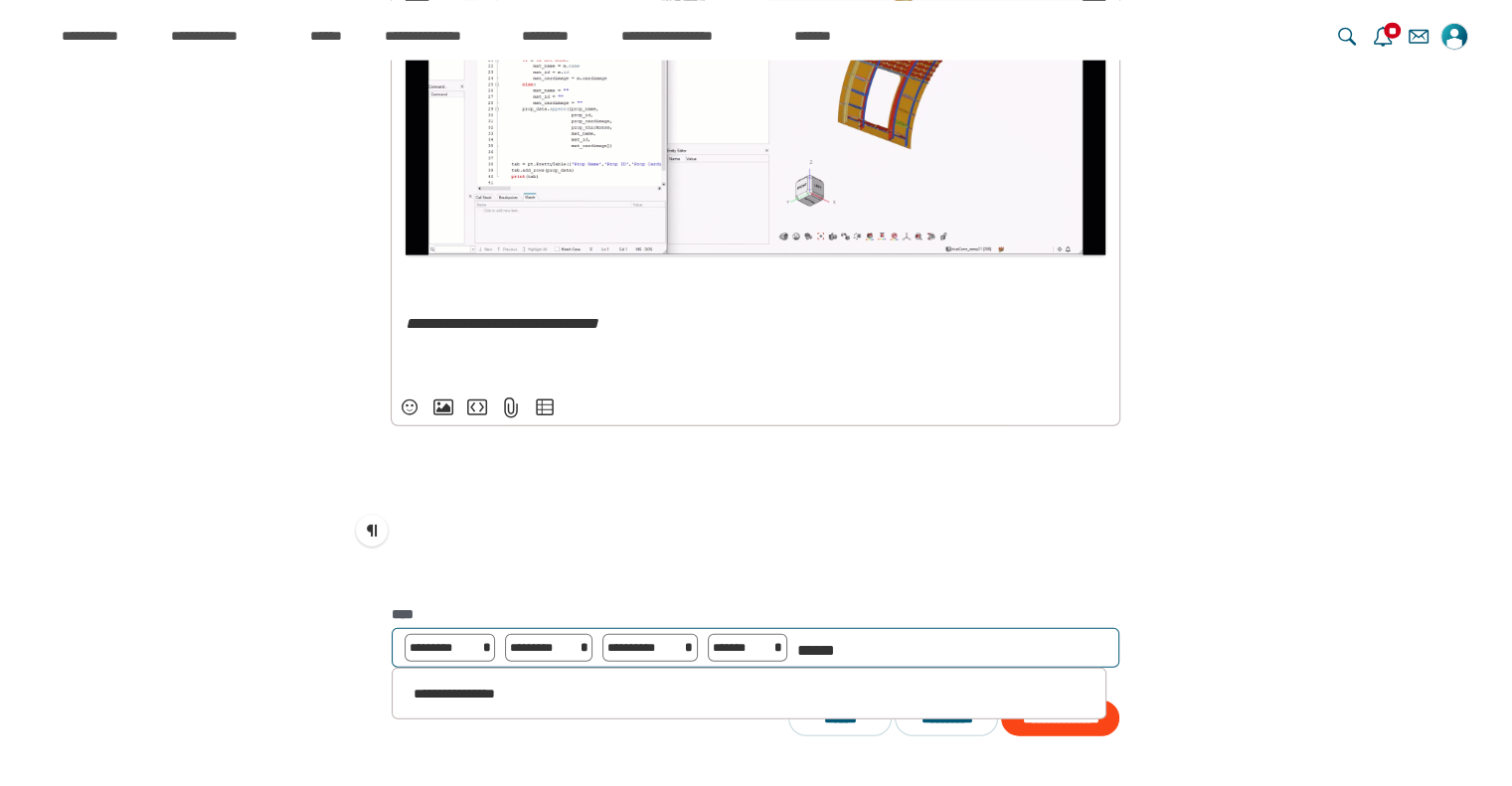 click on "******" at bounding box center [841, 650] 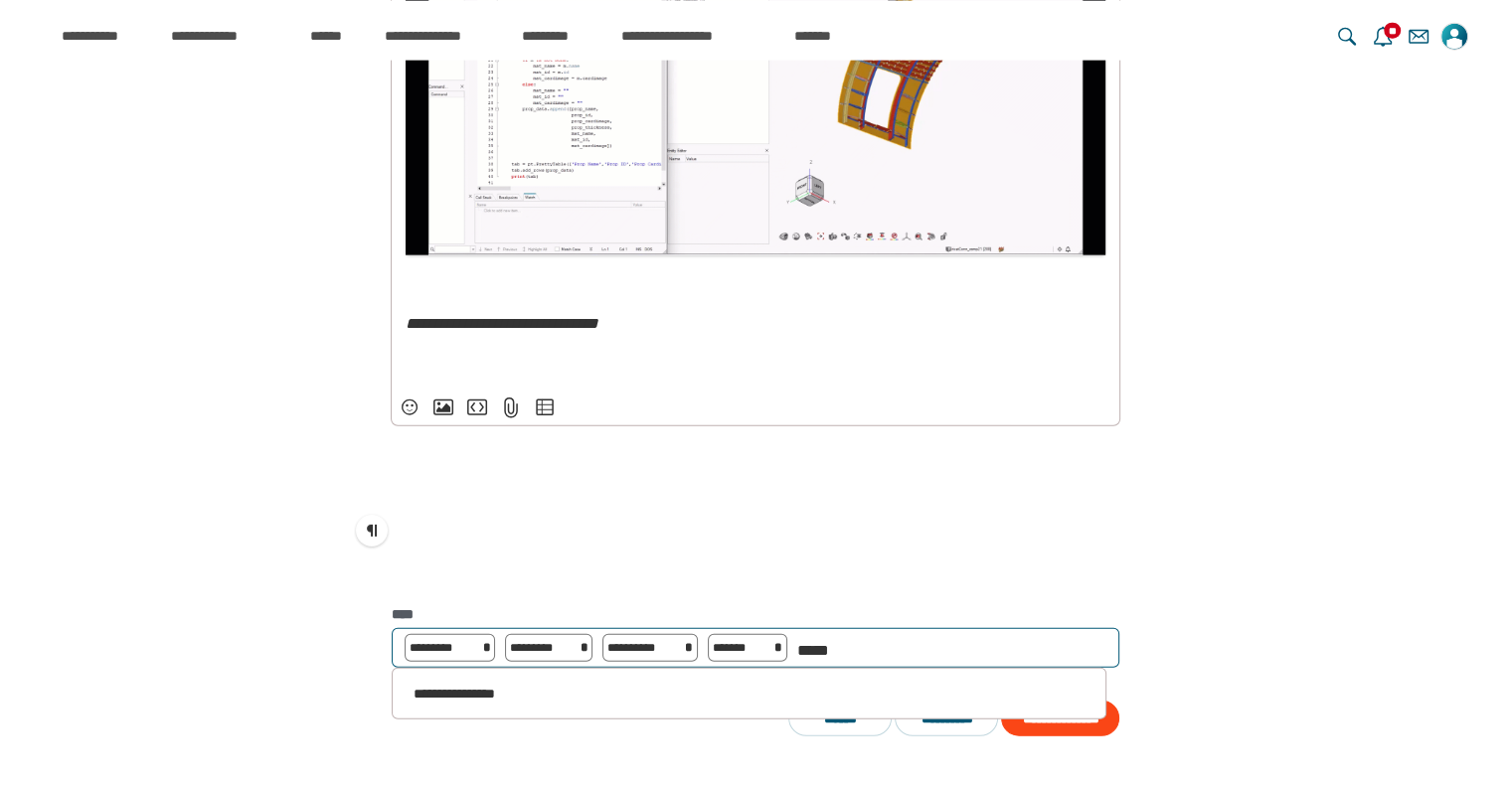 type on "******" 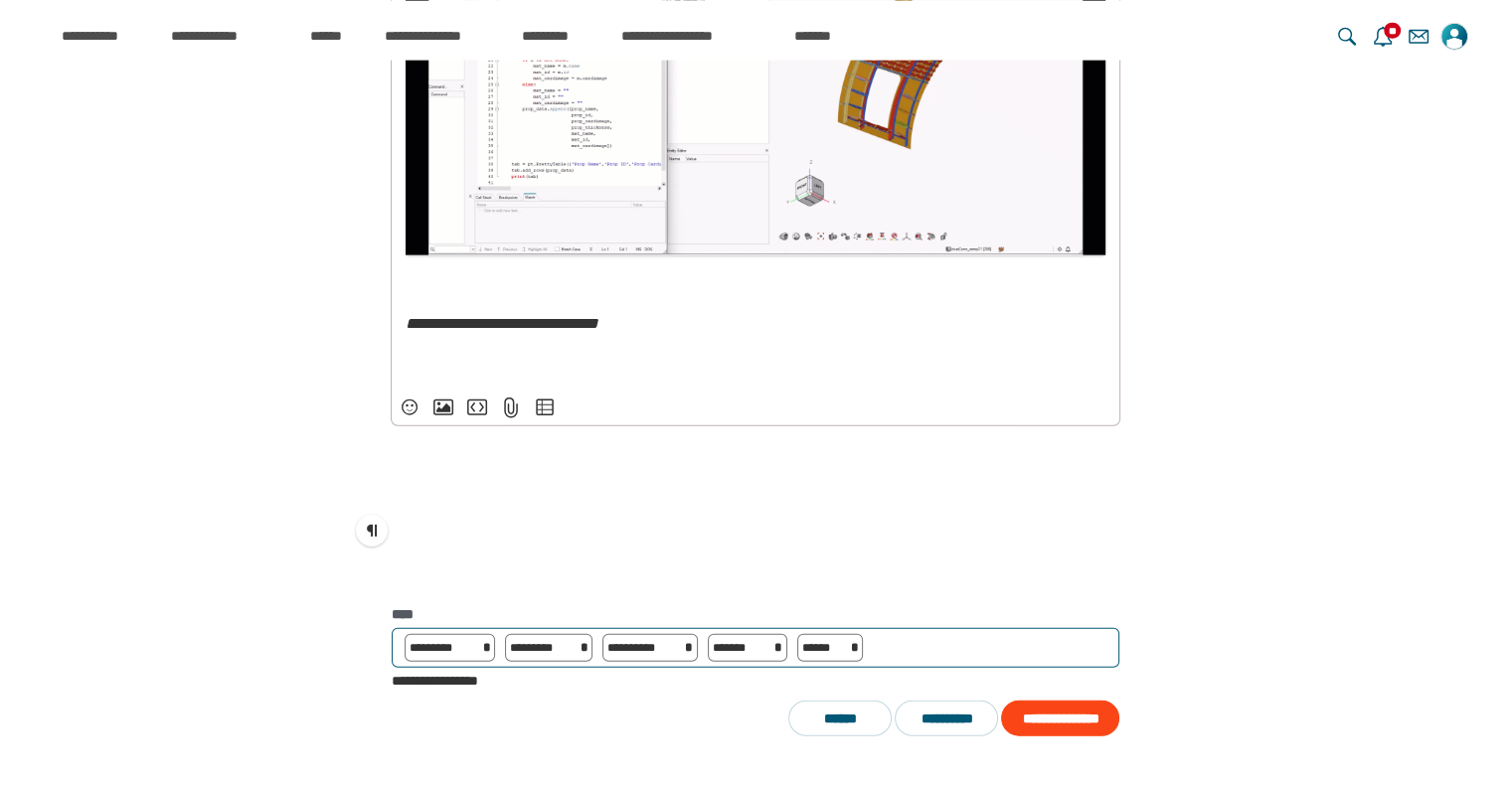 click on "**********" at bounding box center (756, 648) 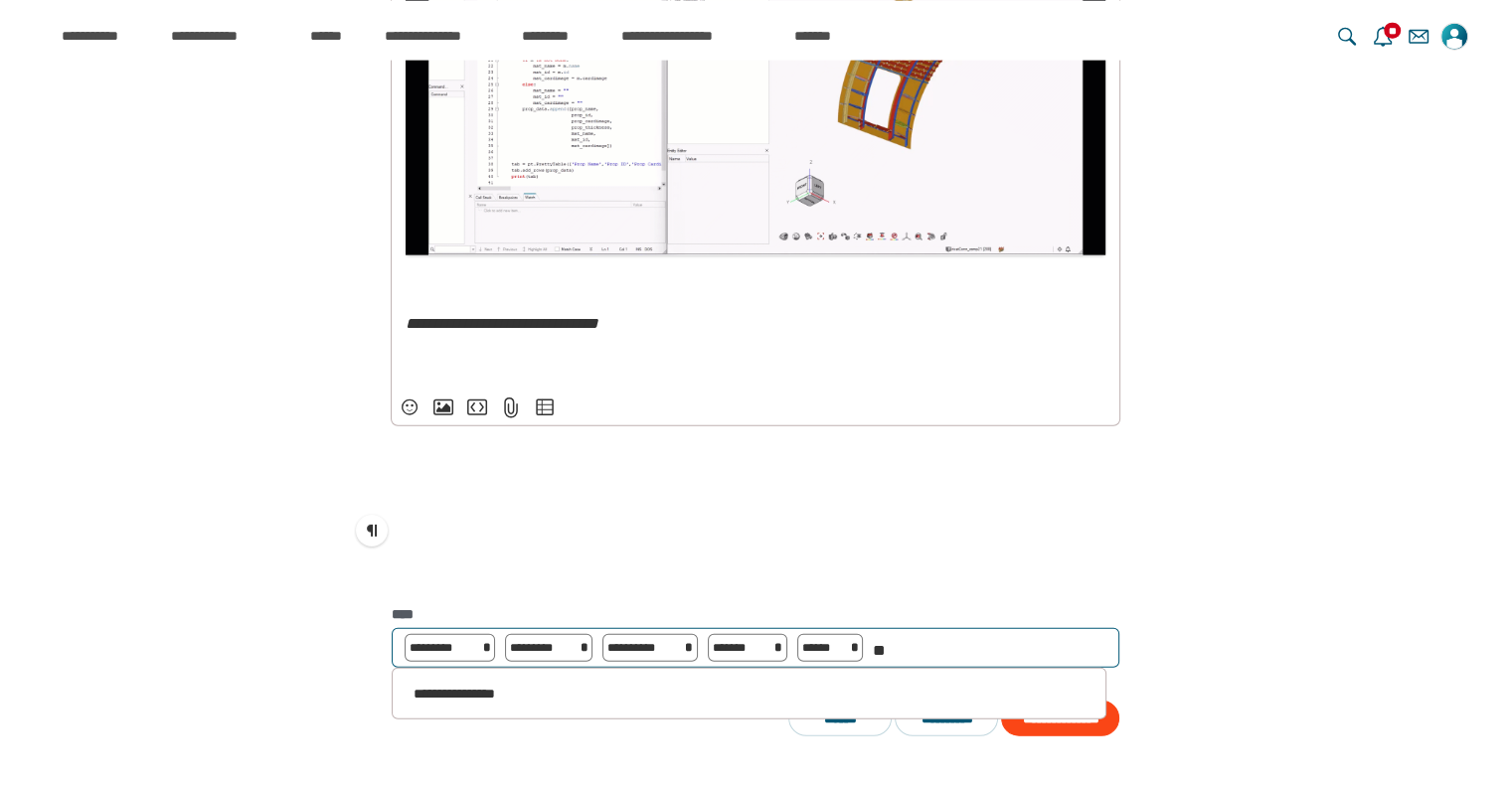type on "*" 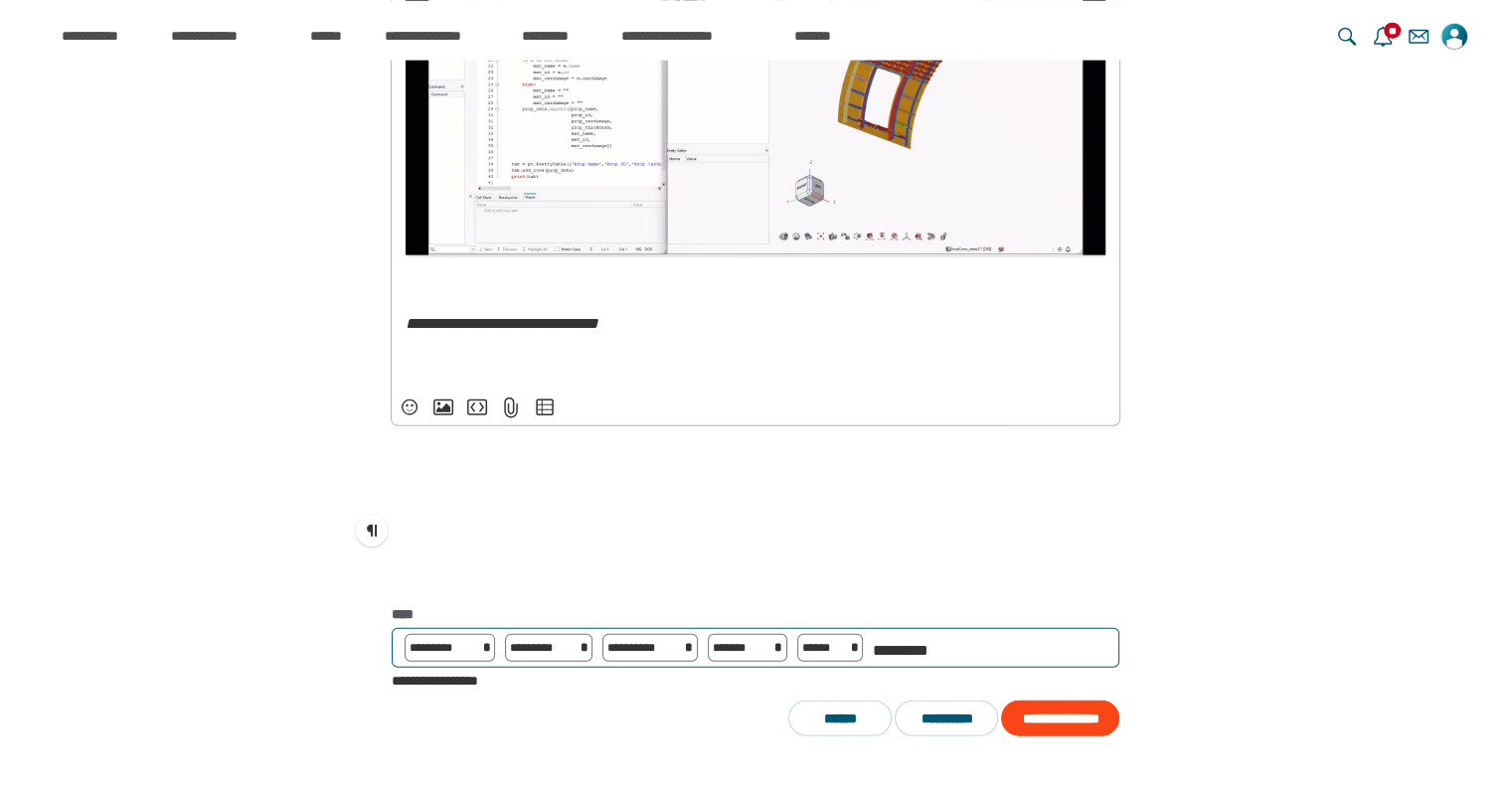 type on "**********" 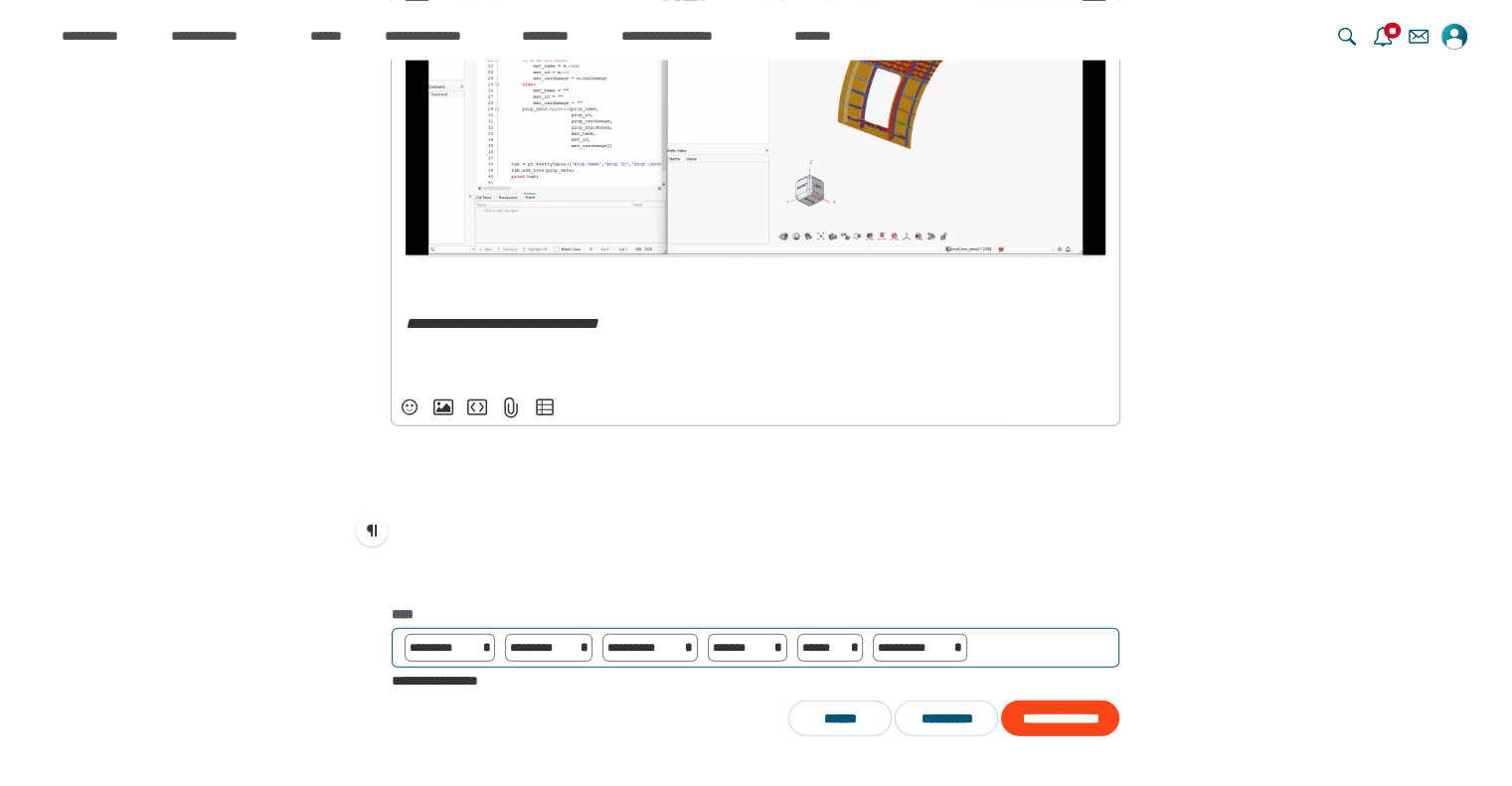click on "**********" at bounding box center (756, 648) 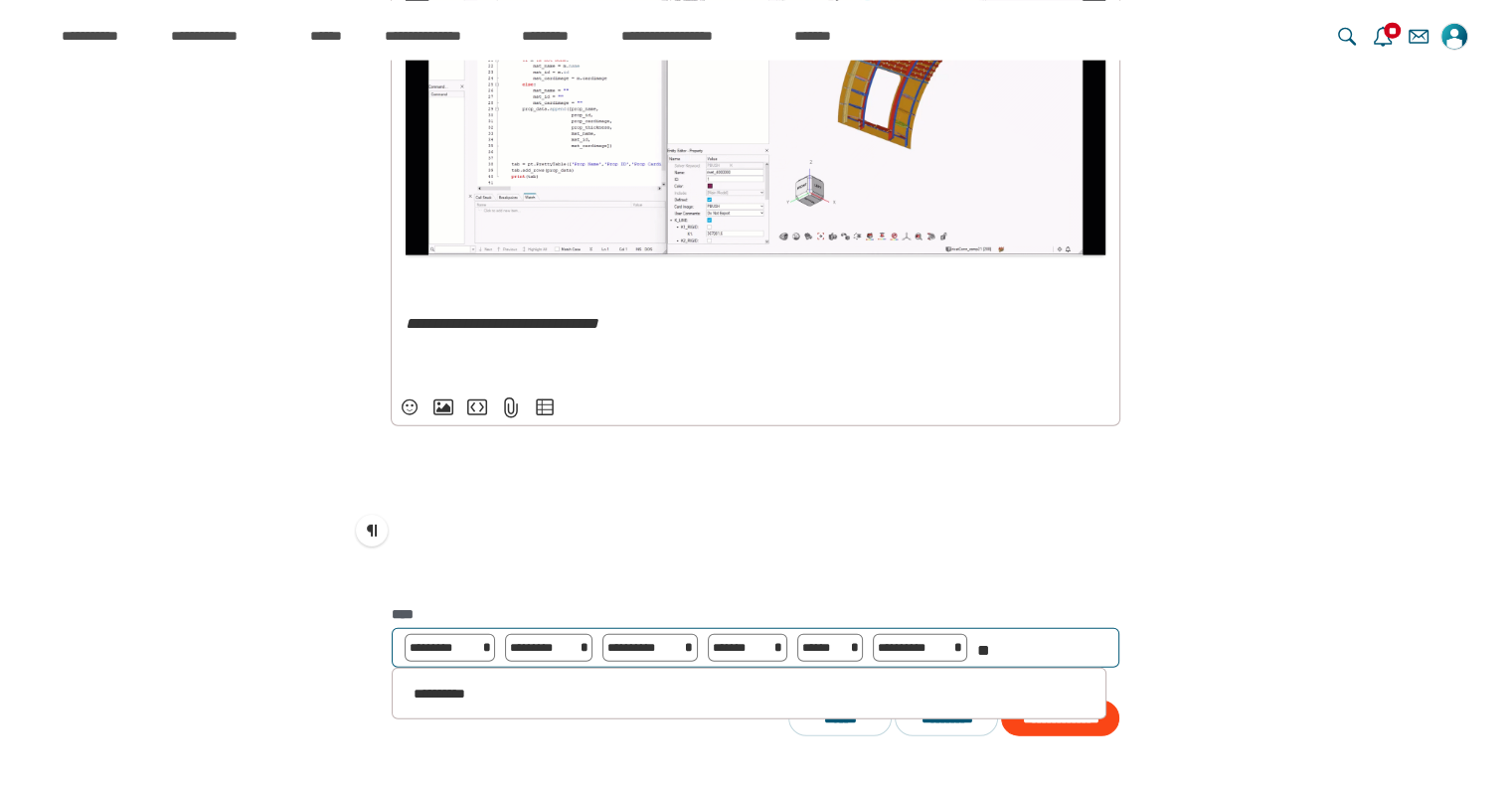 type on "*" 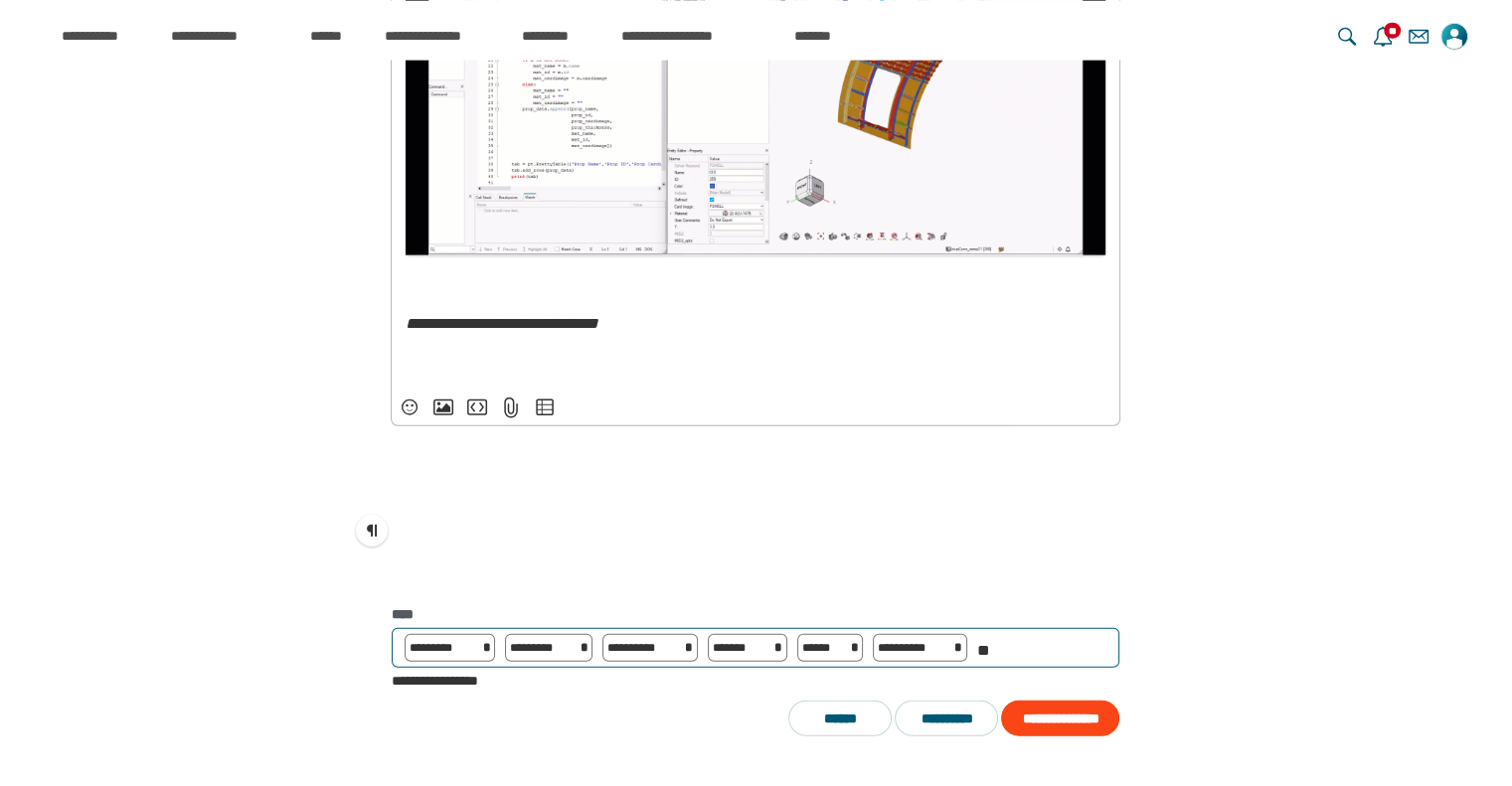type on "***" 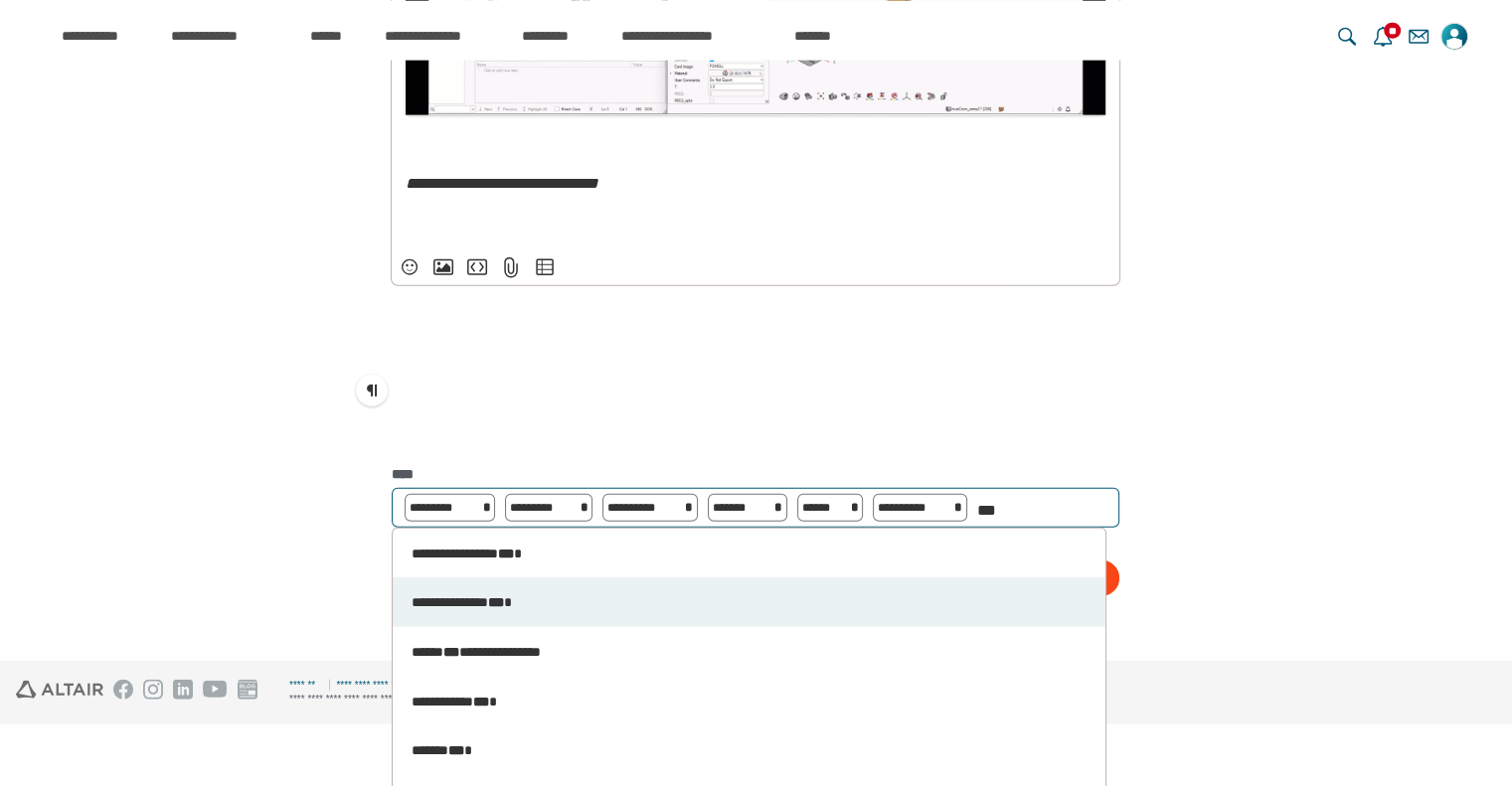 scroll, scrollTop: 4887, scrollLeft: 0, axis: vertical 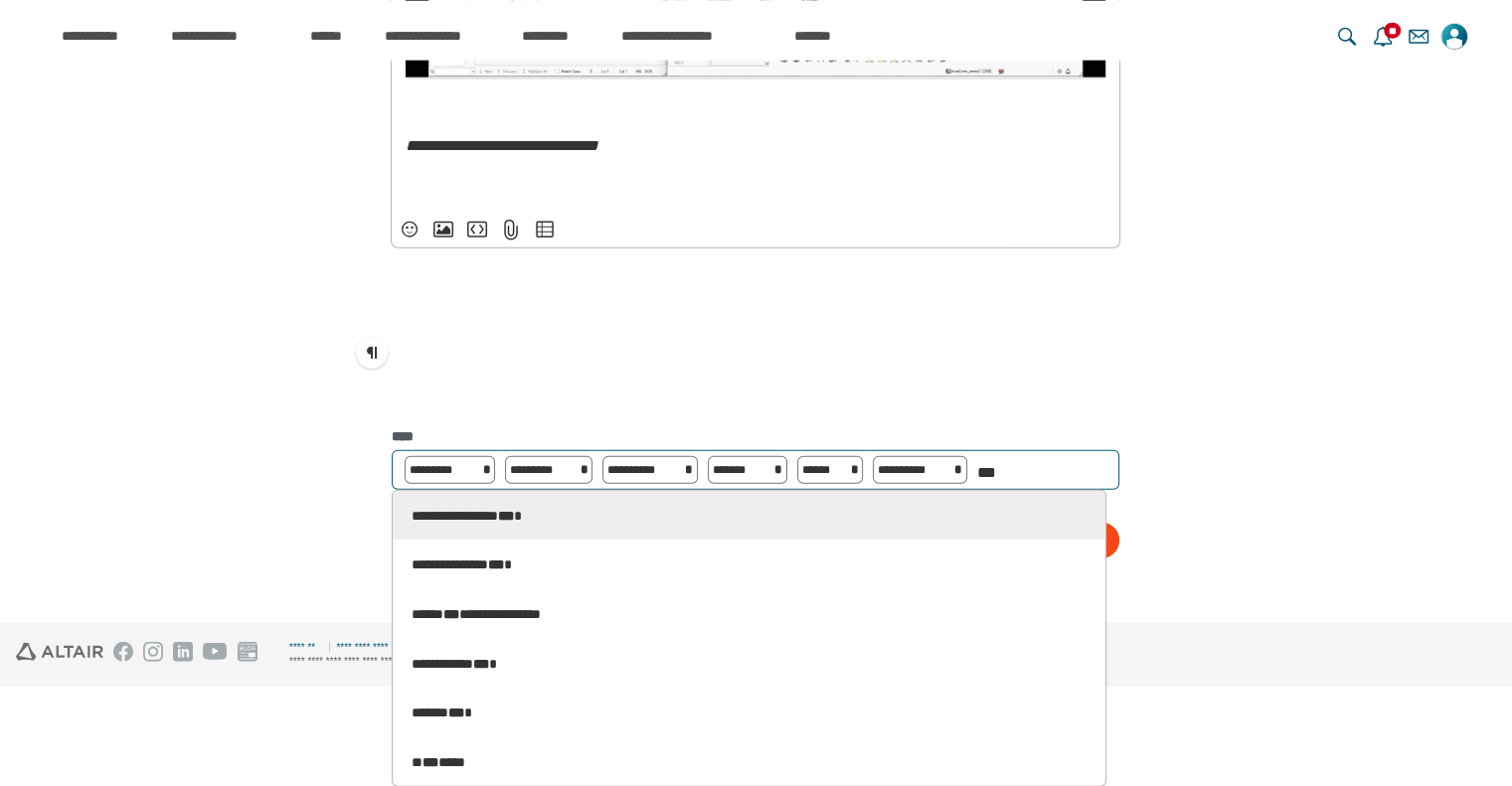 click on "***" at bounding box center [1007, 472] 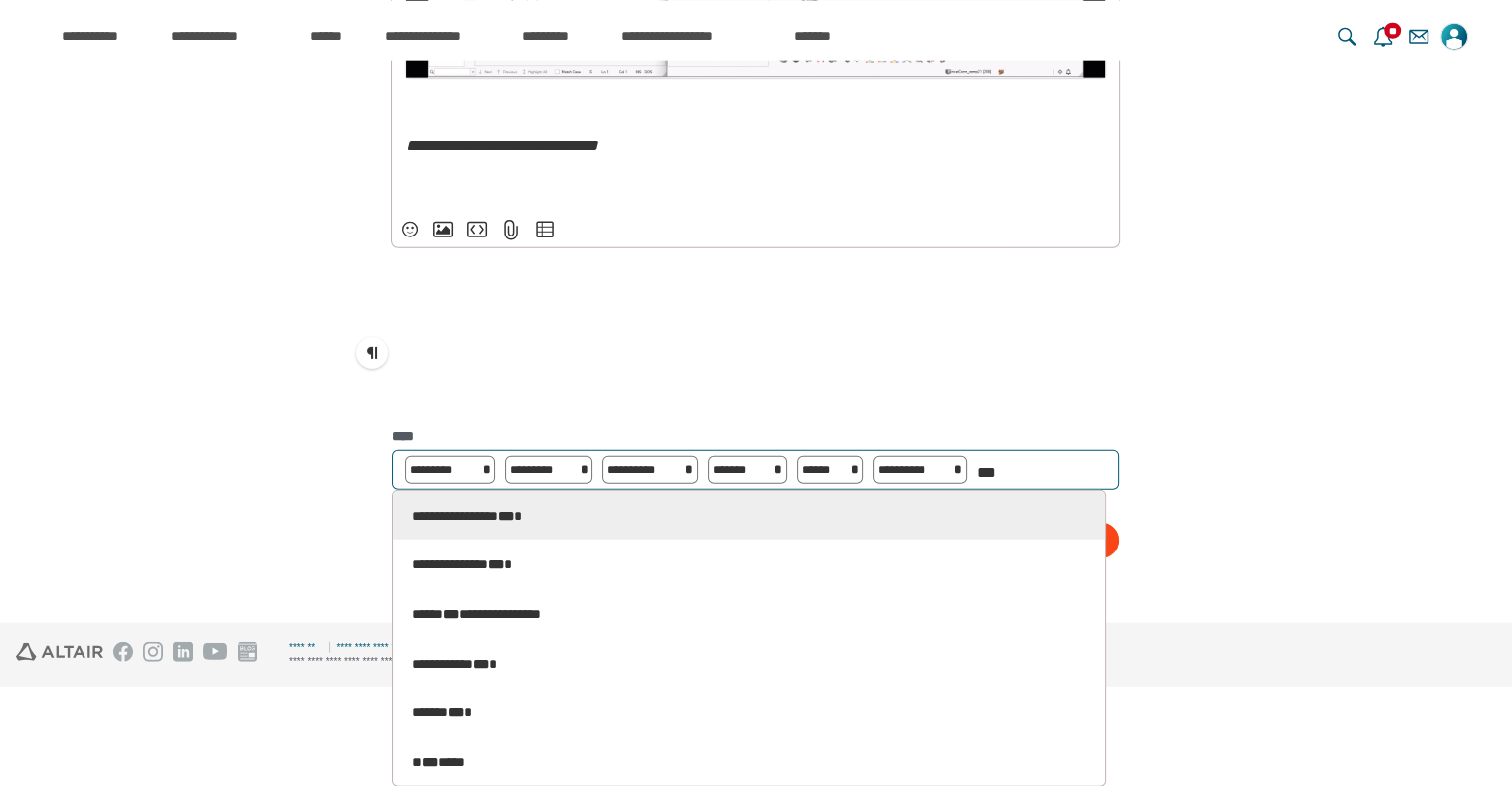 scroll, scrollTop: 4787, scrollLeft: 0, axis: vertical 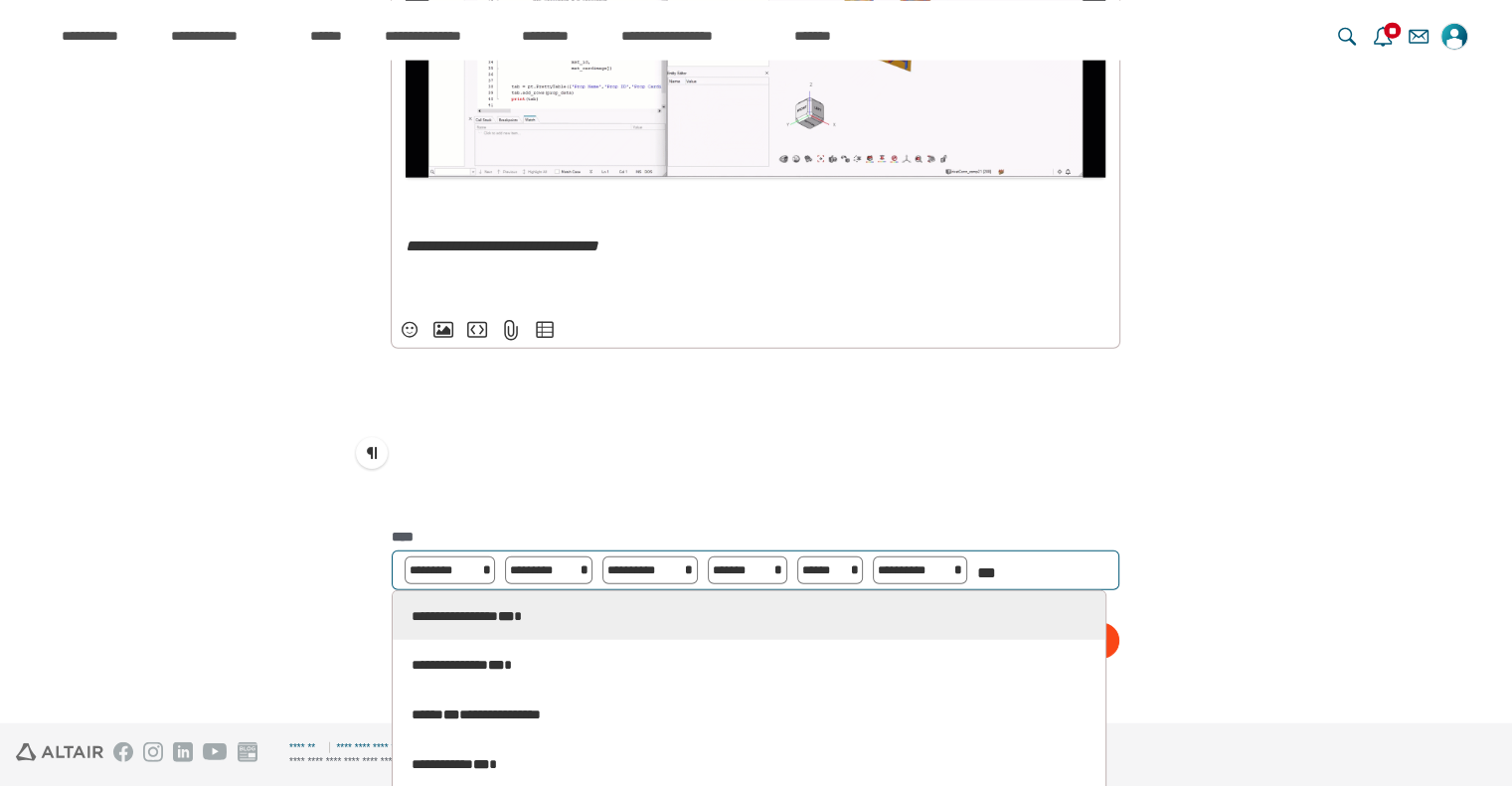 click on "**********" at bounding box center [756, -1874] 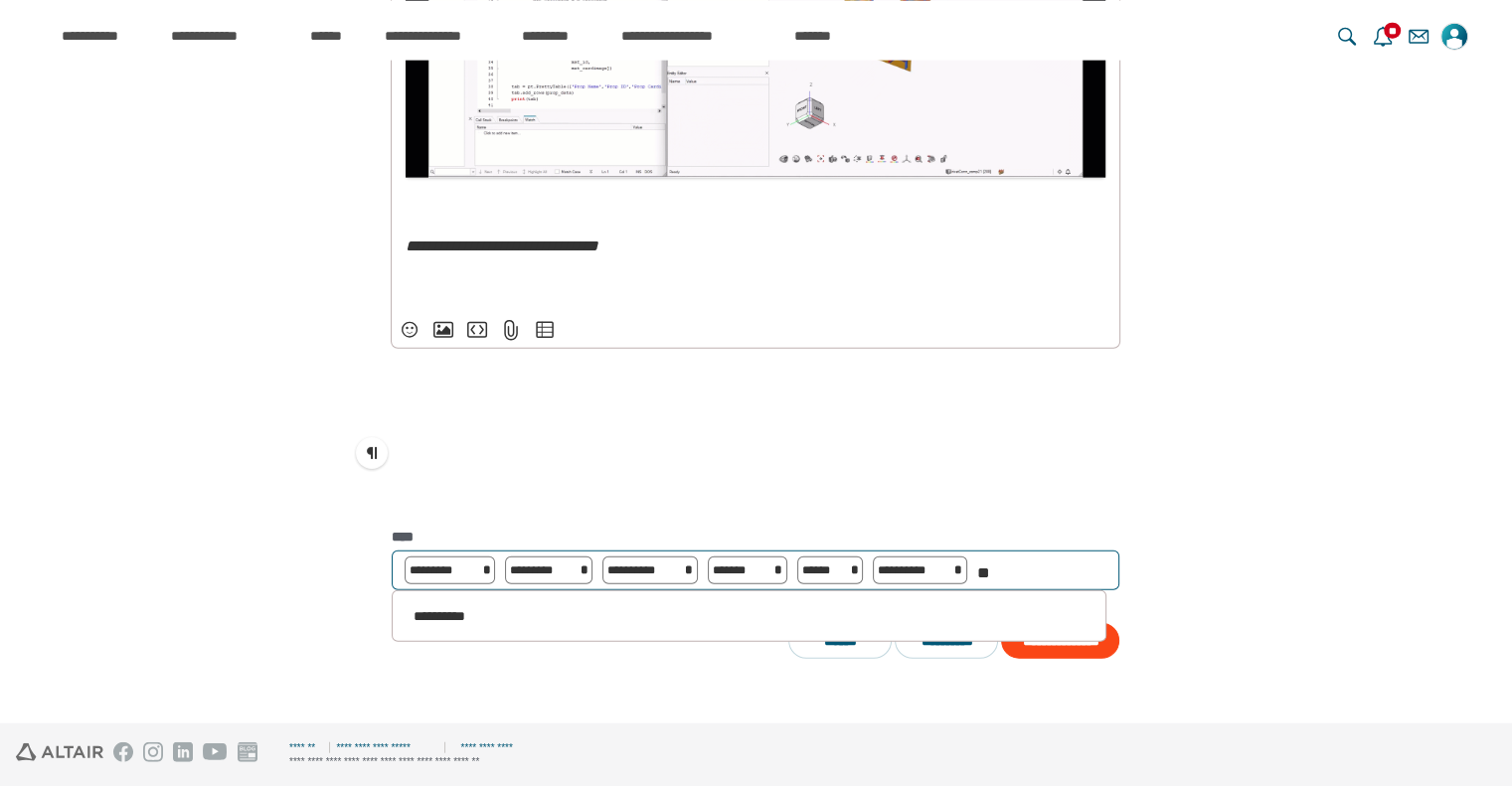 type on "*" 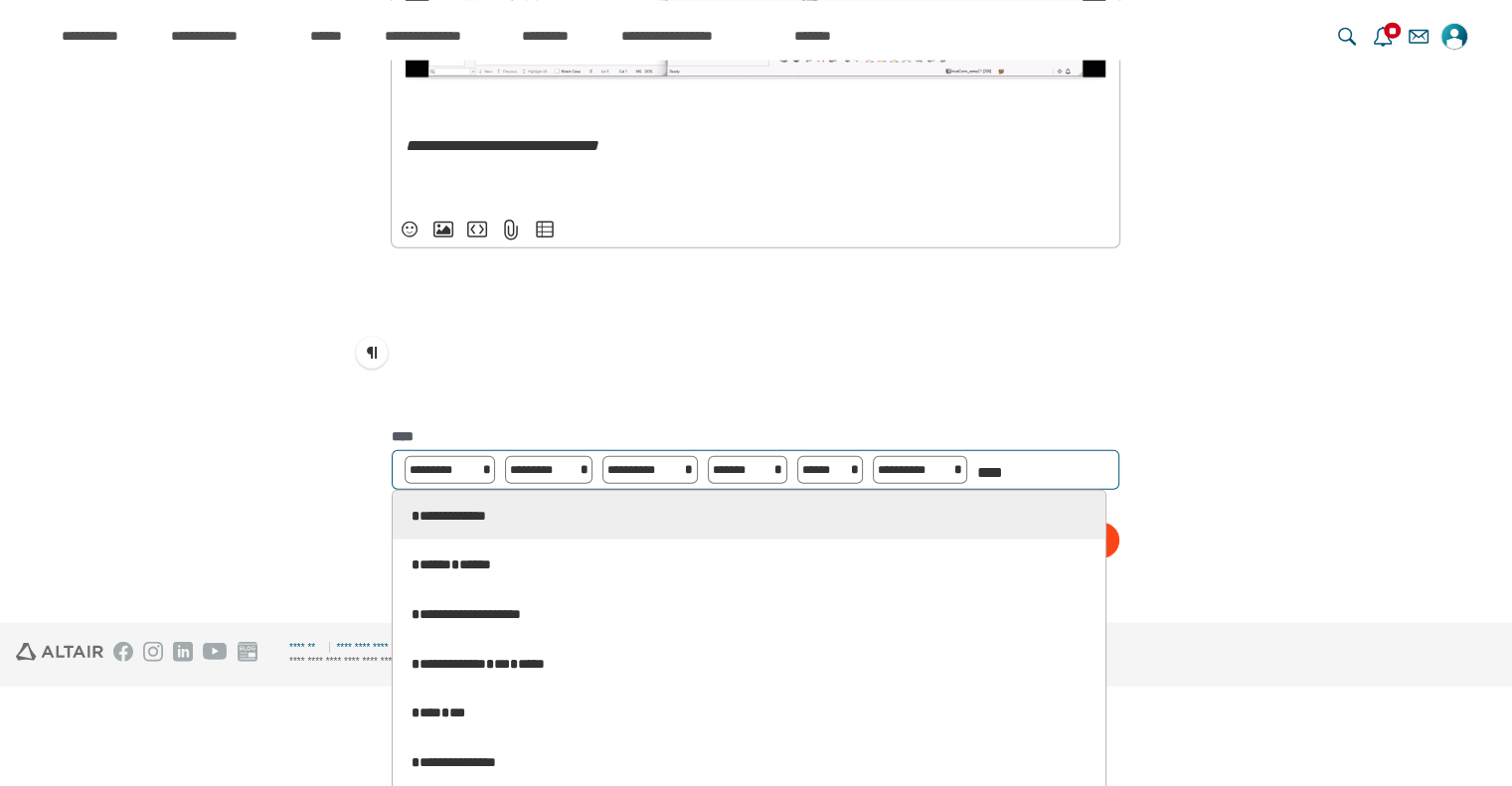 scroll, scrollTop: 4787, scrollLeft: 0, axis: vertical 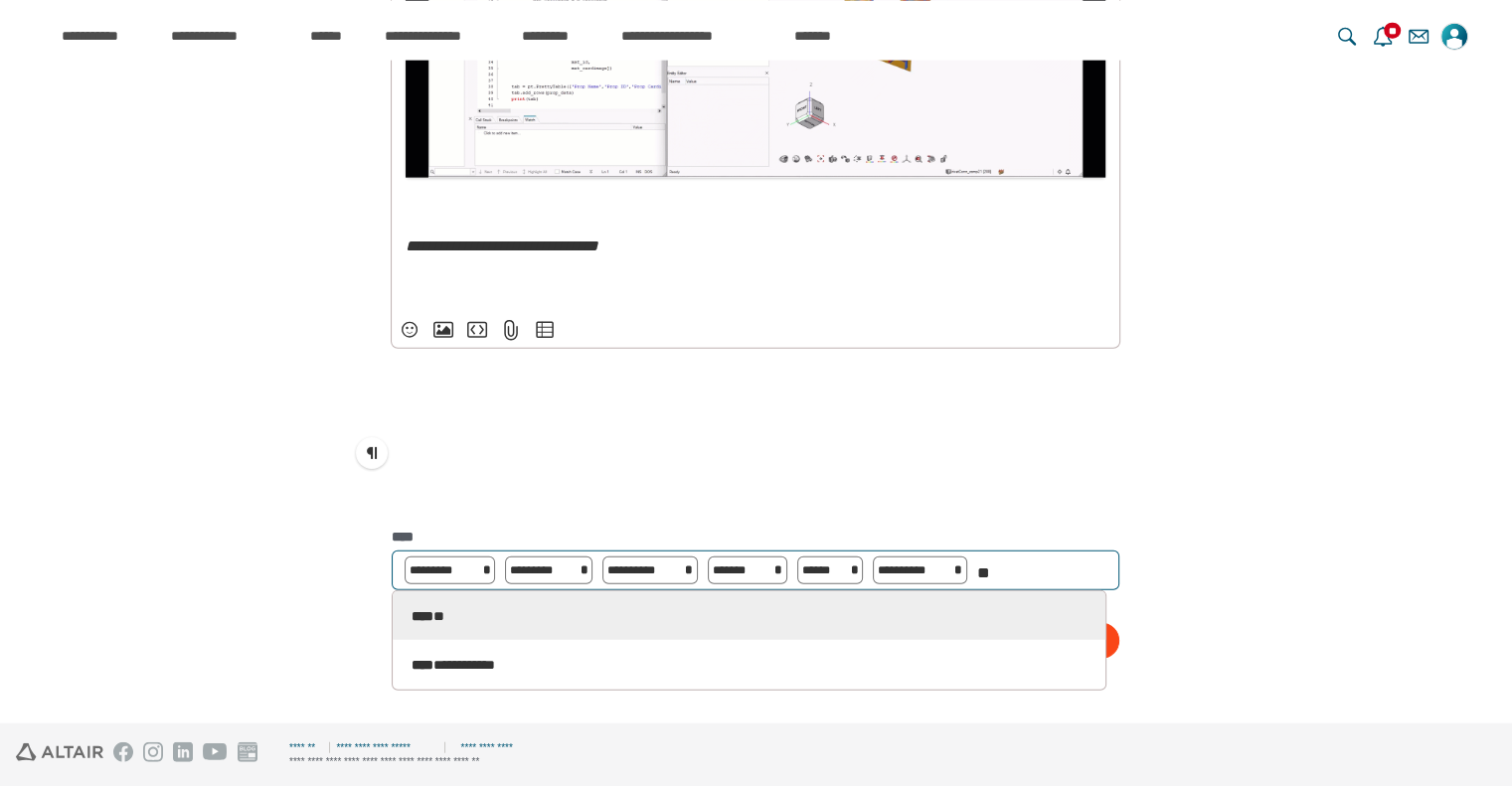 type on "*" 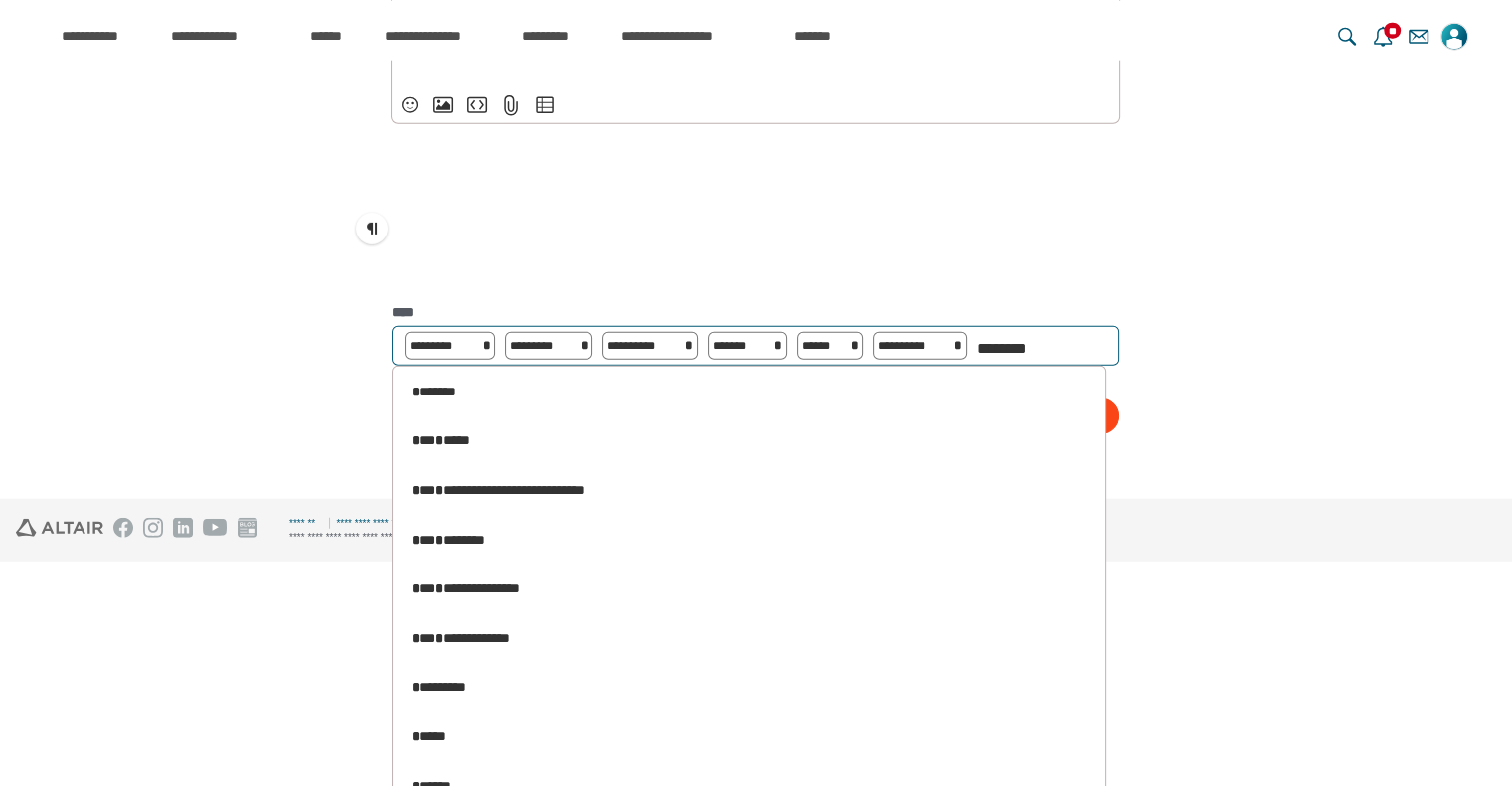 scroll, scrollTop: 4787, scrollLeft: 0, axis: vertical 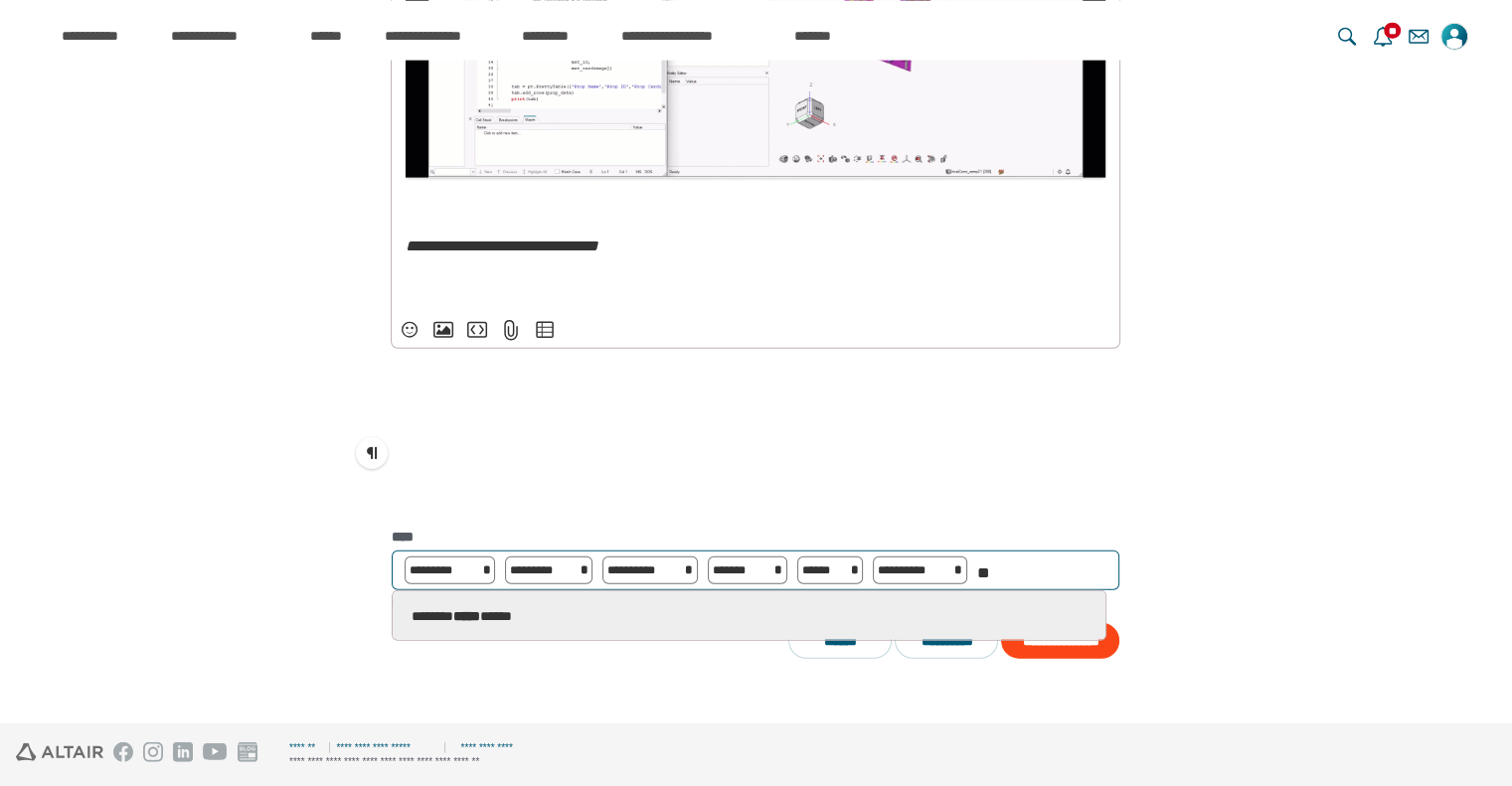 type on "*" 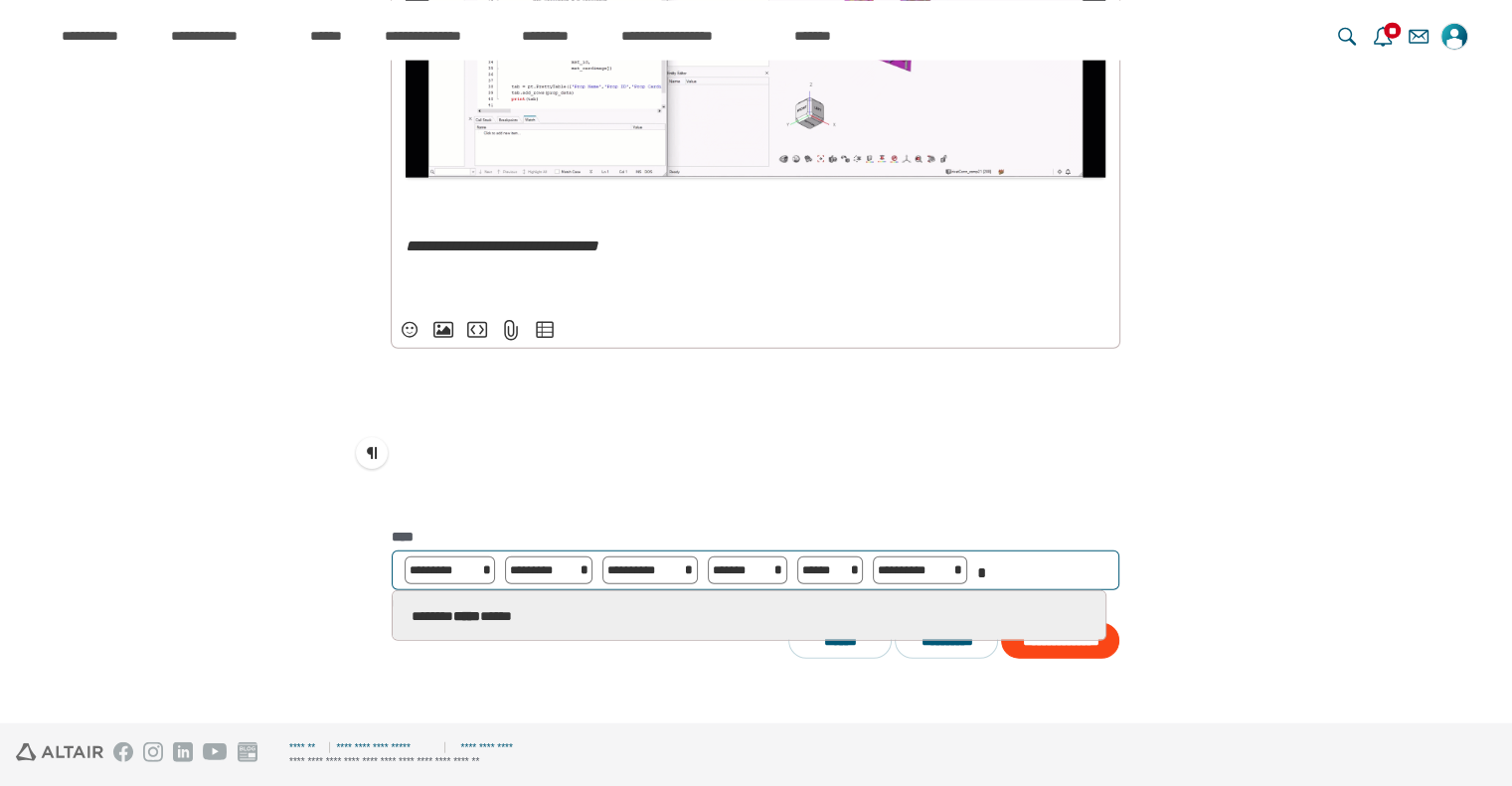 type 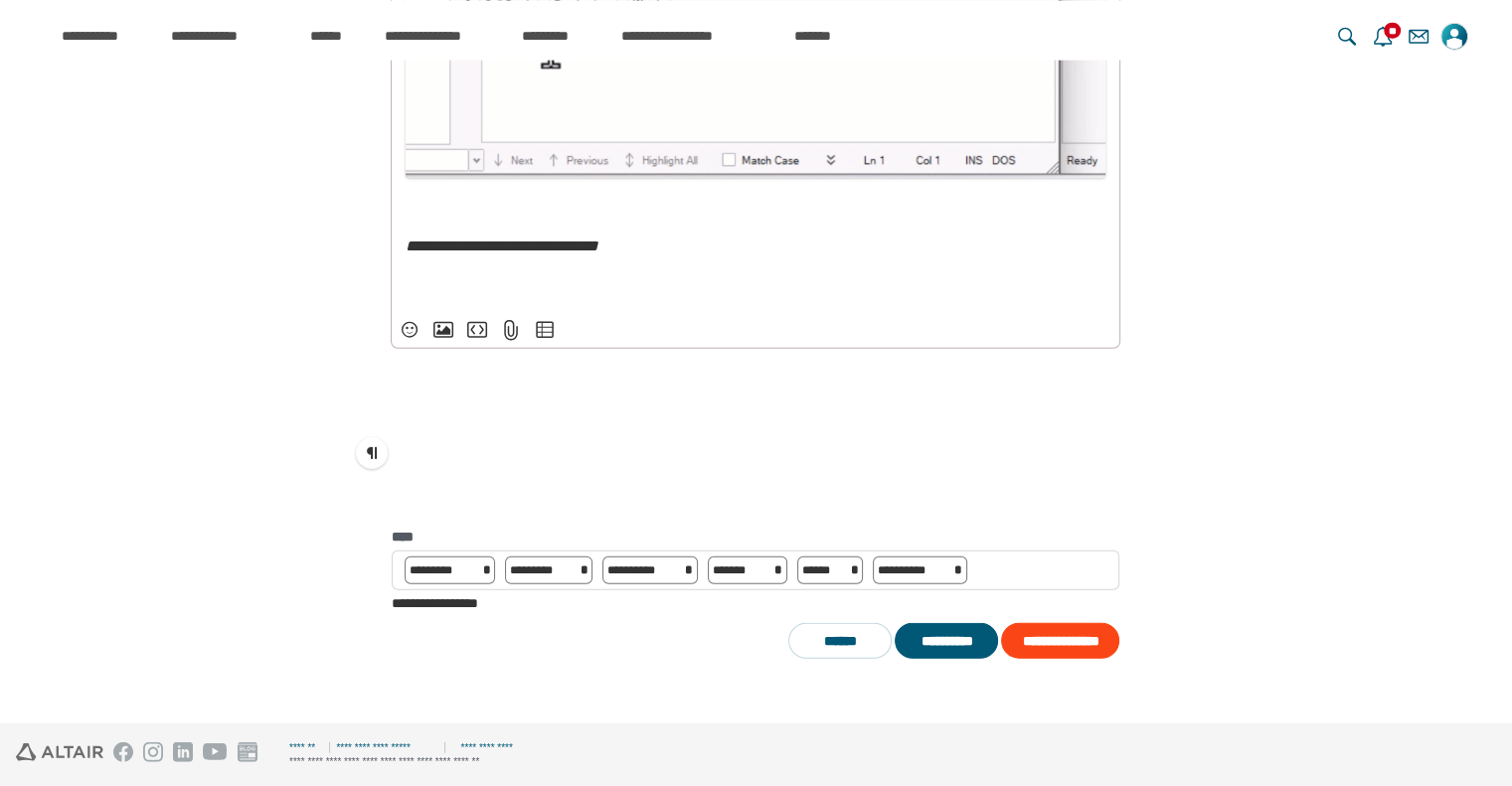 click on "**********" at bounding box center [946, 641] 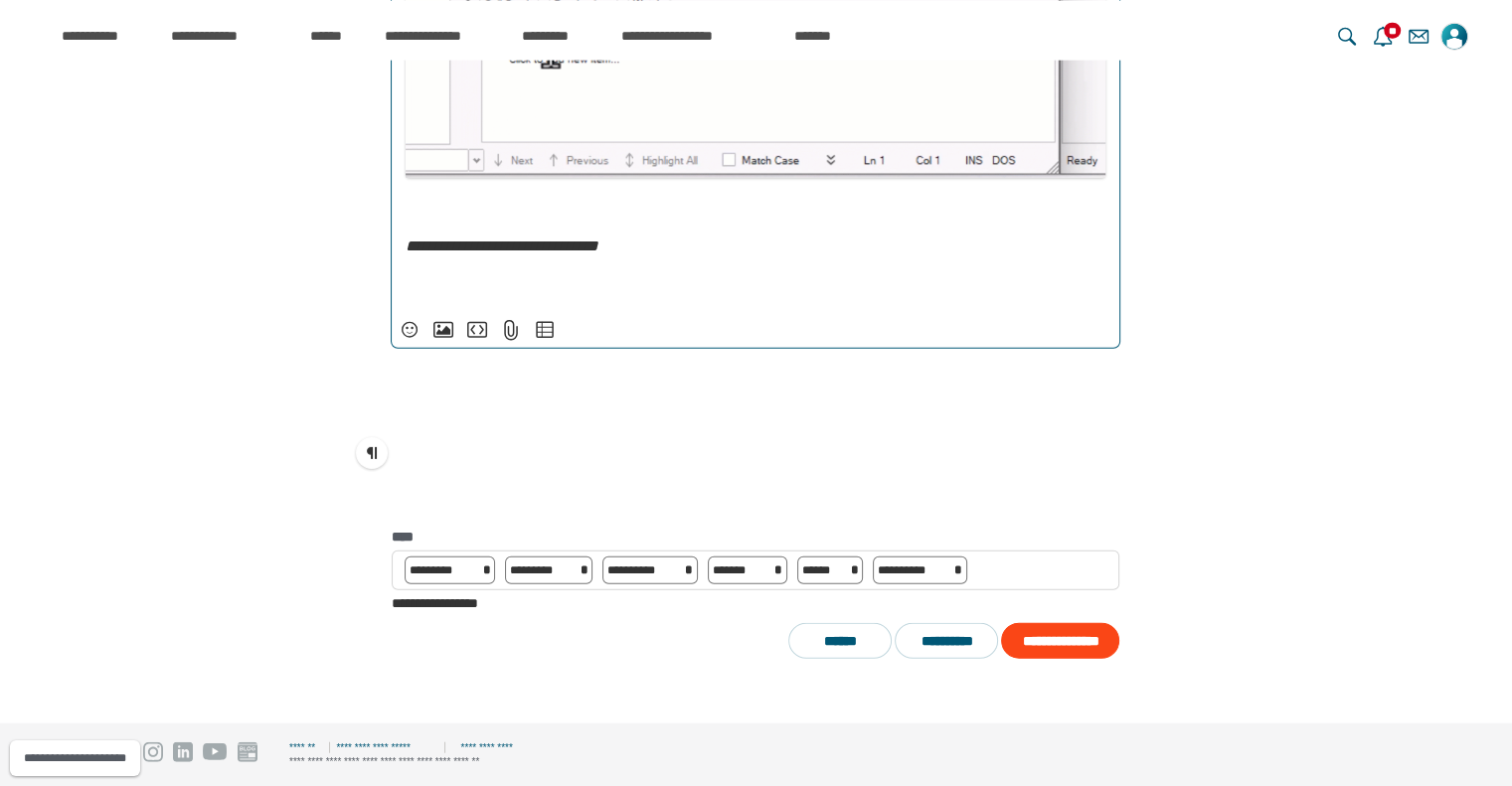 click on "﻿" at bounding box center (756, 286) 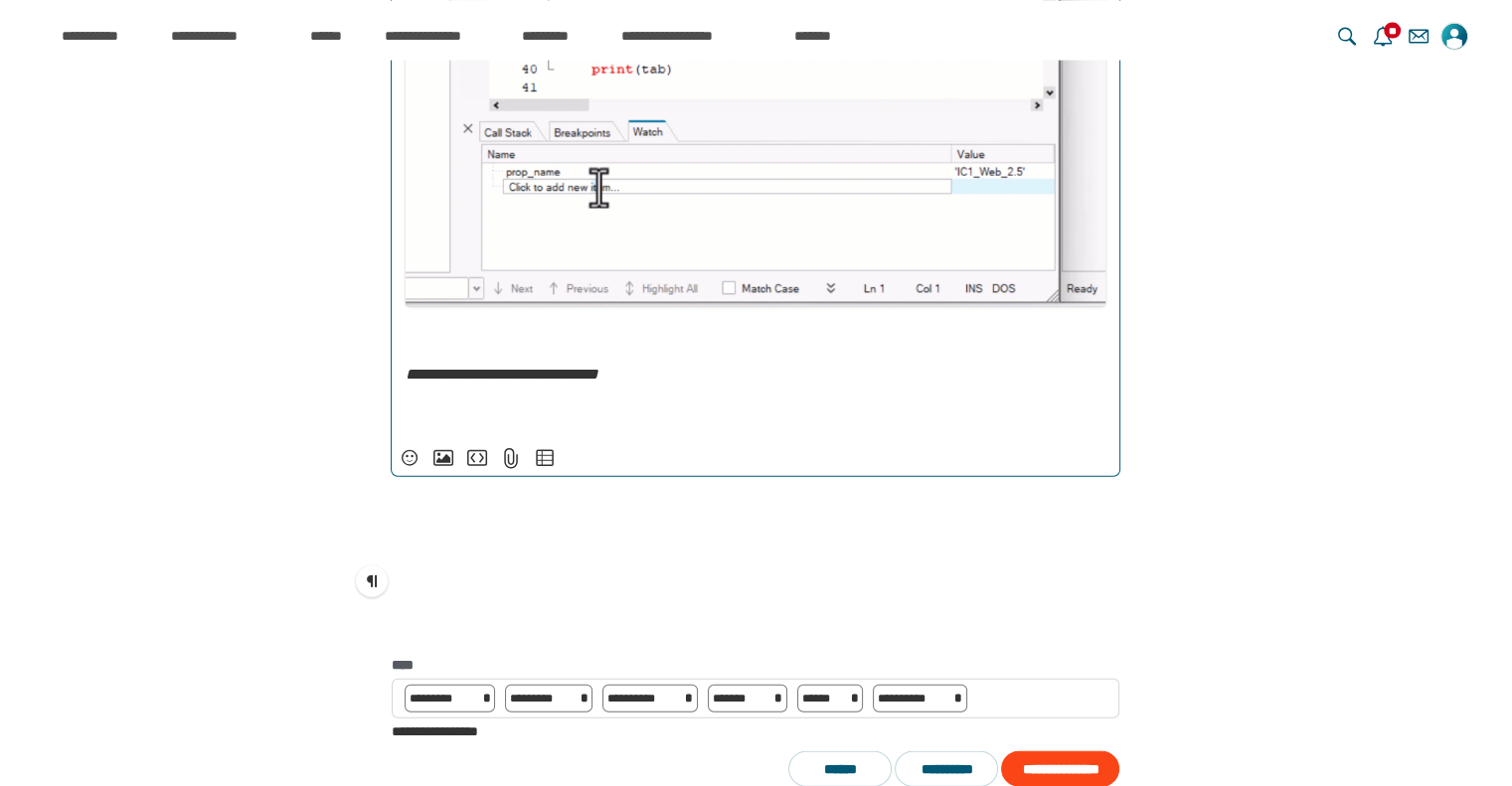 scroll, scrollTop: 4659, scrollLeft: 0, axis: vertical 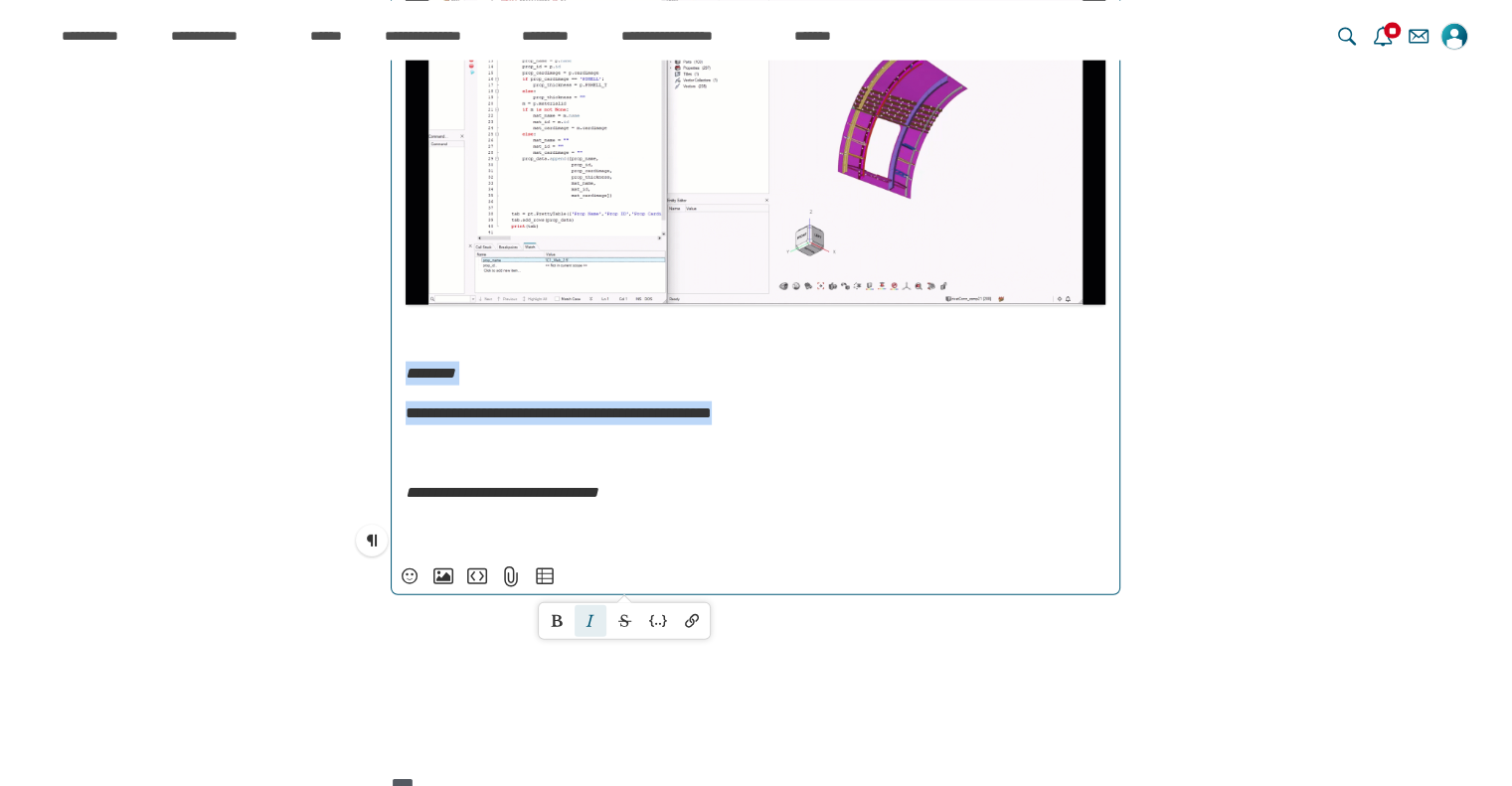 drag, startPoint x: 901, startPoint y: 585, endPoint x: 402, endPoint y: 526, distance: 502.47587 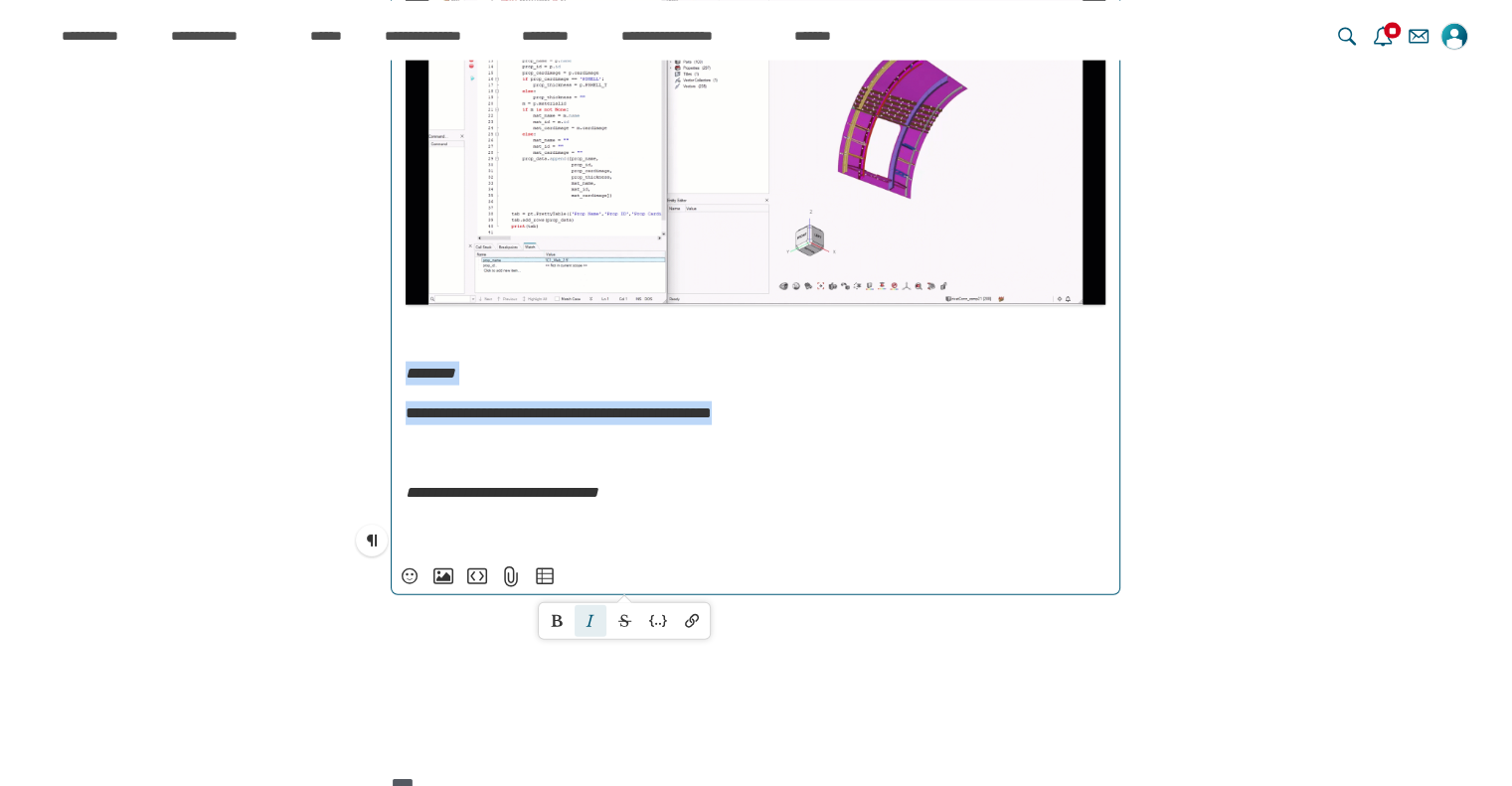 click on "**********" at bounding box center (756, -1705) 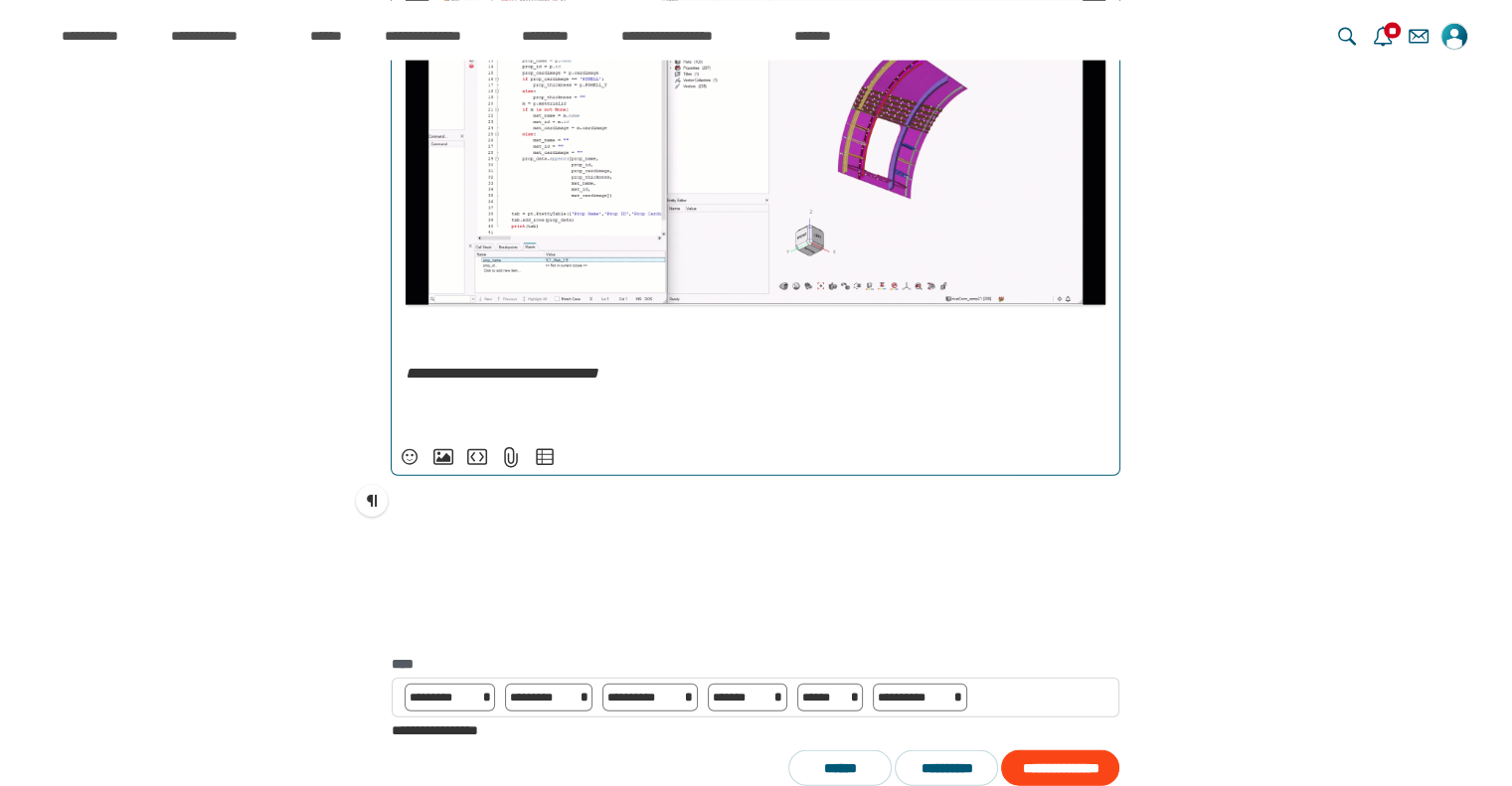 scroll, scrollTop: 18125, scrollLeft: 0, axis: vertical 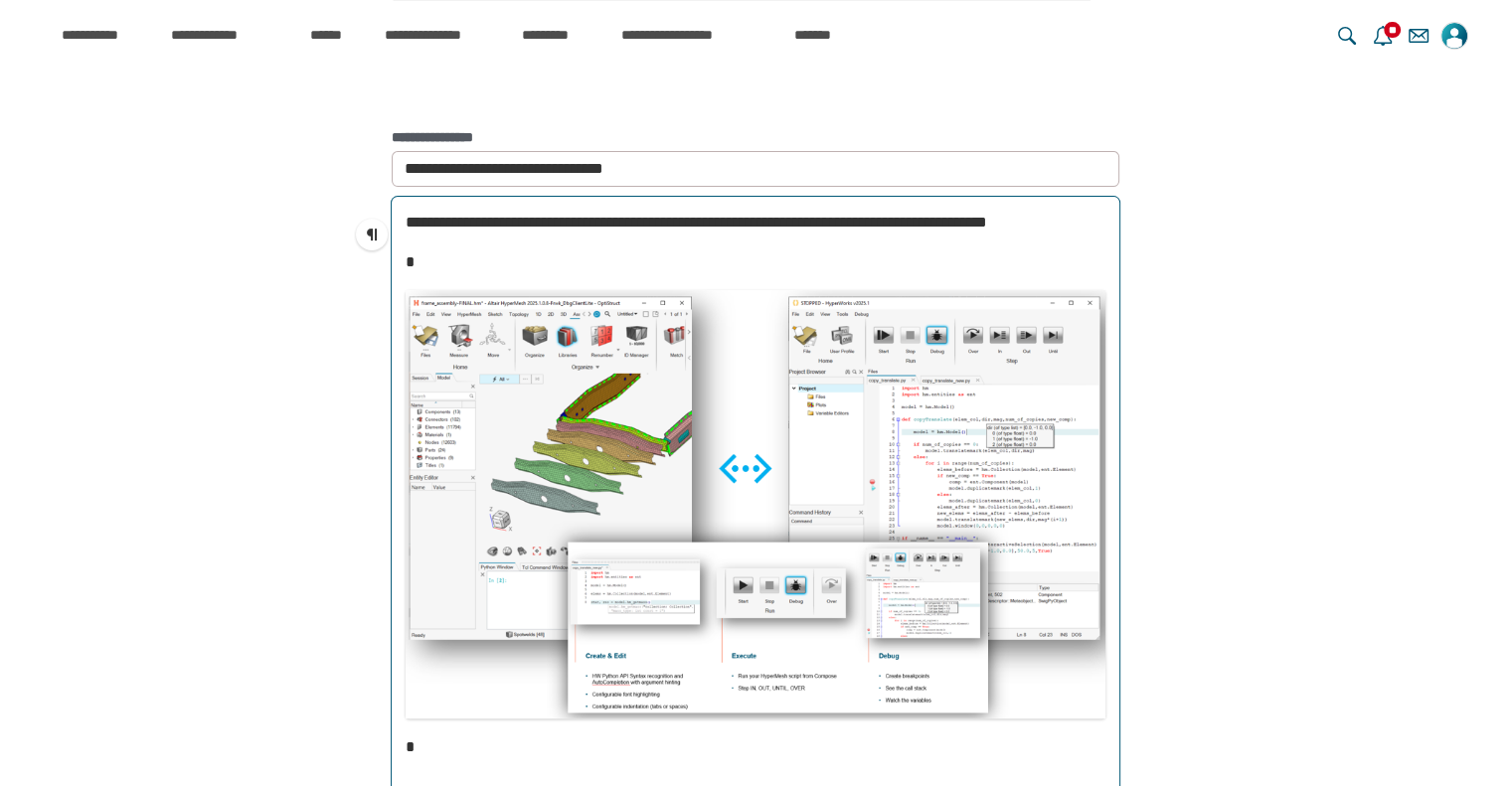 click on "**********" at bounding box center (696, 222) 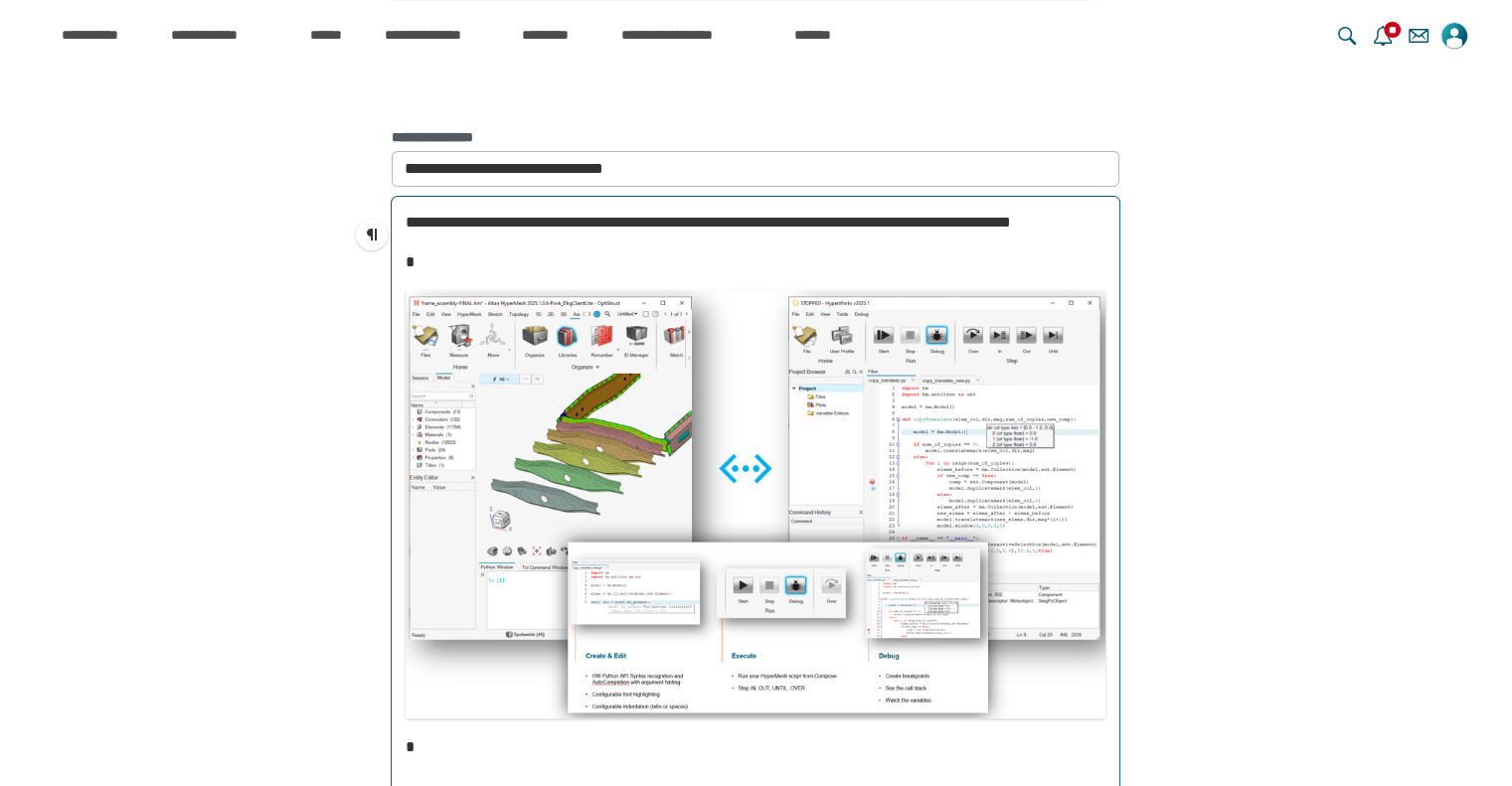 scroll, scrollTop: 18125, scrollLeft: 0, axis: vertical 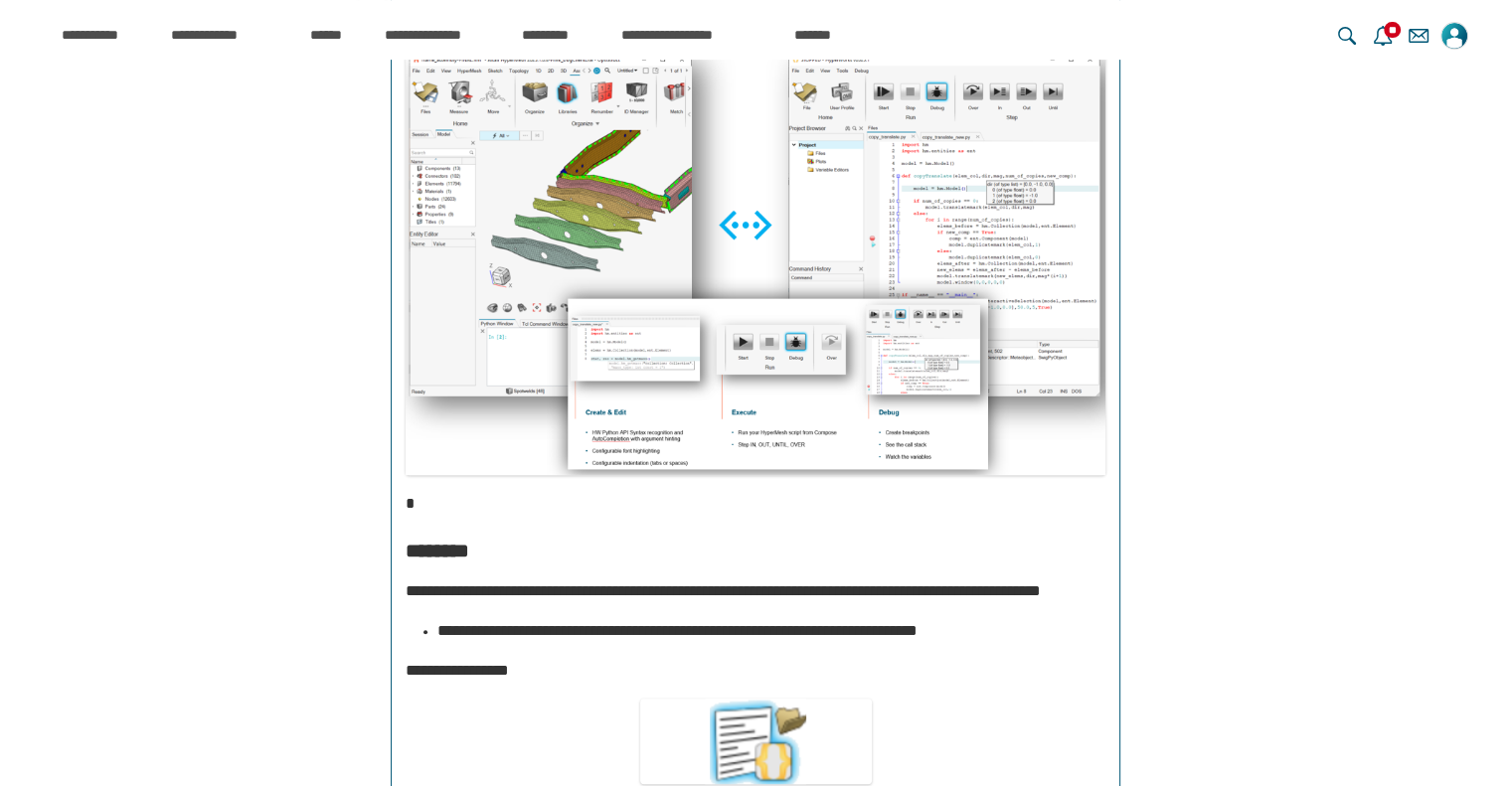 type on "**********" 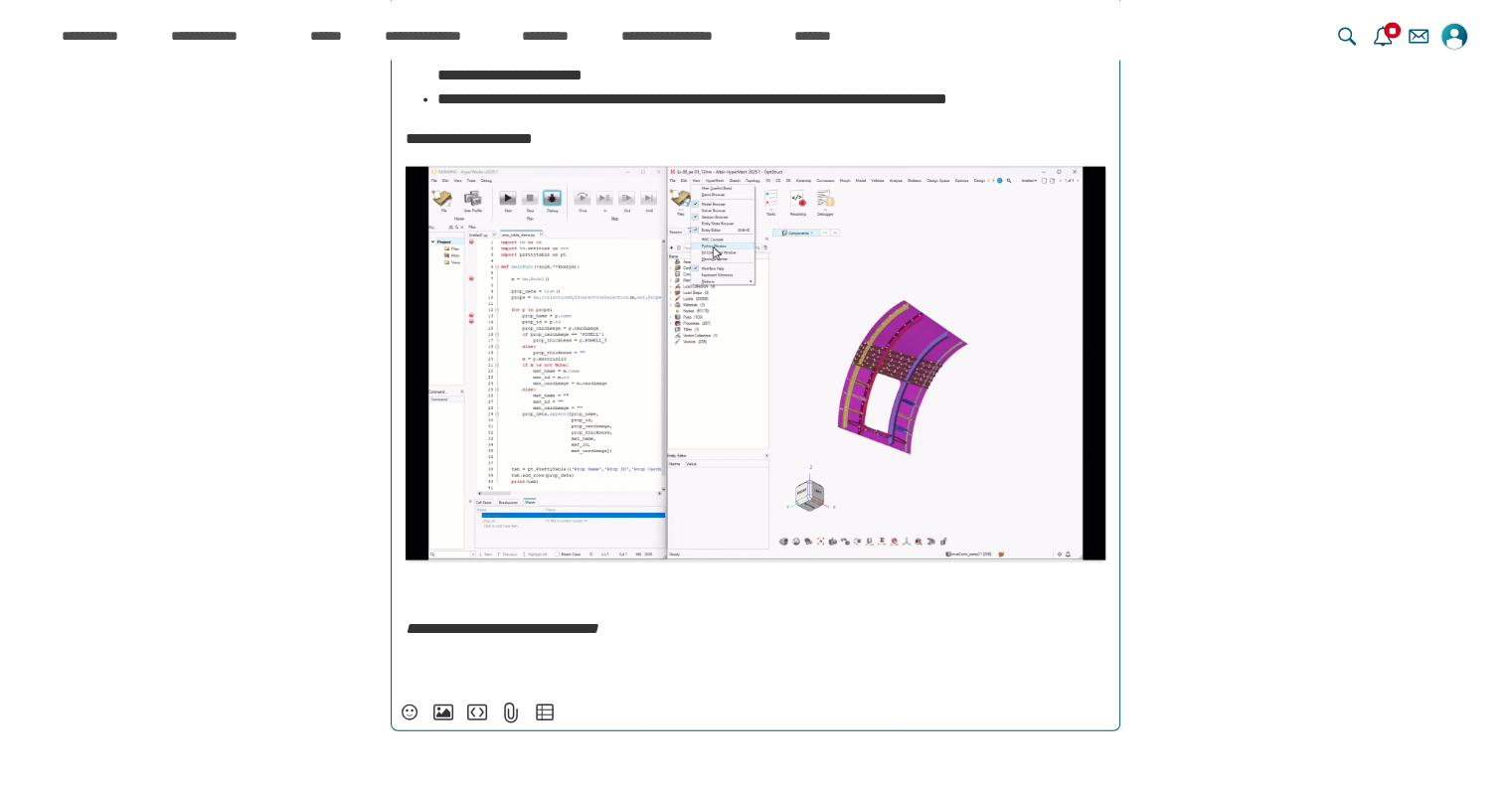 scroll, scrollTop: 4787, scrollLeft: 0, axis: vertical 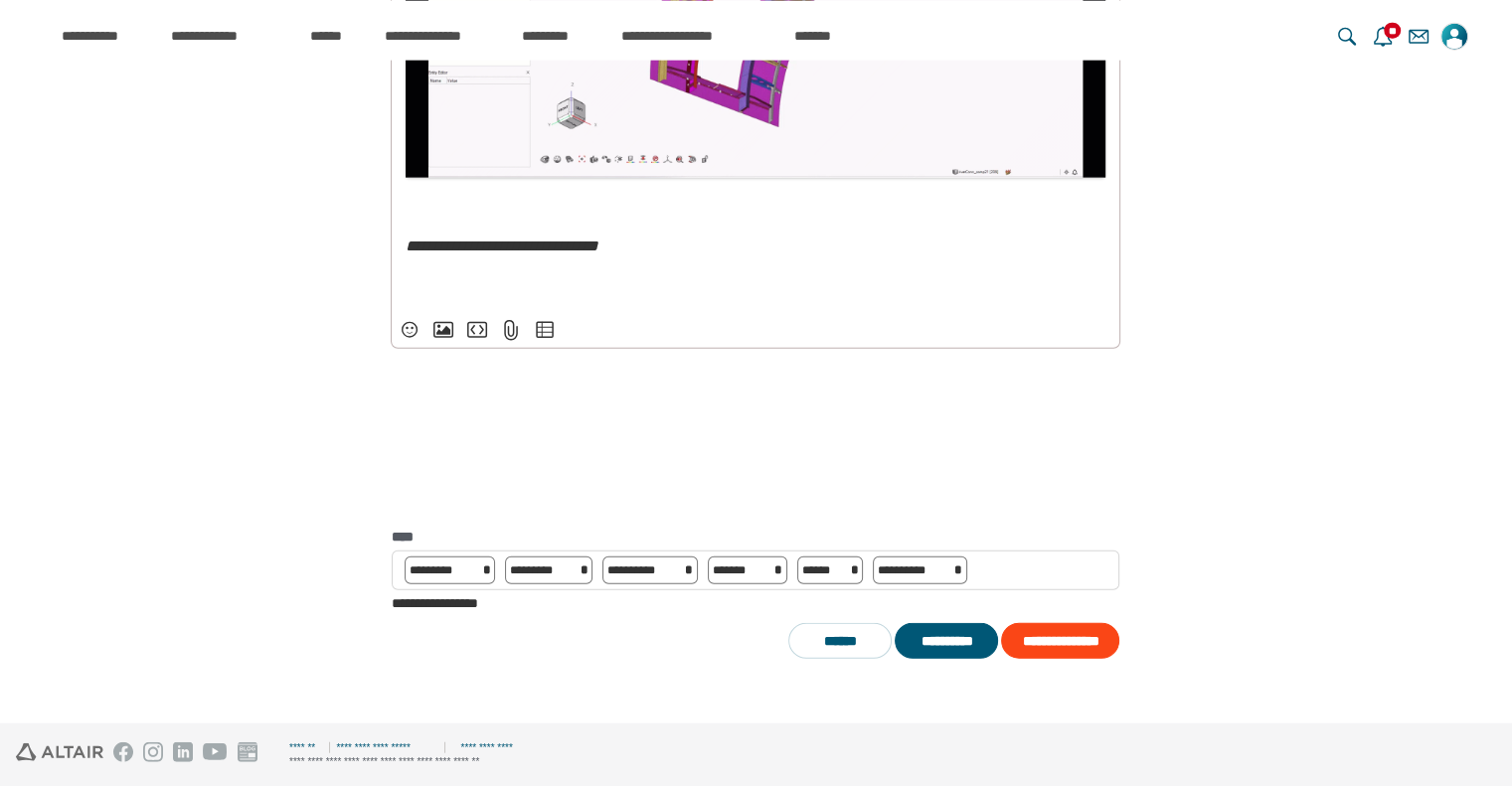 click on "**********" at bounding box center [946, 641] 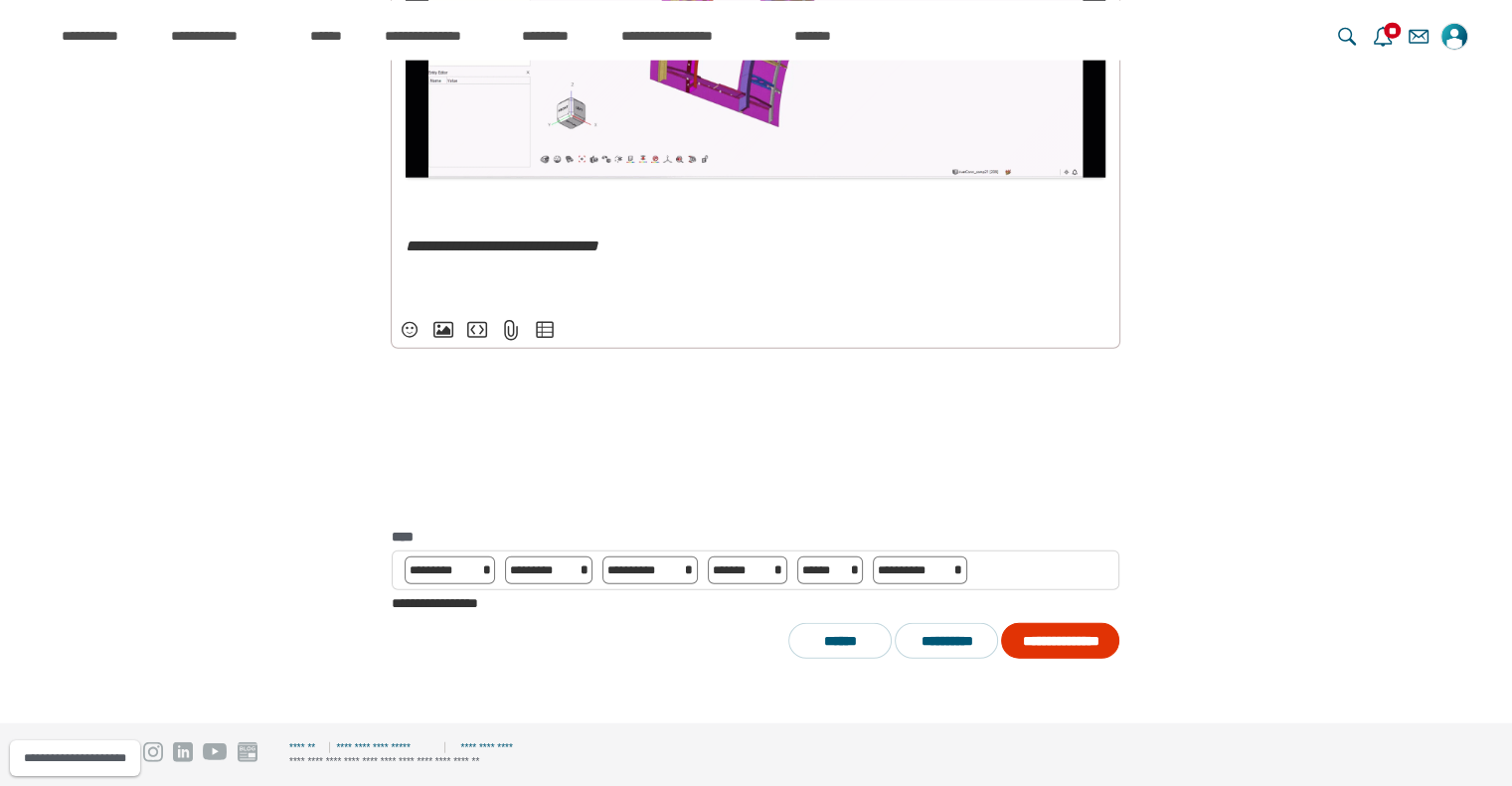 click on "**********" at bounding box center [1060, 641] 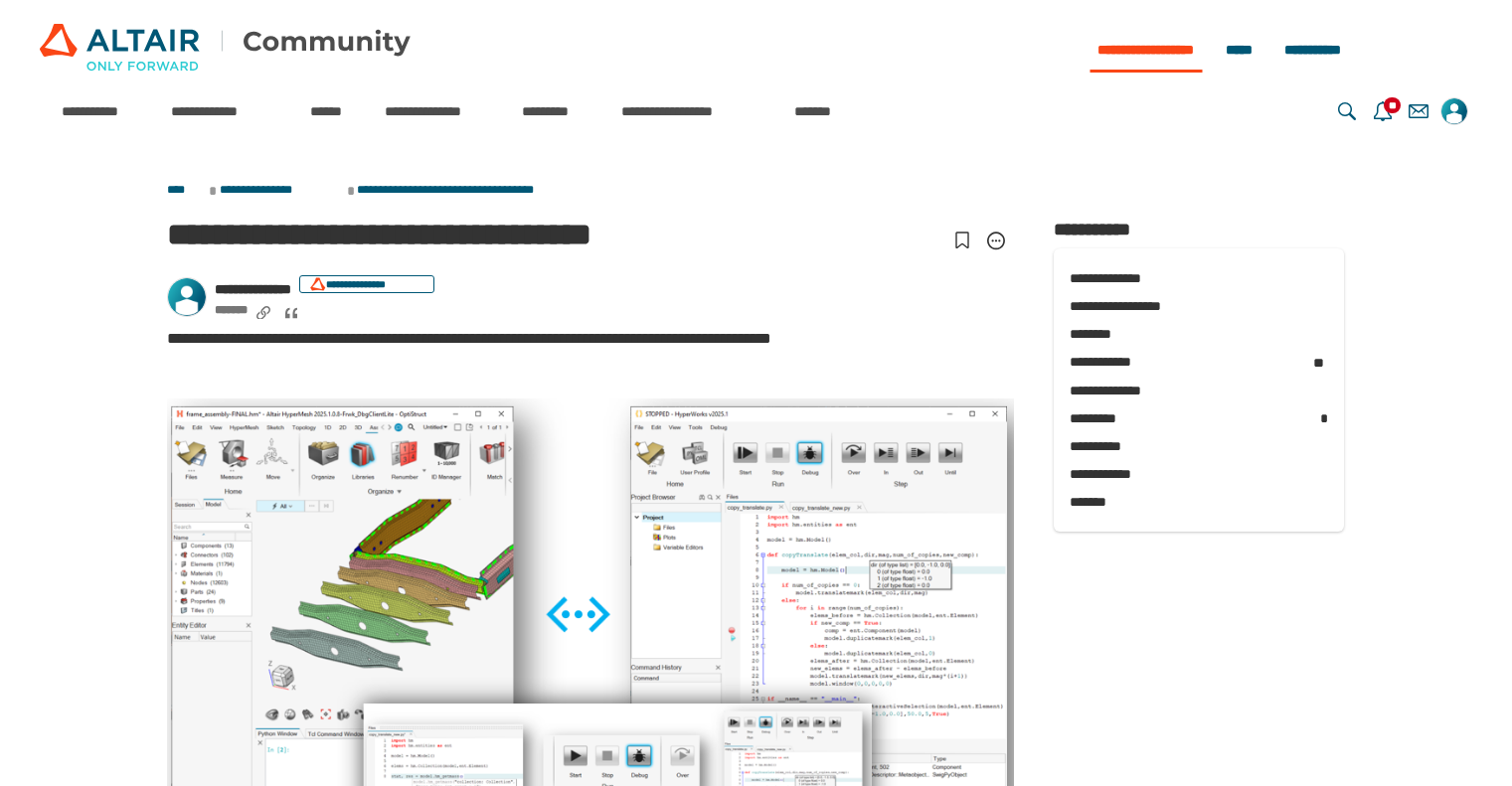 scroll, scrollTop: 0, scrollLeft: 0, axis: both 